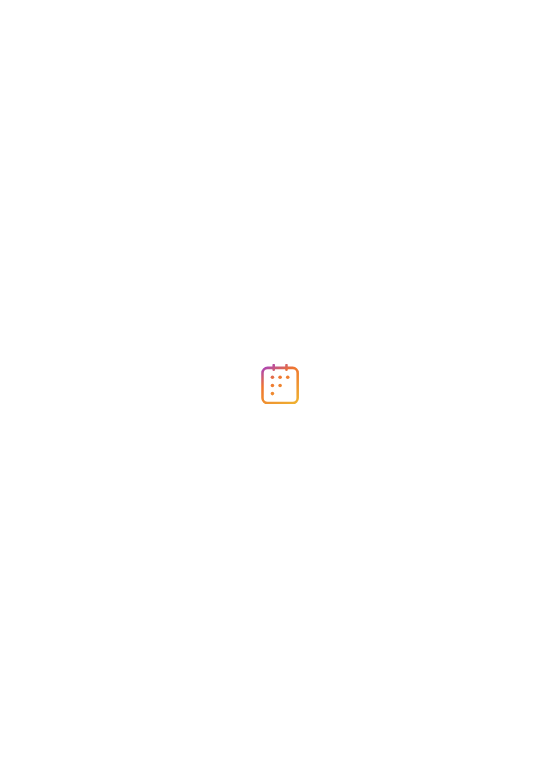 scroll, scrollTop: 0, scrollLeft: 0, axis: both 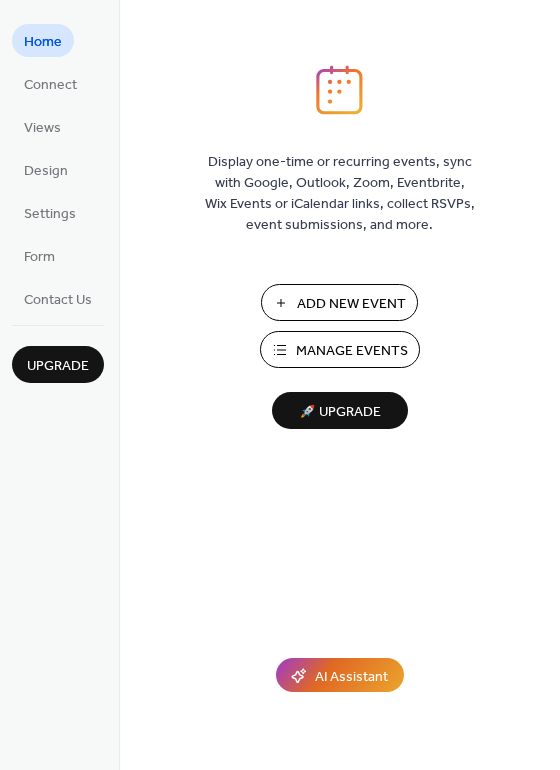 click on "Manage Events" at bounding box center [352, 351] 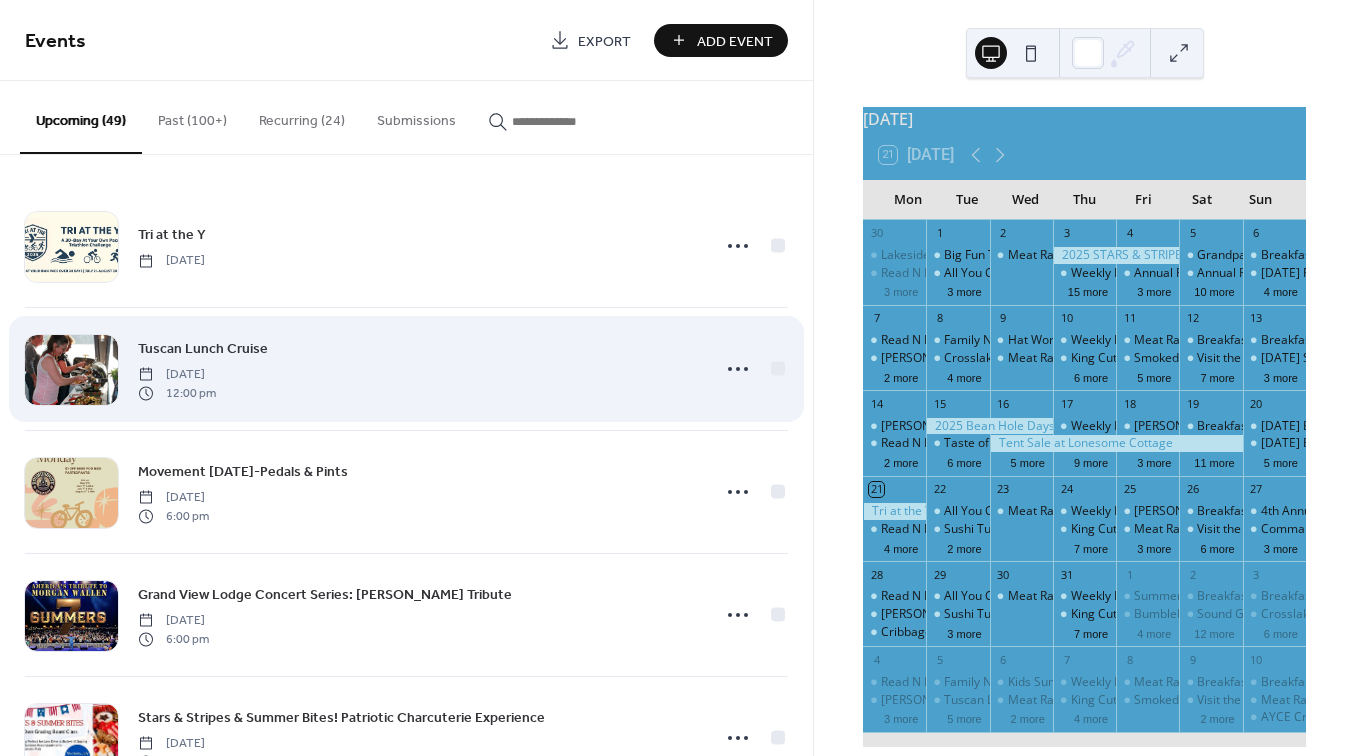 scroll, scrollTop: 0, scrollLeft: 0, axis: both 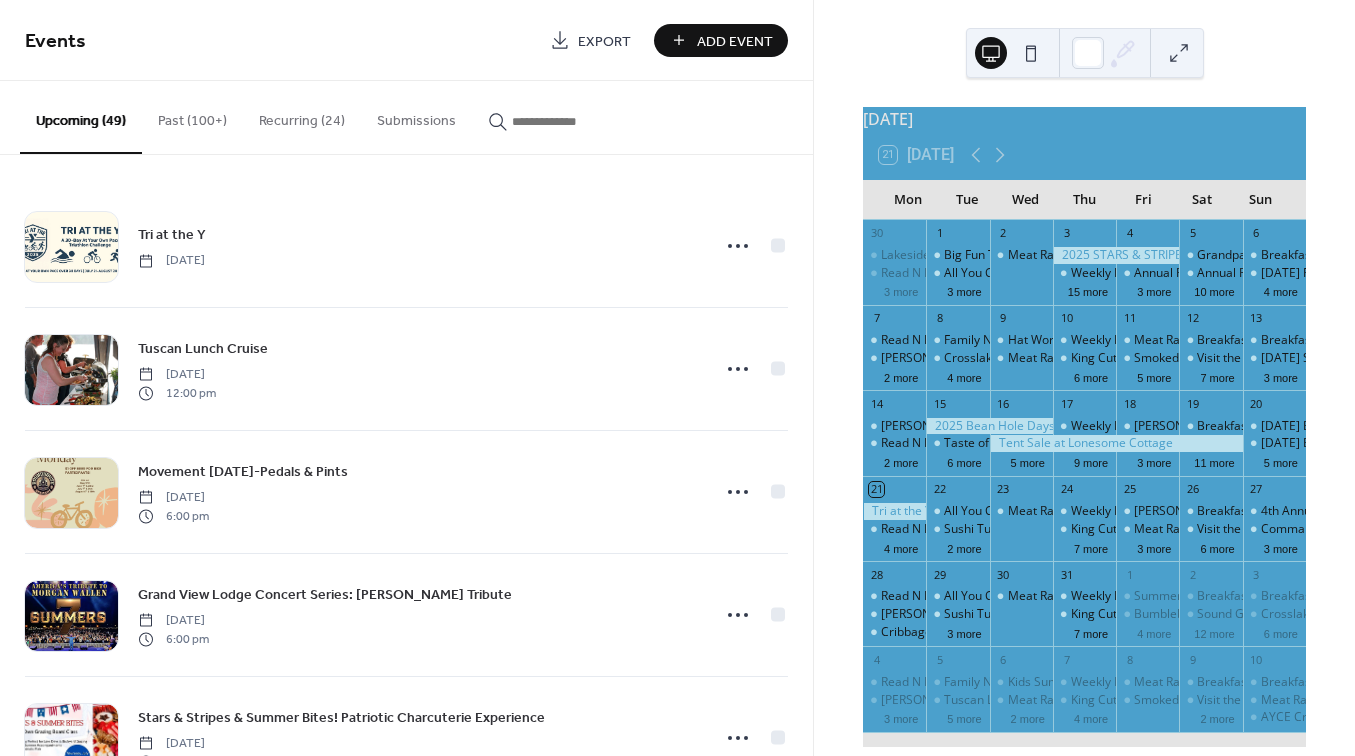 click on "Add Event" at bounding box center (735, 41) 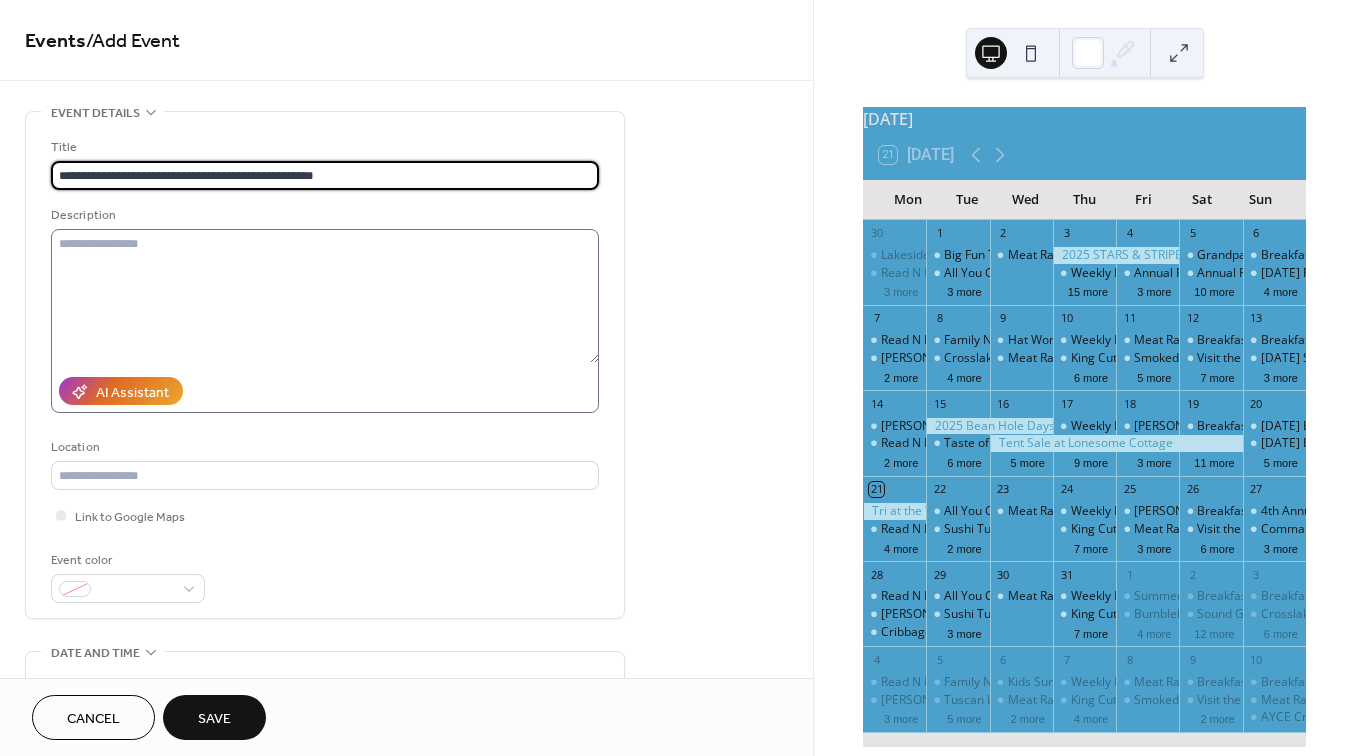 type on "**********" 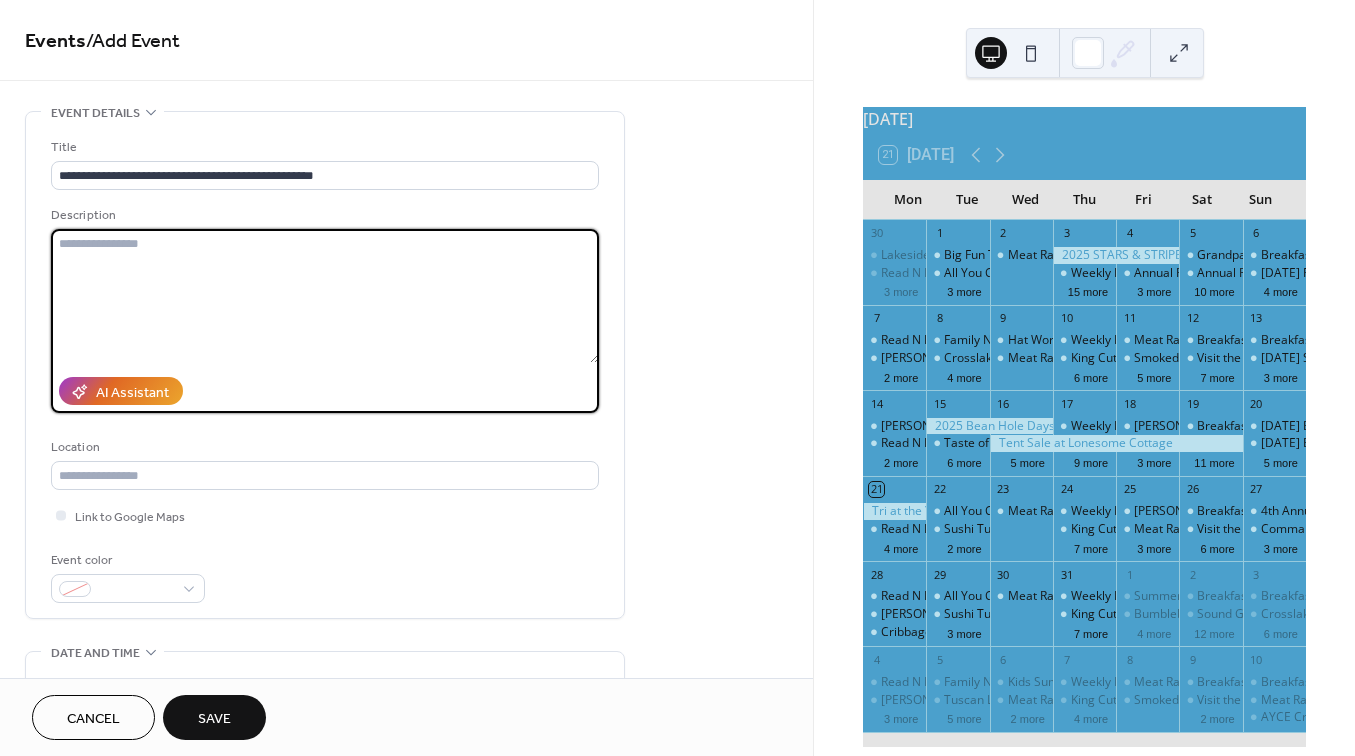 click at bounding box center [325, 296] 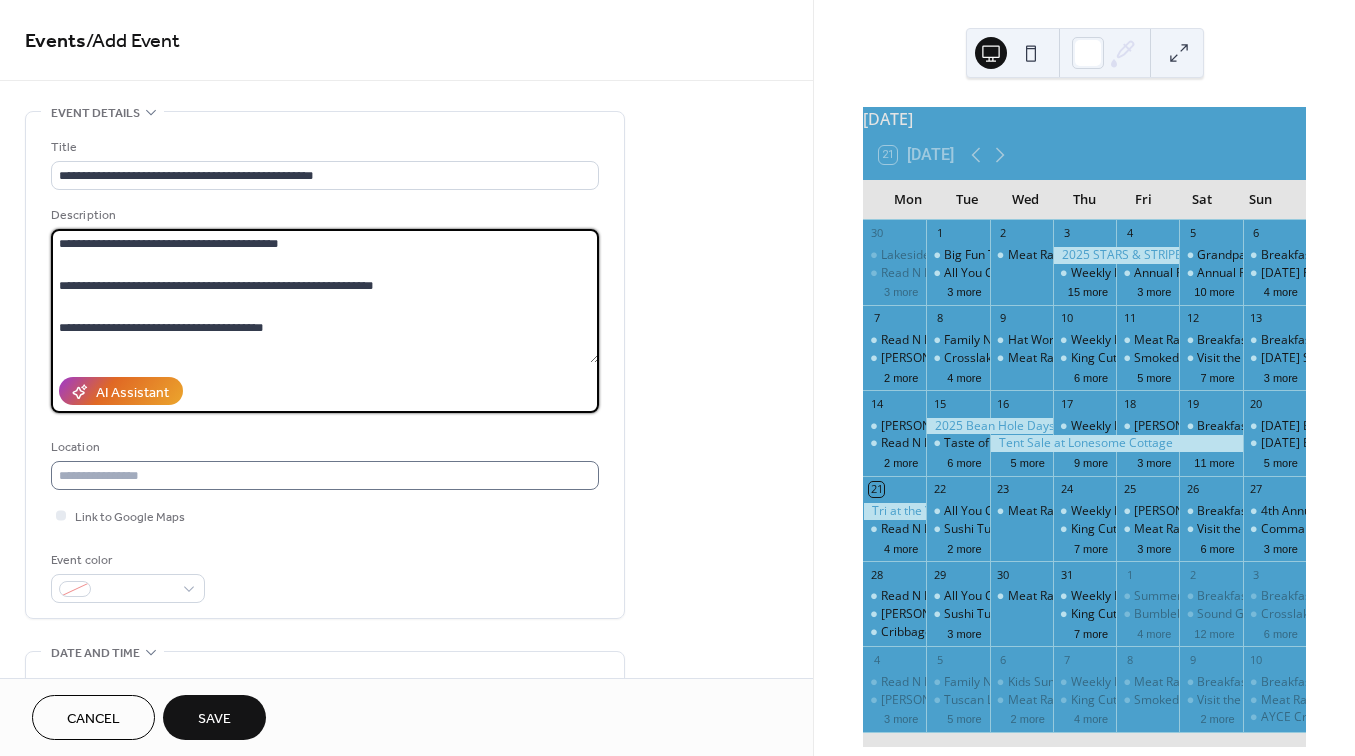 type on "**********" 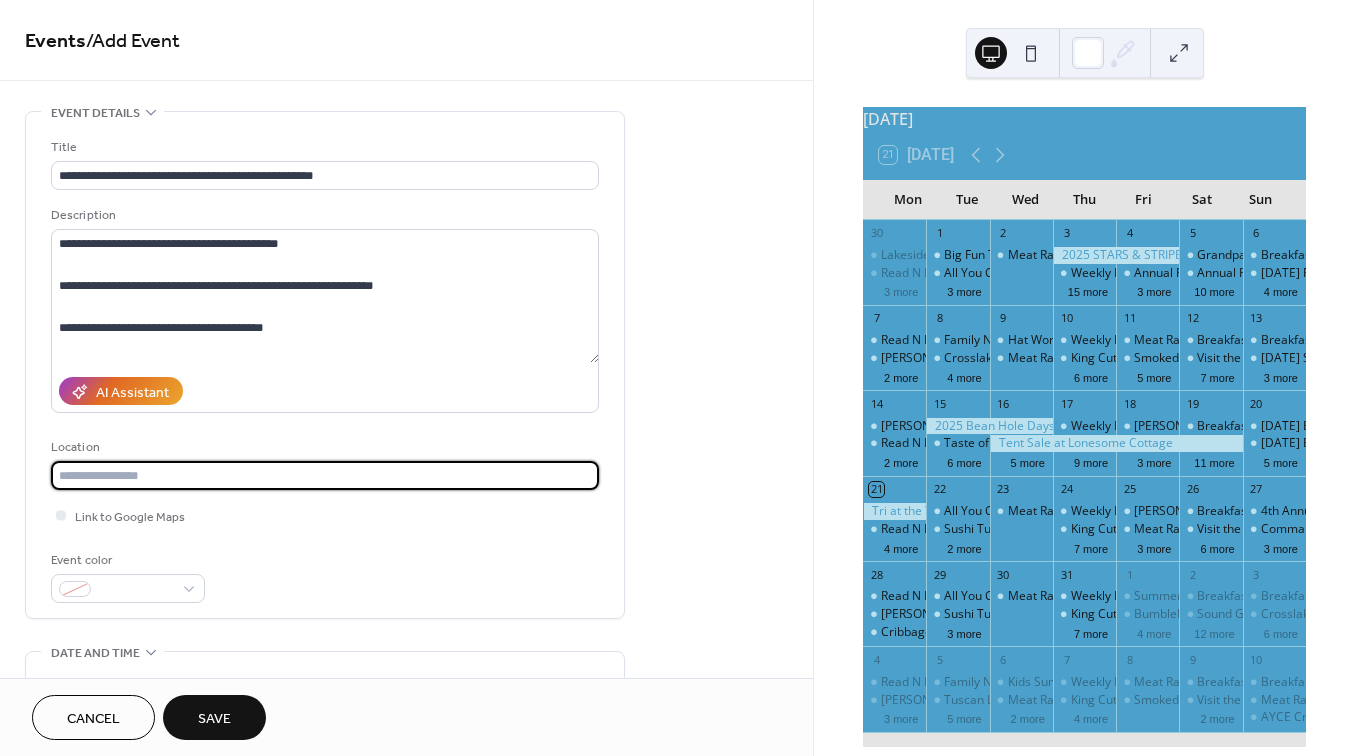 click at bounding box center (325, 475) 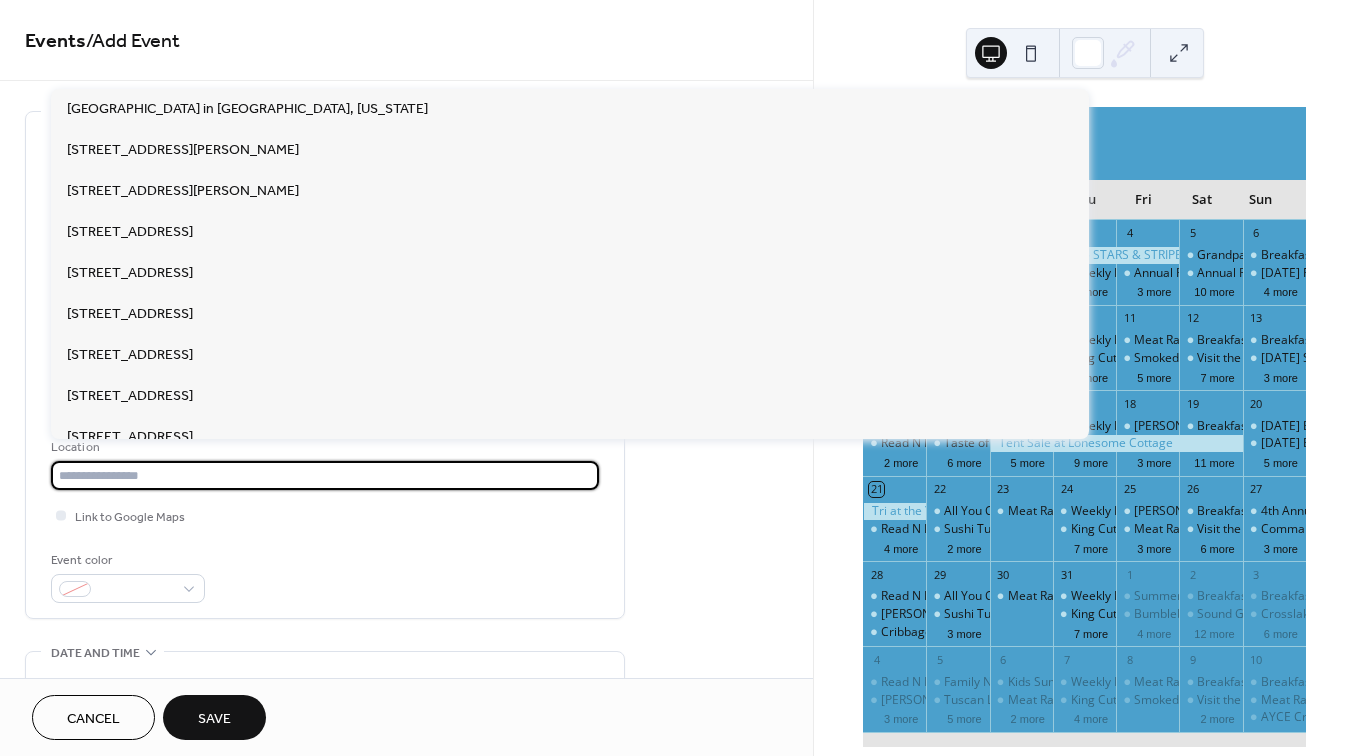 paste on "**********" 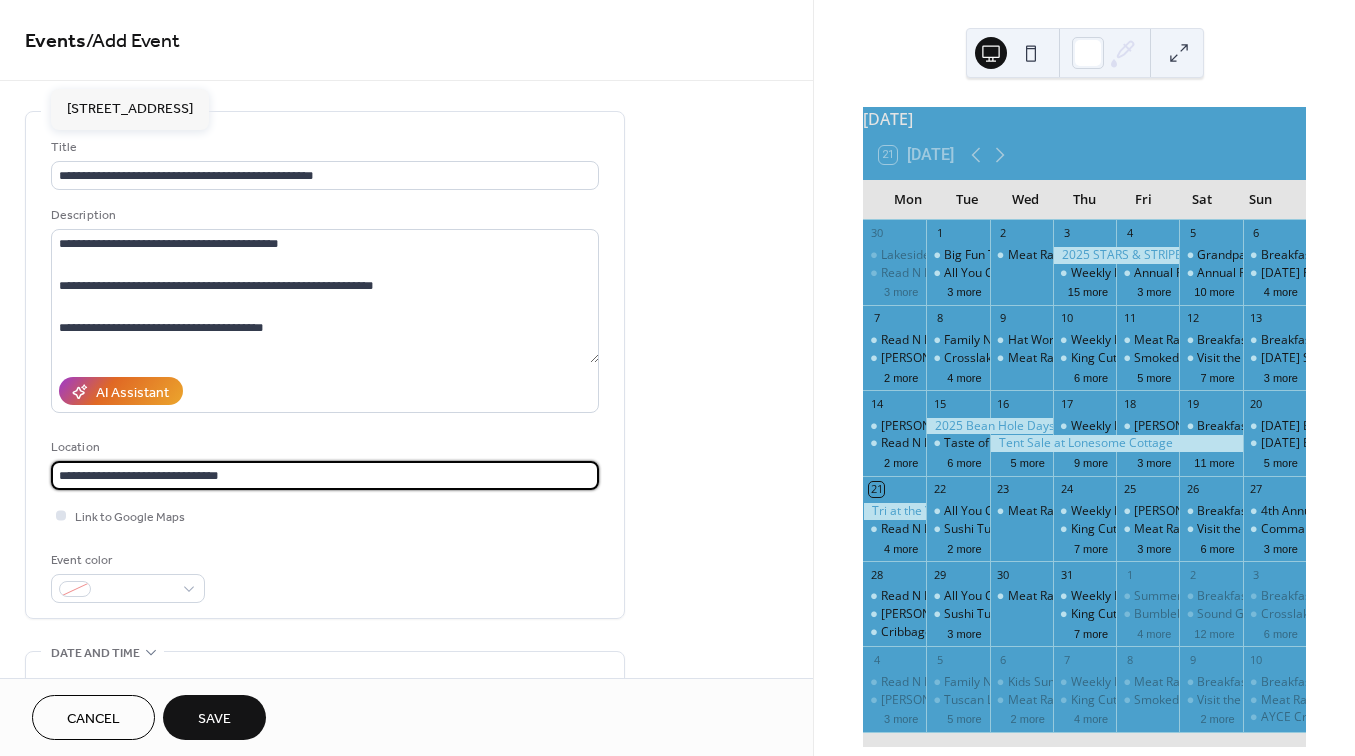 type on "**********" 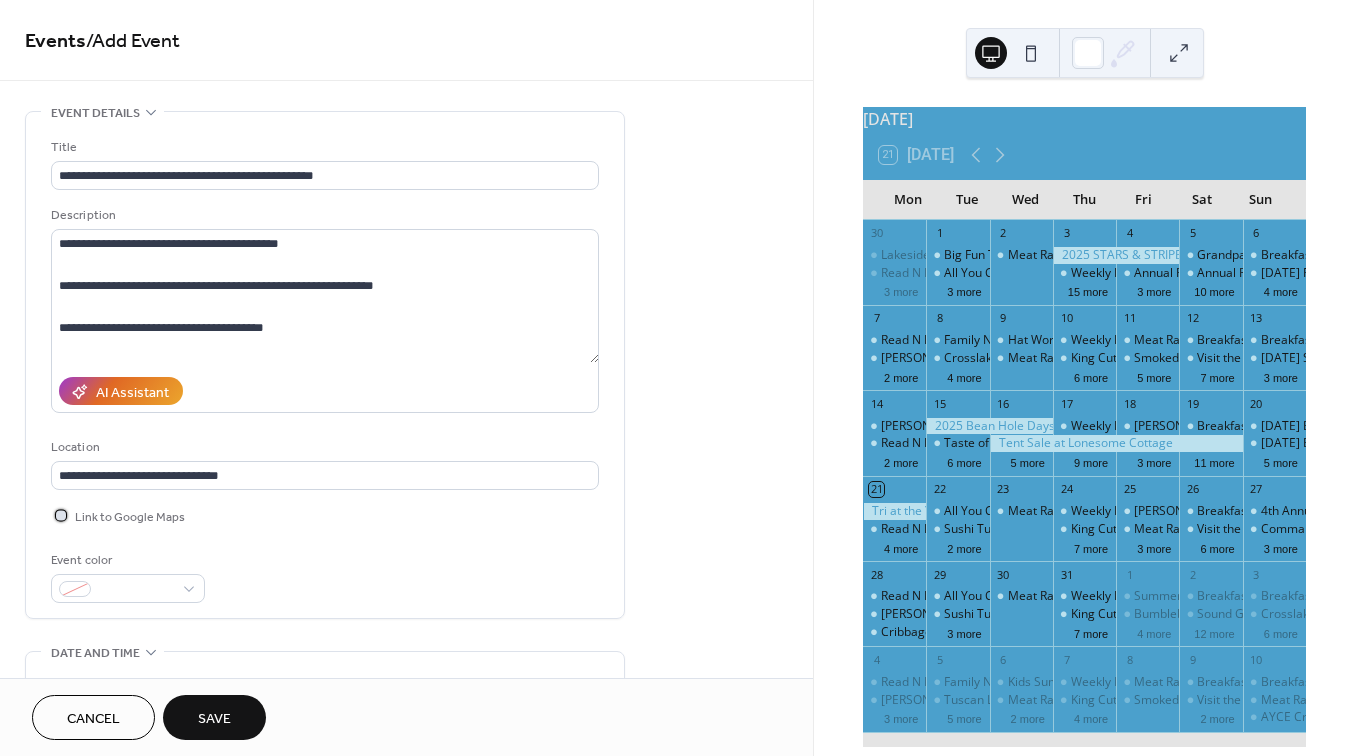 click at bounding box center [61, 515] 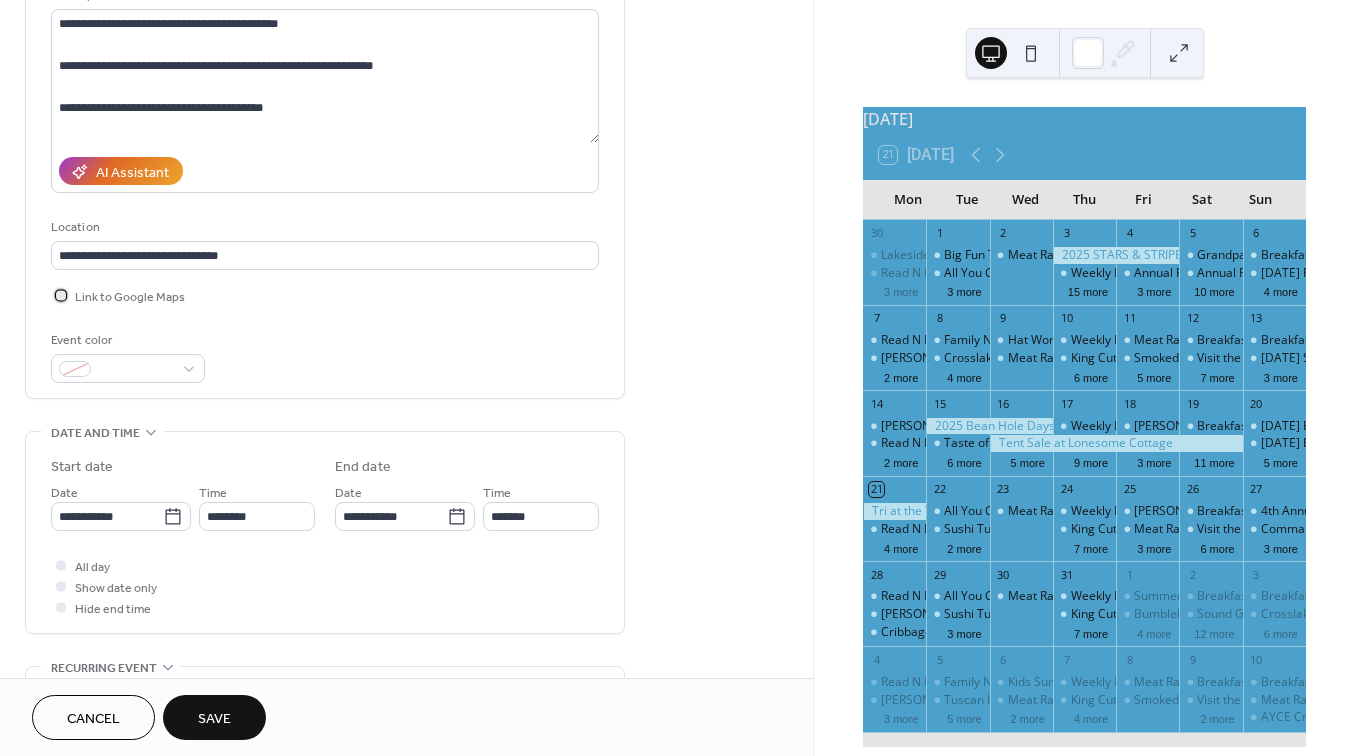 scroll, scrollTop: 221, scrollLeft: 0, axis: vertical 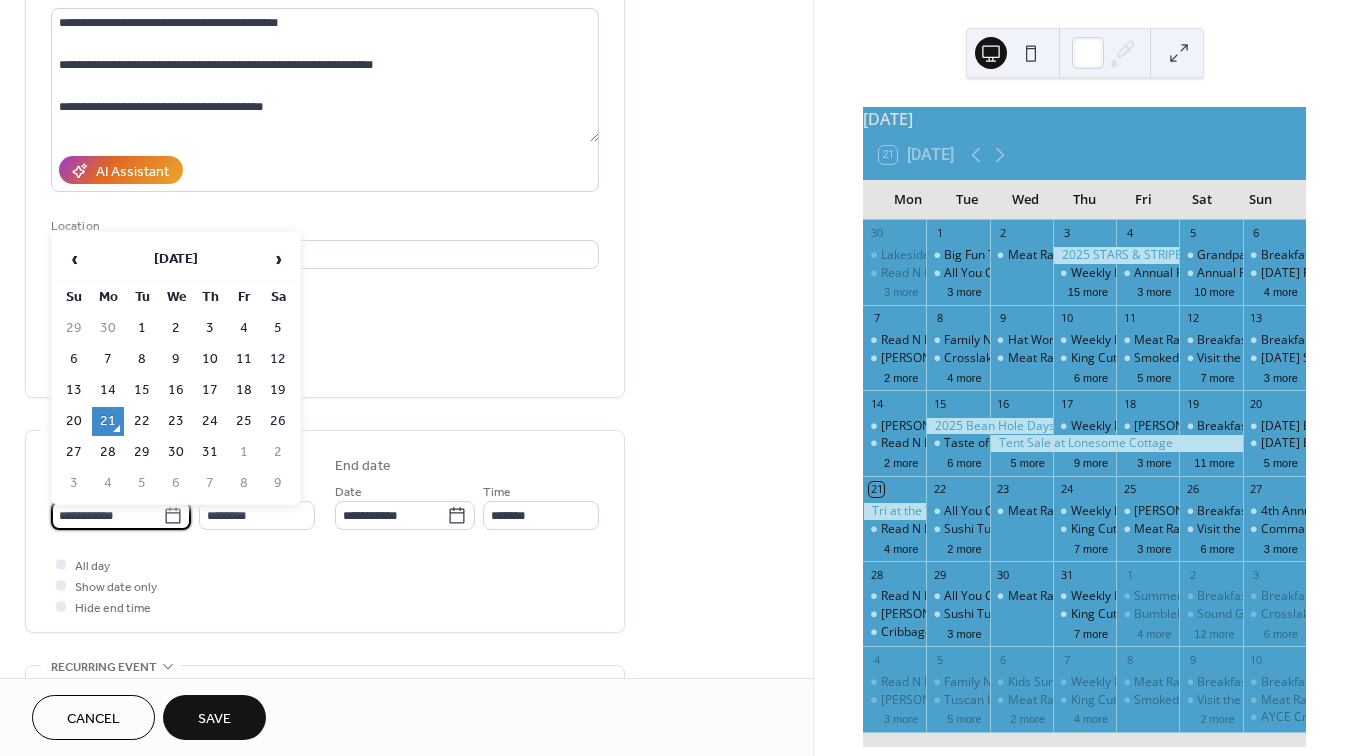 click on "**********" at bounding box center [107, 515] 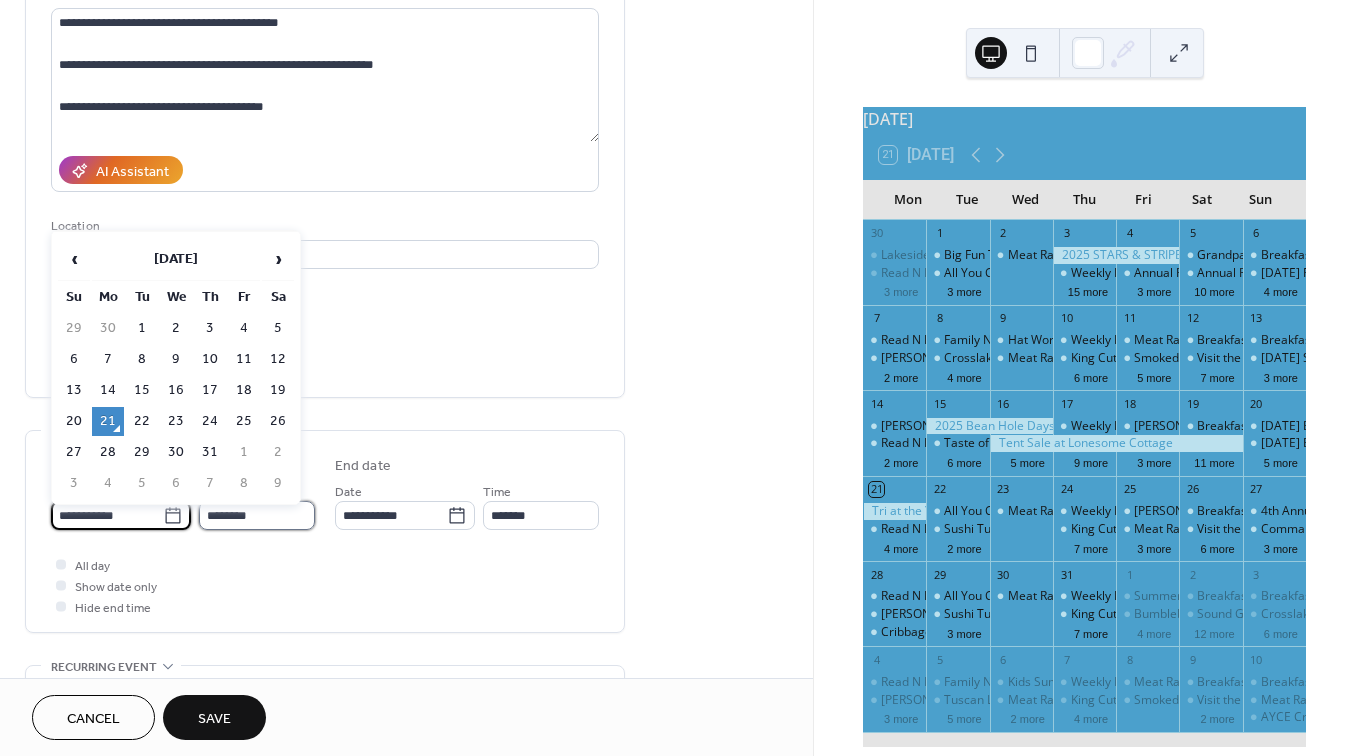 click on "********" at bounding box center (257, 515) 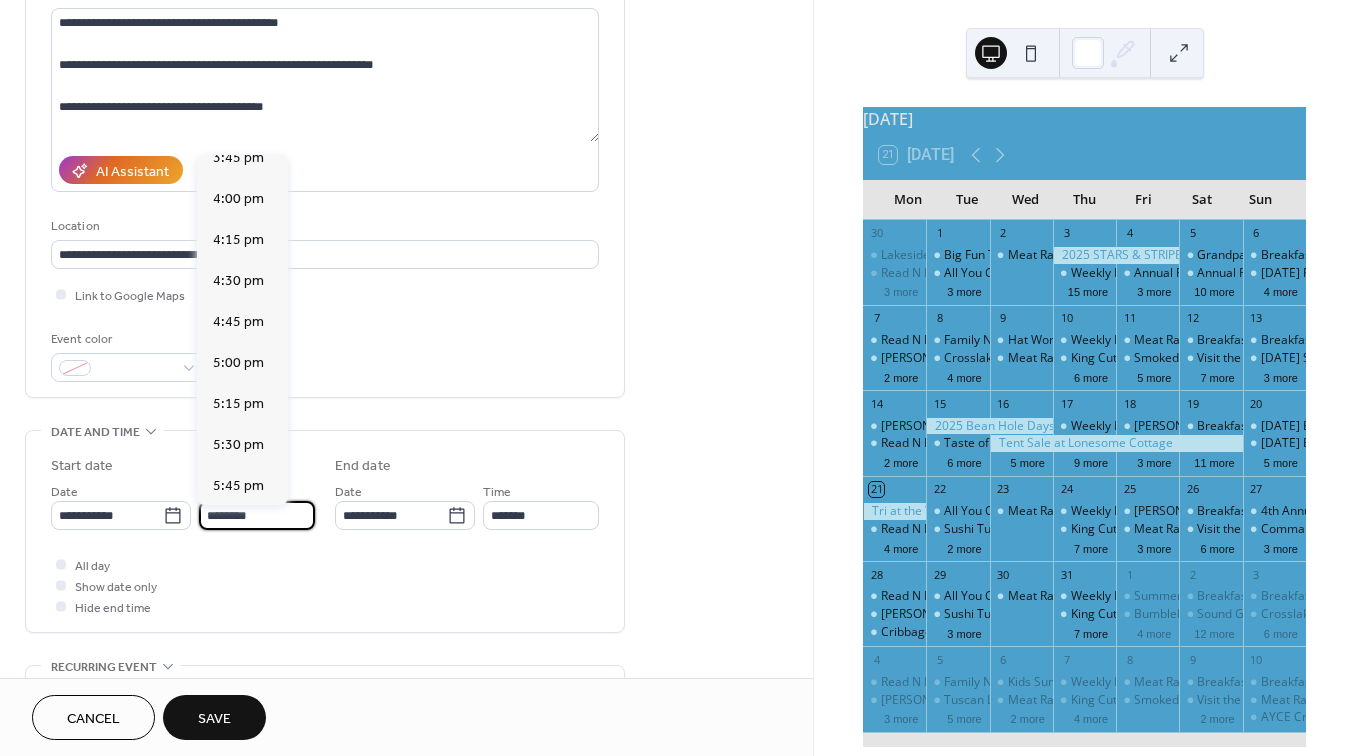 scroll, scrollTop: 2621, scrollLeft: 0, axis: vertical 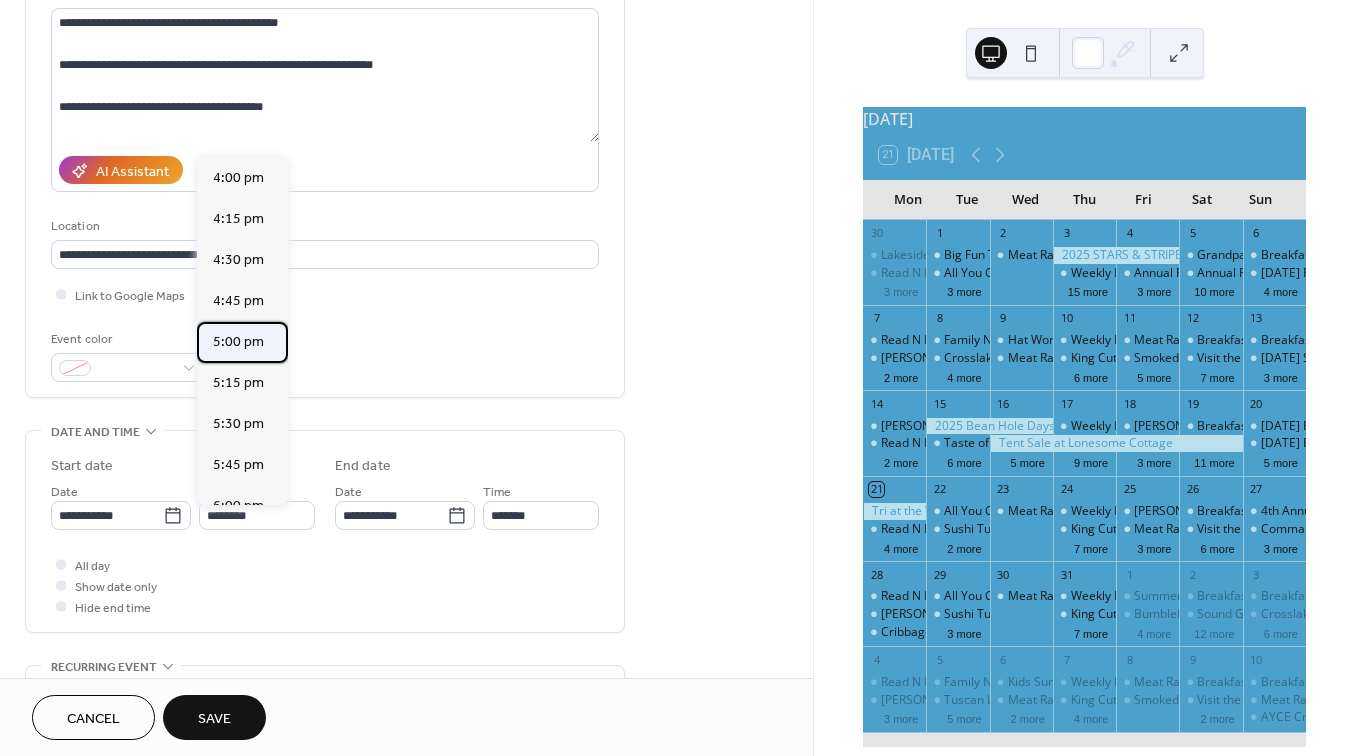 click on "5:00 pm" at bounding box center (238, 342) 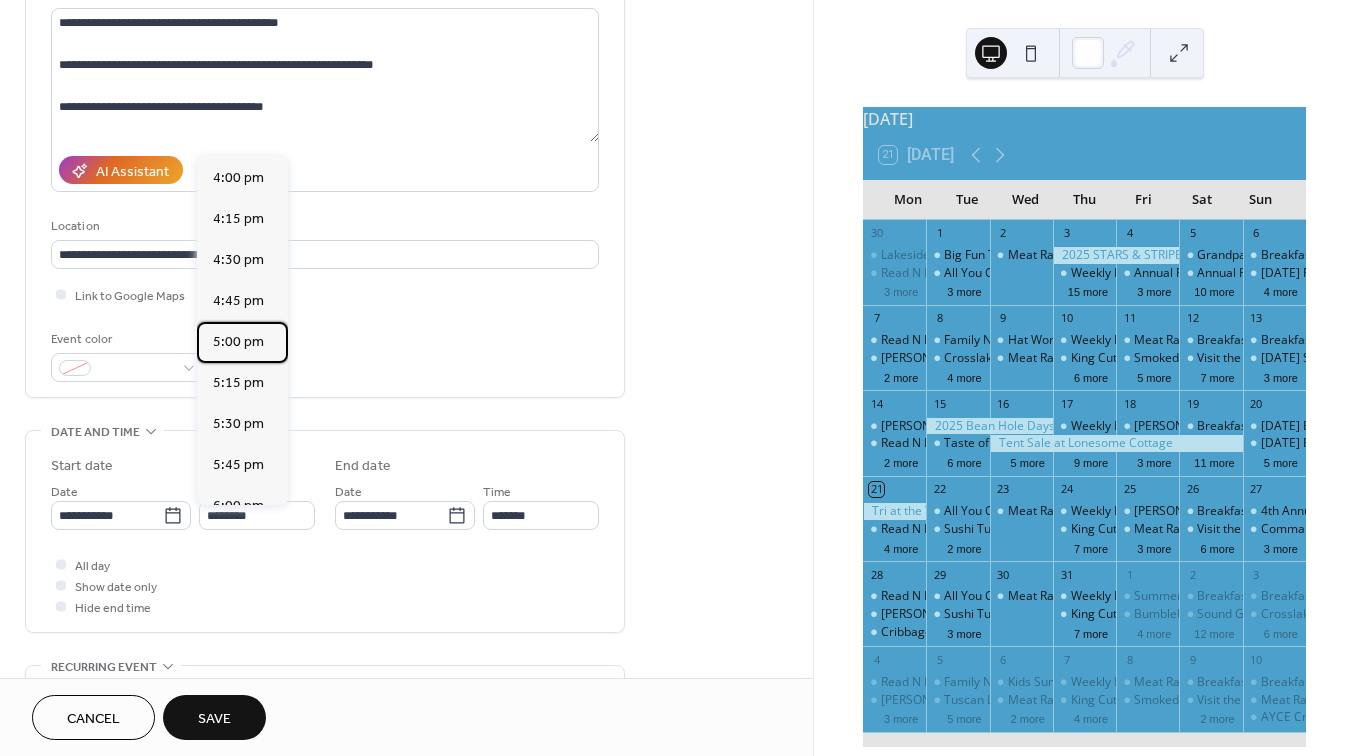 type on "*******" 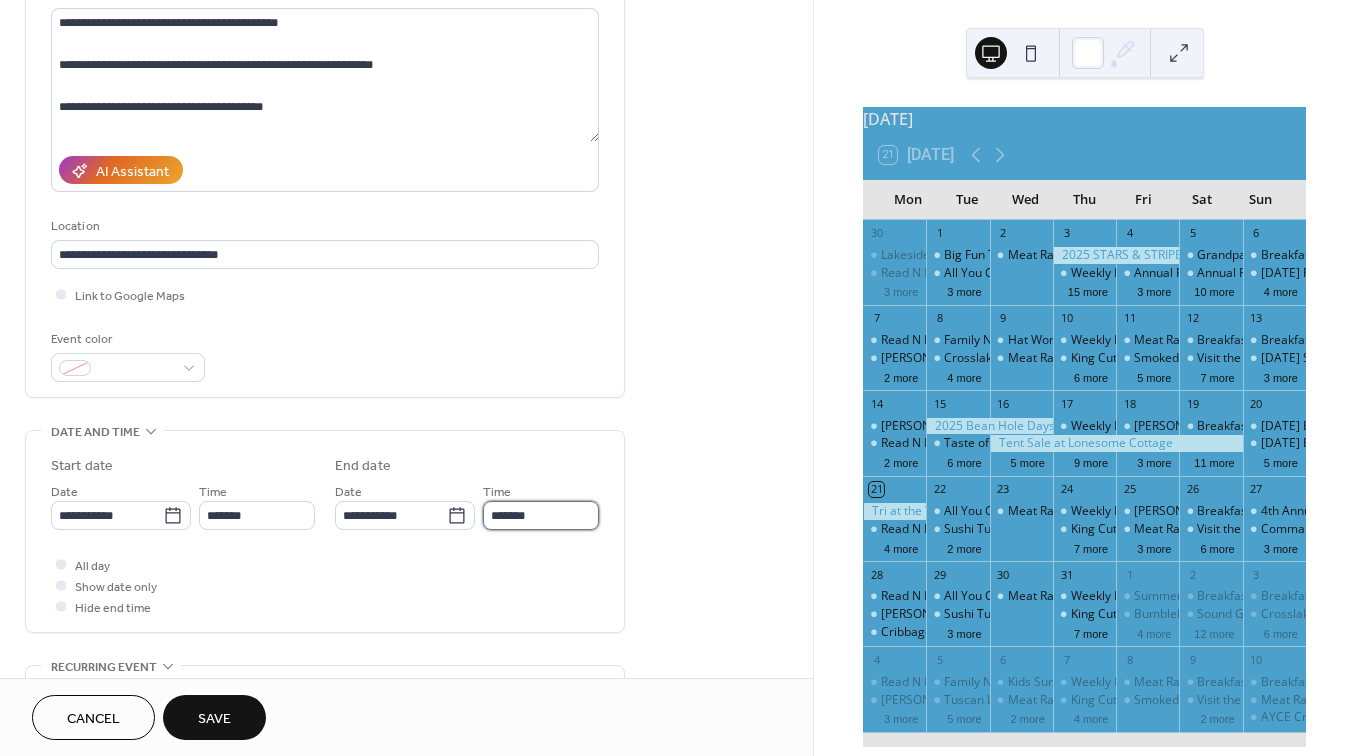 click on "*******" at bounding box center (541, 515) 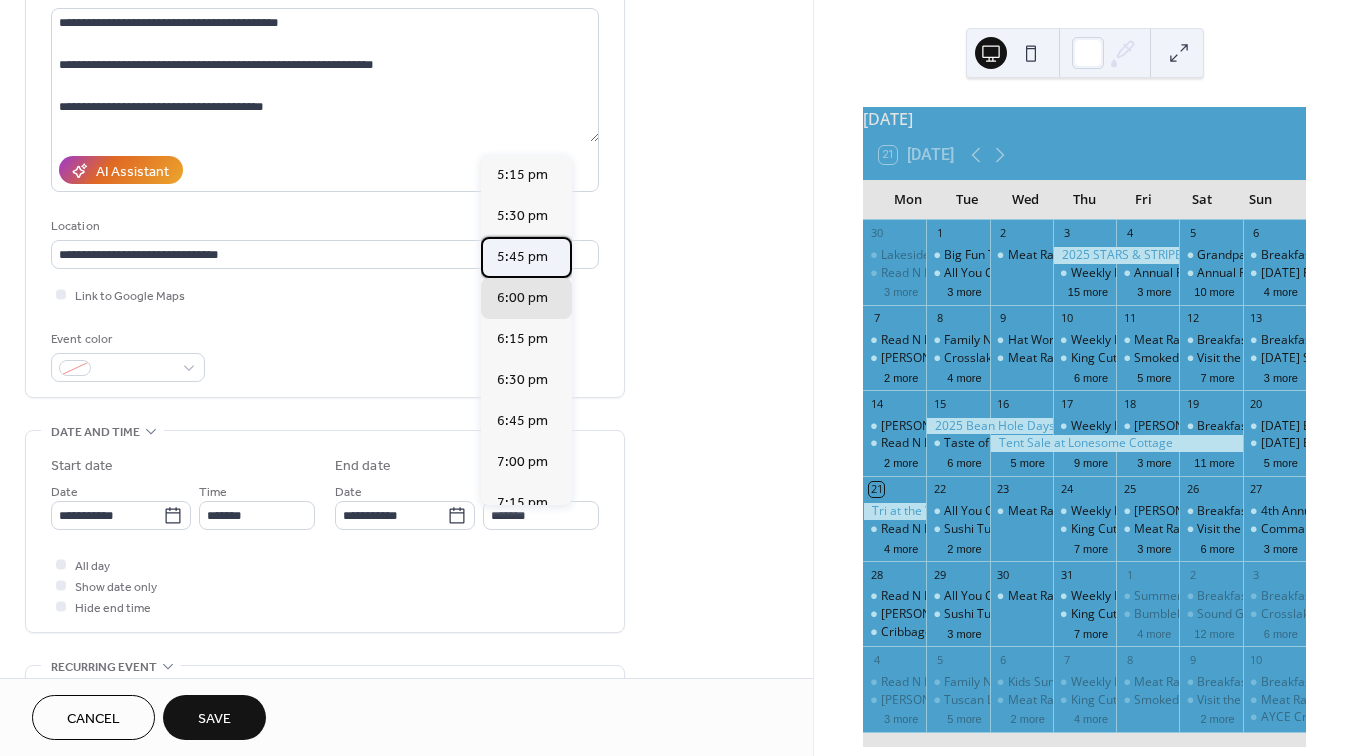 click on "5:45 pm" at bounding box center (522, 257) 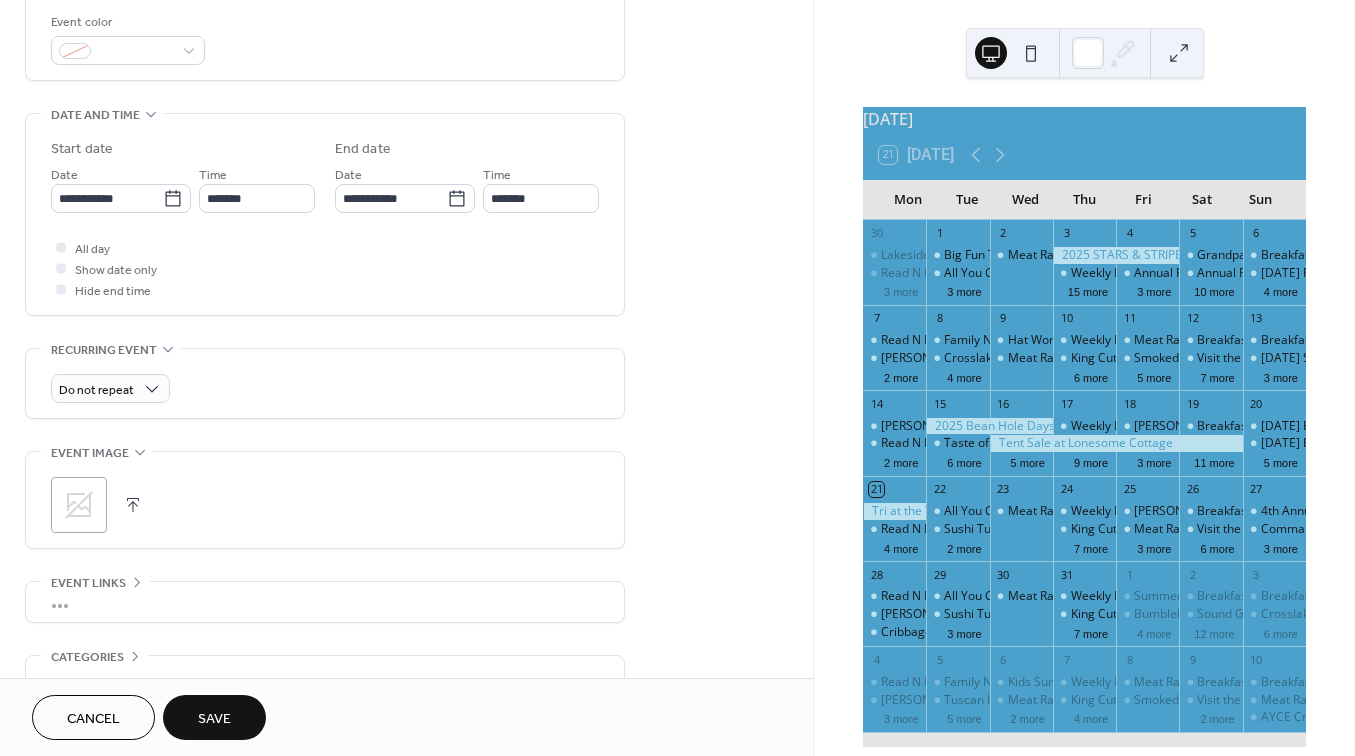 scroll, scrollTop: 539, scrollLeft: 0, axis: vertical 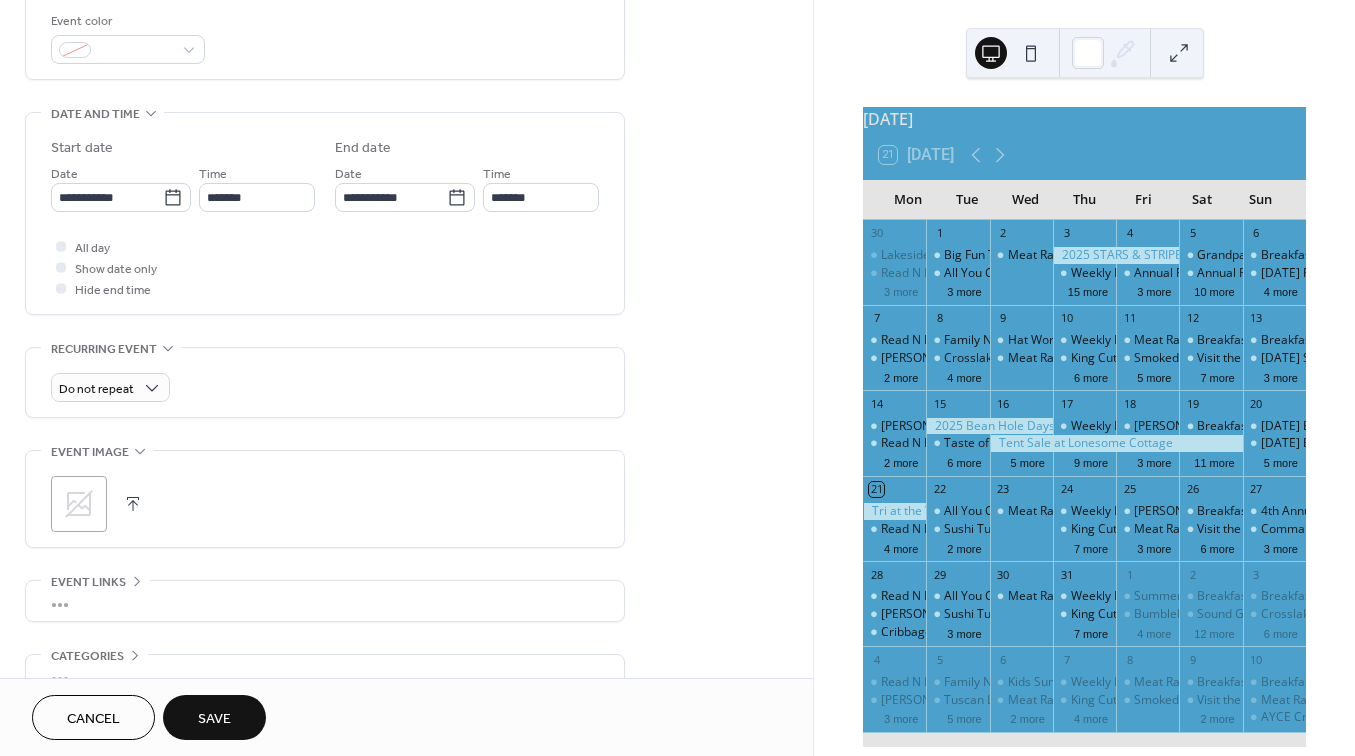 click at bounding box center (133, 504) 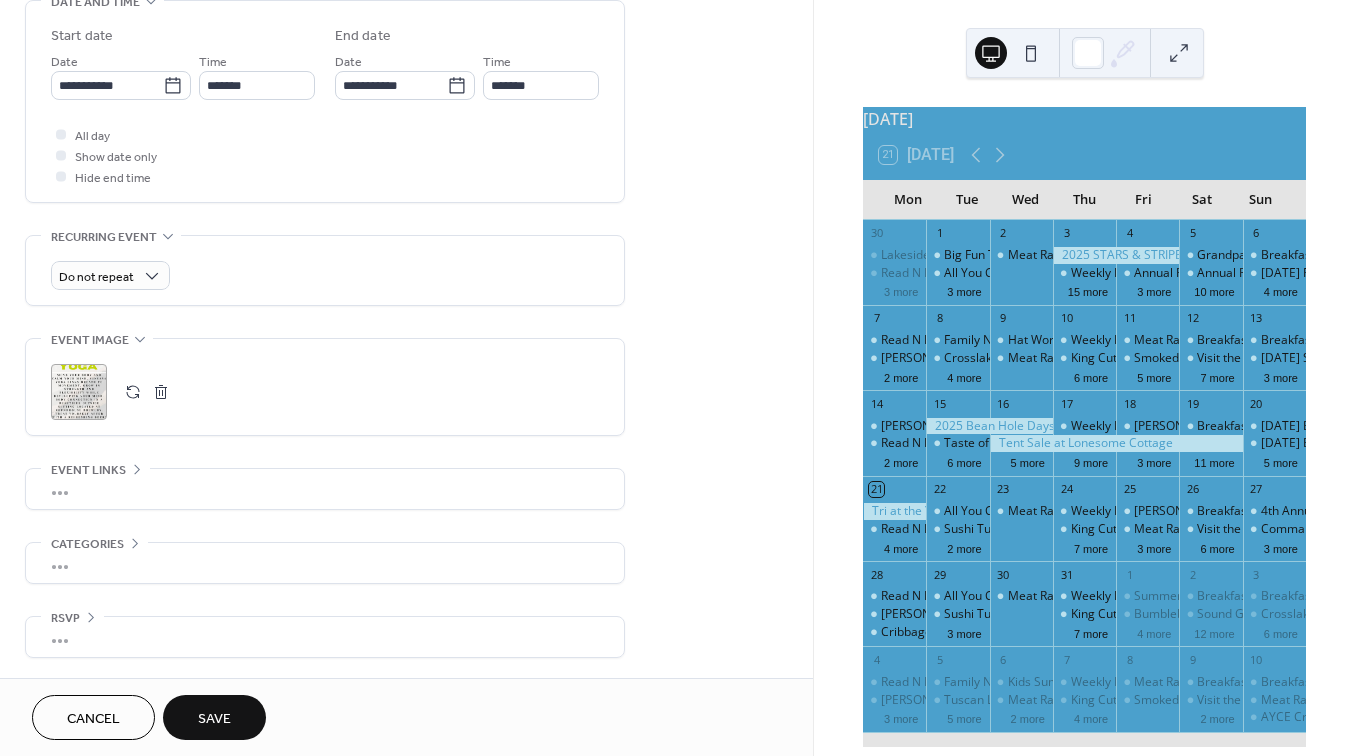 scroll, scrollTop: 657, scrollLeft: 0, axis: vertical 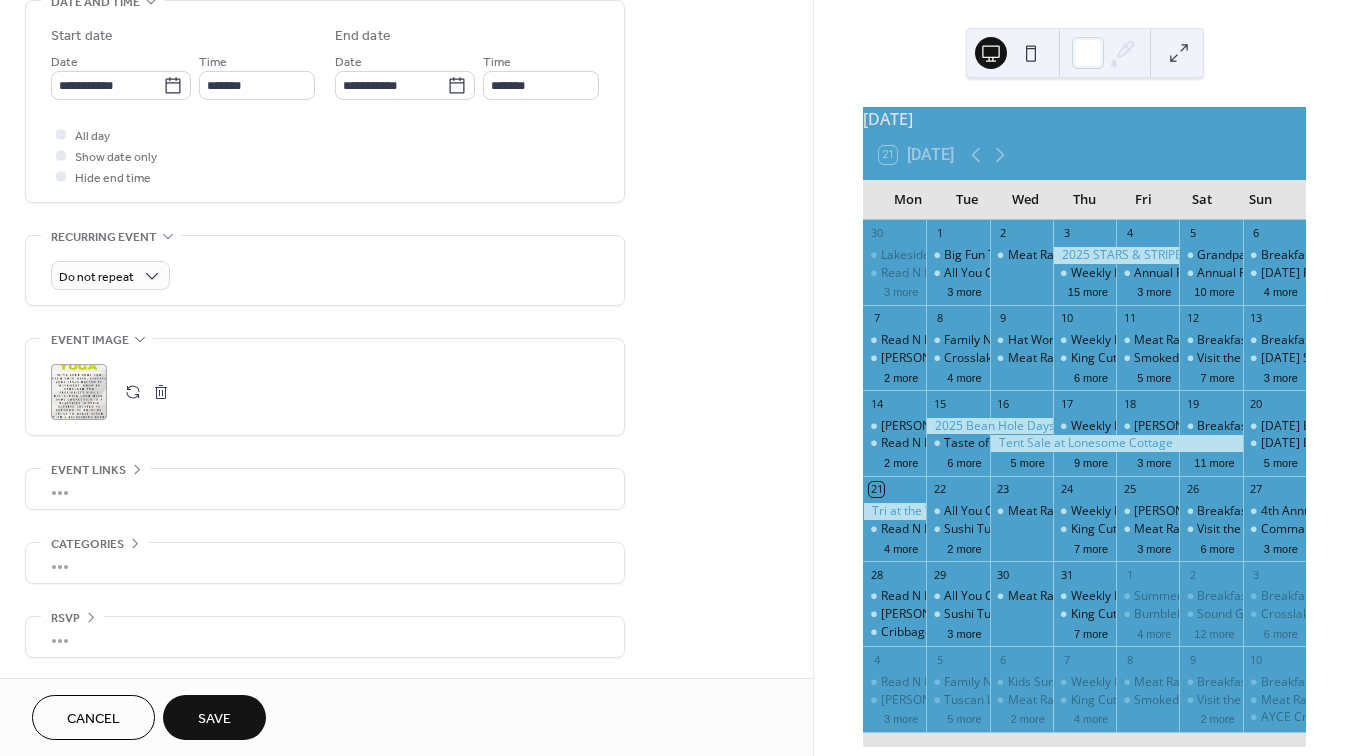 click on "•••" at bounding box center (325, 489) 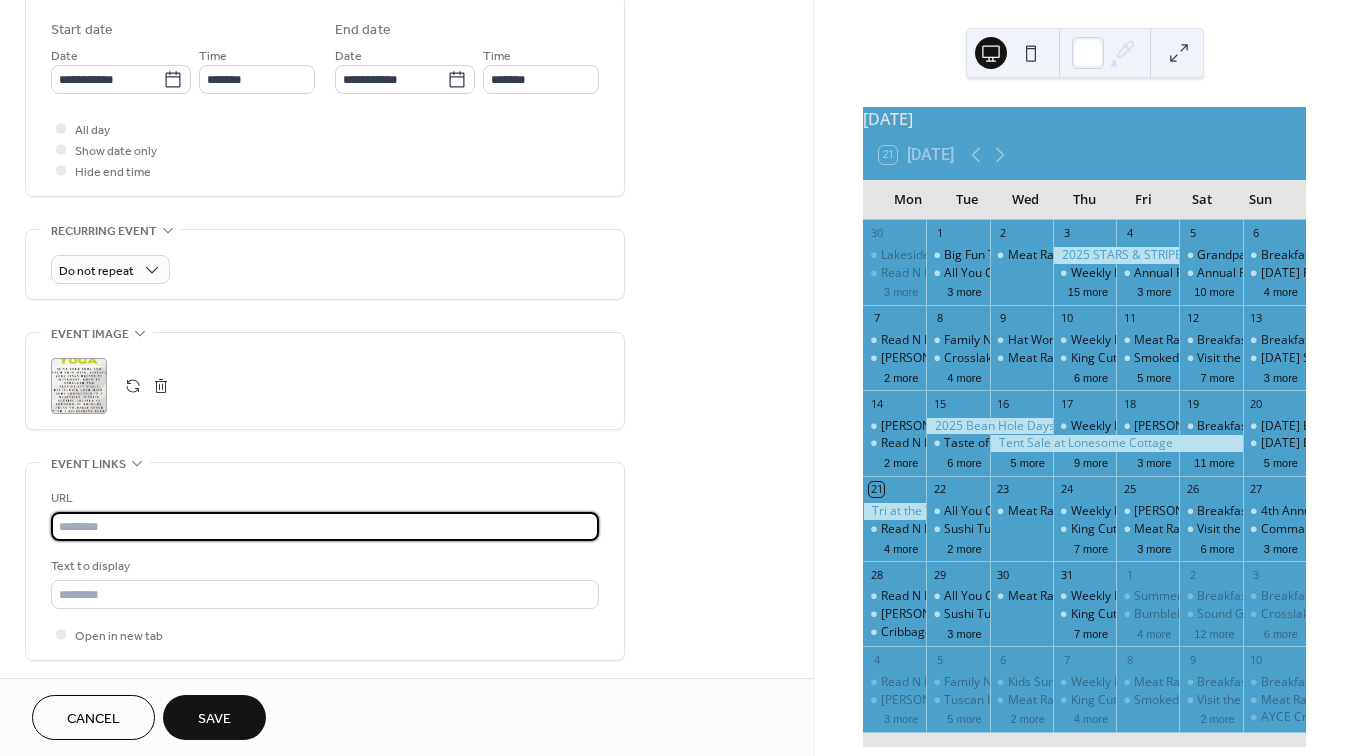 click at bounding box center [325, 526] 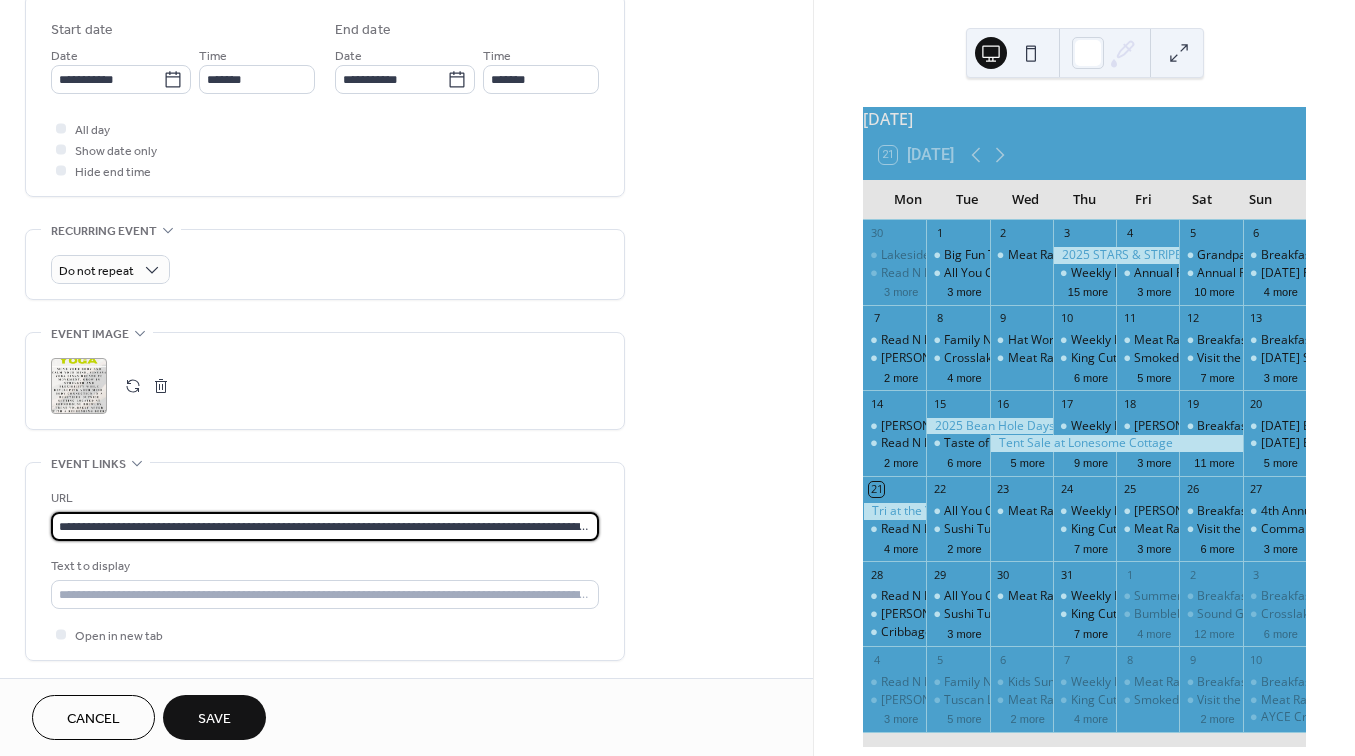 type 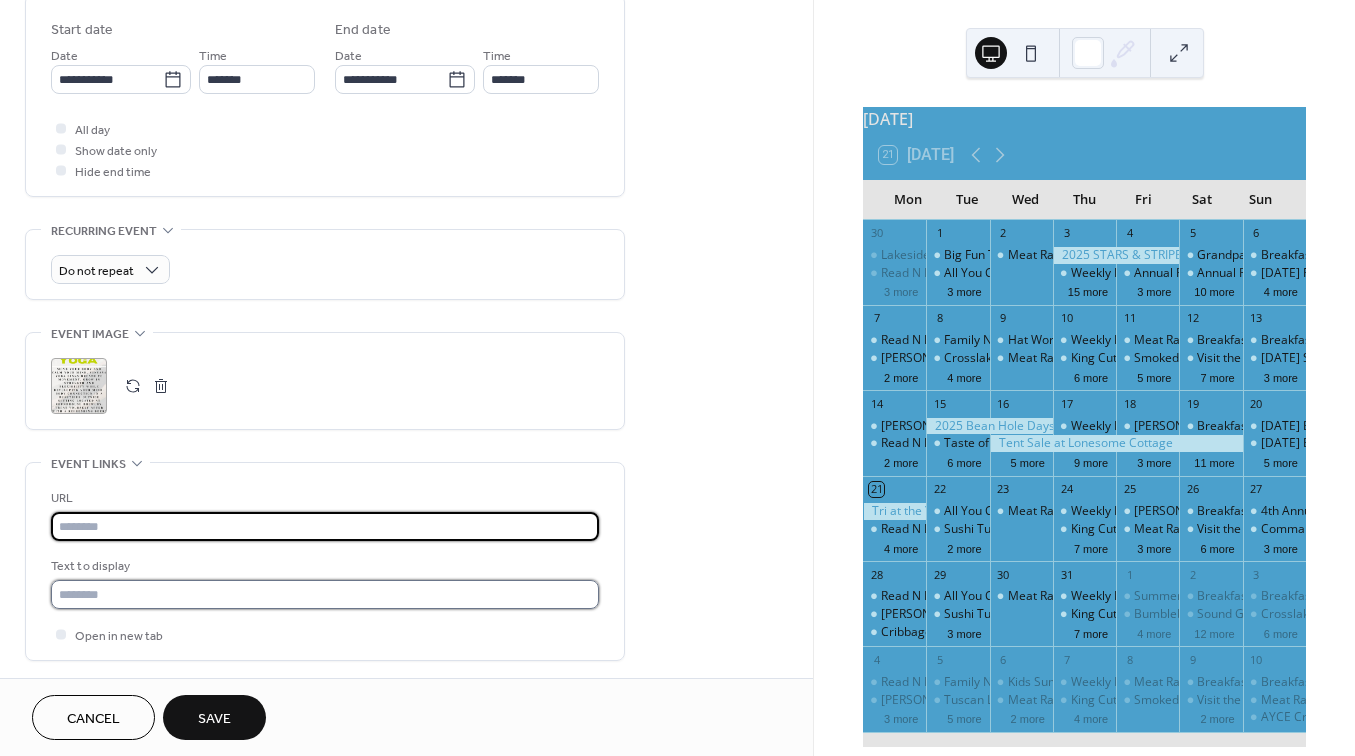 click at bounding box center [325, 594] 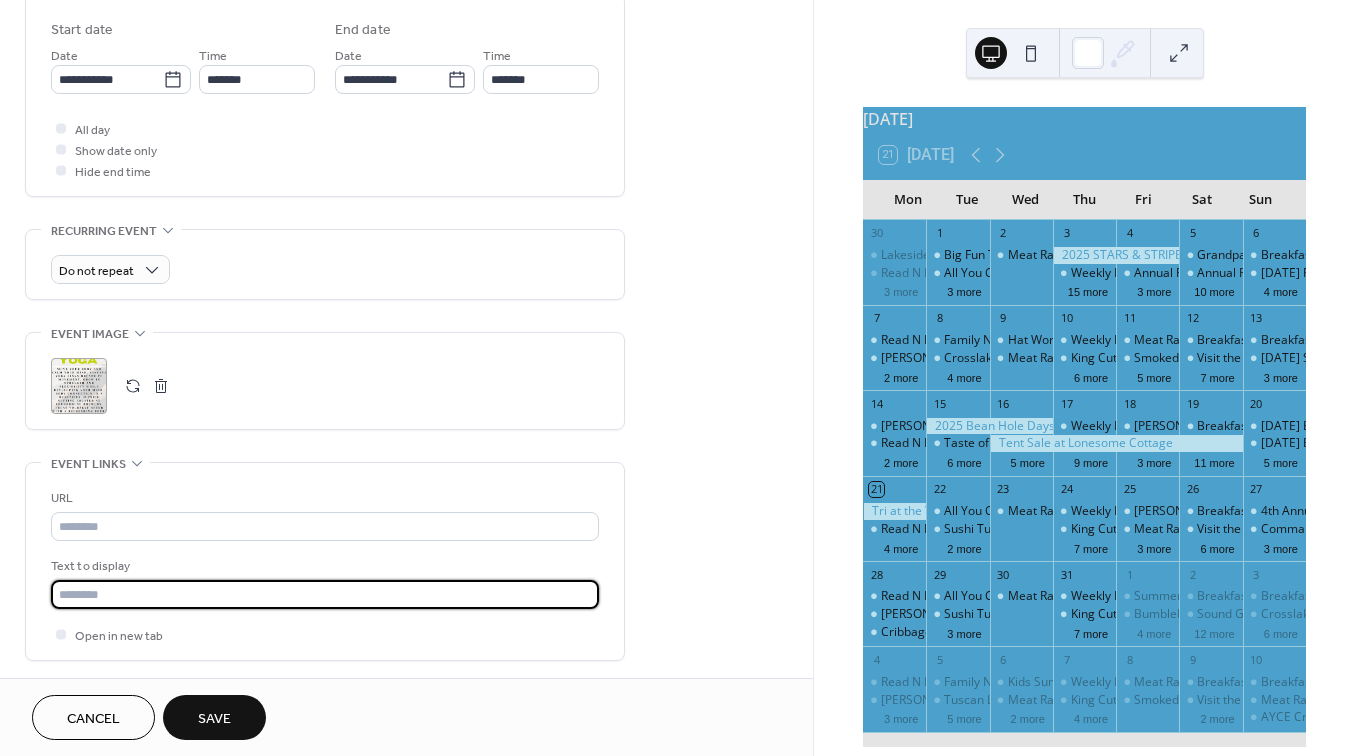 paste on "**********" 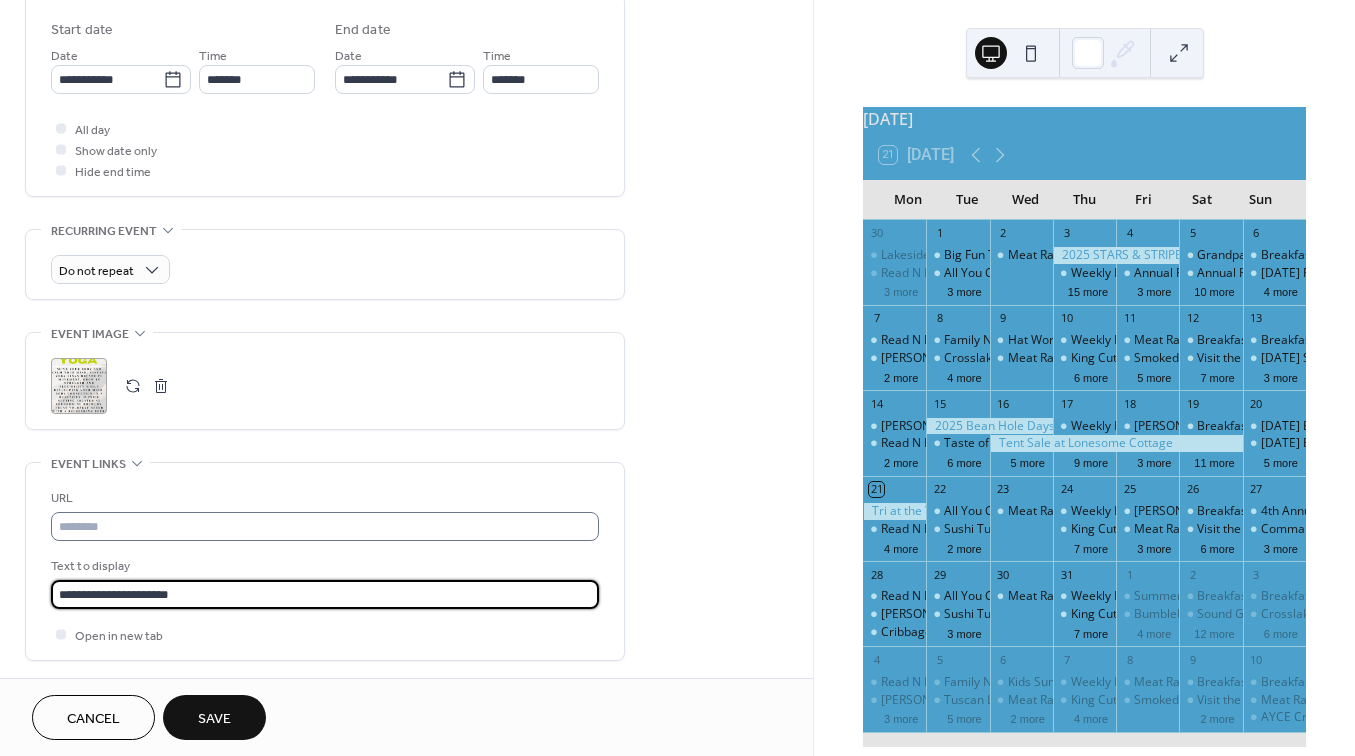 type on "**********" 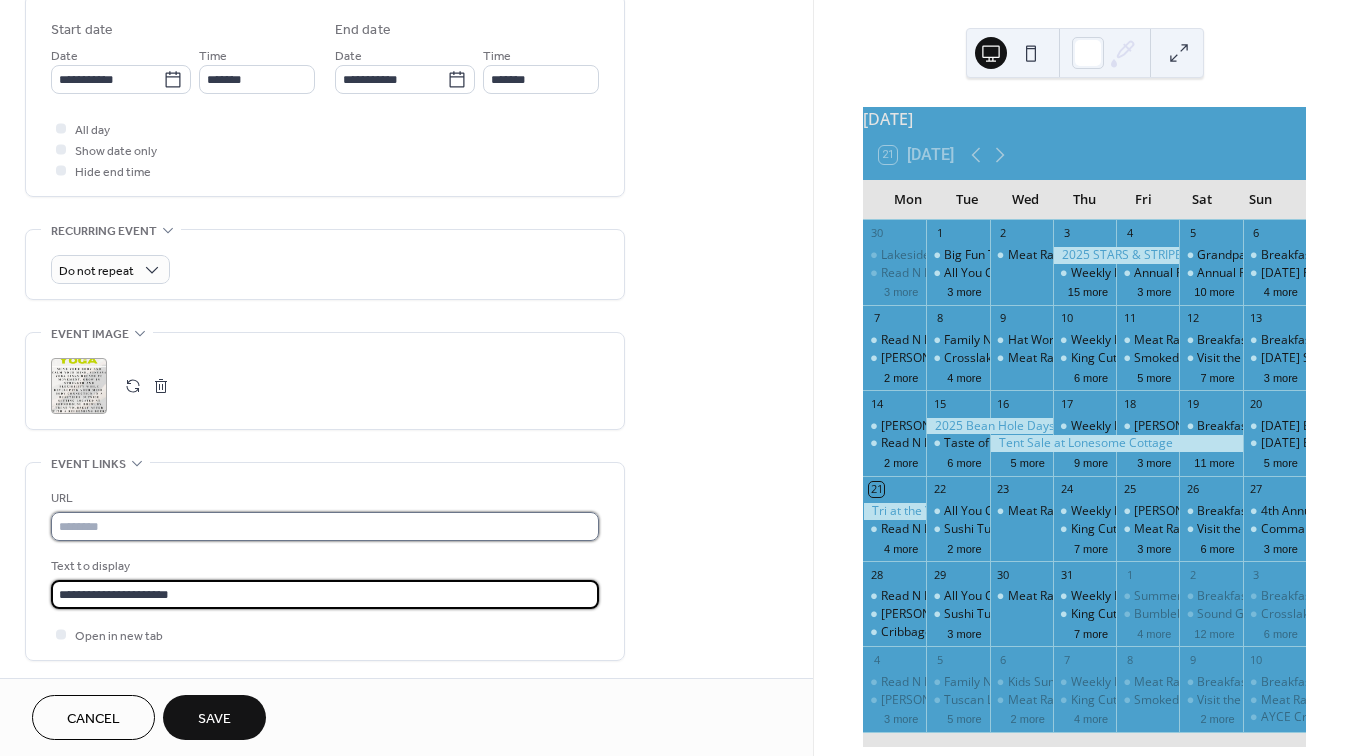 click at bounding box center [325, 526] 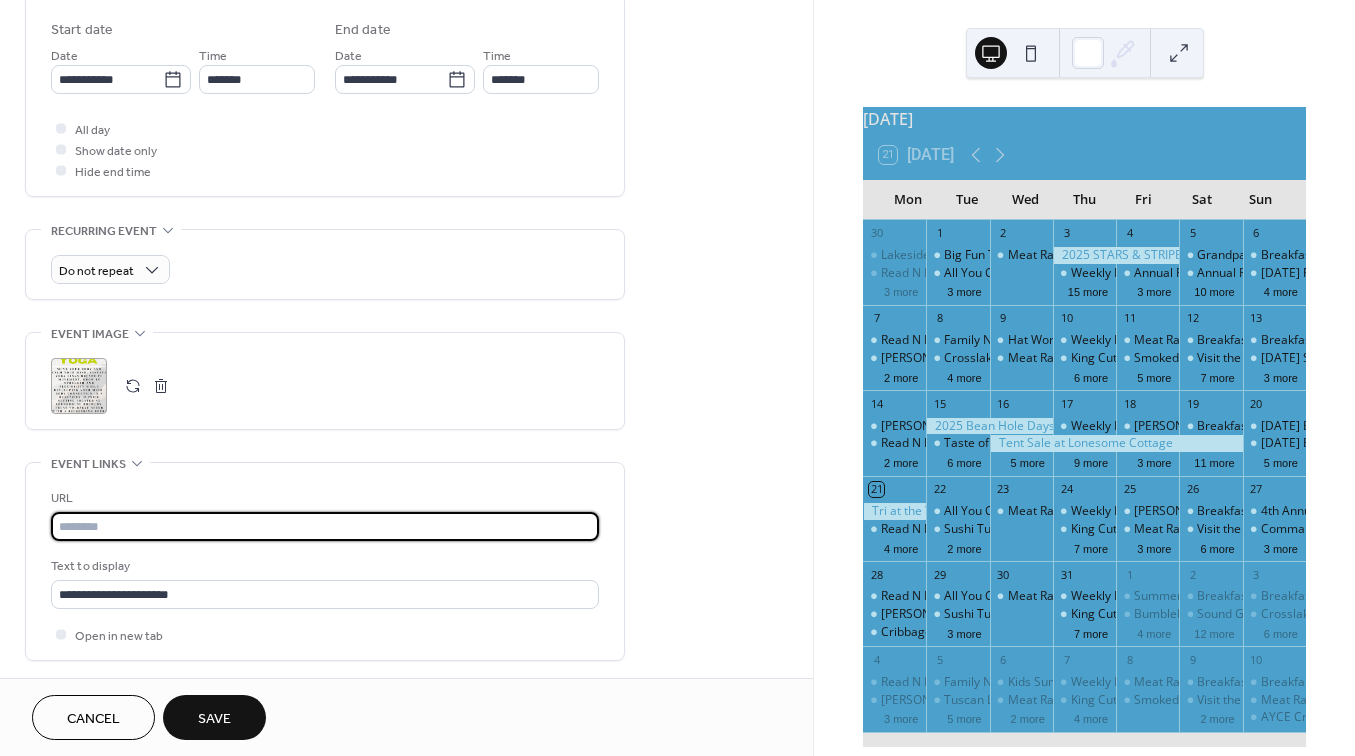paste on "**********" 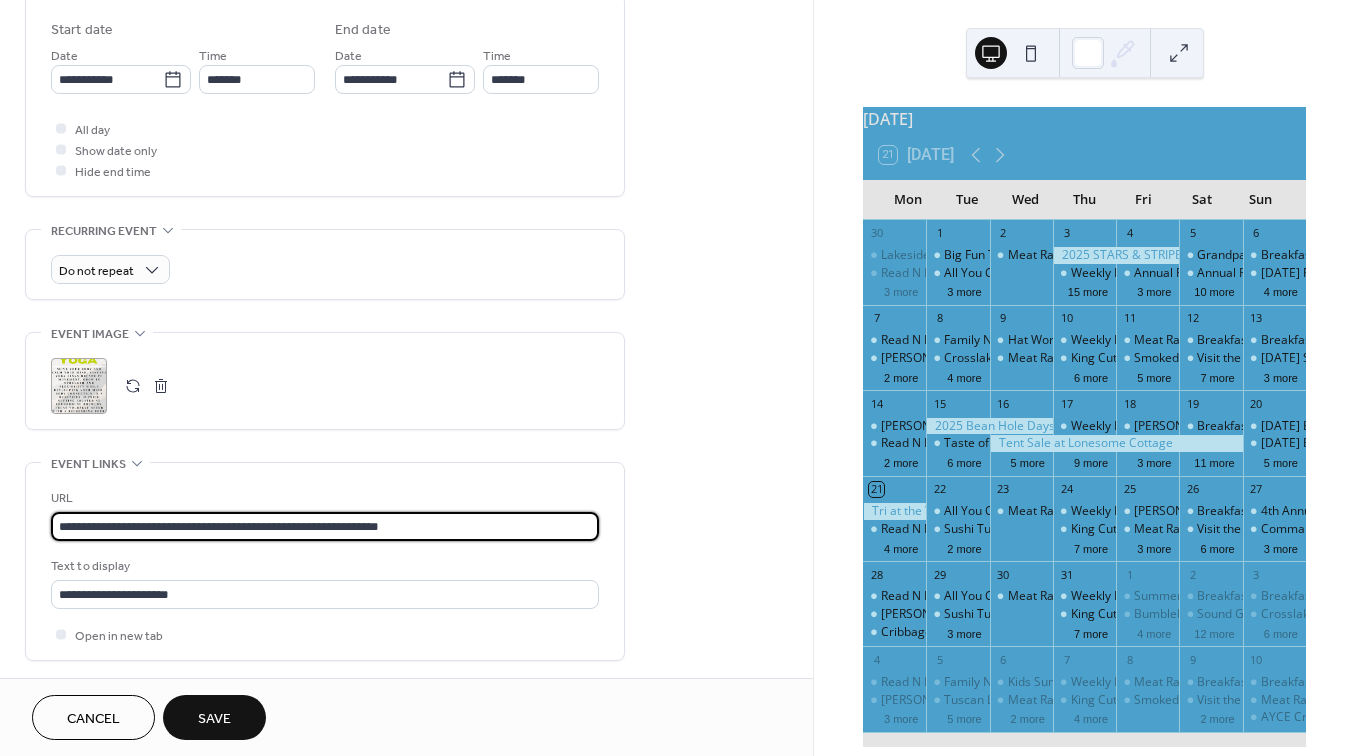 type on "**********" 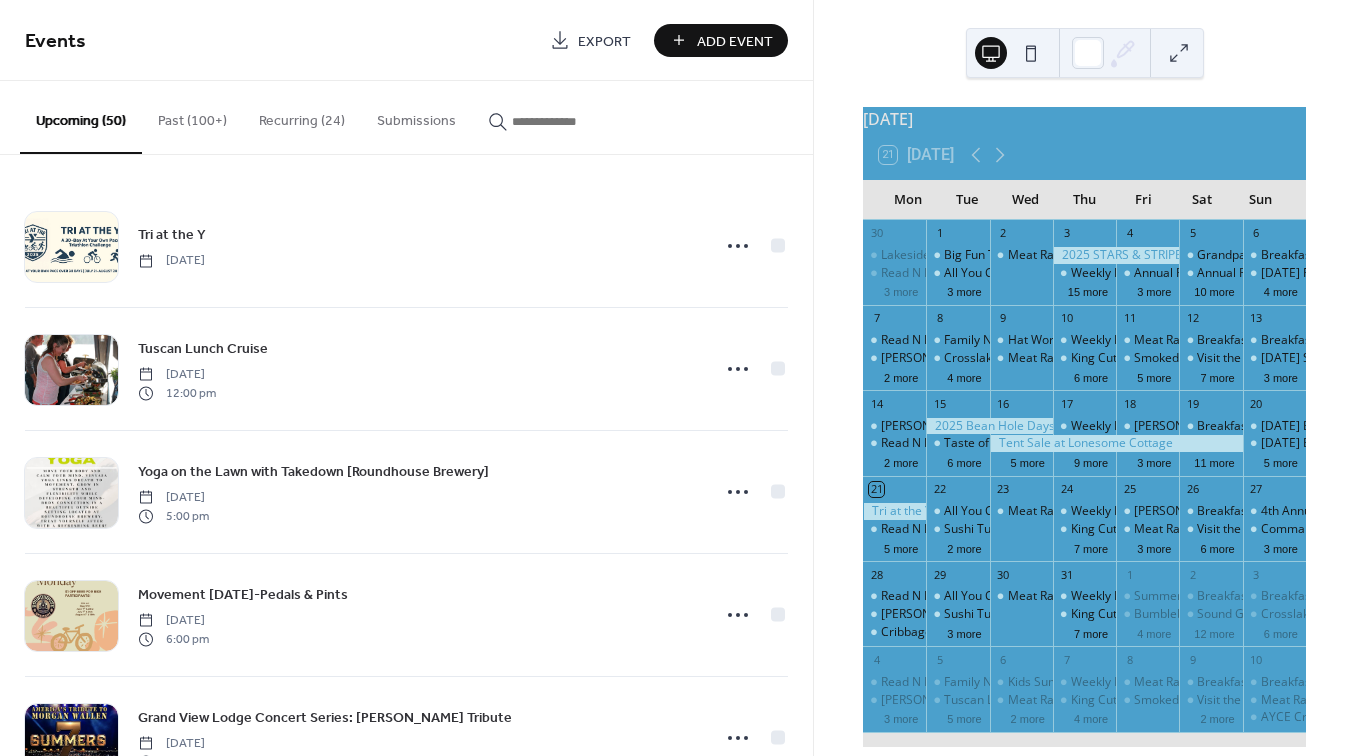 click at bounding box center [572, 121] 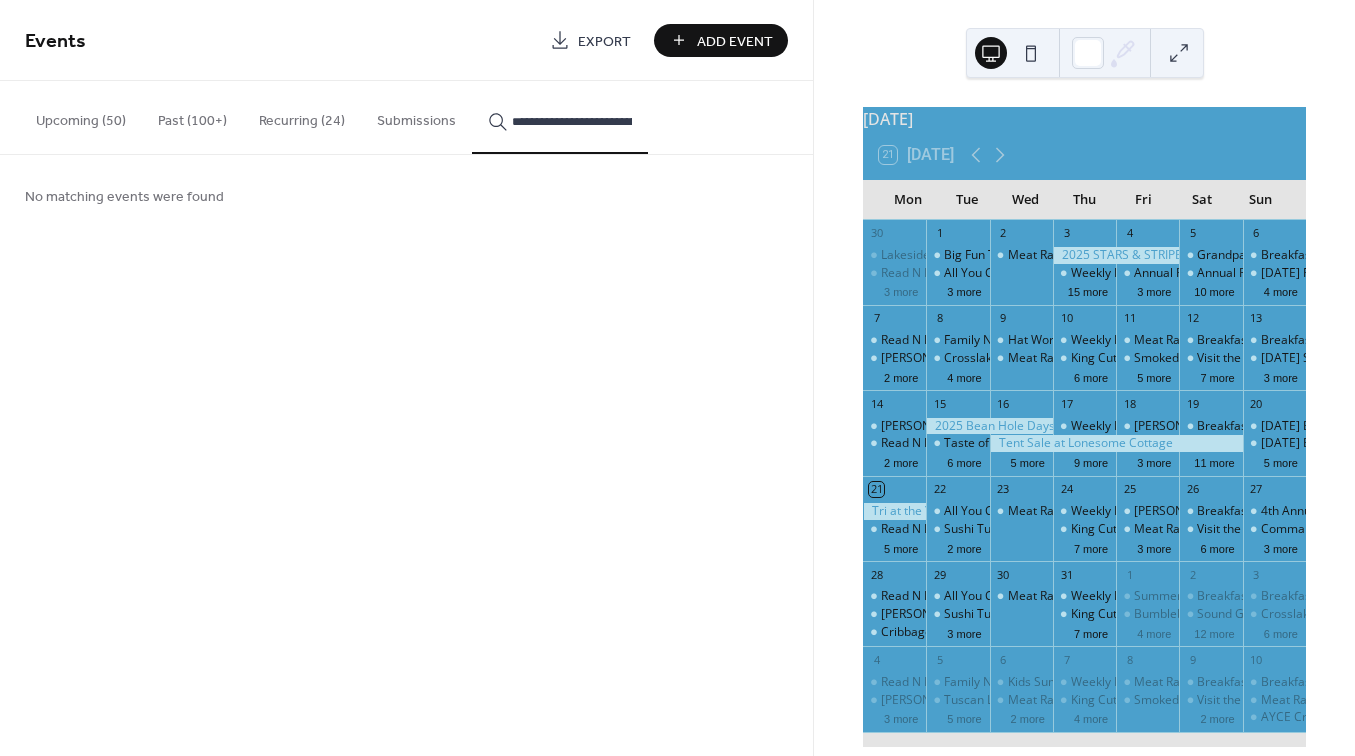 type on "**********" 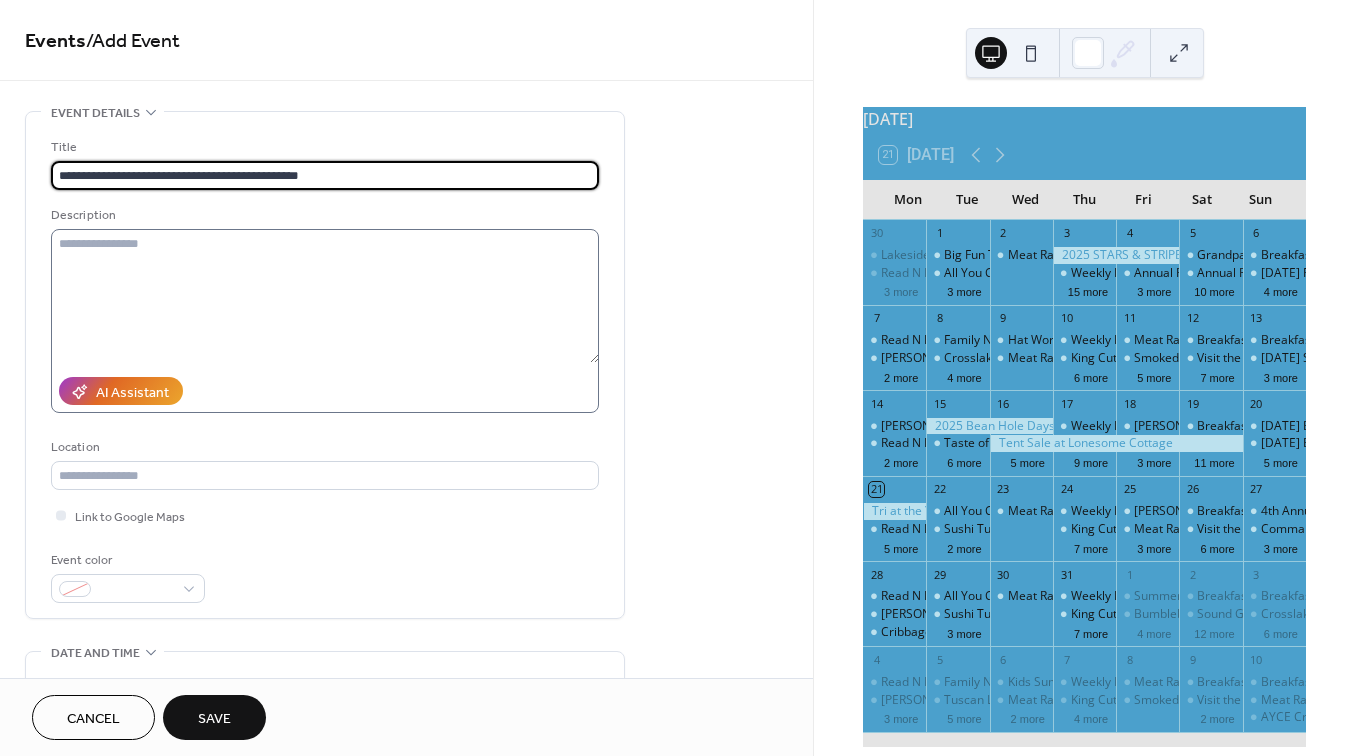 type on "**********" 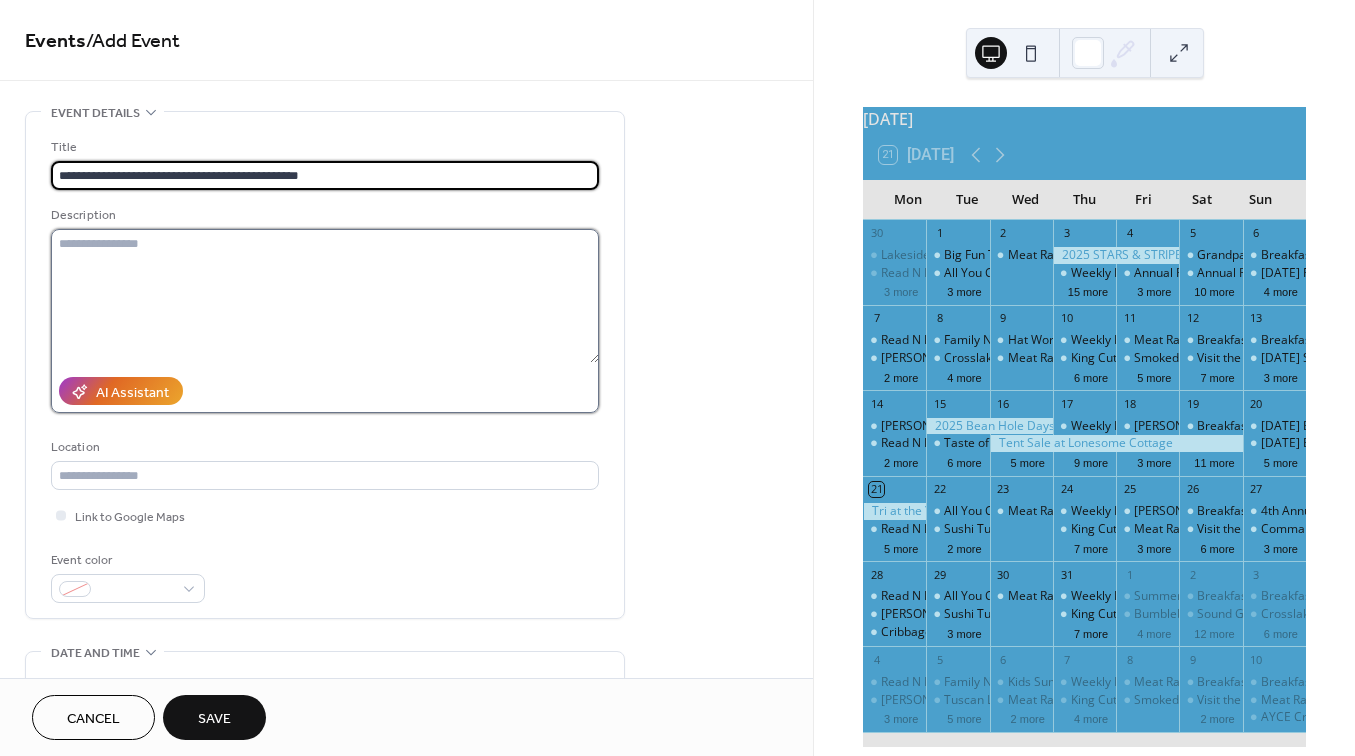 click at bounding box center [325, 296] 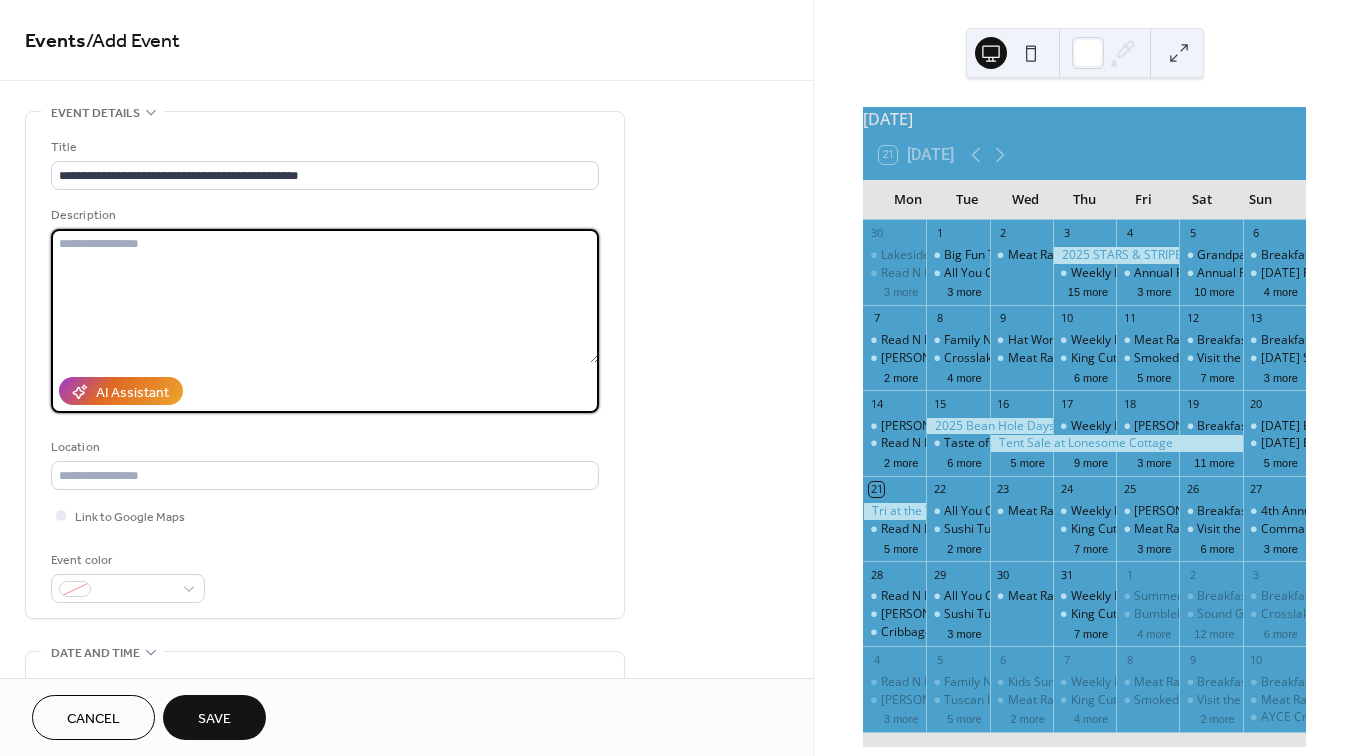 paste on "**********" 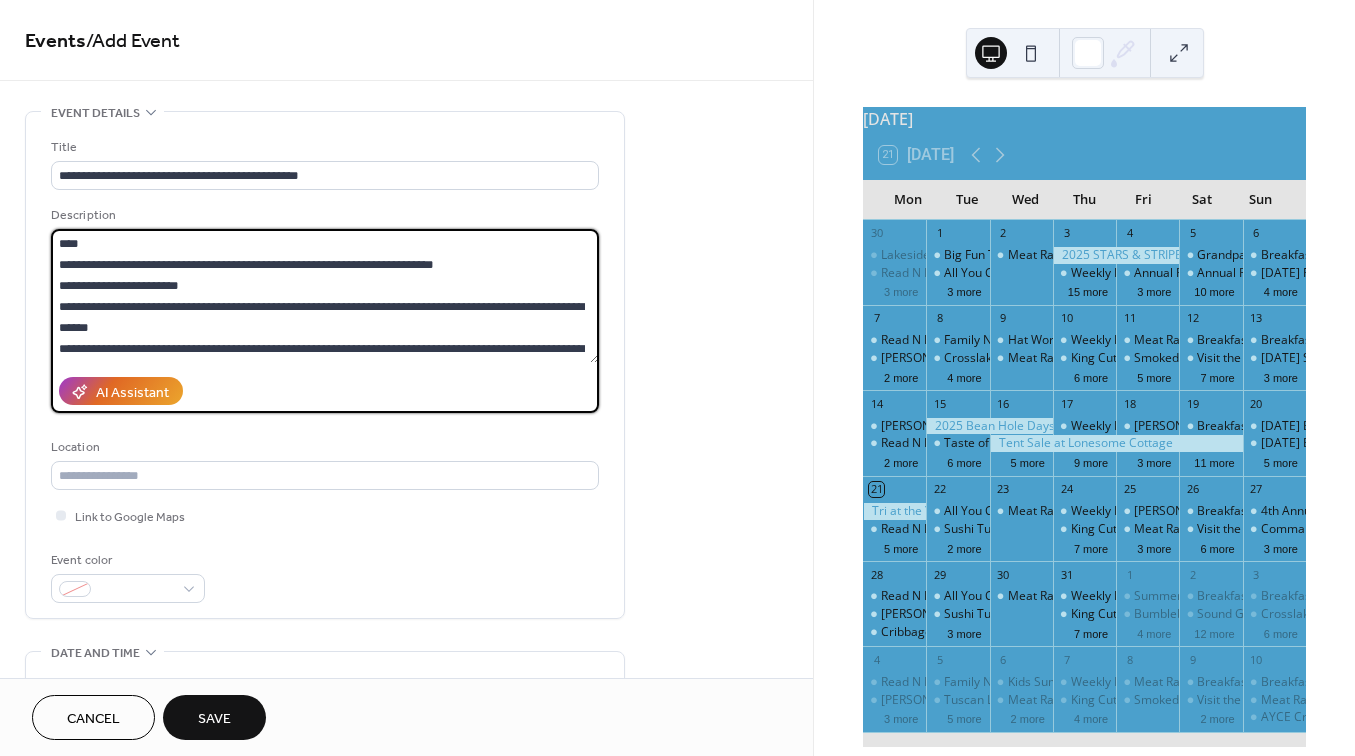 scroll, scrollTop: 210, scrollLeft: 0, axis: vertical 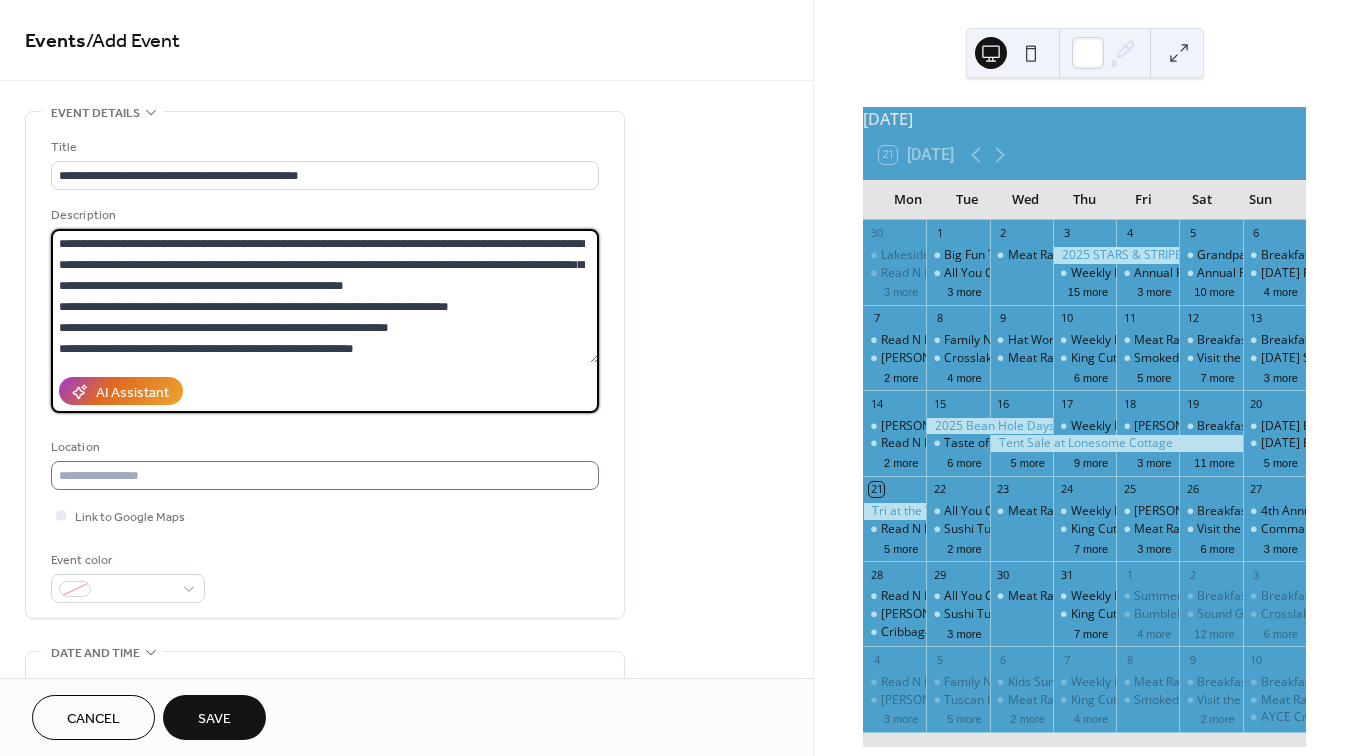 type on "**********" 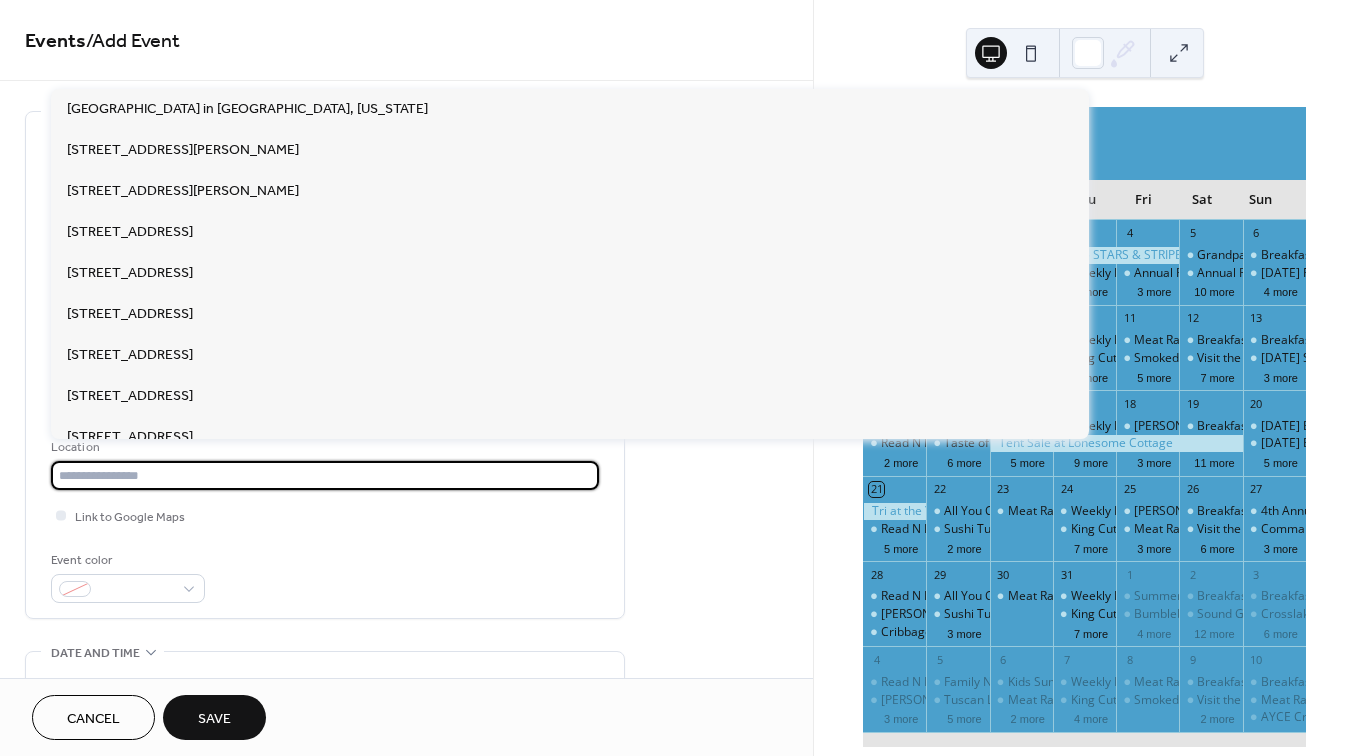click at bounding box center (325, 475) 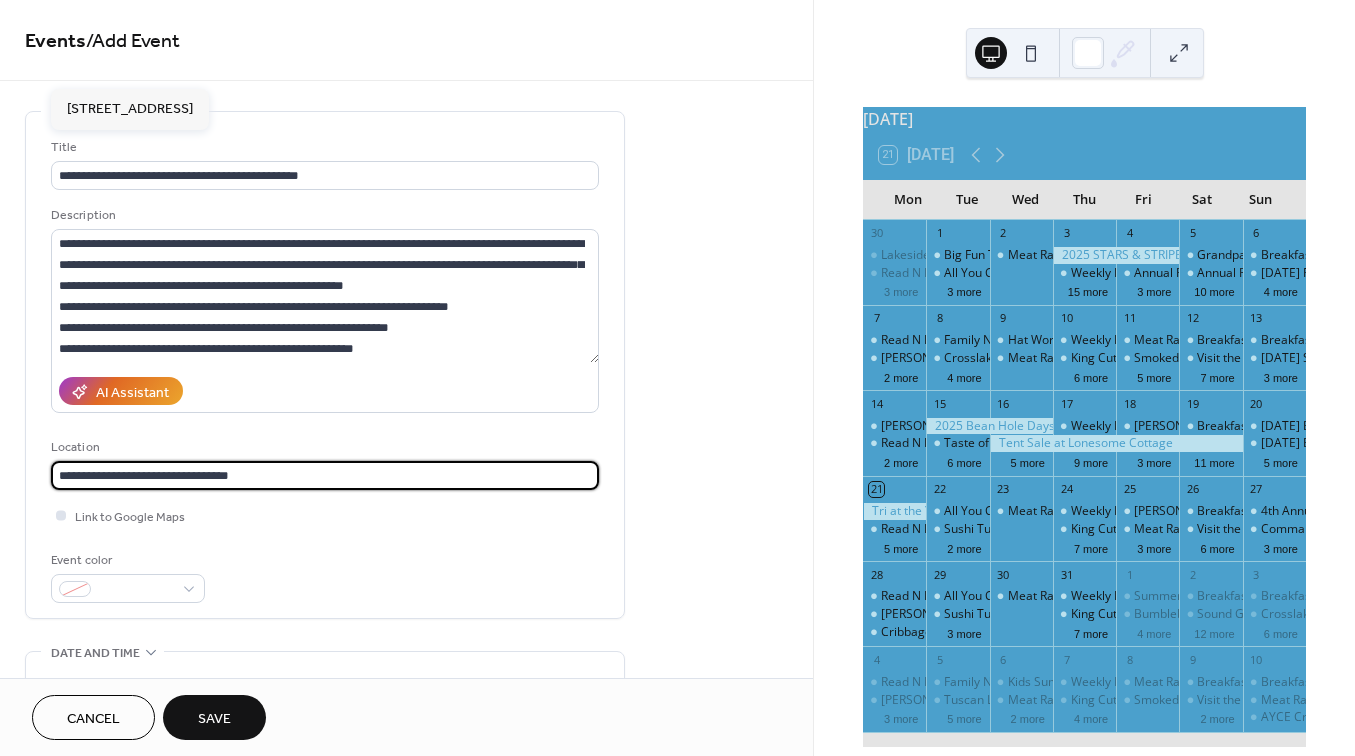 type on "**********" 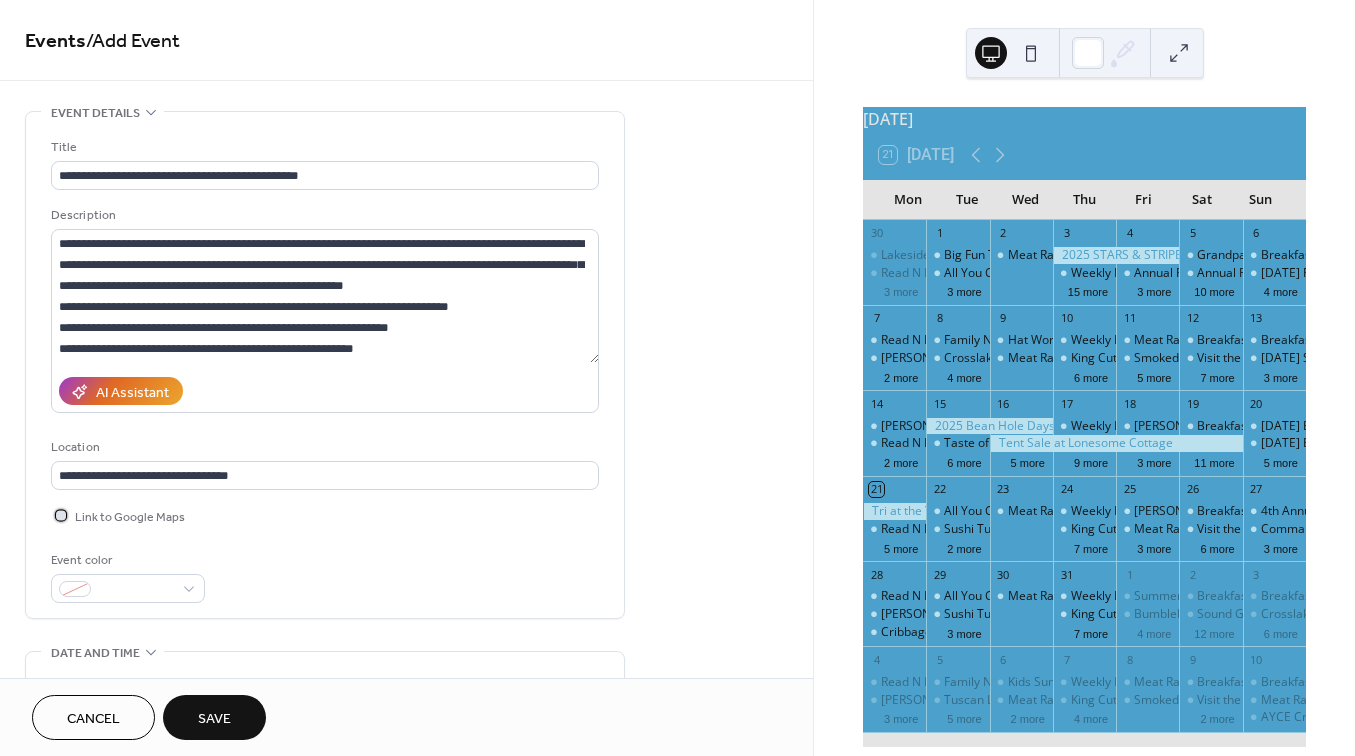 click at bounding box center [61, 515] 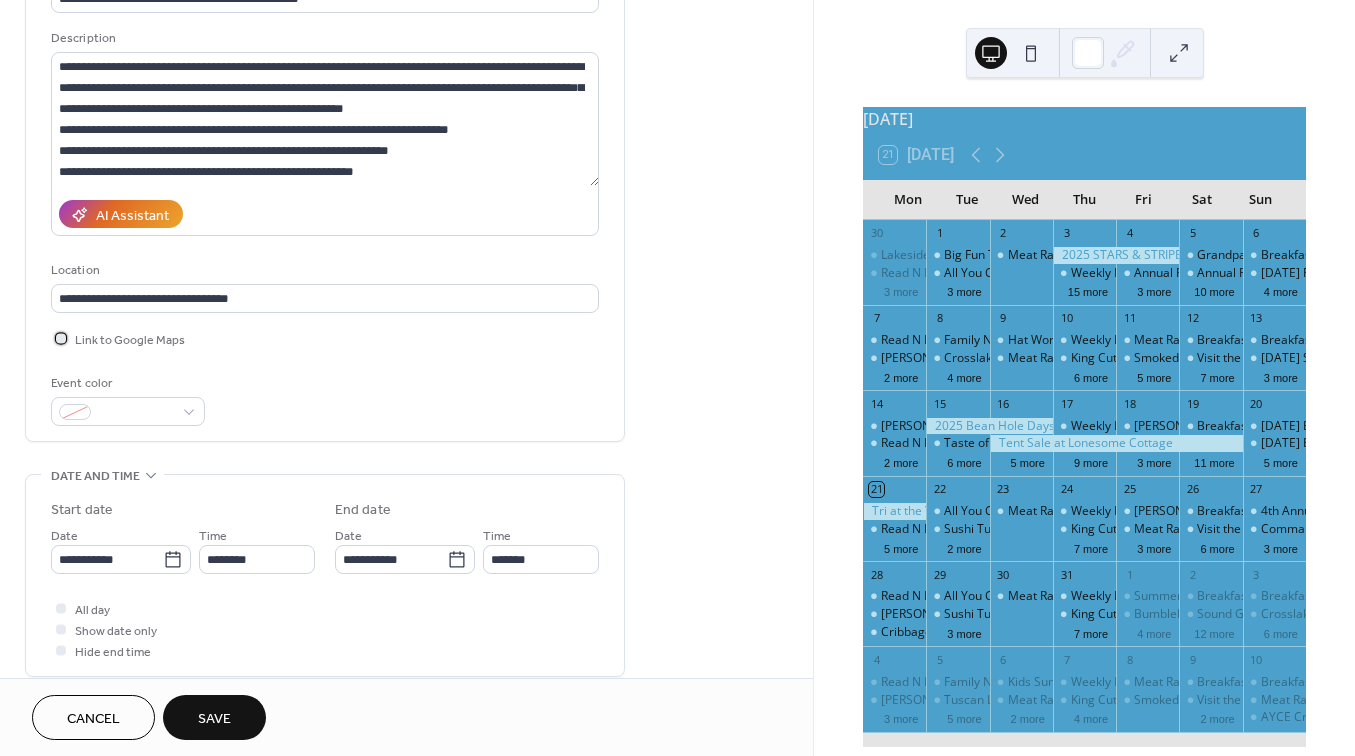 scroll, scrollTop: 179, scrollLeft: 0, axis: vertical 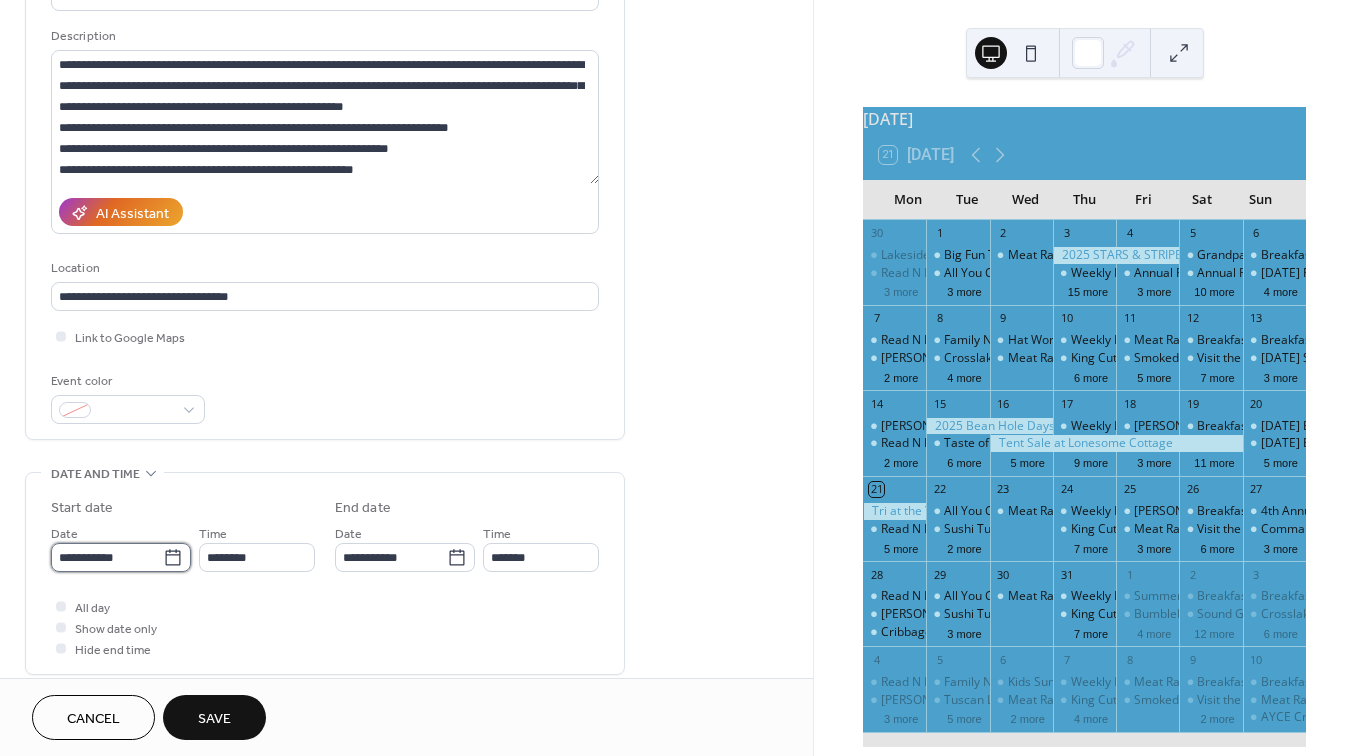 click on "**********" at bounding box center (107, 557) 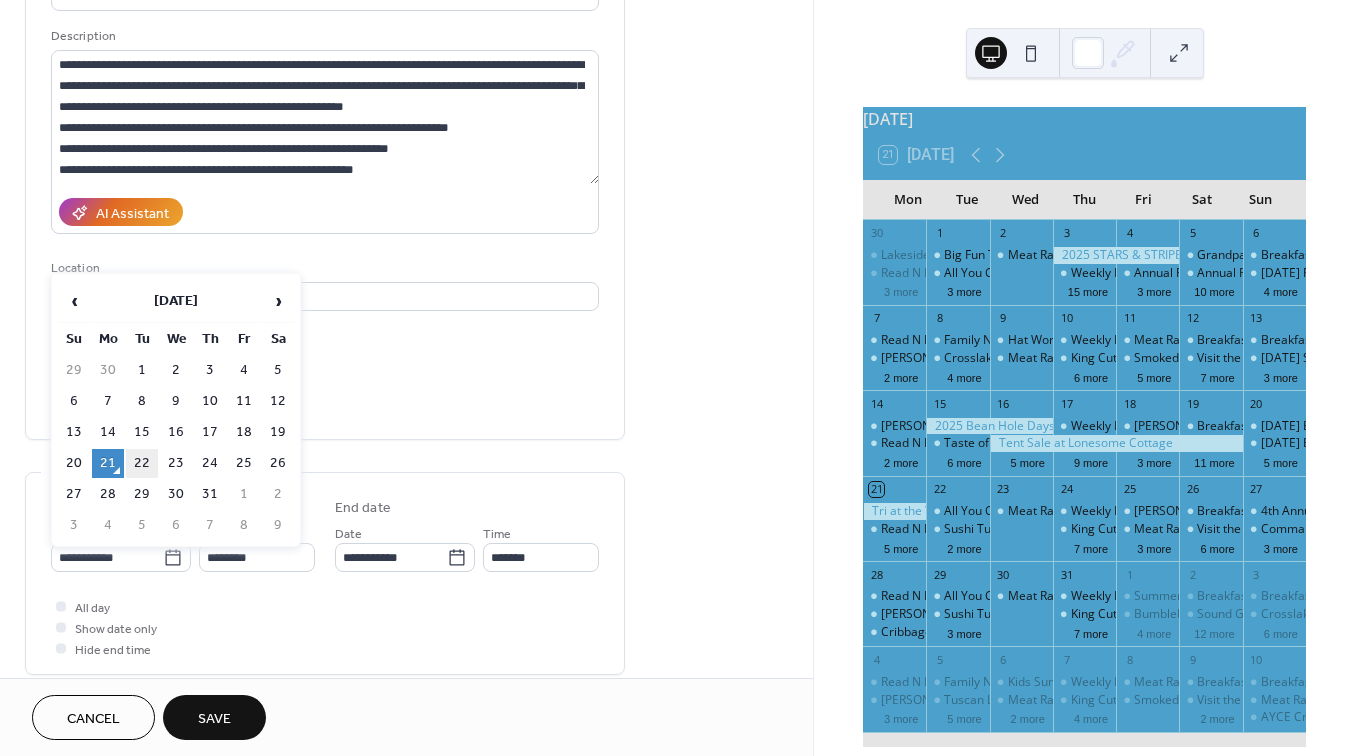 click on "22" at bounding box center (142, 463) 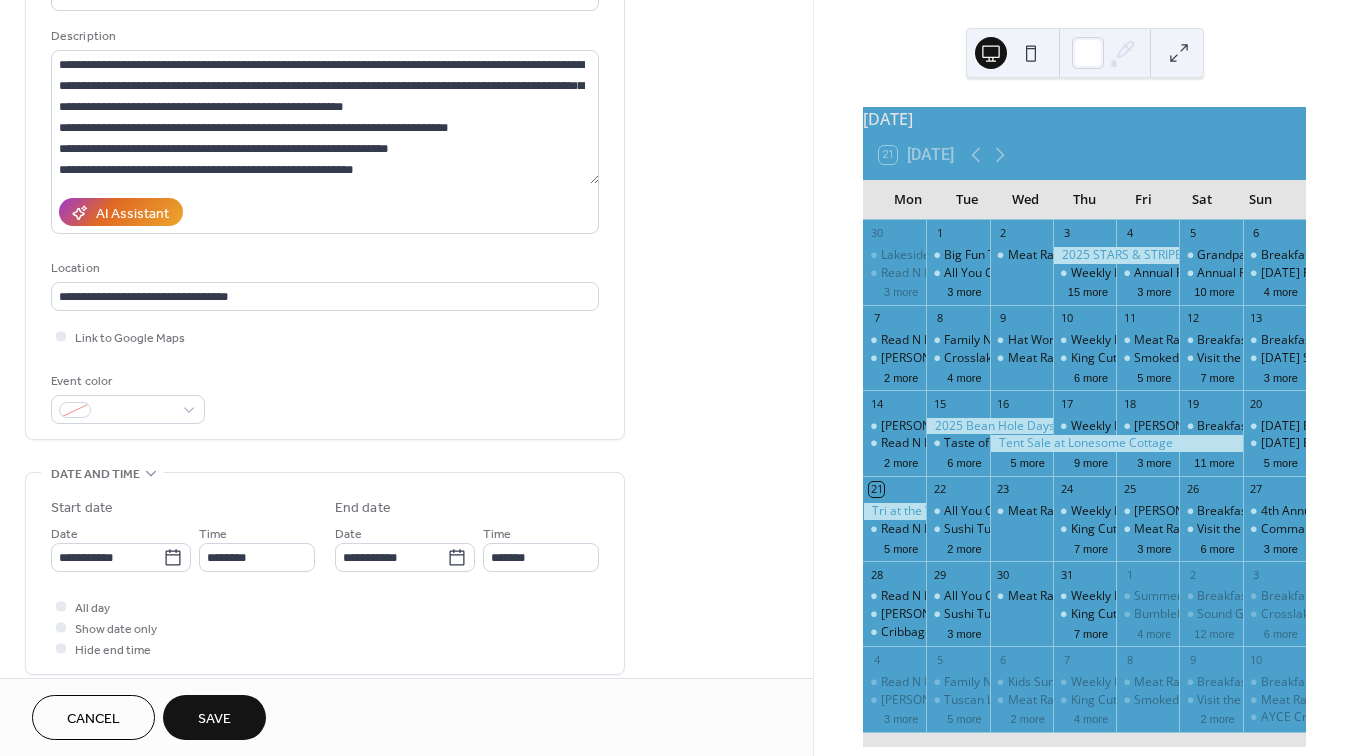 type on "**********" 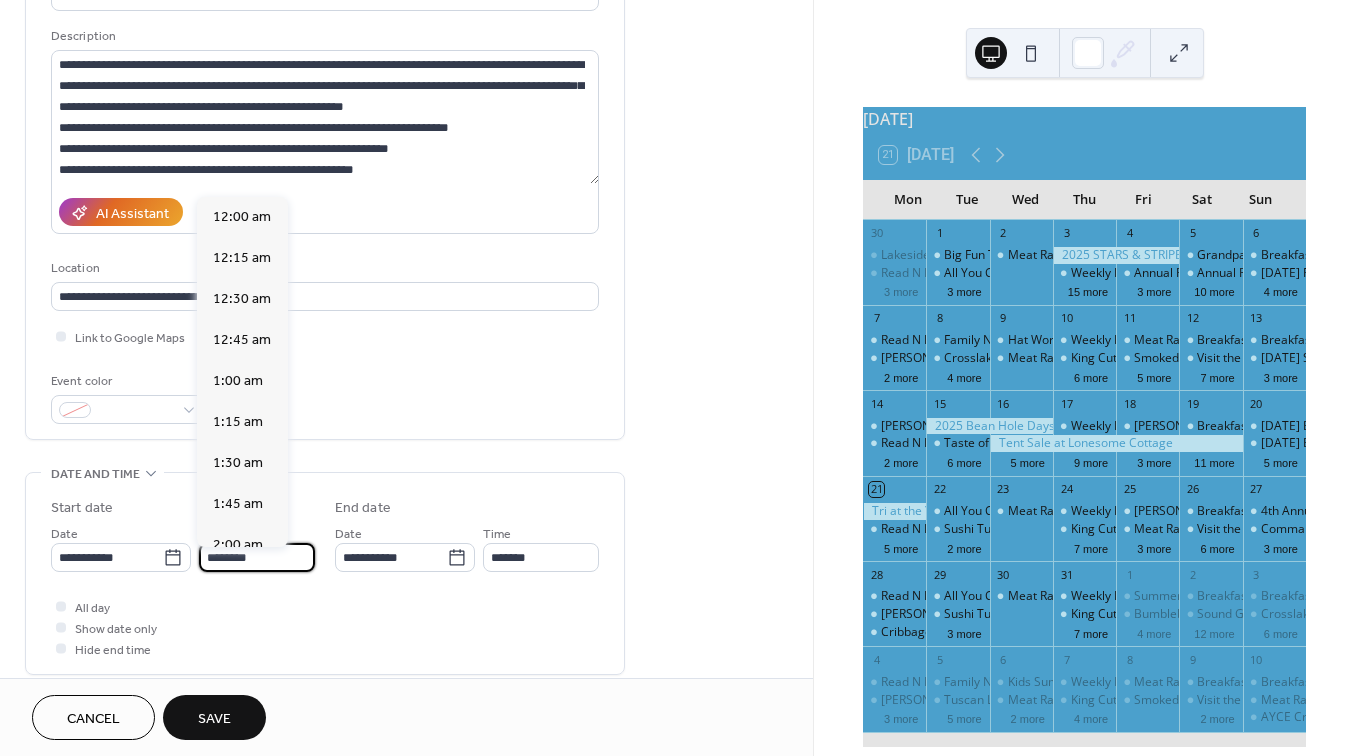 click on "********" at bounding box center [257, 557] 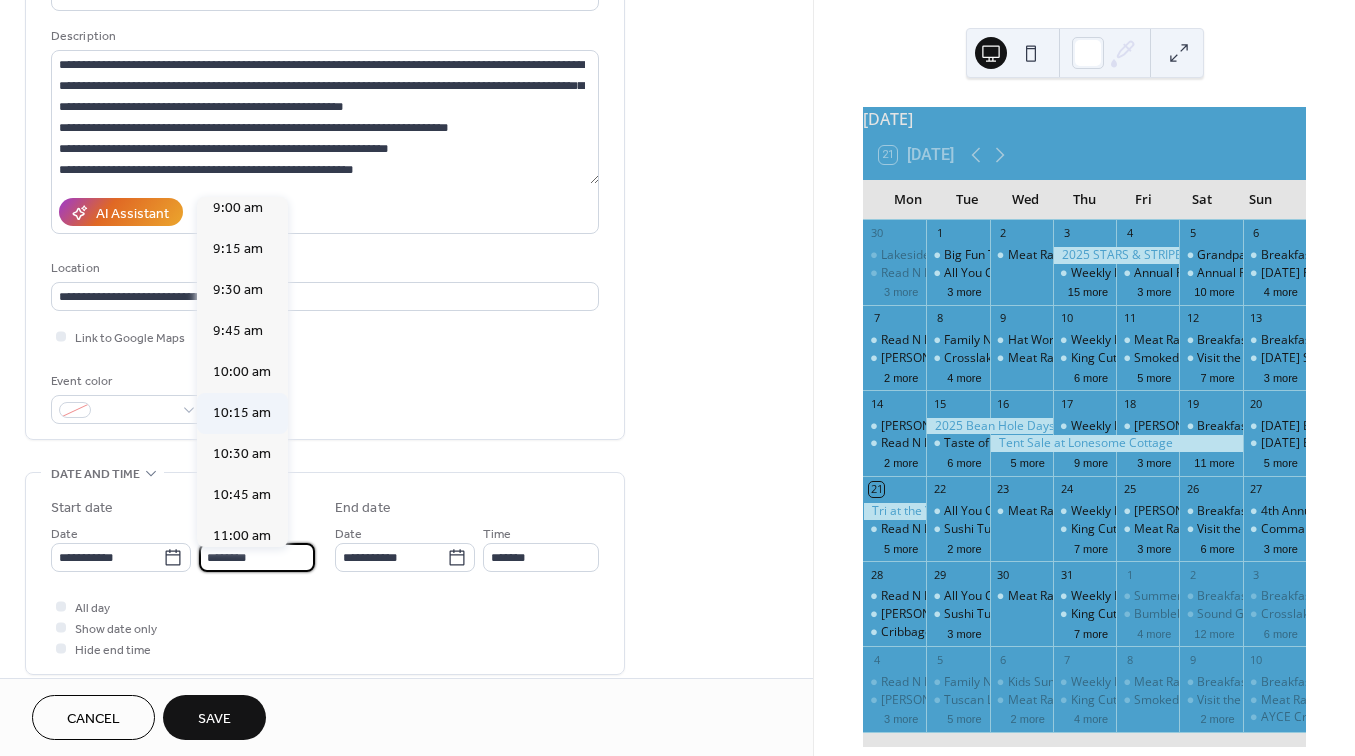 scroll, scrollTop: 1484, scrollLeft: 0, axis: vertical 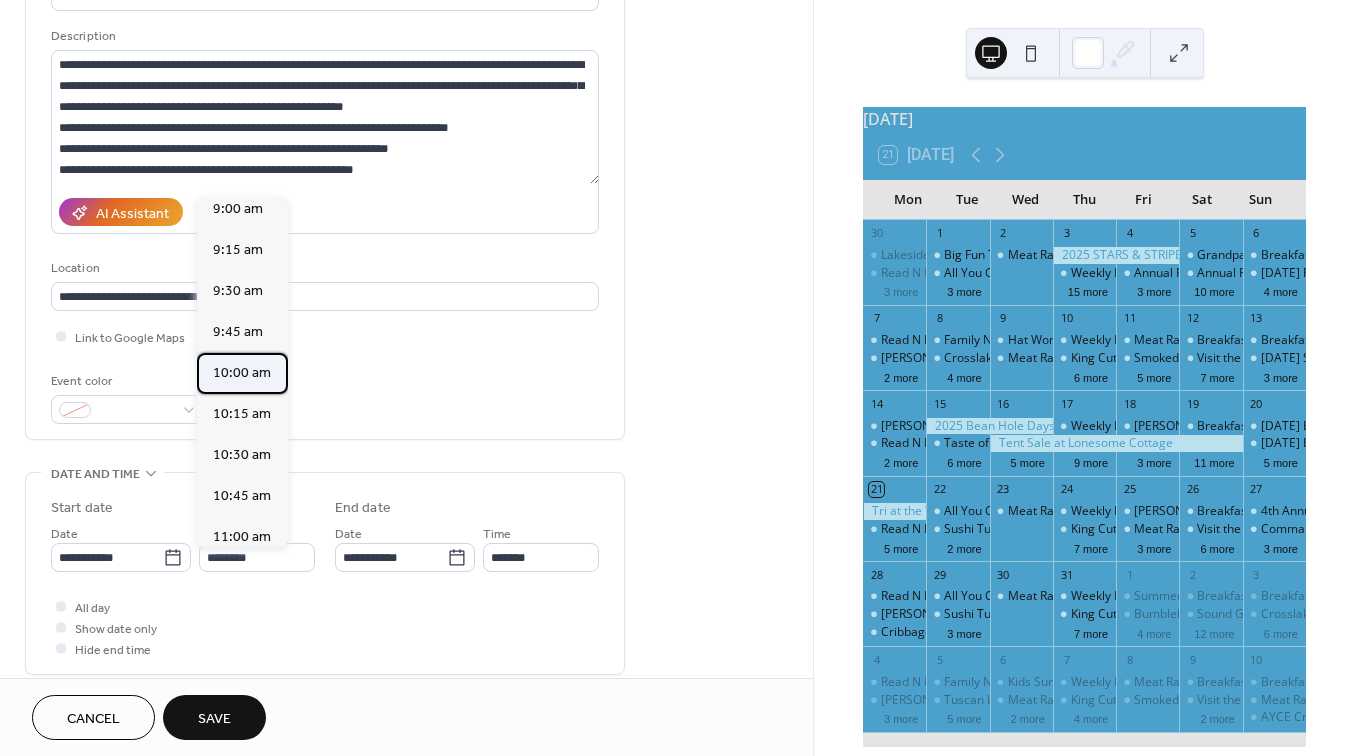 click on "10:00 am" at bounding box center (242, 373) 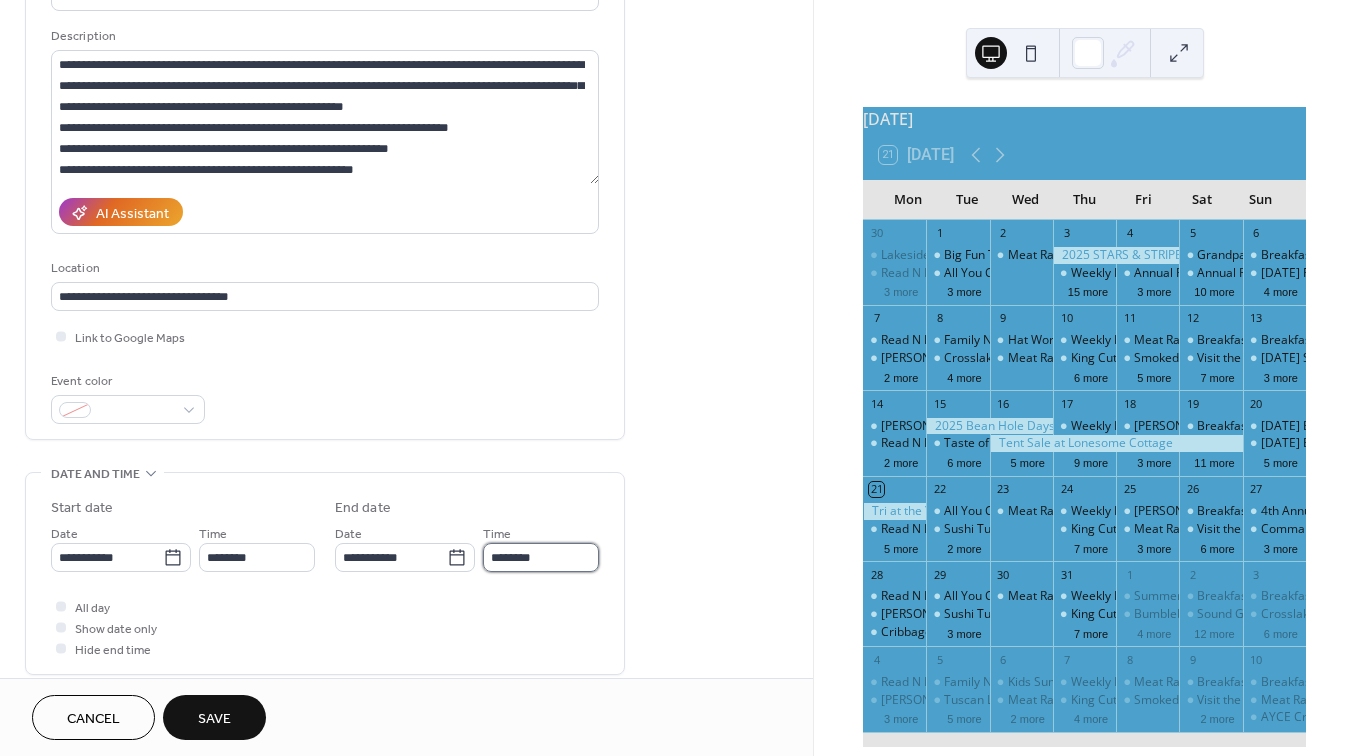 click on "********" at bounding box center [541, 557] 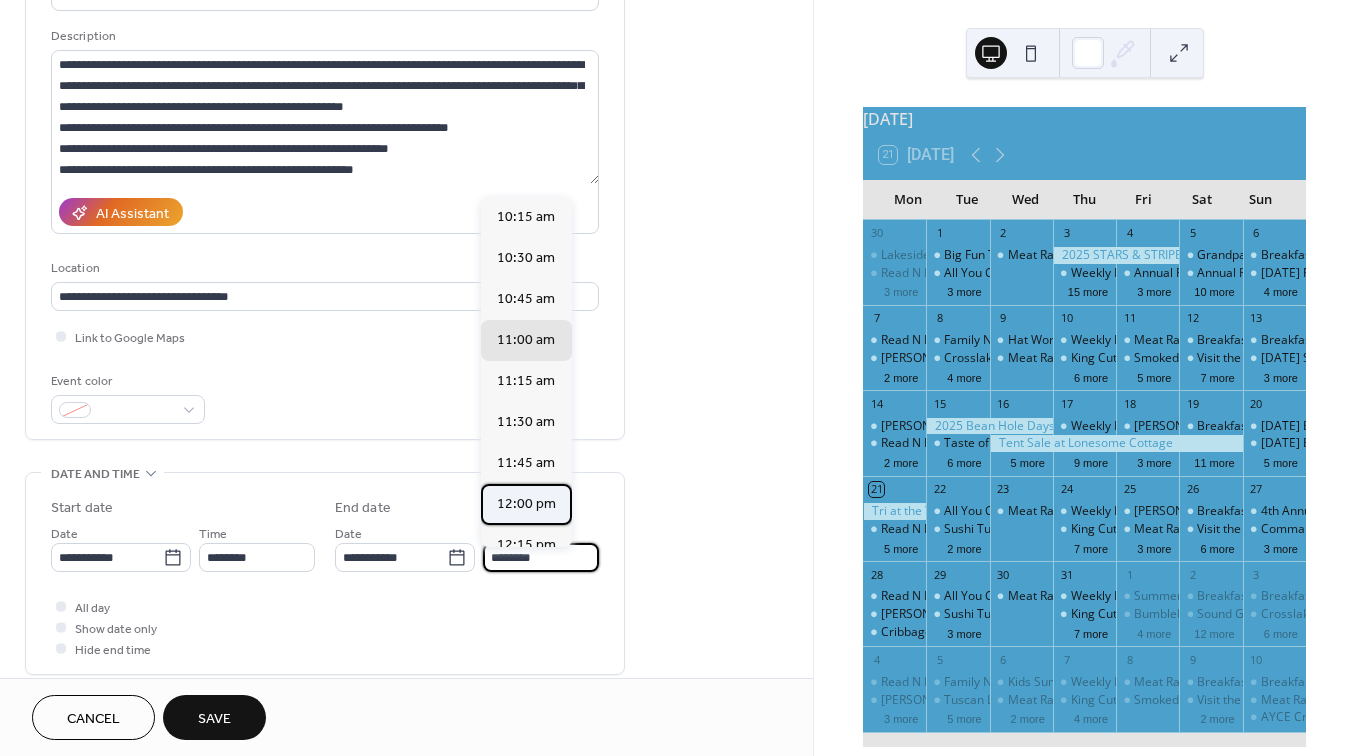 click on "12:00 pm" at bounding box center [526, 504] 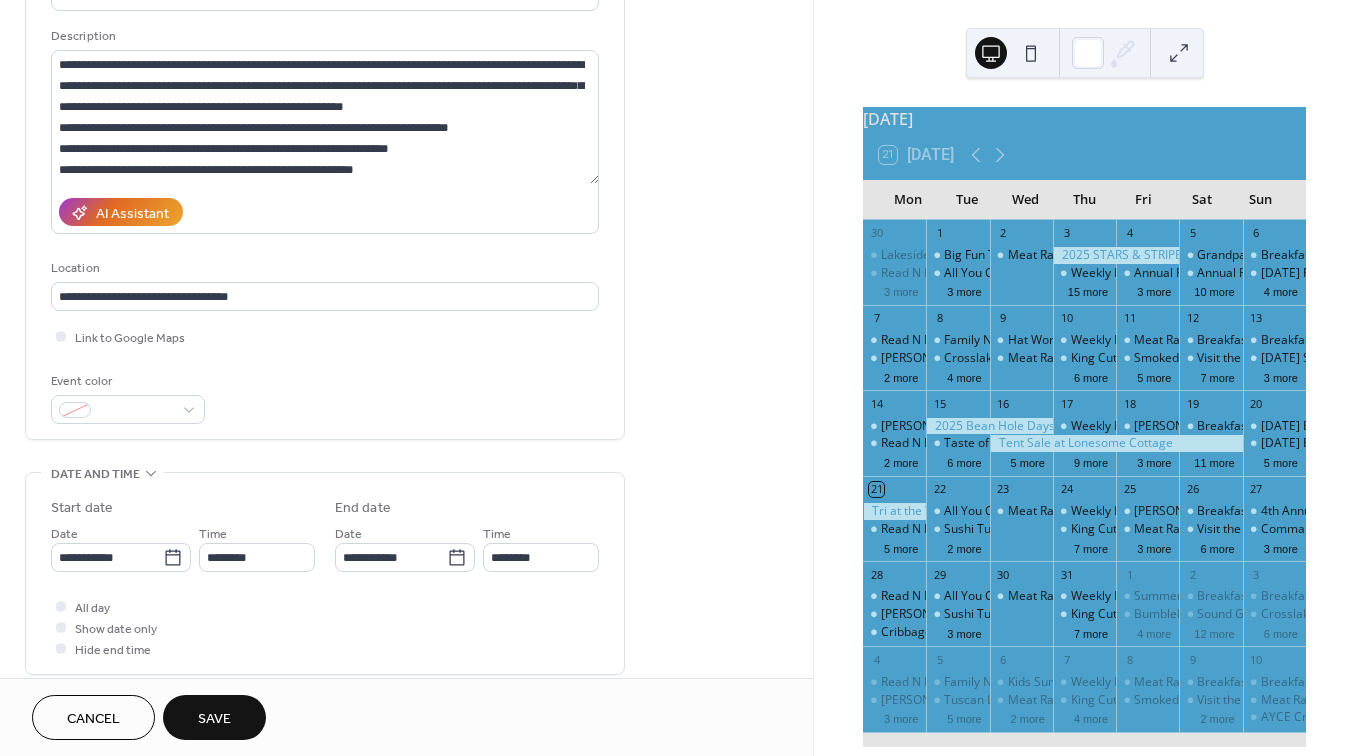 type on "********" 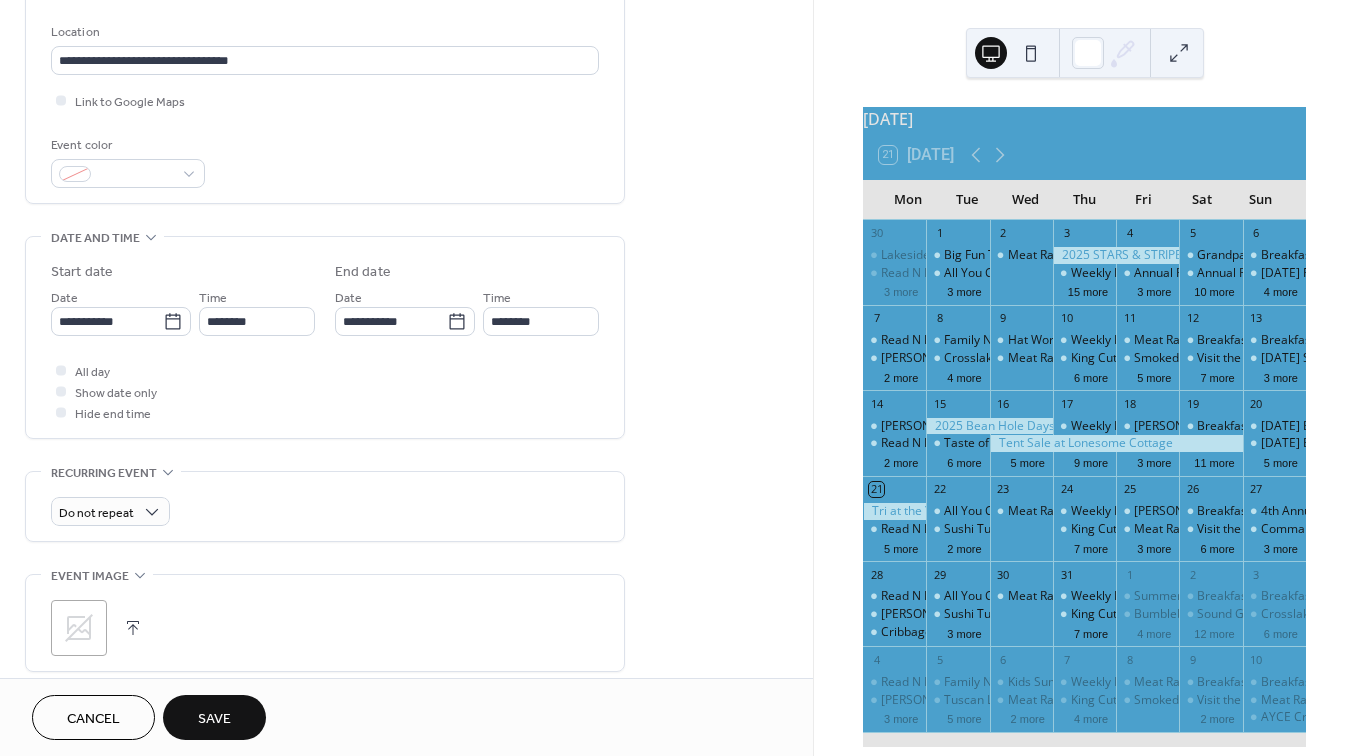 scroll, scrollTop: 427, scrollLeft: 0, axis: vertical 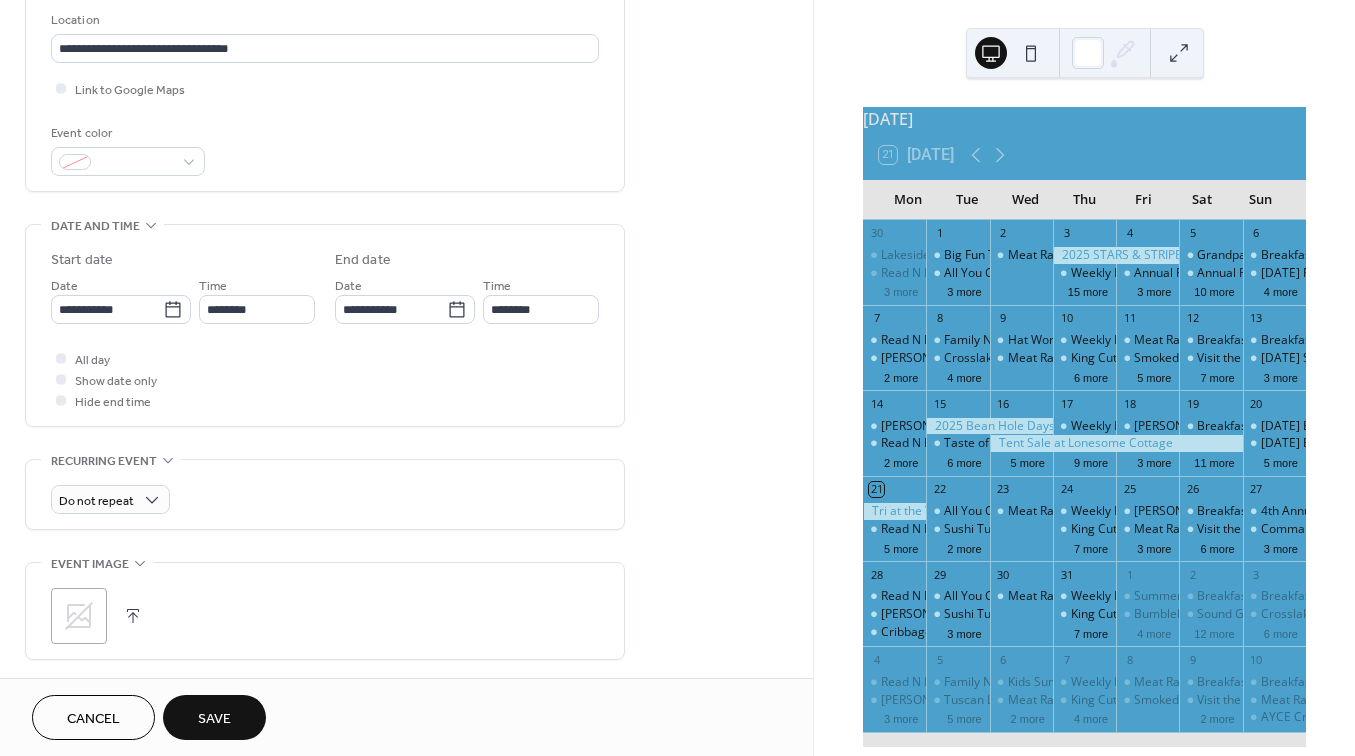 click at bounding box center (133, 616) 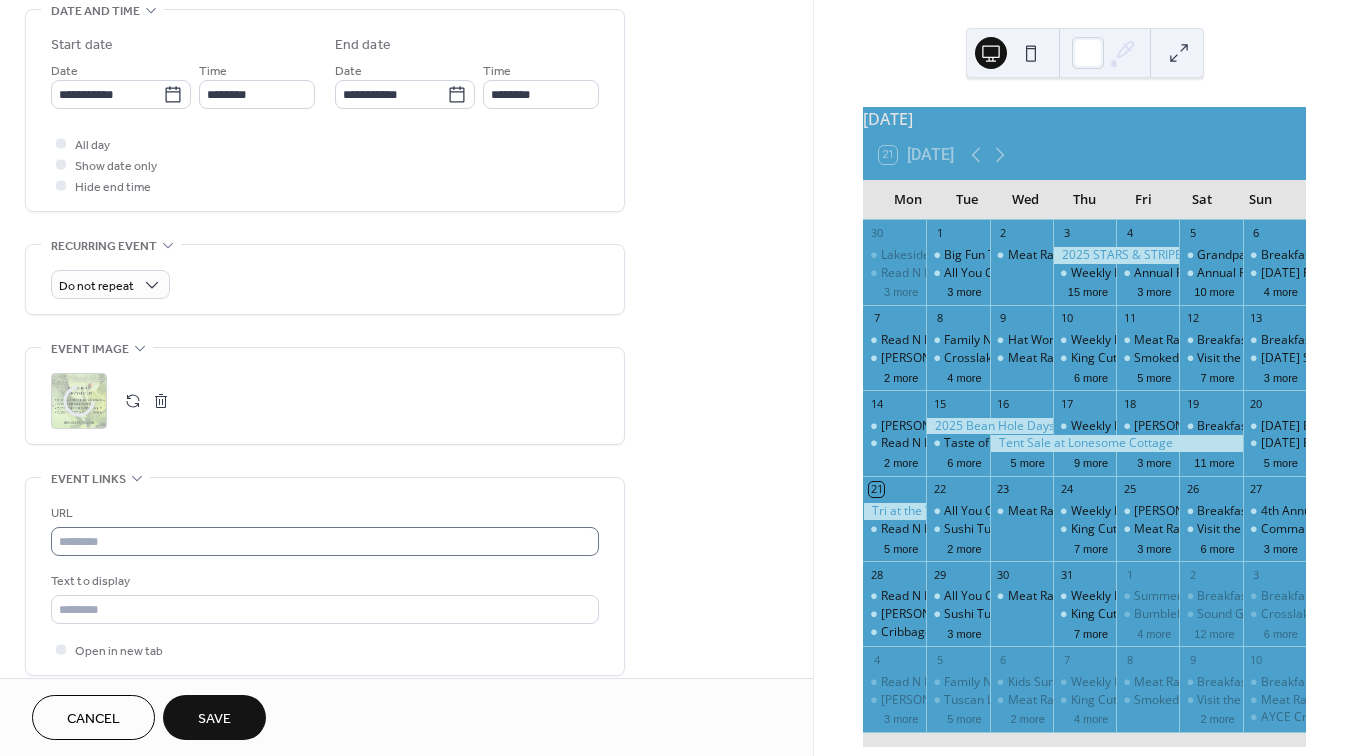 scroll, scrollTop: 644, scrollLeft: 0, axis: vertical 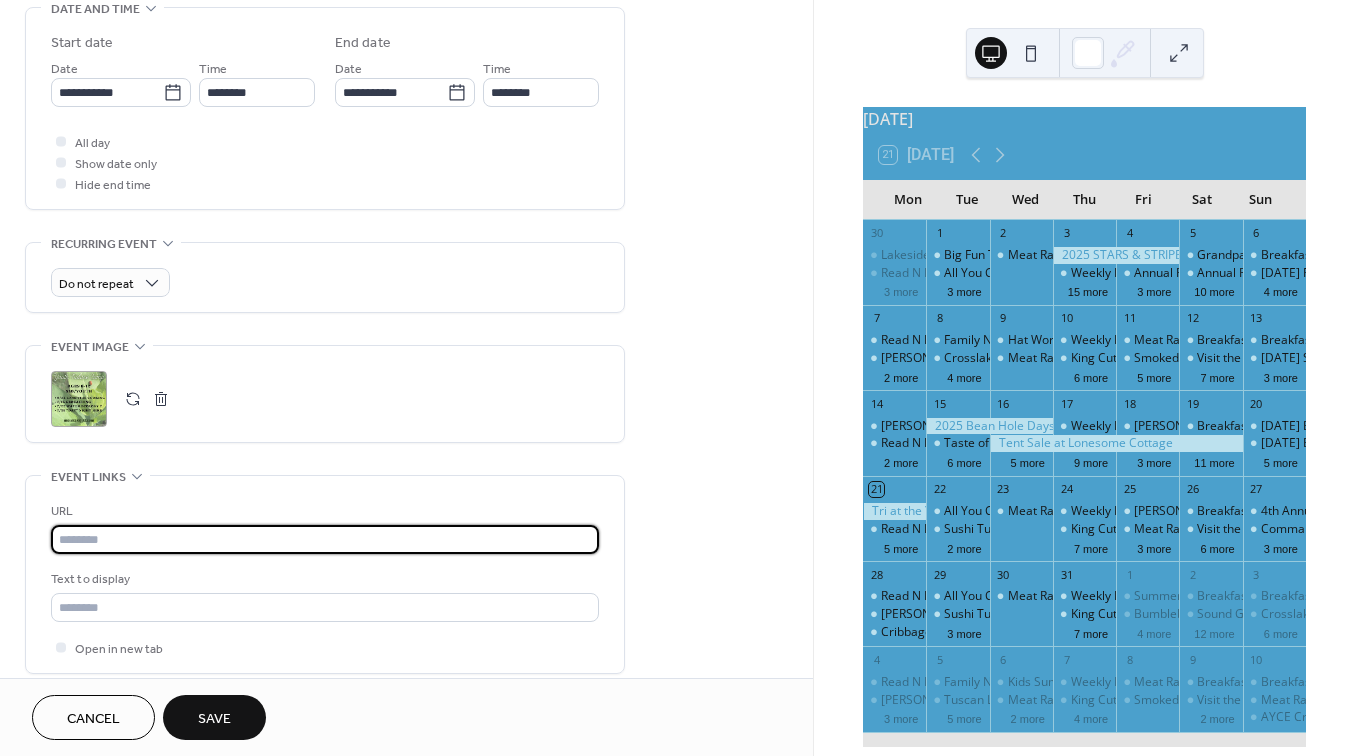 click at bounding box center [325, 539] 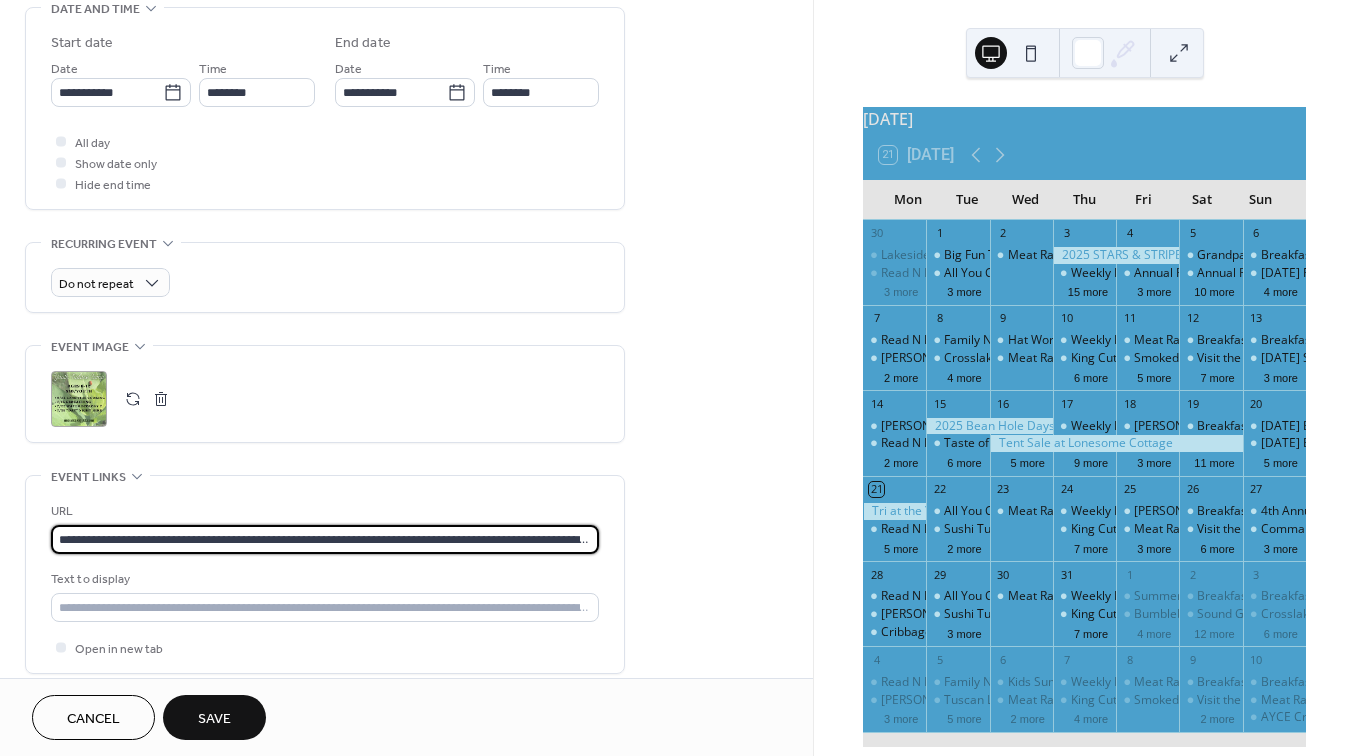 type on "**********" 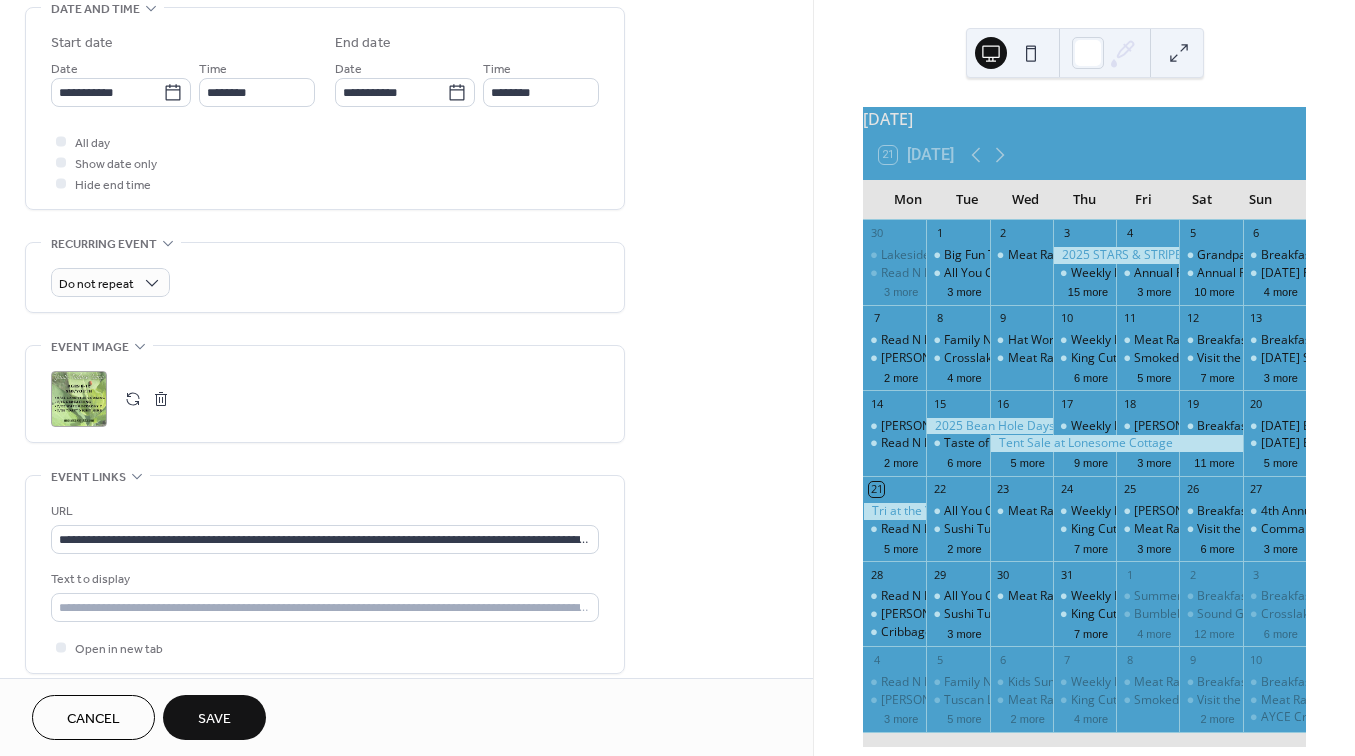 click on "Save" at bounding box center (214, 719) 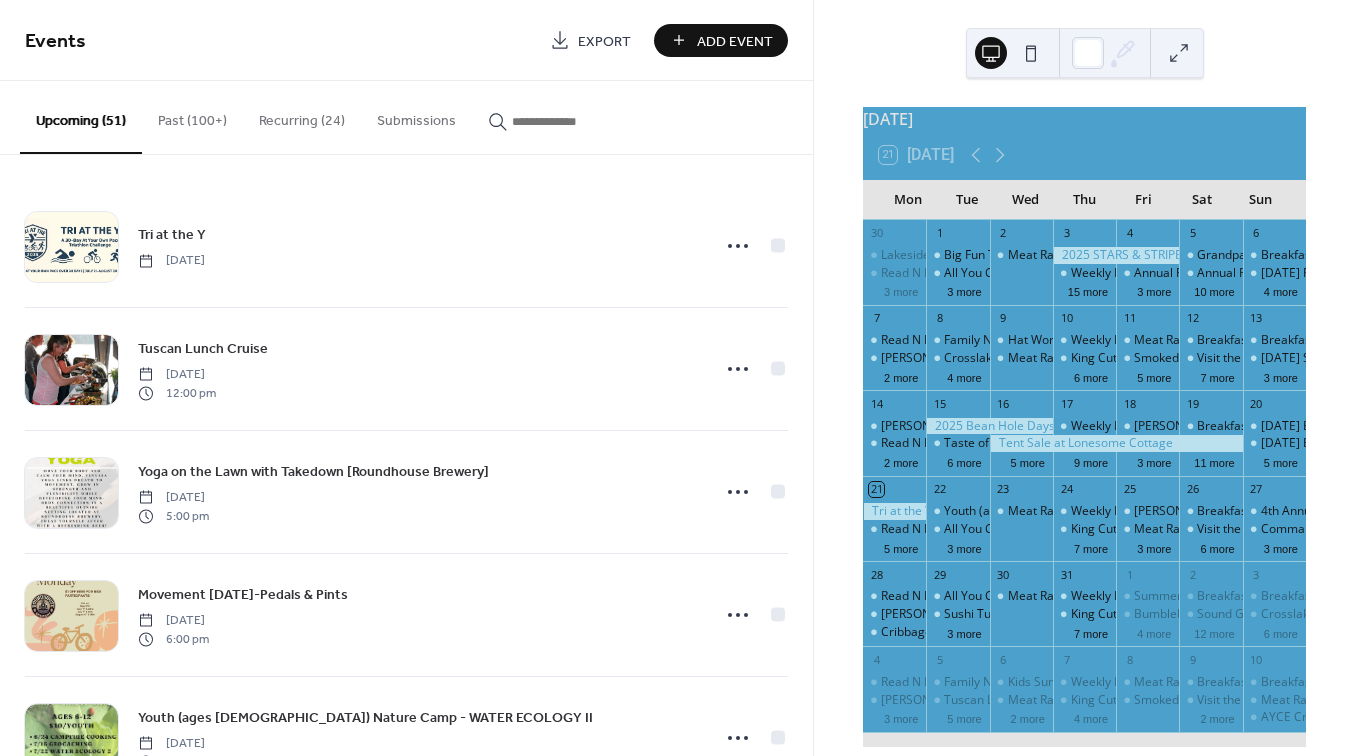 click at bounding box center [572, 121] 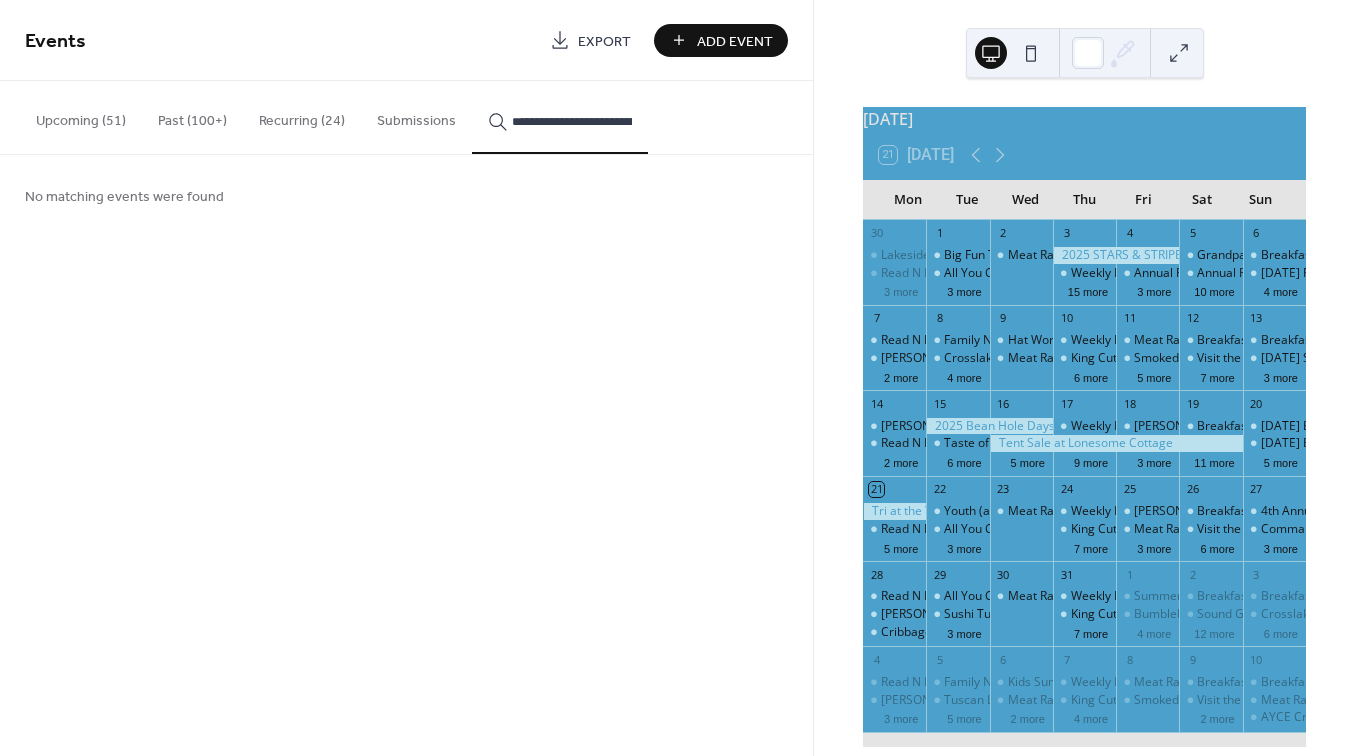 type on "**********" 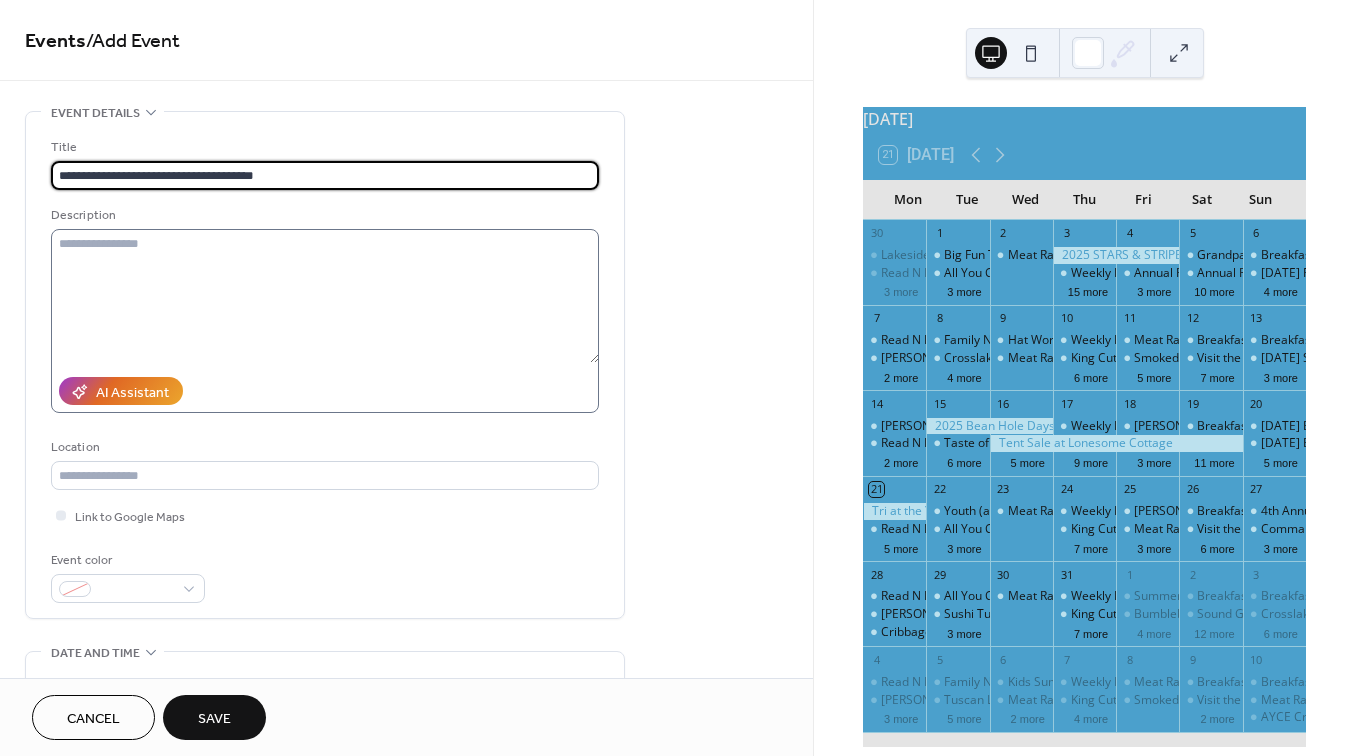type on "**********" 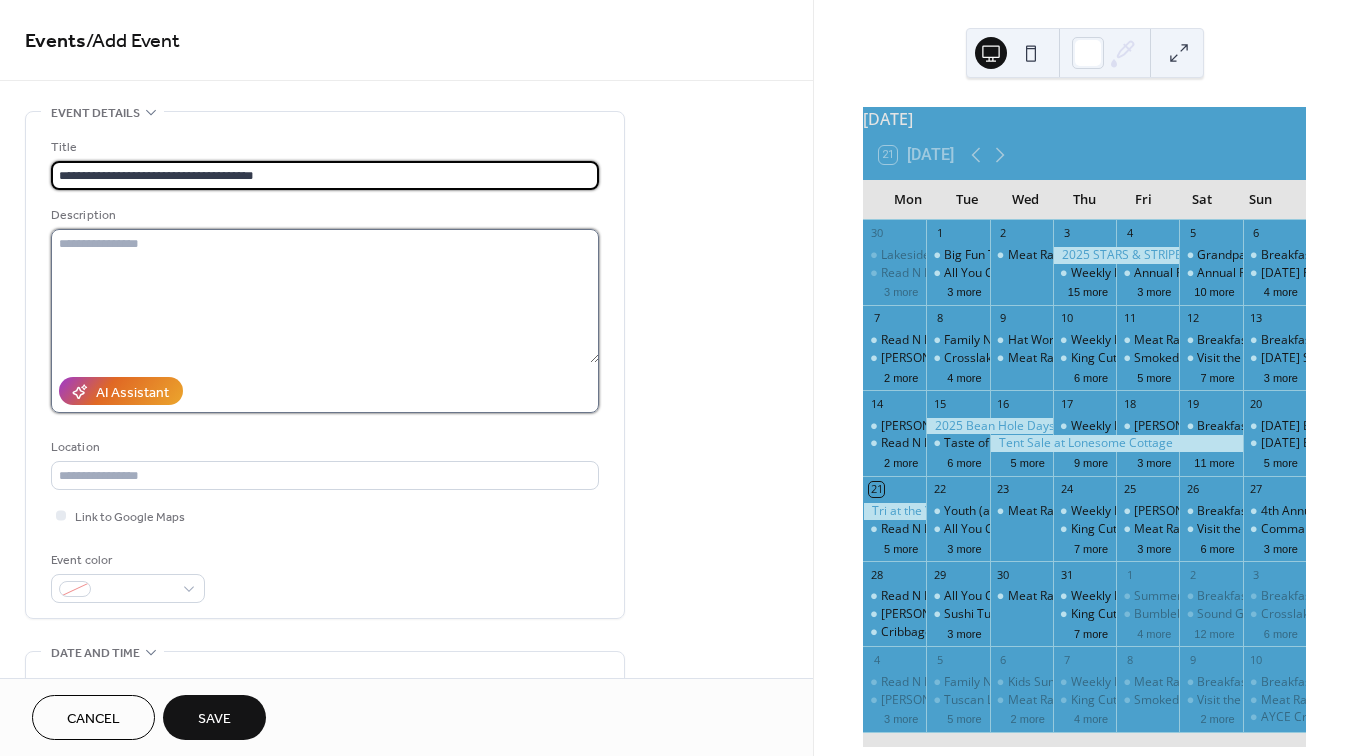 click at bounding box center [325, 296] 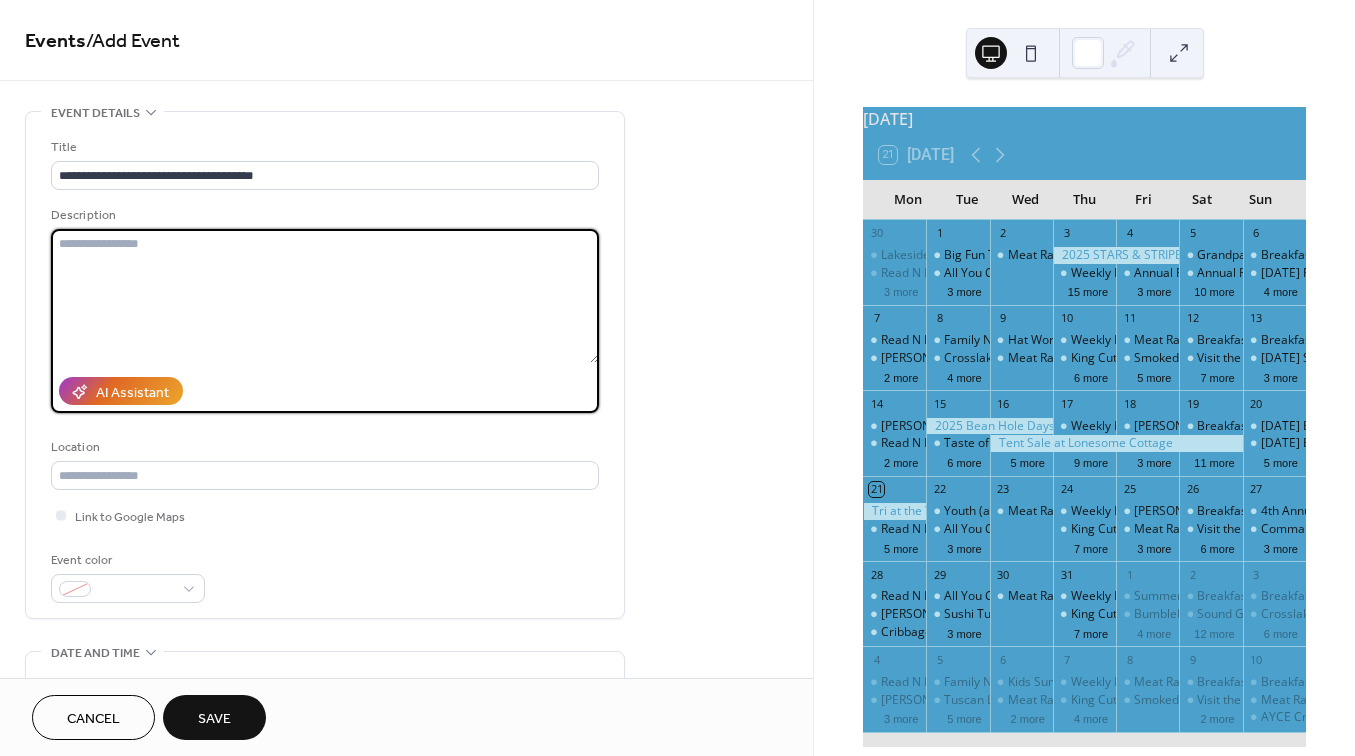 paste on "**********" 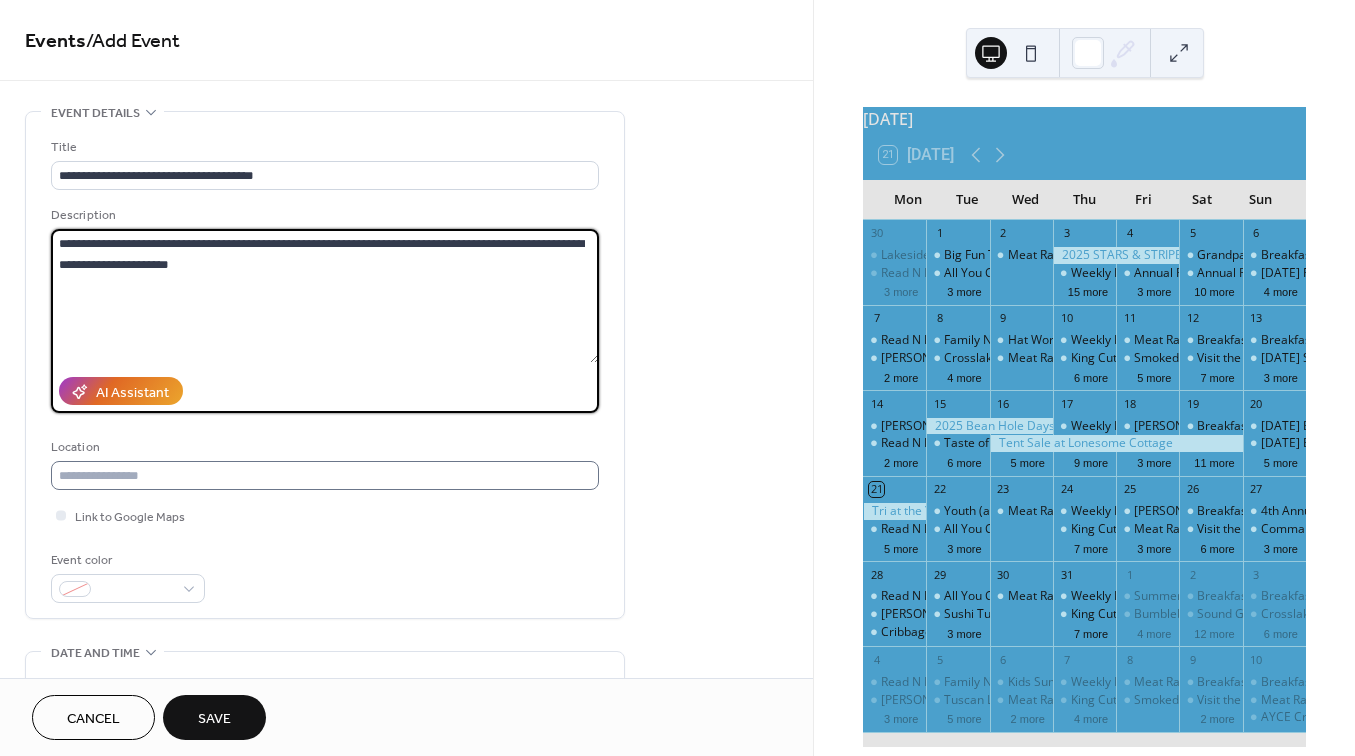 type on "**********" 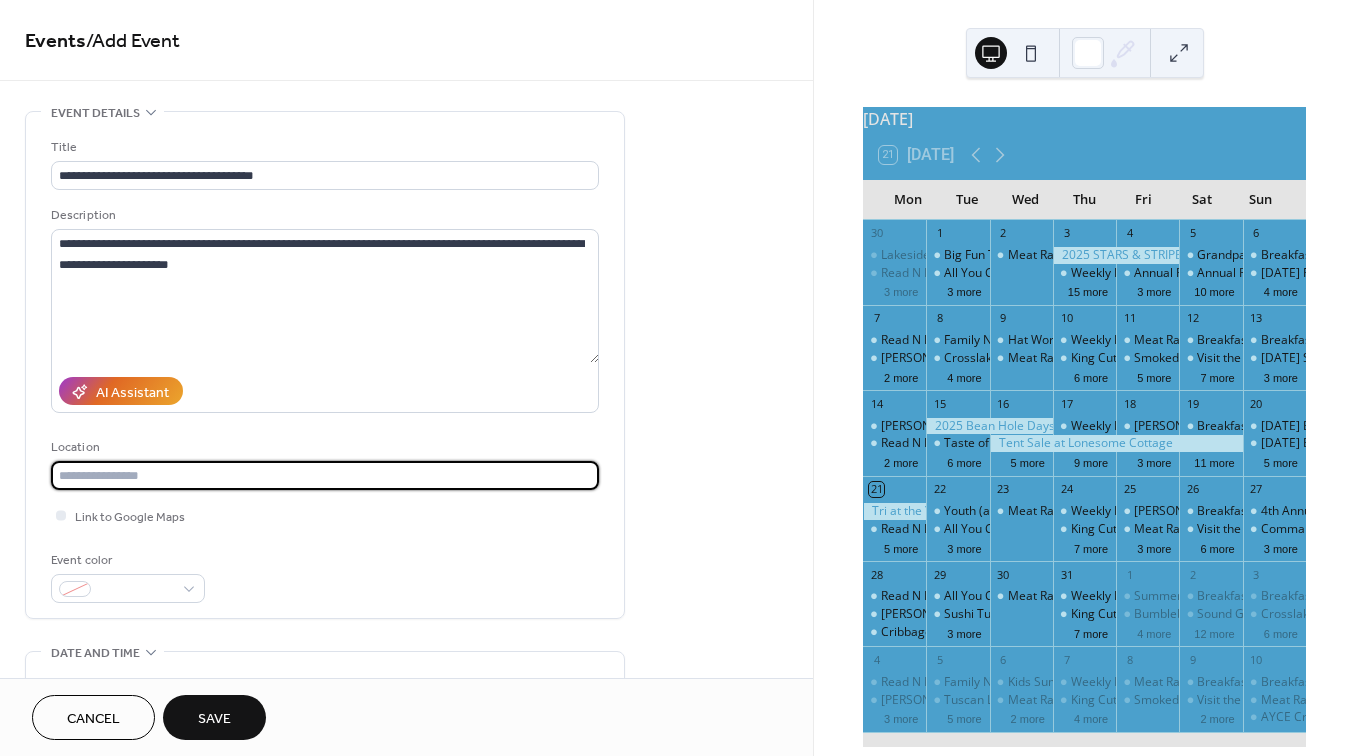 click at bounding box center (325, 475) 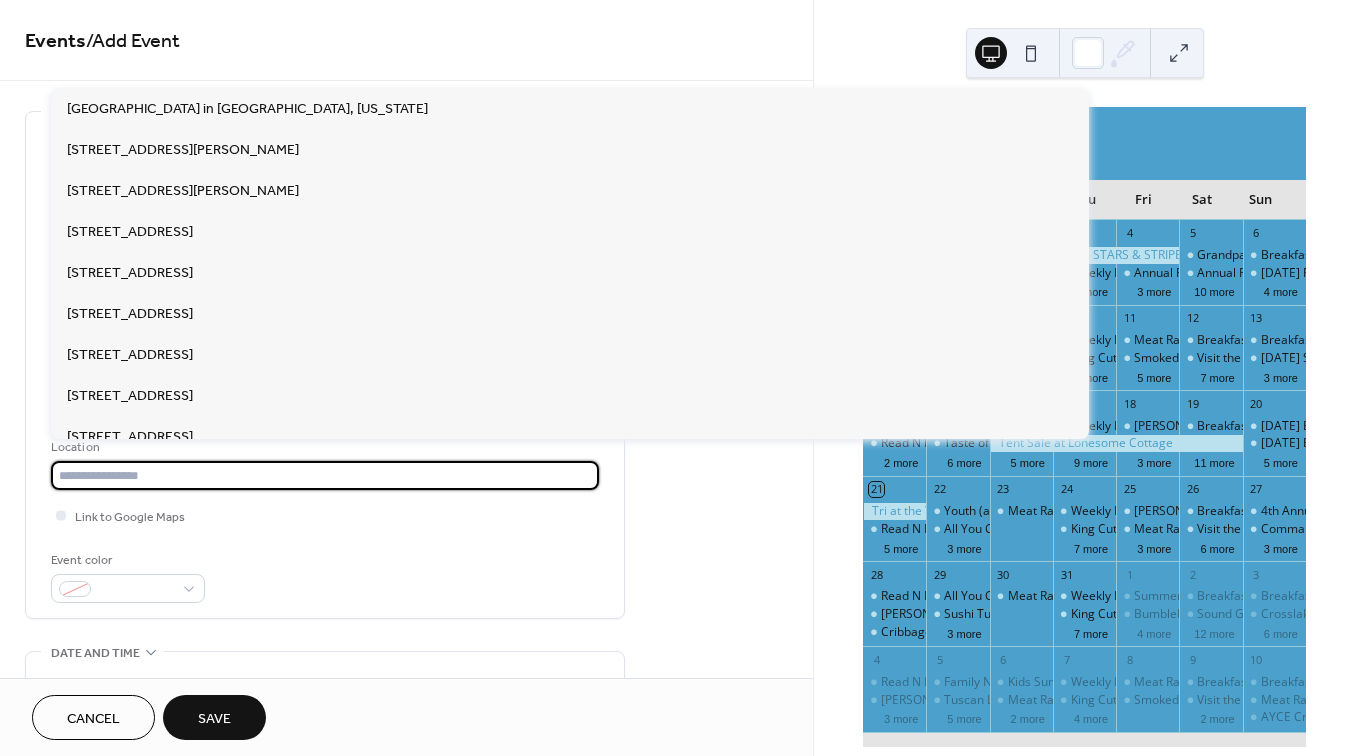 paste on "**********" 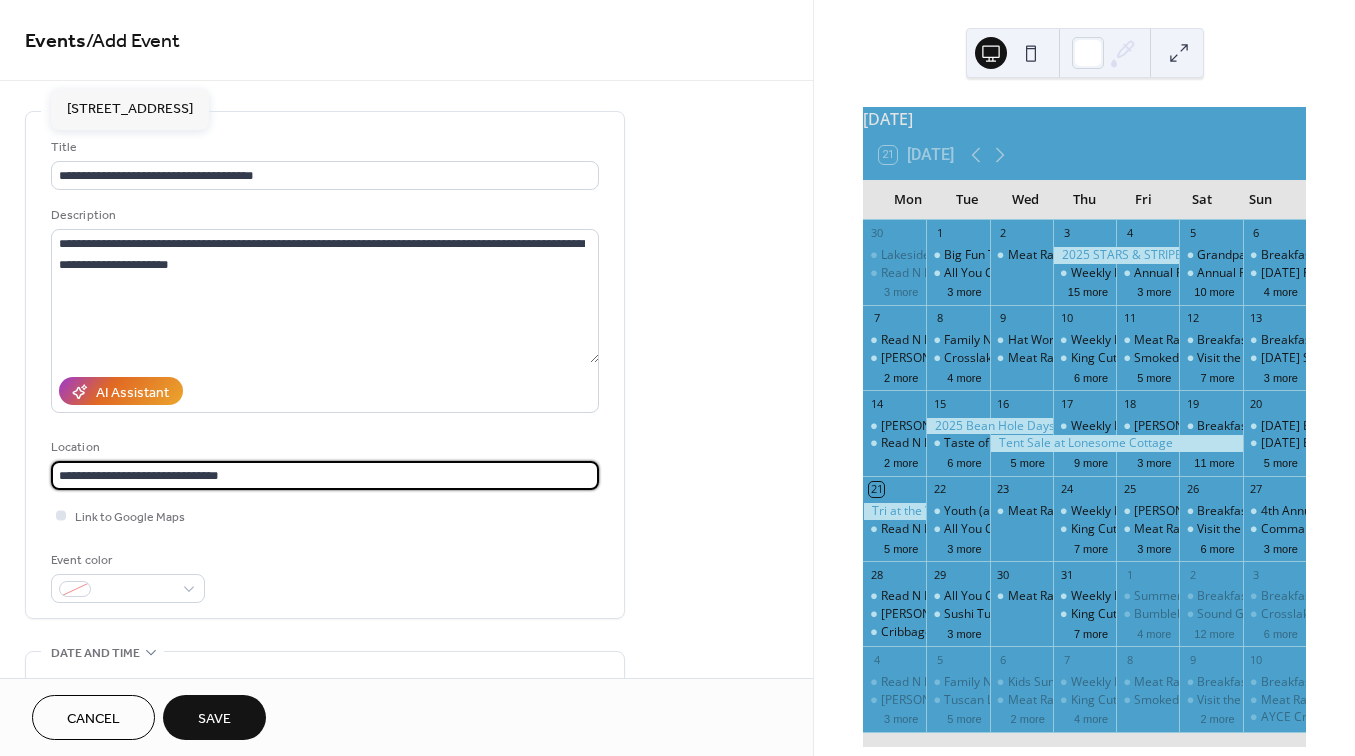 type on "**********" 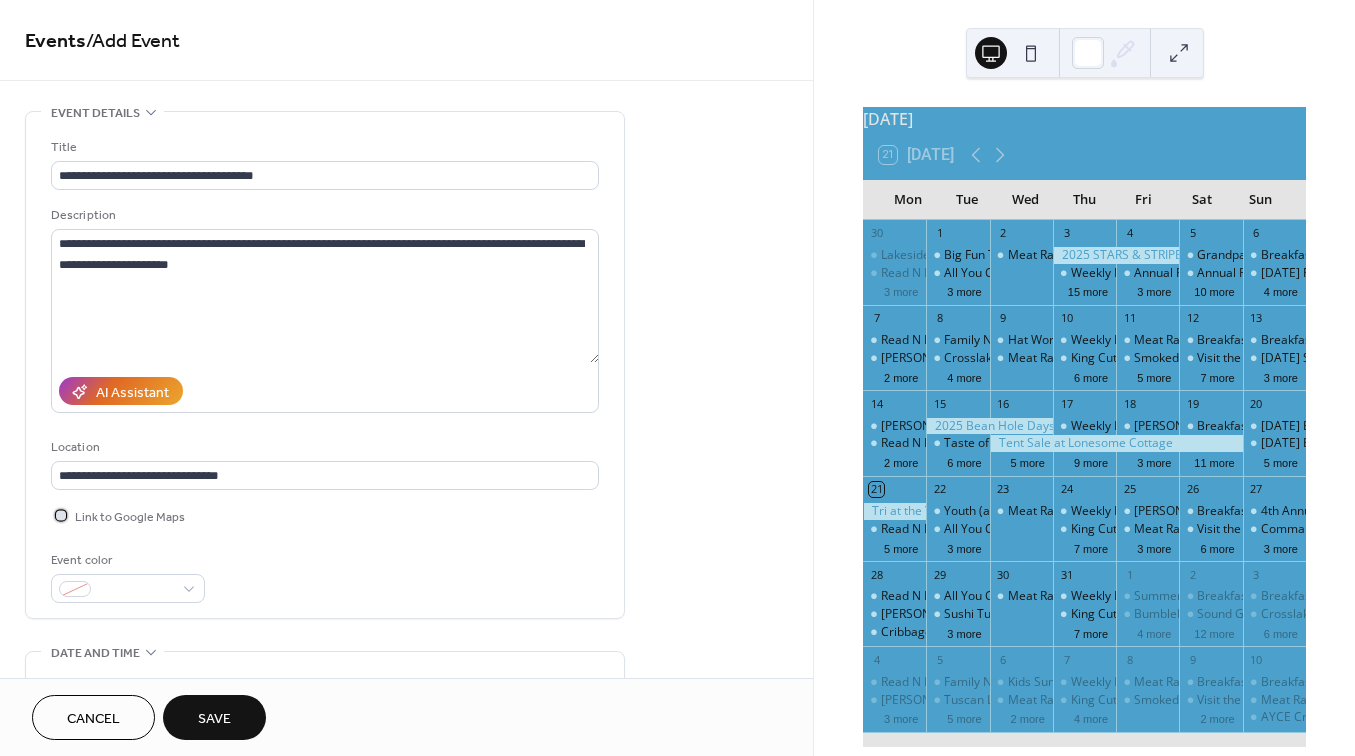 click at bounding box center (61, 515) 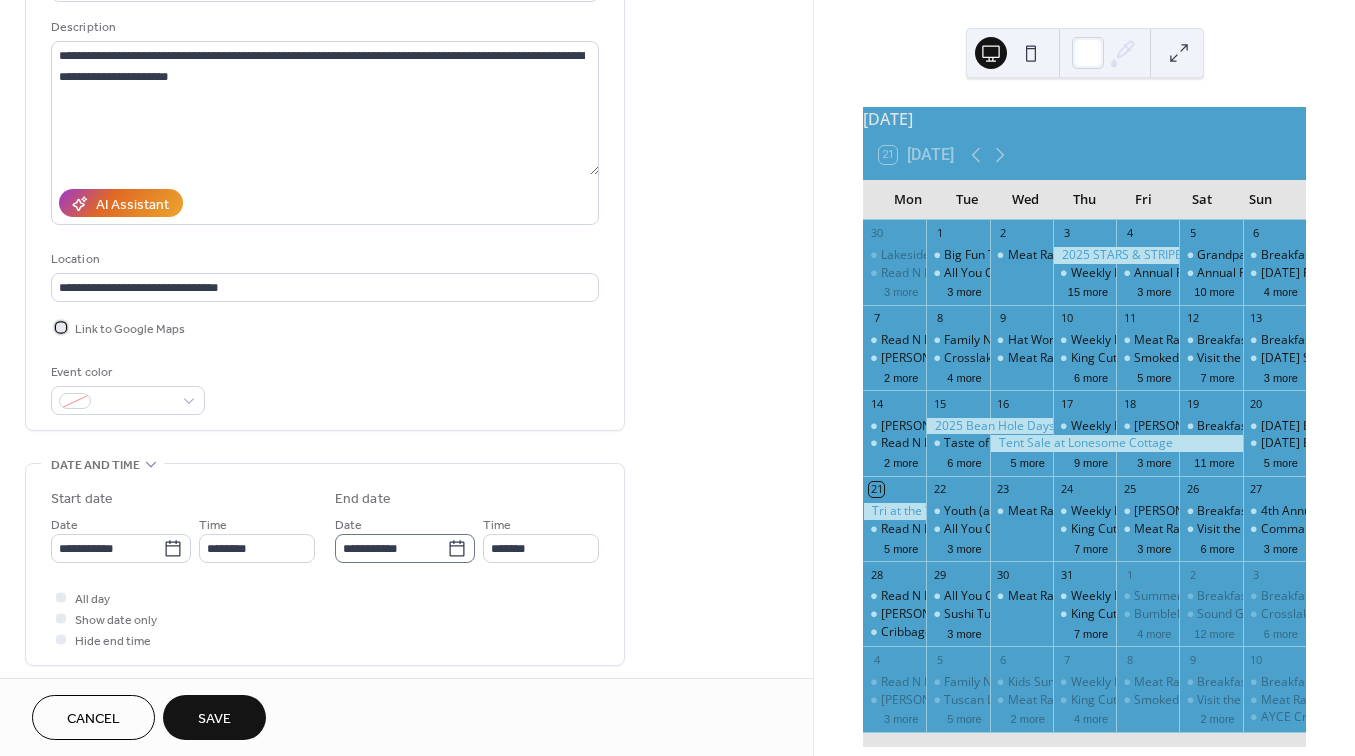 scroll, scrollTop: 198, scrollLeft: 0, axis: vertical 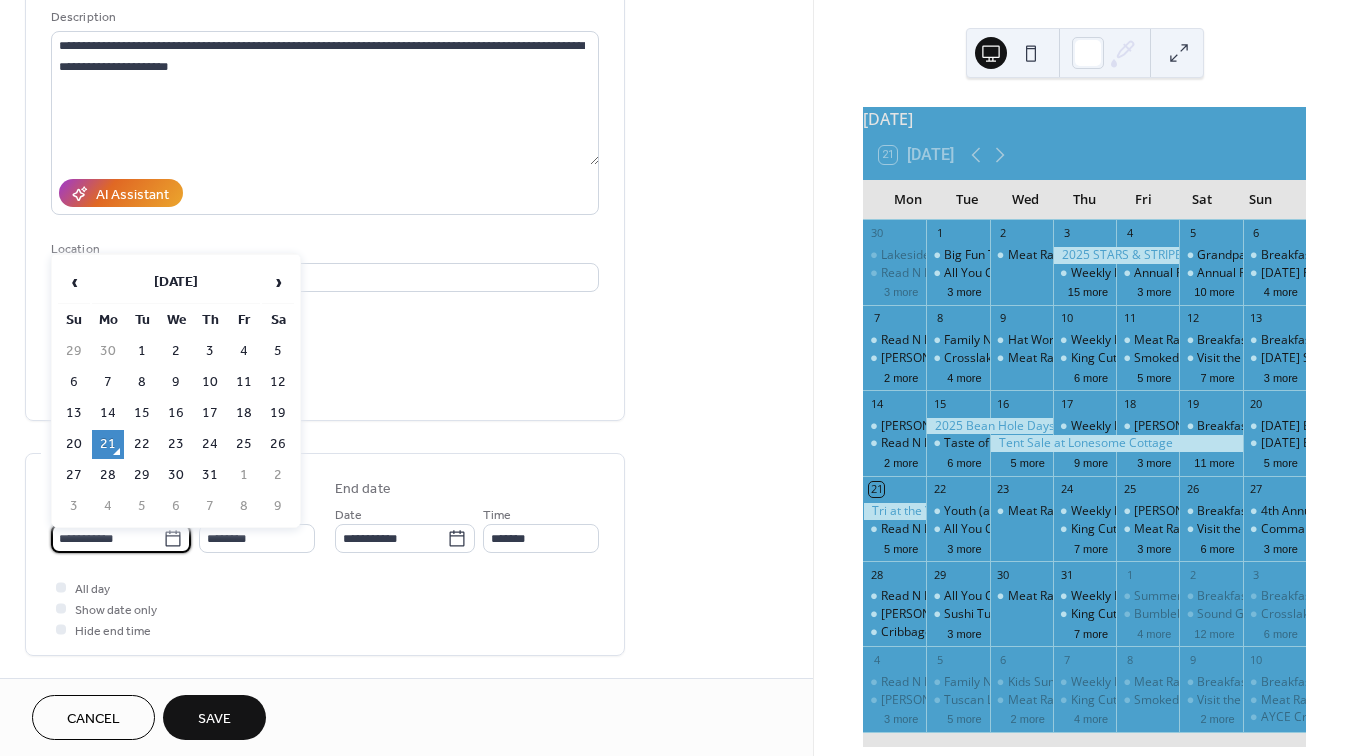 click on "**********" at bounding box center (107, 538) 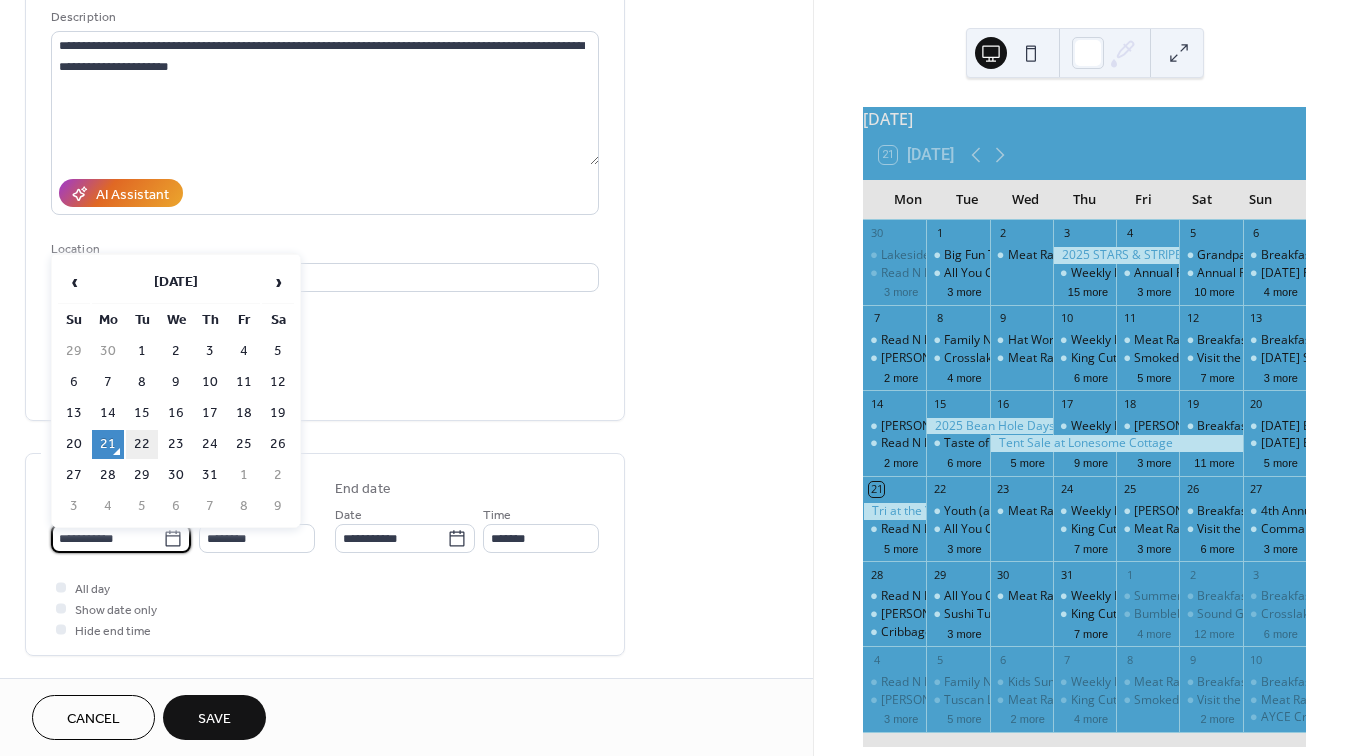 click on "22" at bounding box center [142, 444] 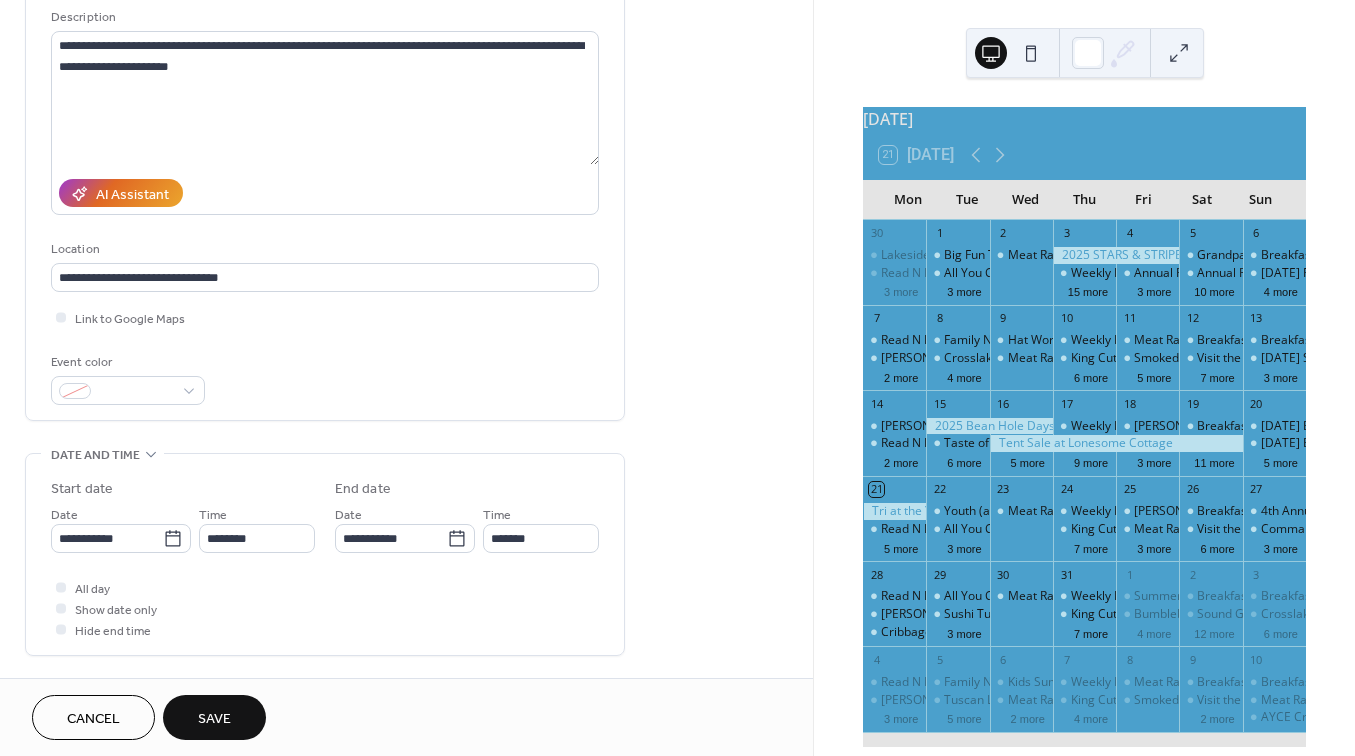 type on "**********" 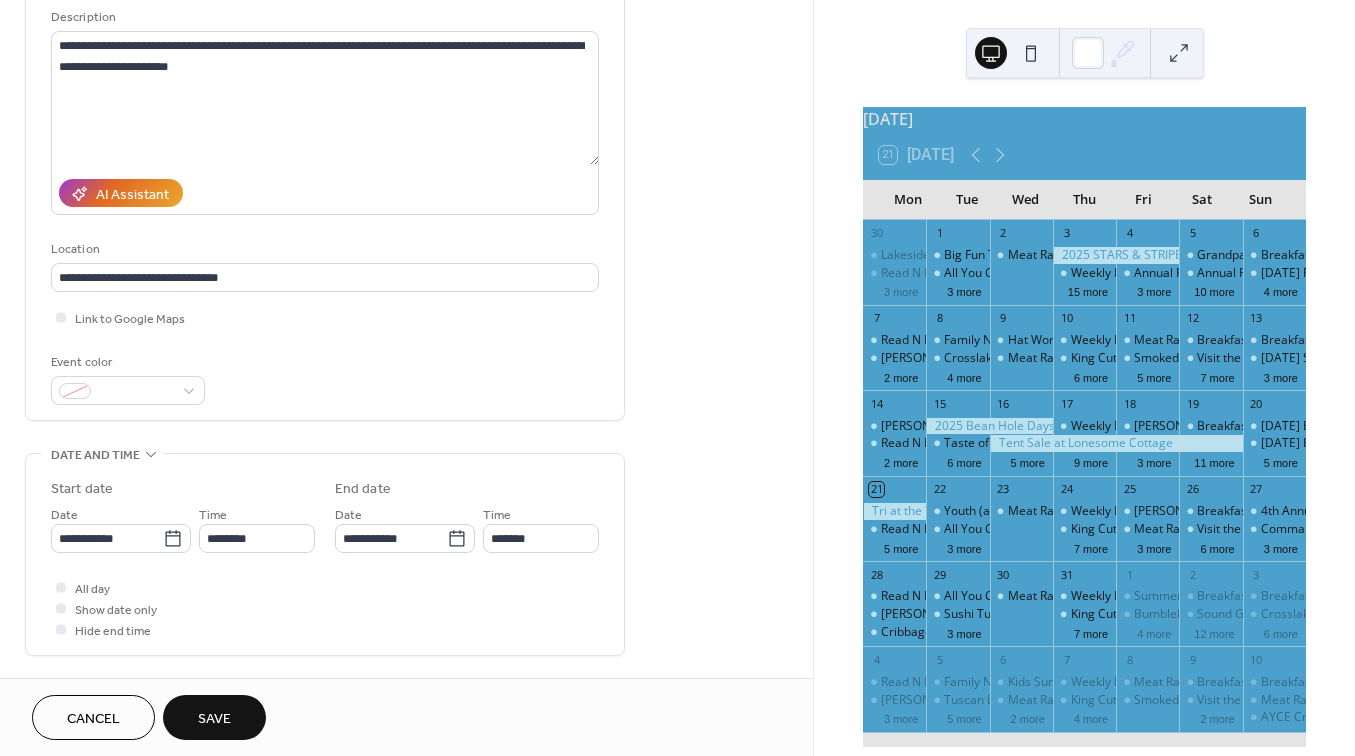 type on "**********" 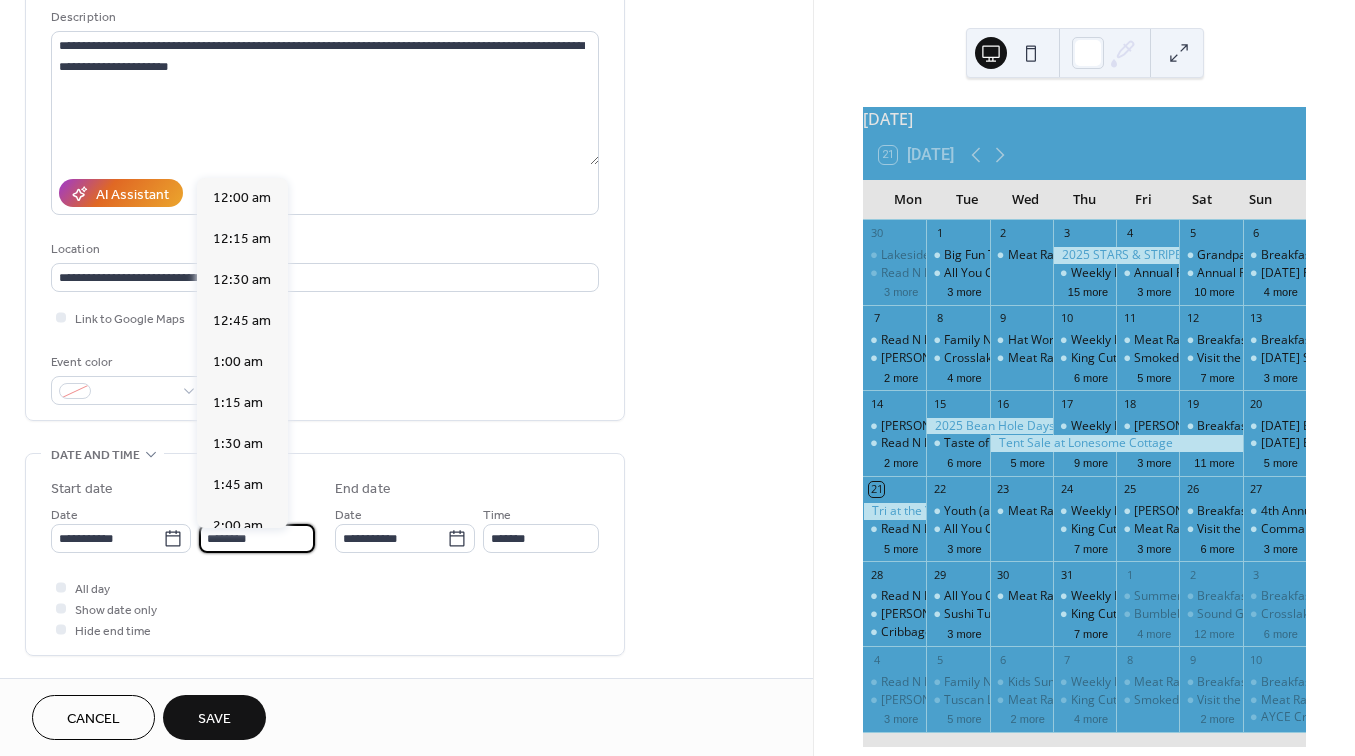 click on "********" at bounding box center (257, 538) 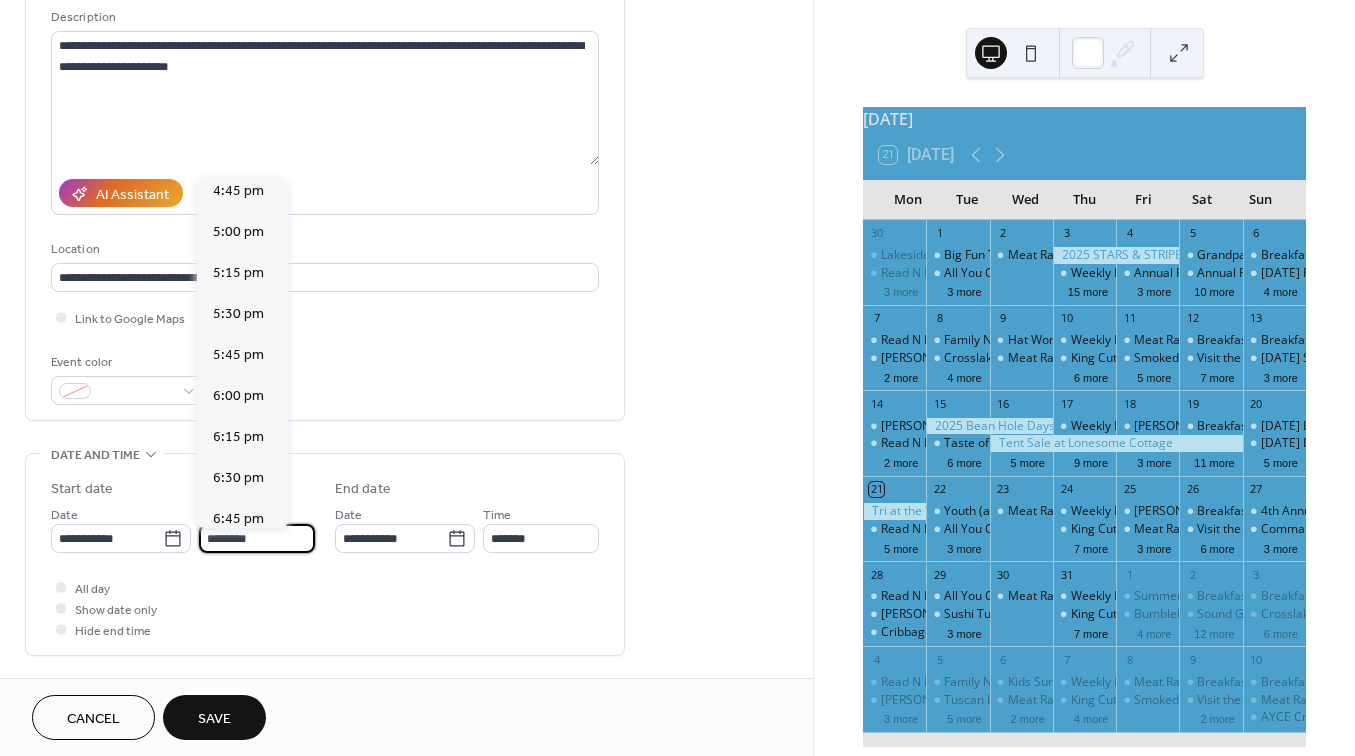 scroll, scrollTop: 2756, scrollLeft: 0, axis: vertical 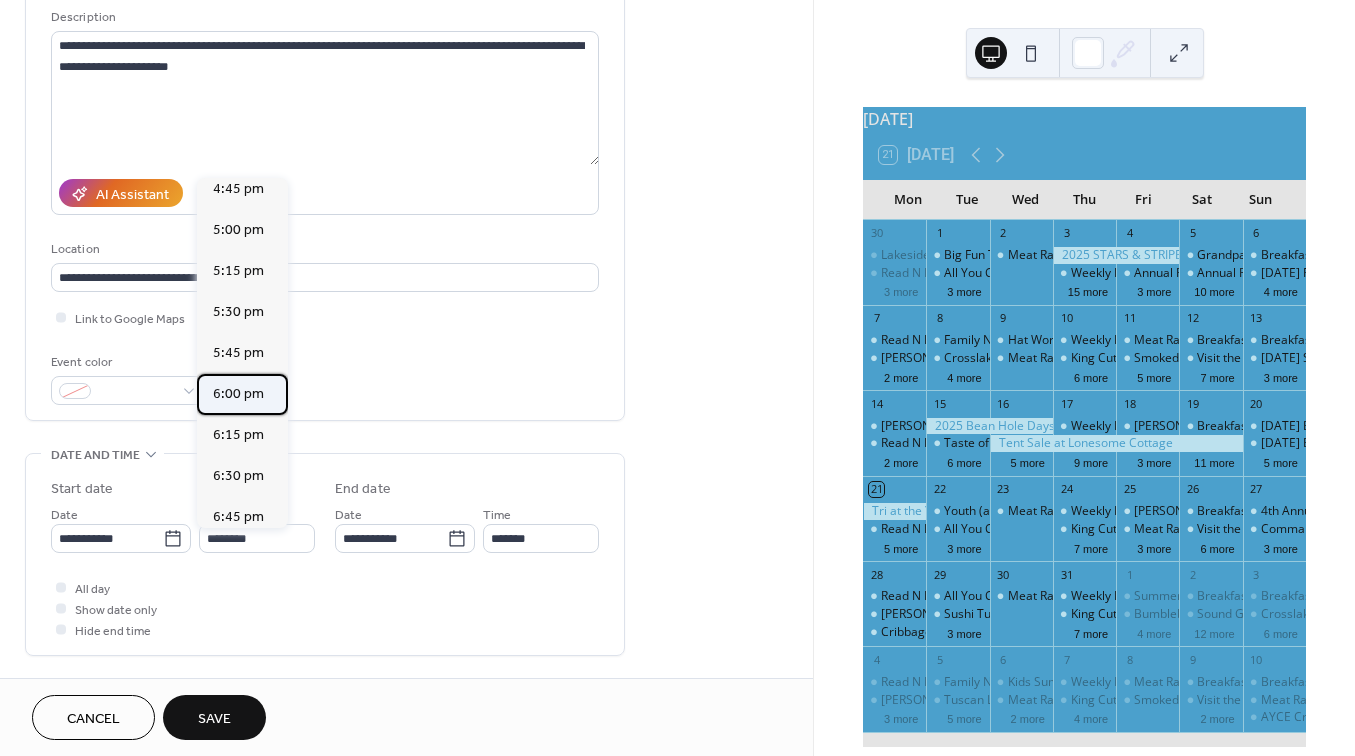 click on "6:00 pm" at bounding box center [238, 394] 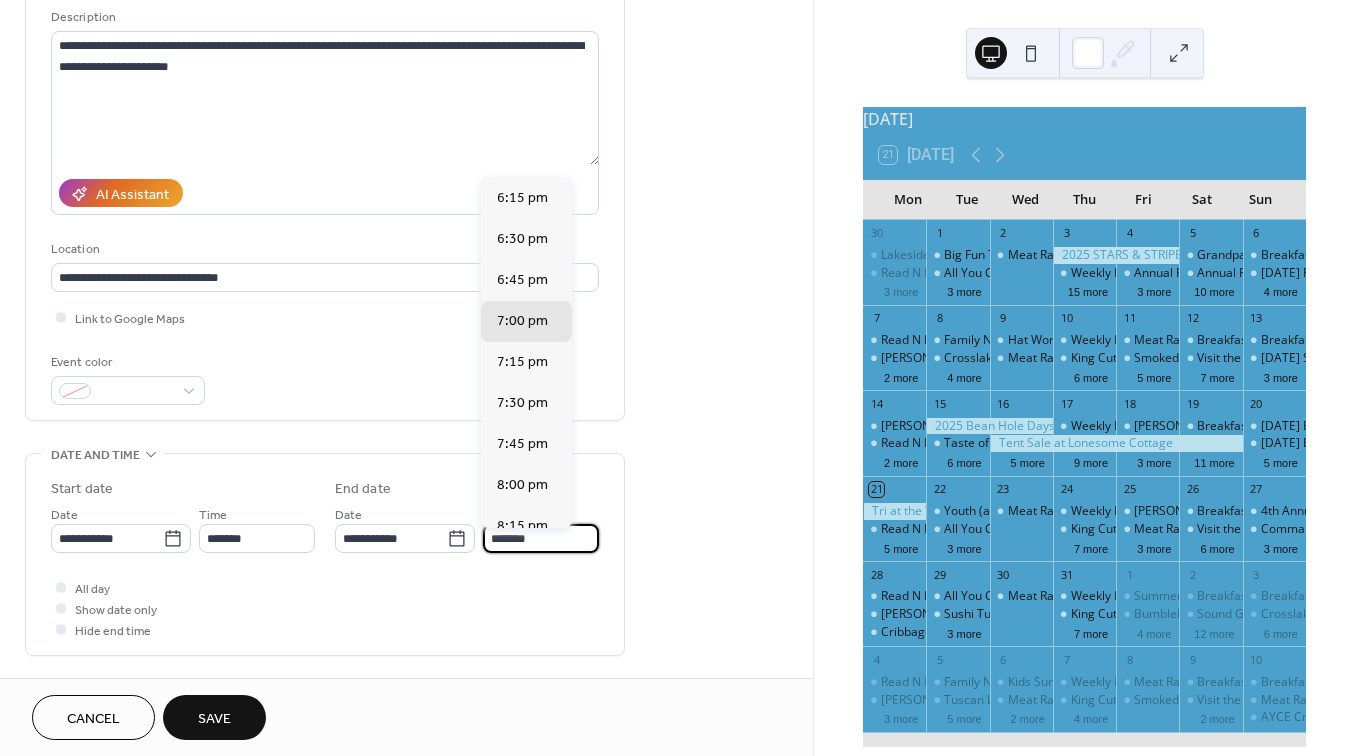 click on "*******" at bounding box center [541, 538] 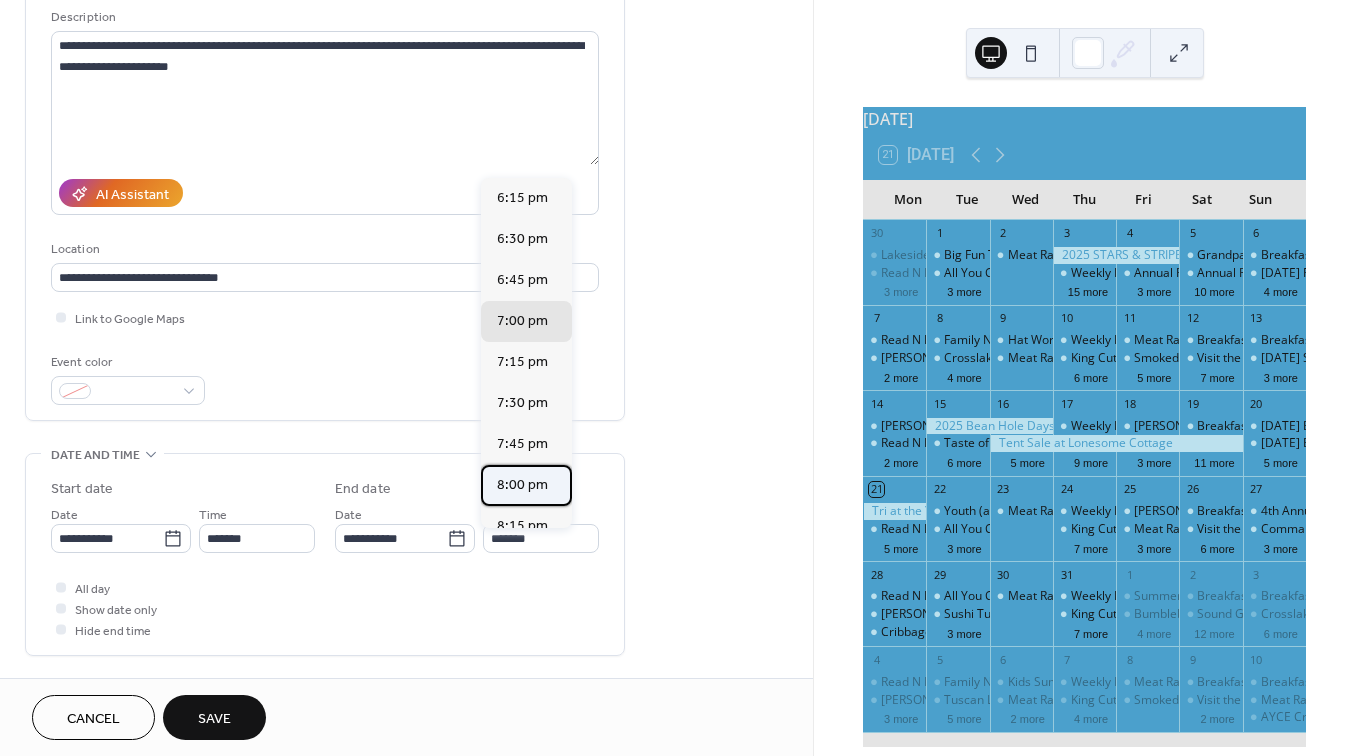 click on "8:00 pm" at bounding box center (522, 485) 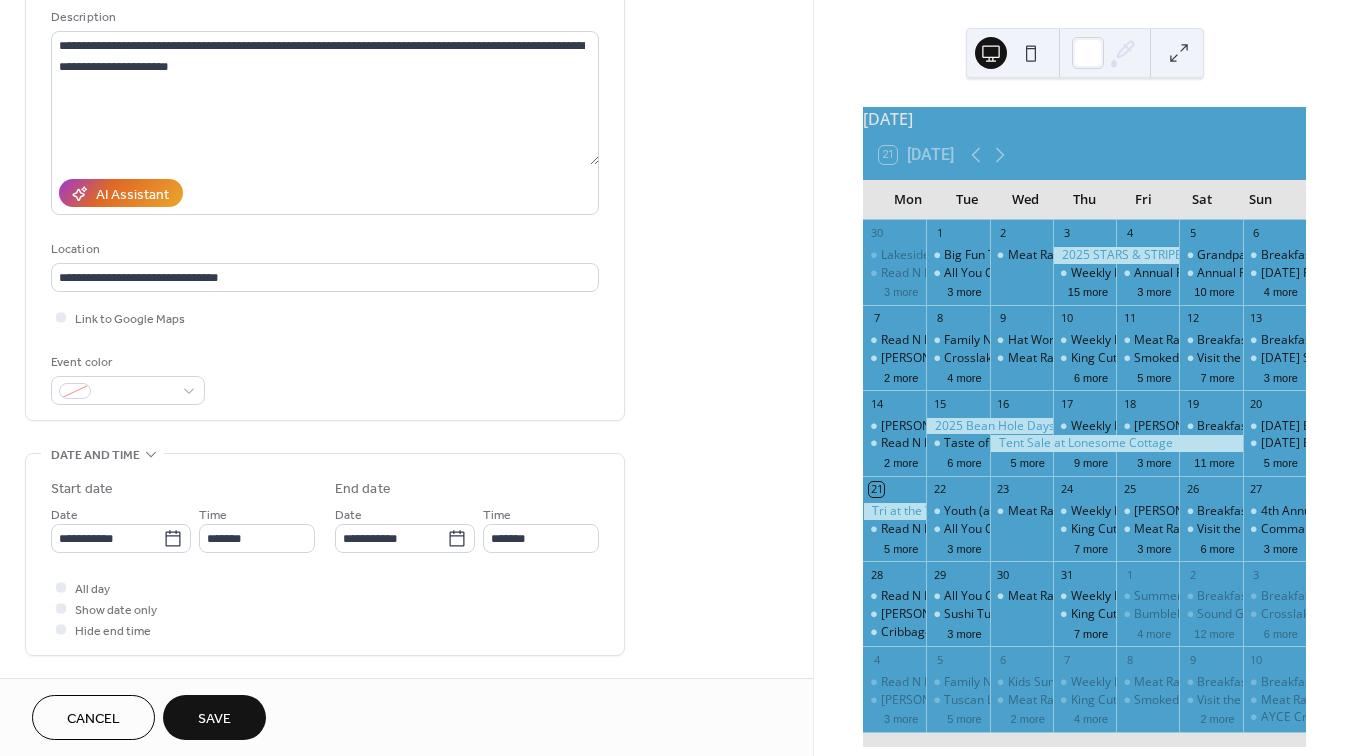 type on "*******" 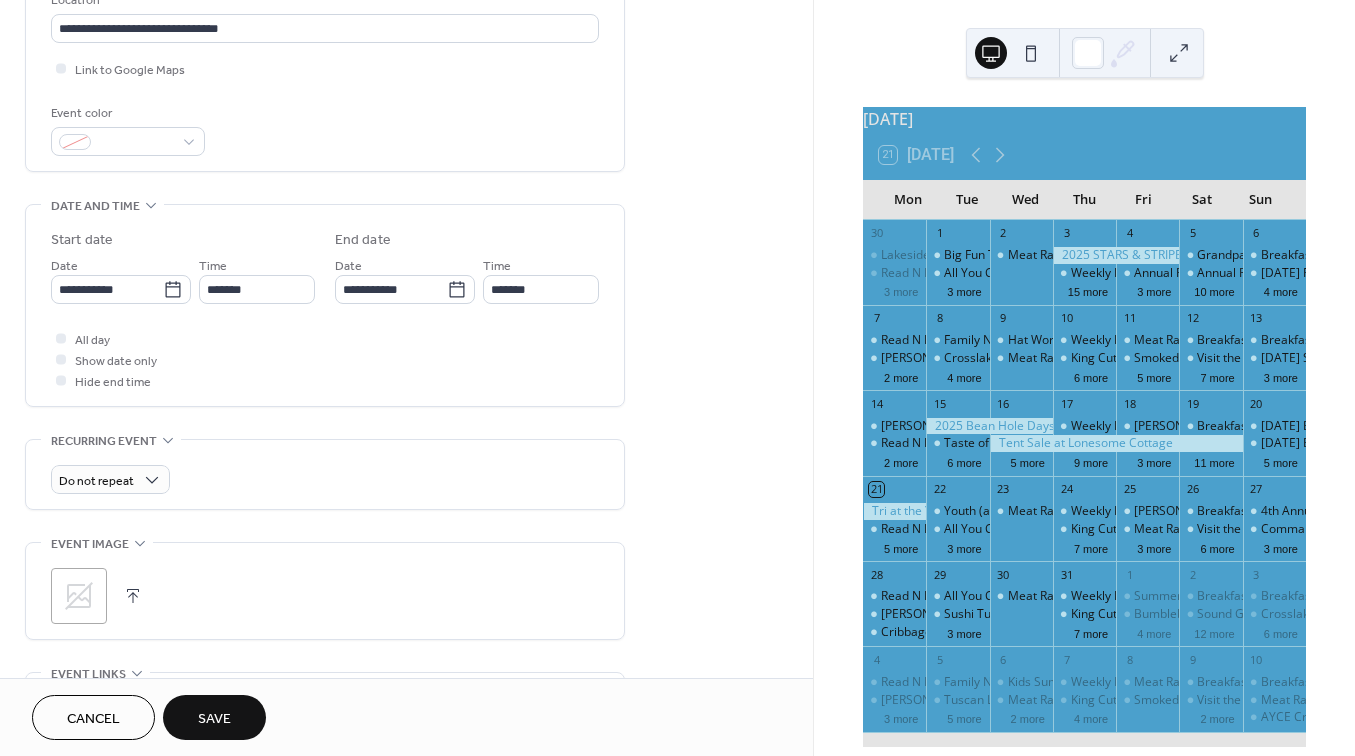 scroll, scrollTop: 447, scrollLeft: 0, axis: vertical 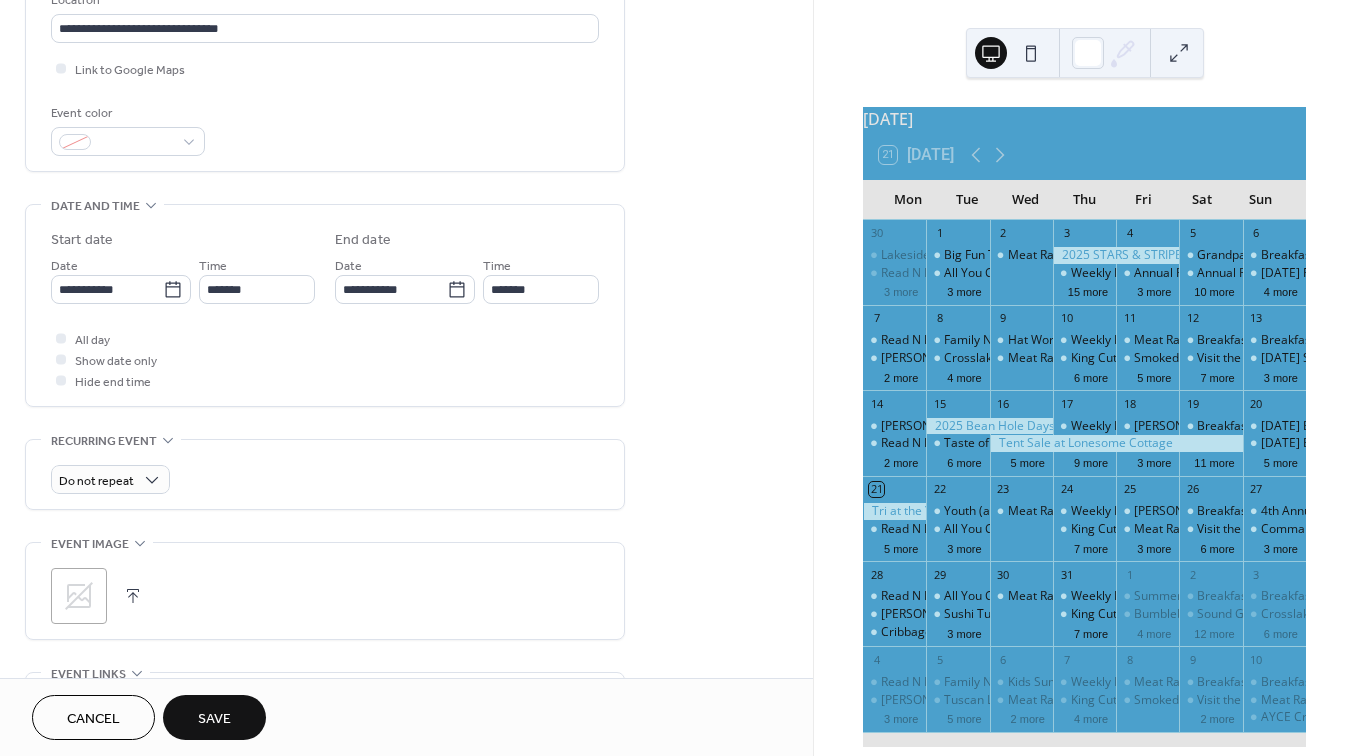 click at bounding box center (133, 596) 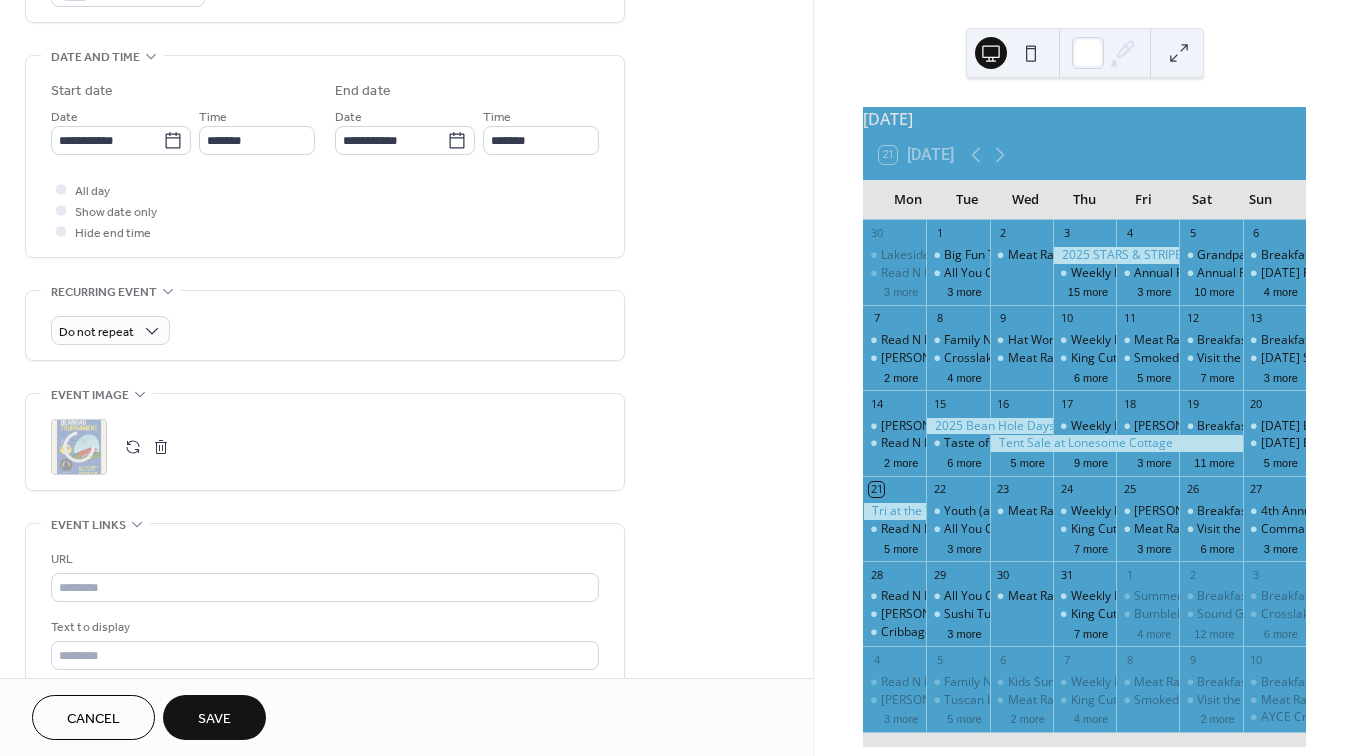 scroll, scrollTop: 601, scrollLeft: 0, axis: vertical 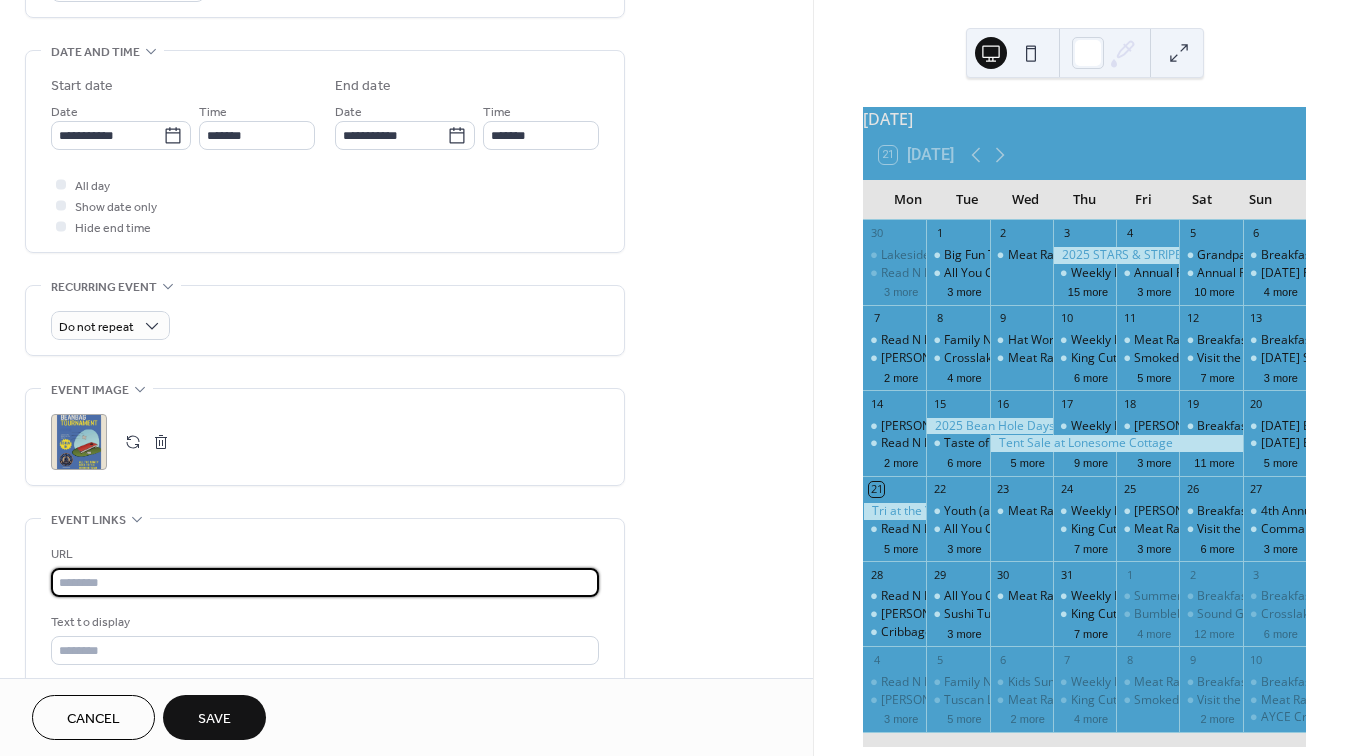 click at bounding box center (325, 582) 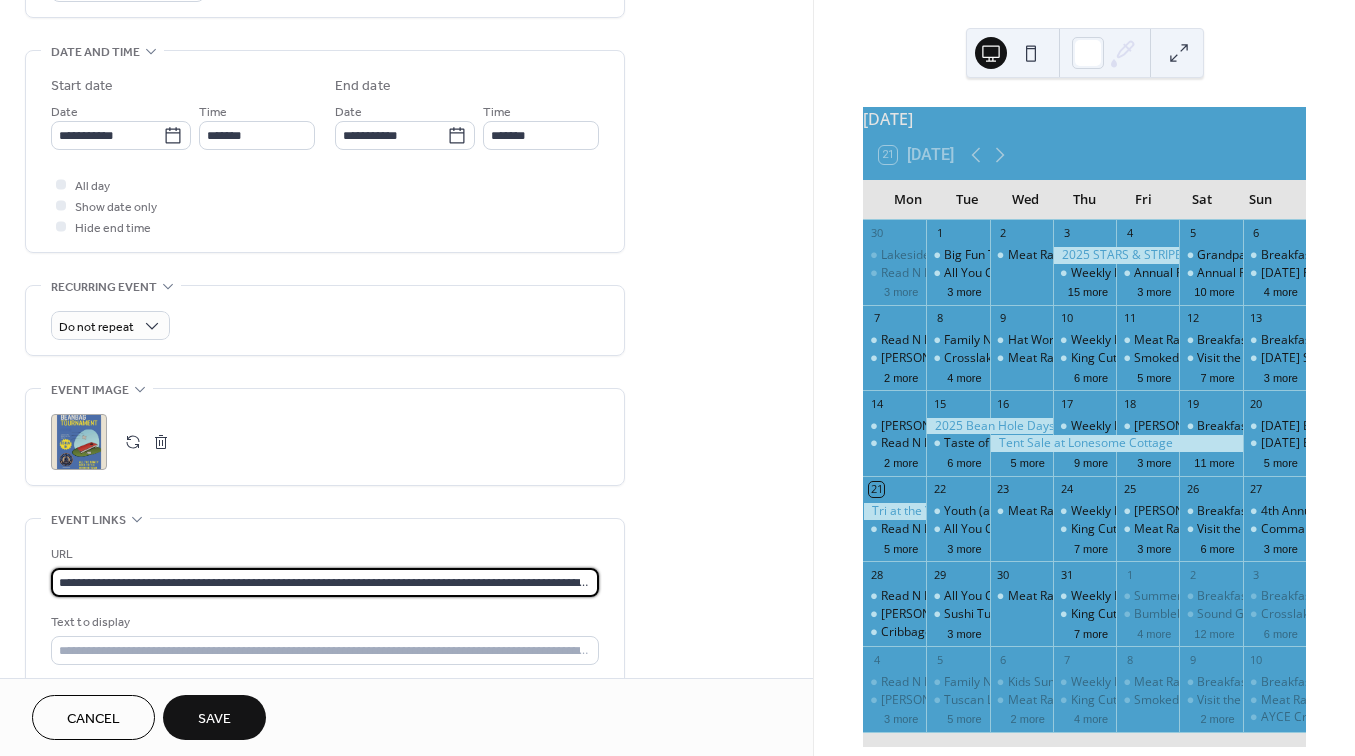 type on "**********" 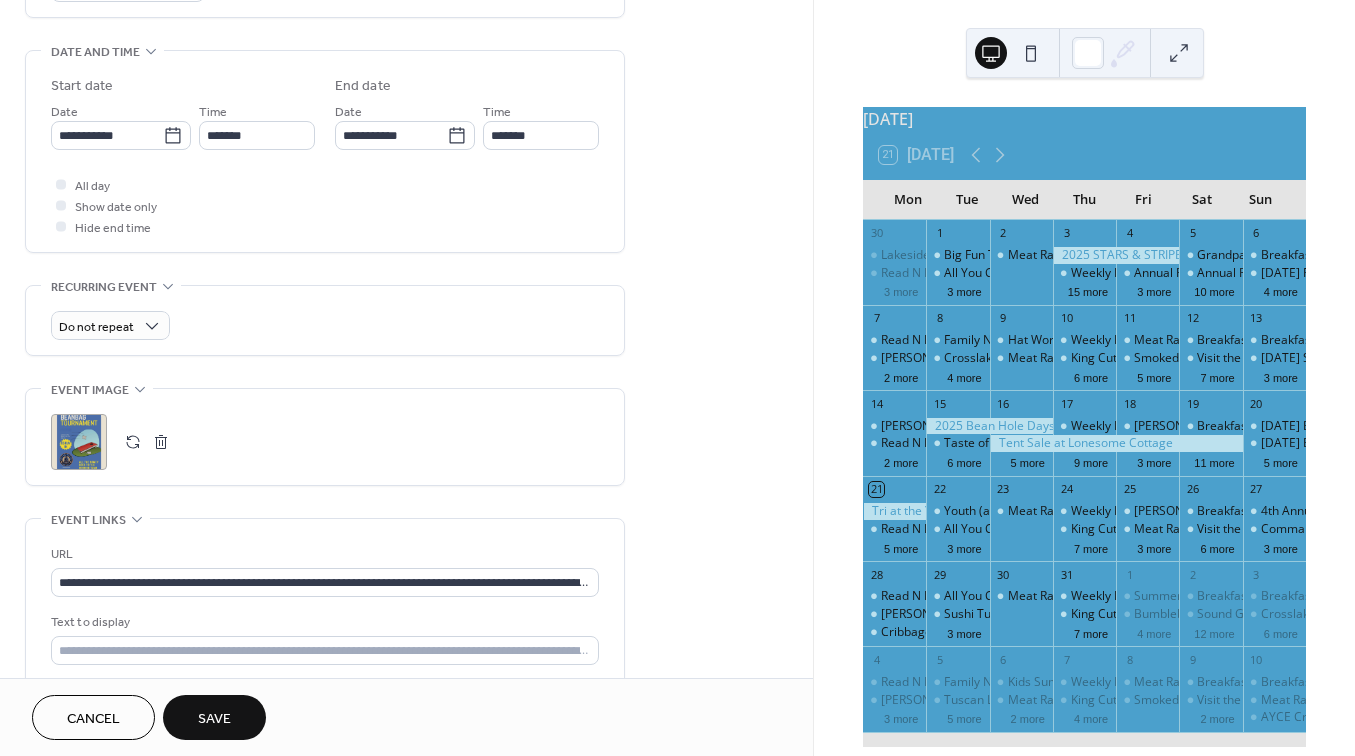 click on "Save" at bounding box center (214, 717) 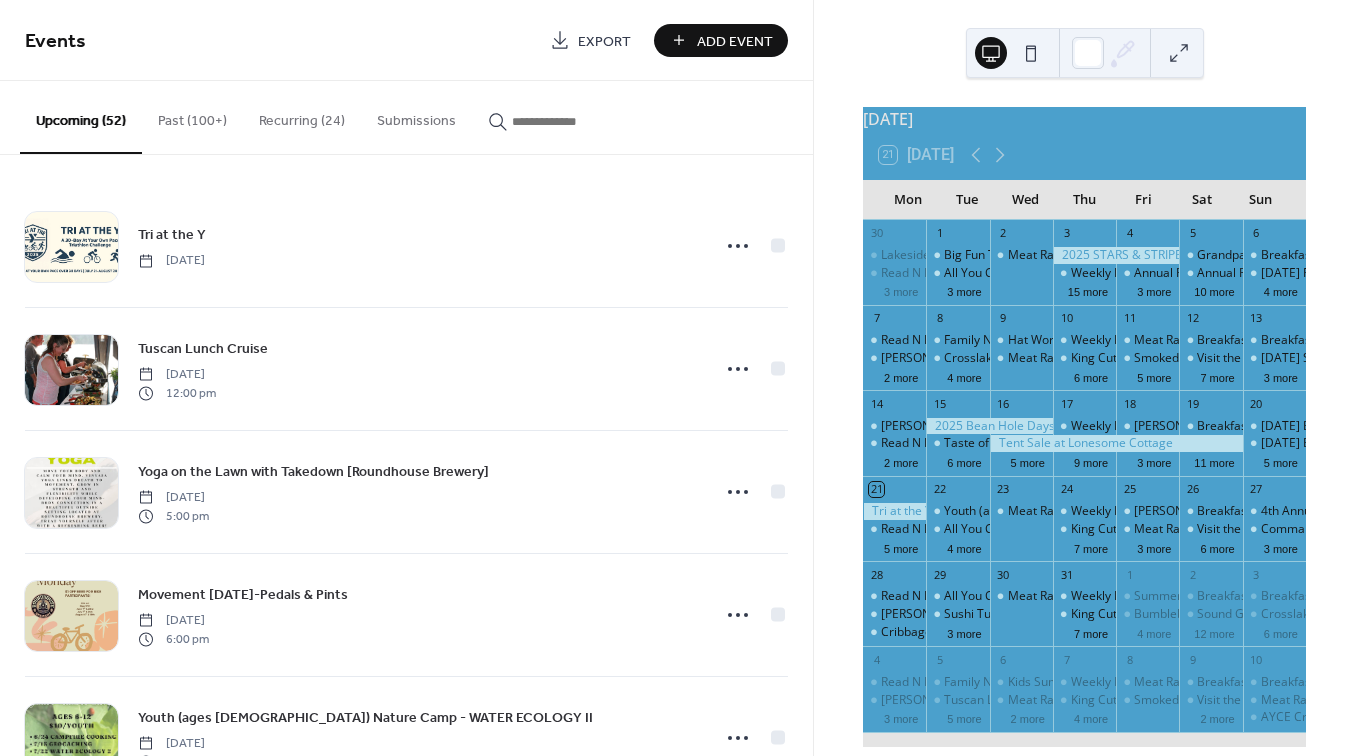 click at bounding box center (572, 121) 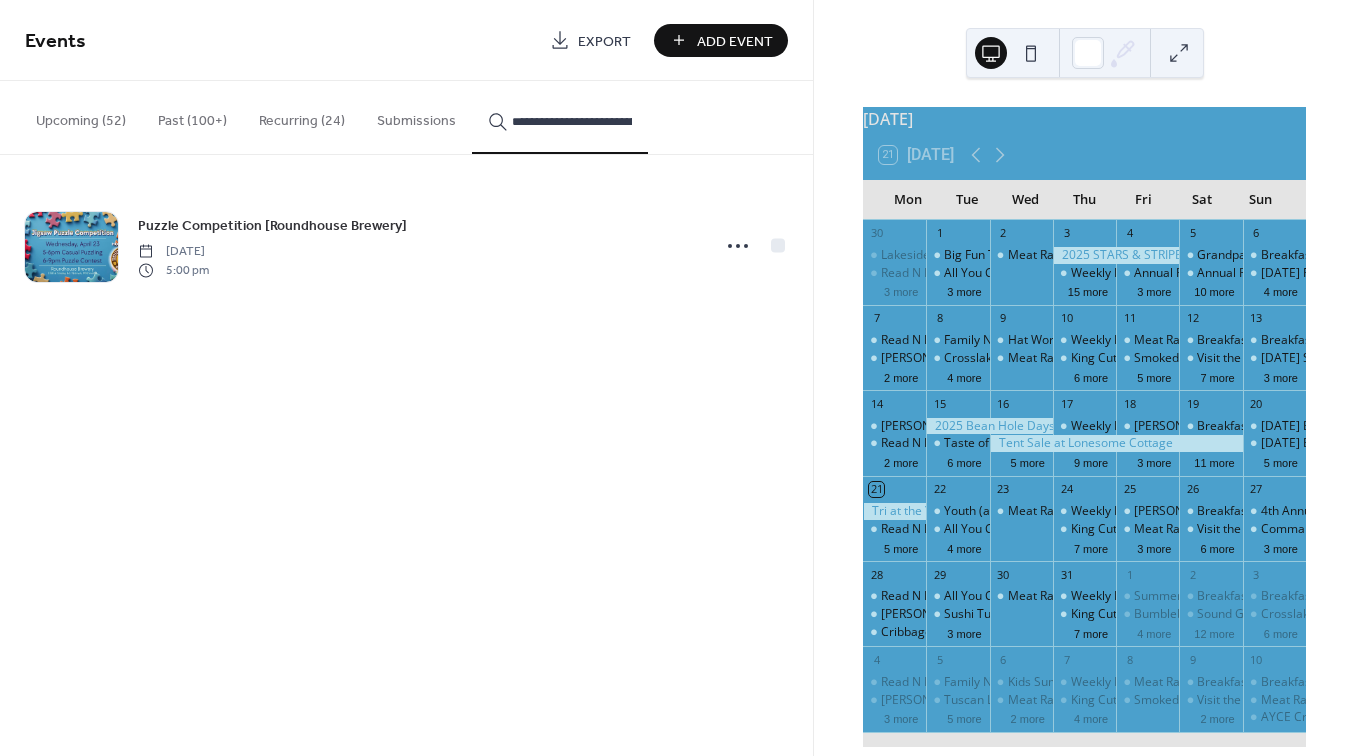 click on "**********" at bounding box center [572, 121] 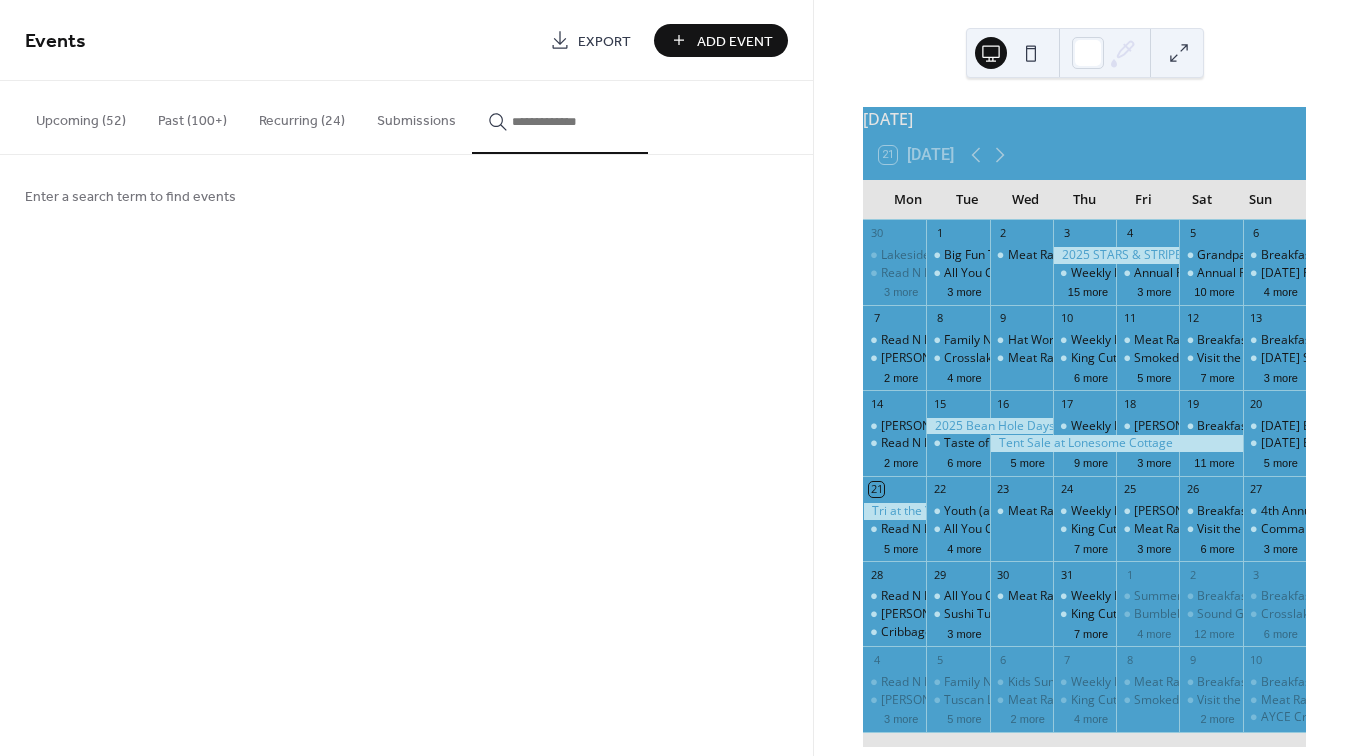 click on "Upcoming (52)" at bounding box center [81, 116] 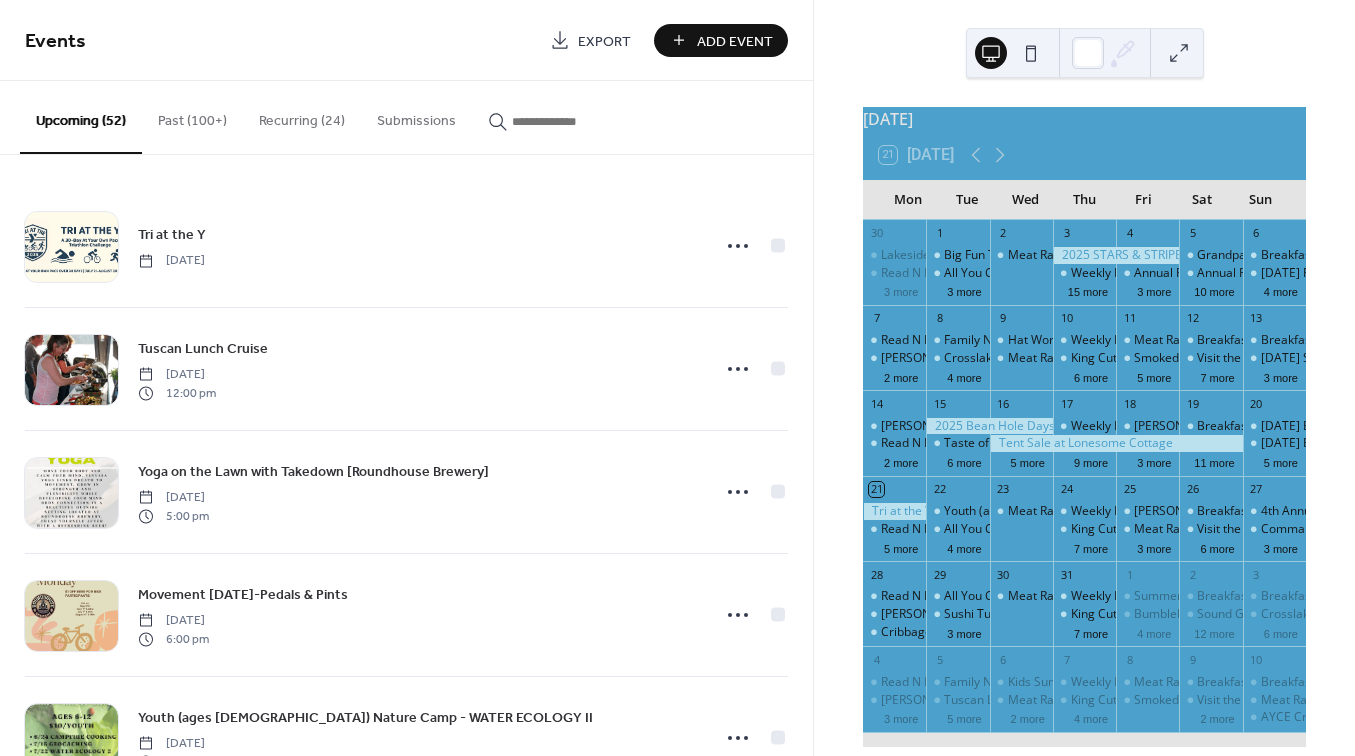 click at bounding box center [572, 121] 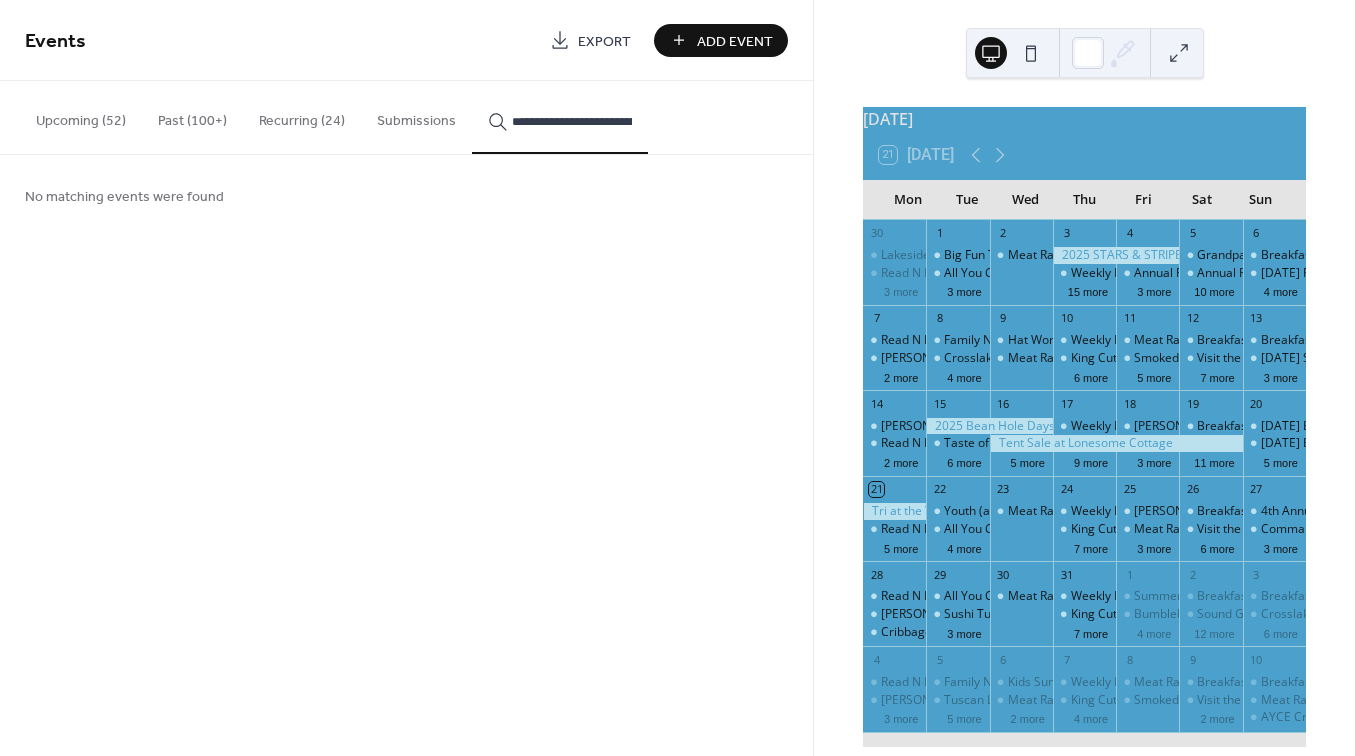 type on "**********" 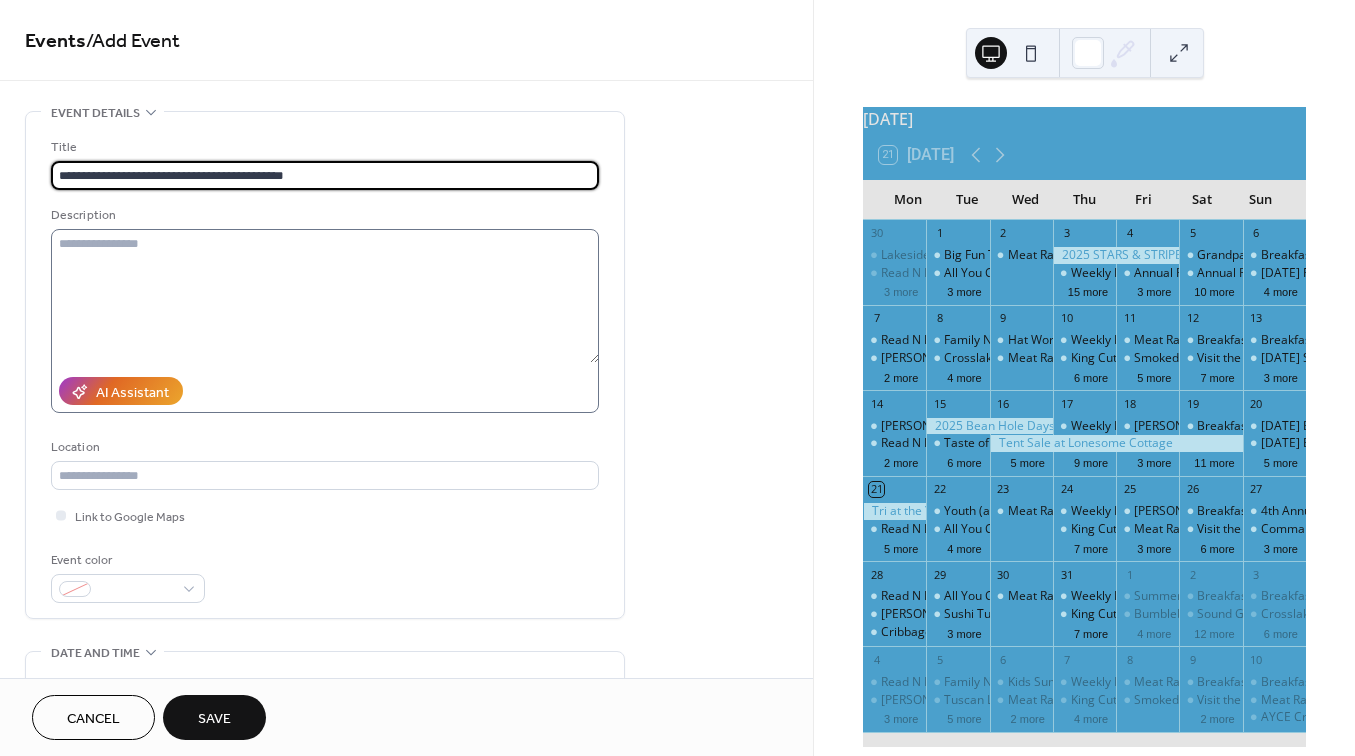 type on "**********" 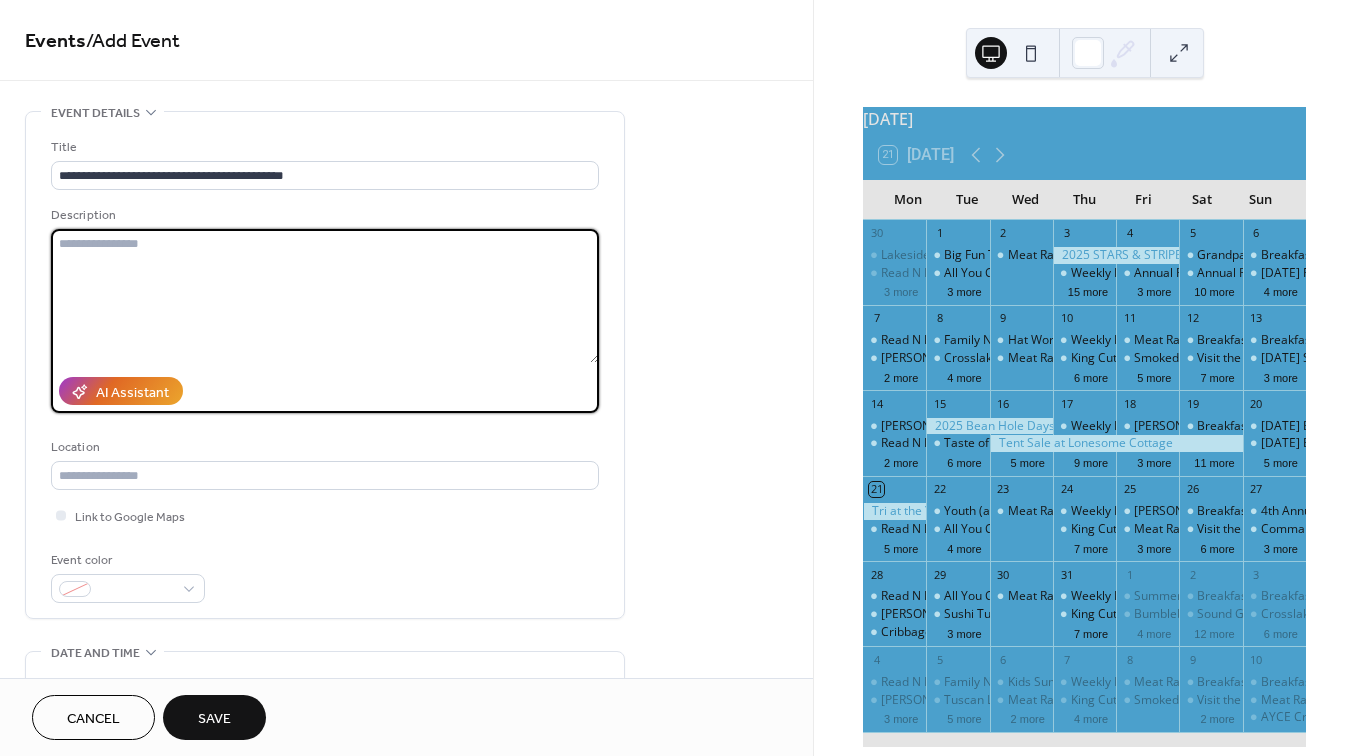 click at bounding box center [325, 296] 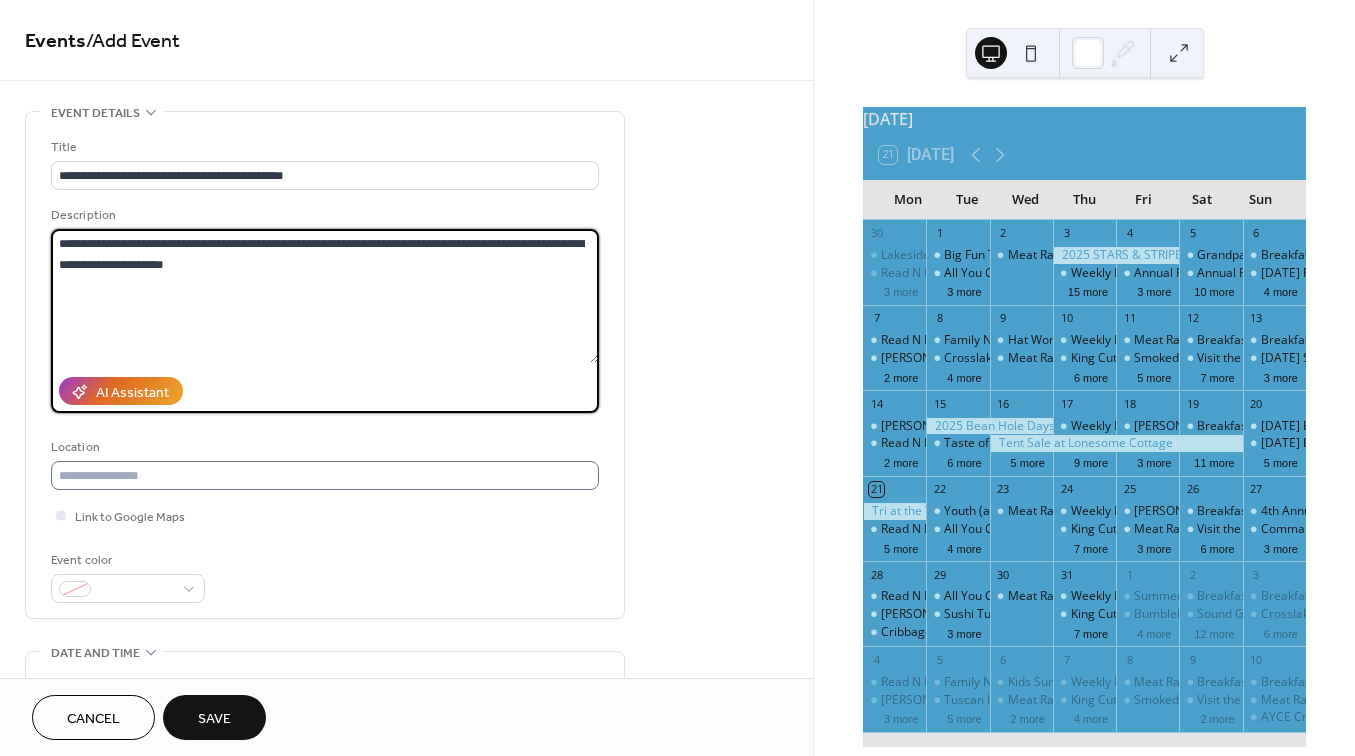 type on "**********" 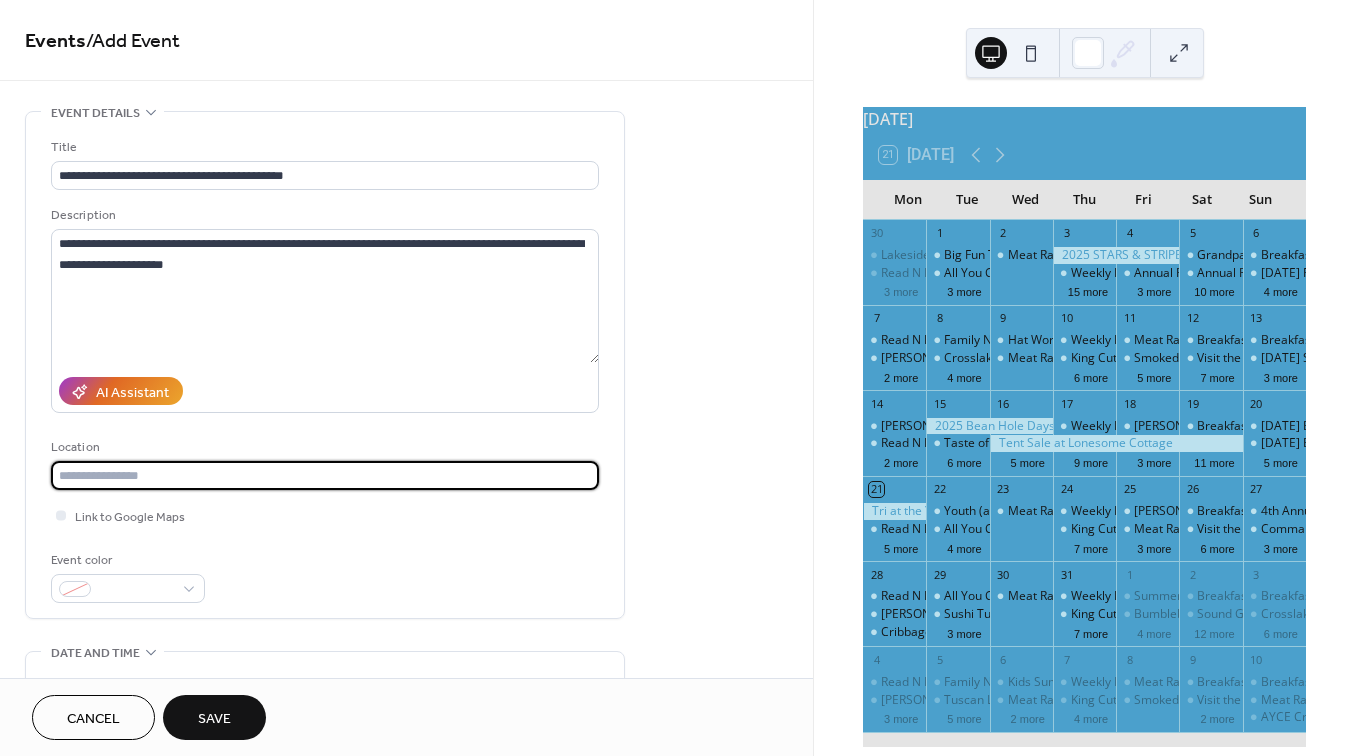 click at bounding box center [325, 475] 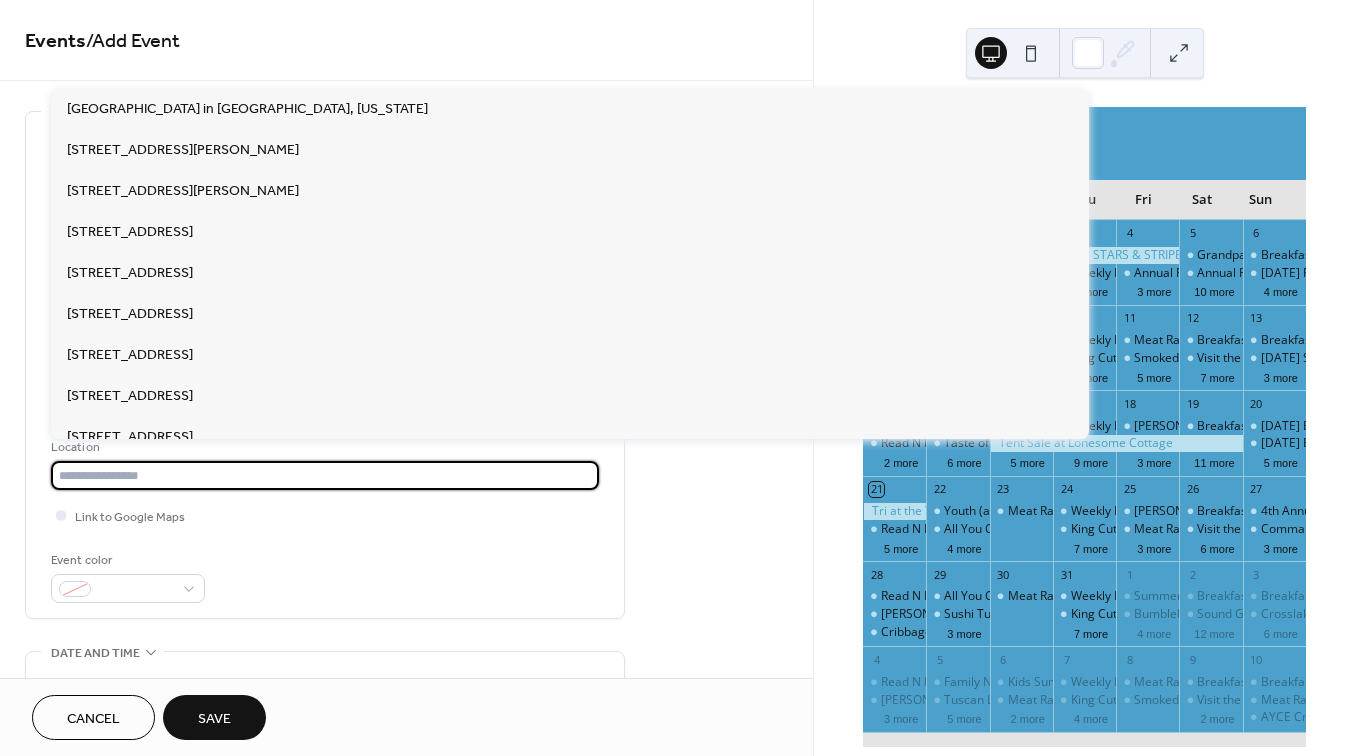 paste on "**********" 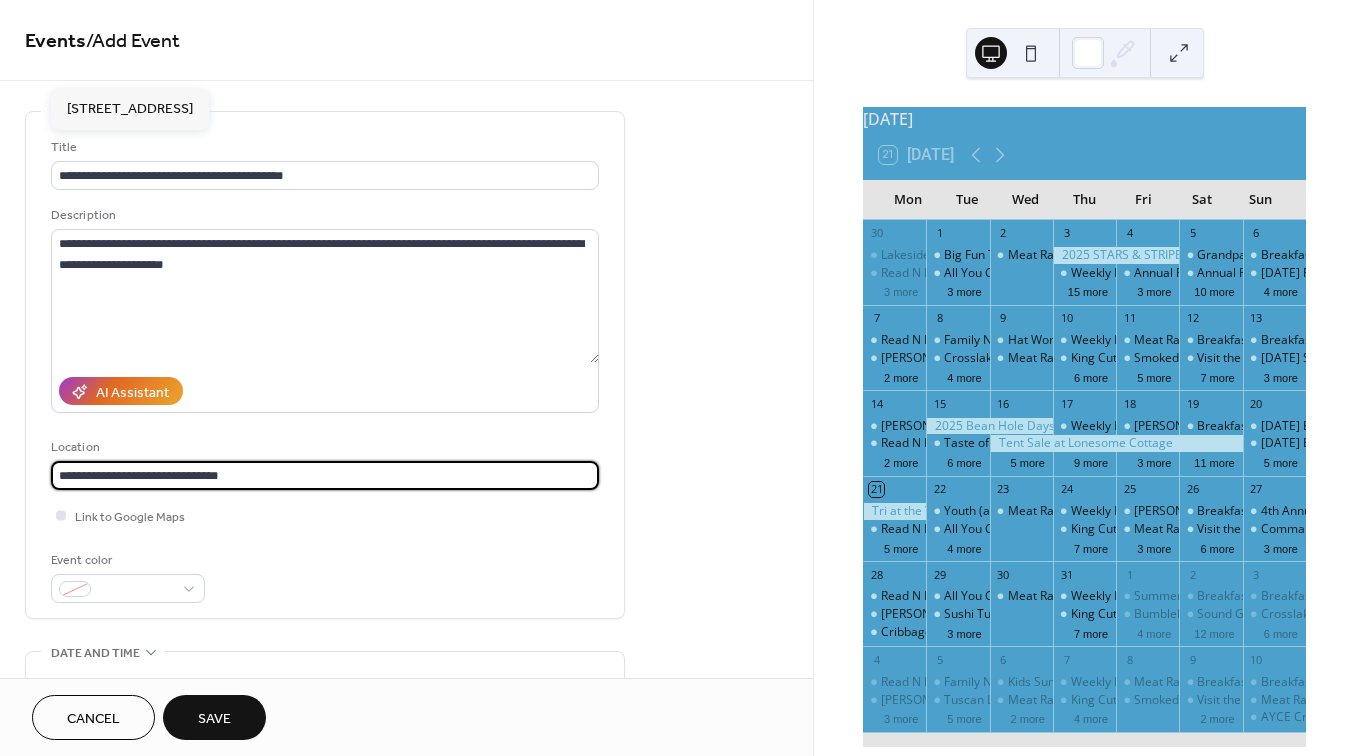 type on "**********" 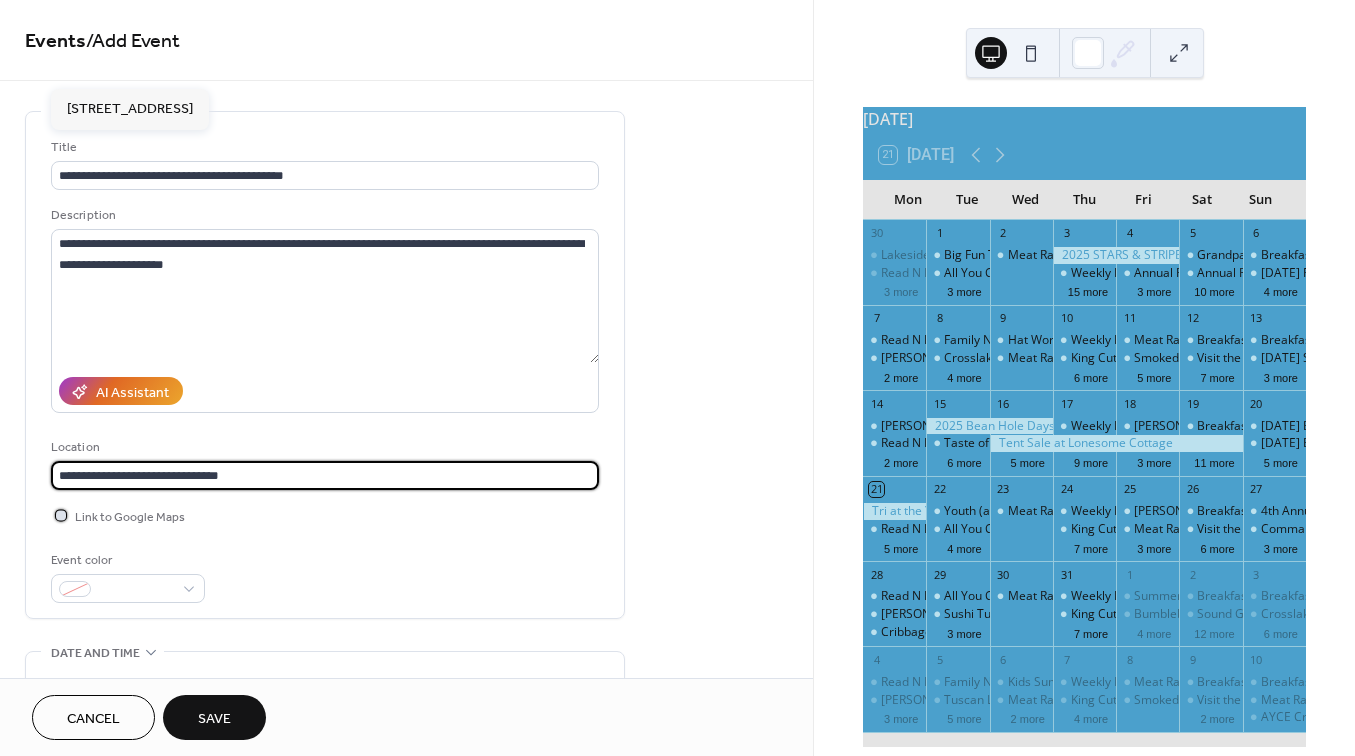 click at bounding box center (61, 515) 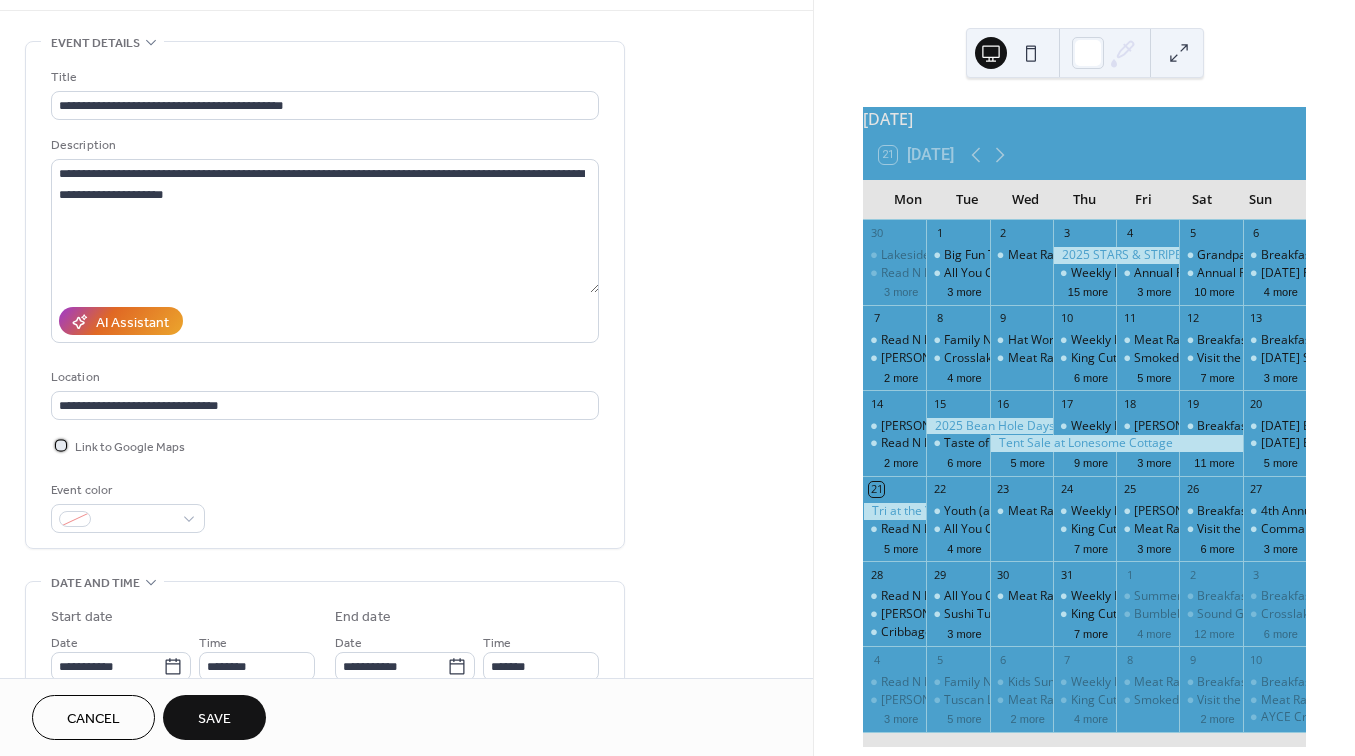 scroll, scrollTop: 106, scrollLeft: 0, axis: vertical 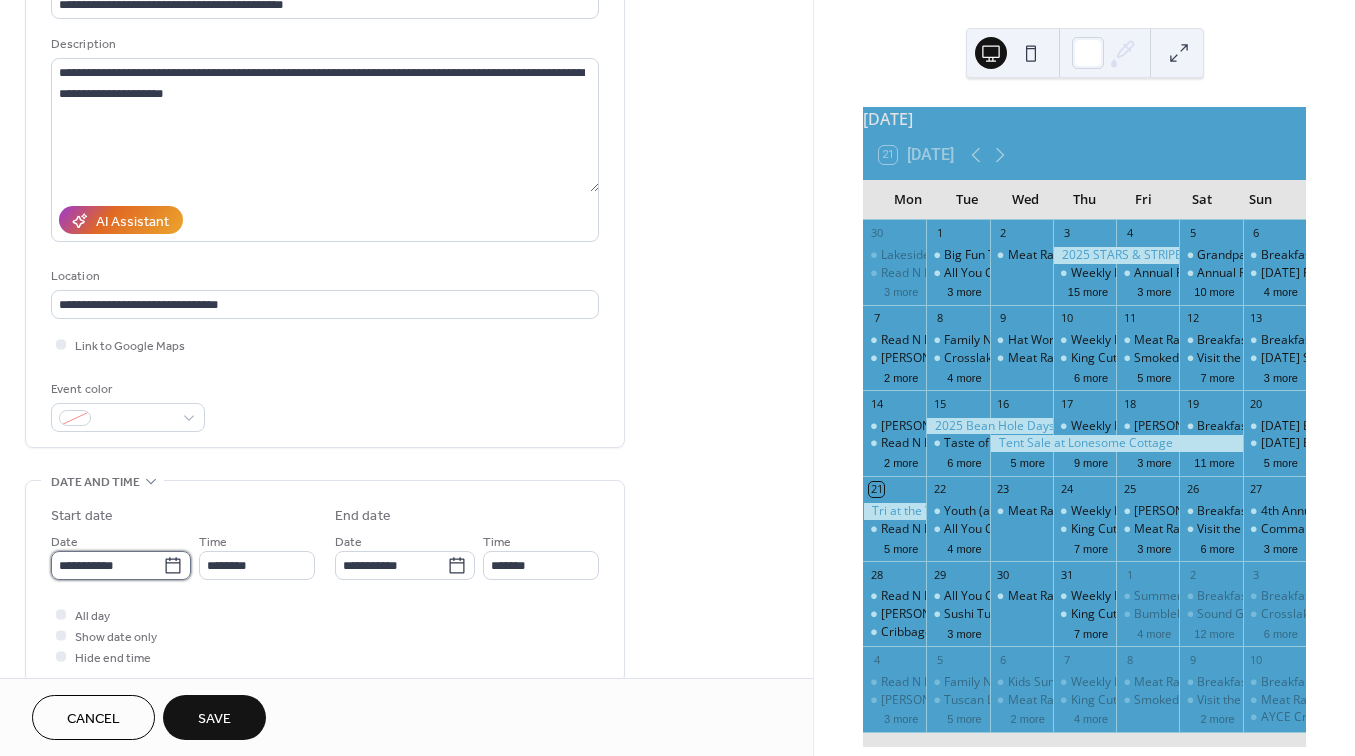 click on "**********" at bounding box center [107, 565] 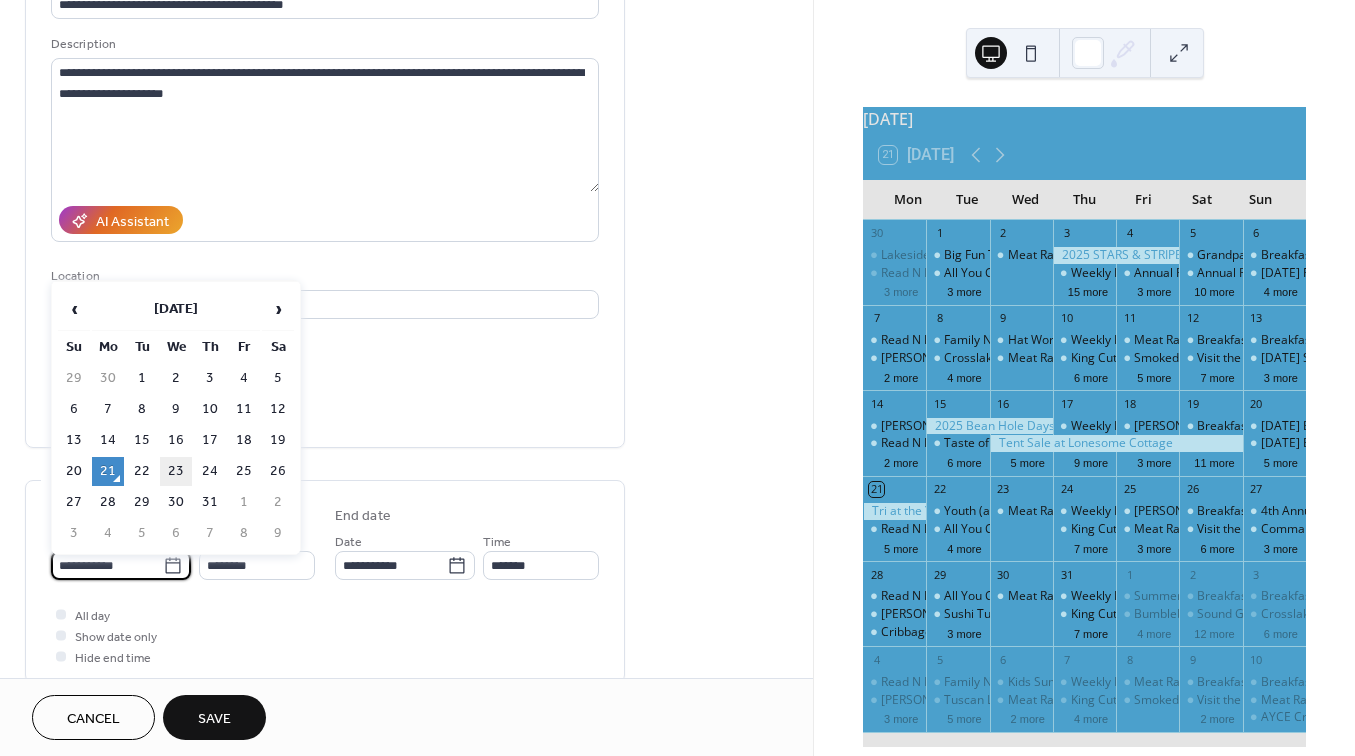 click on "23" at bounding box center [176, 471] 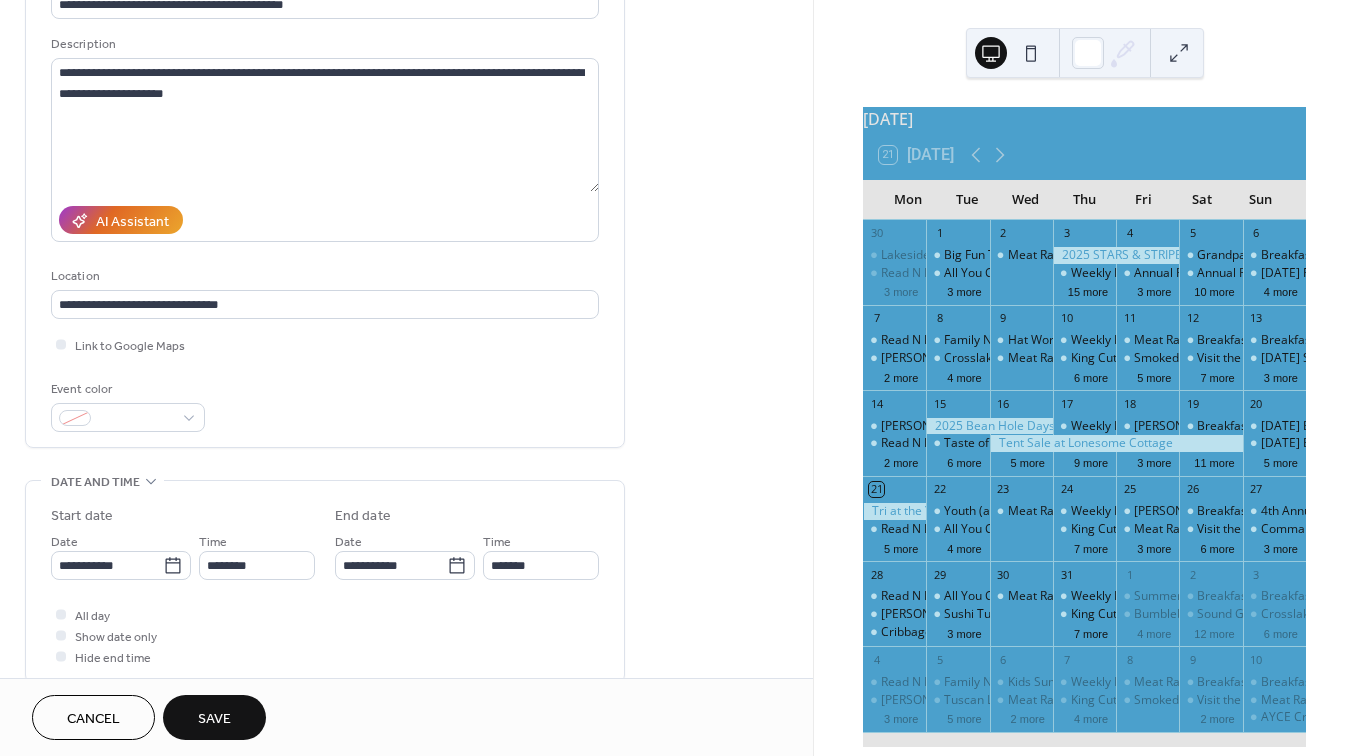 type on "**********" 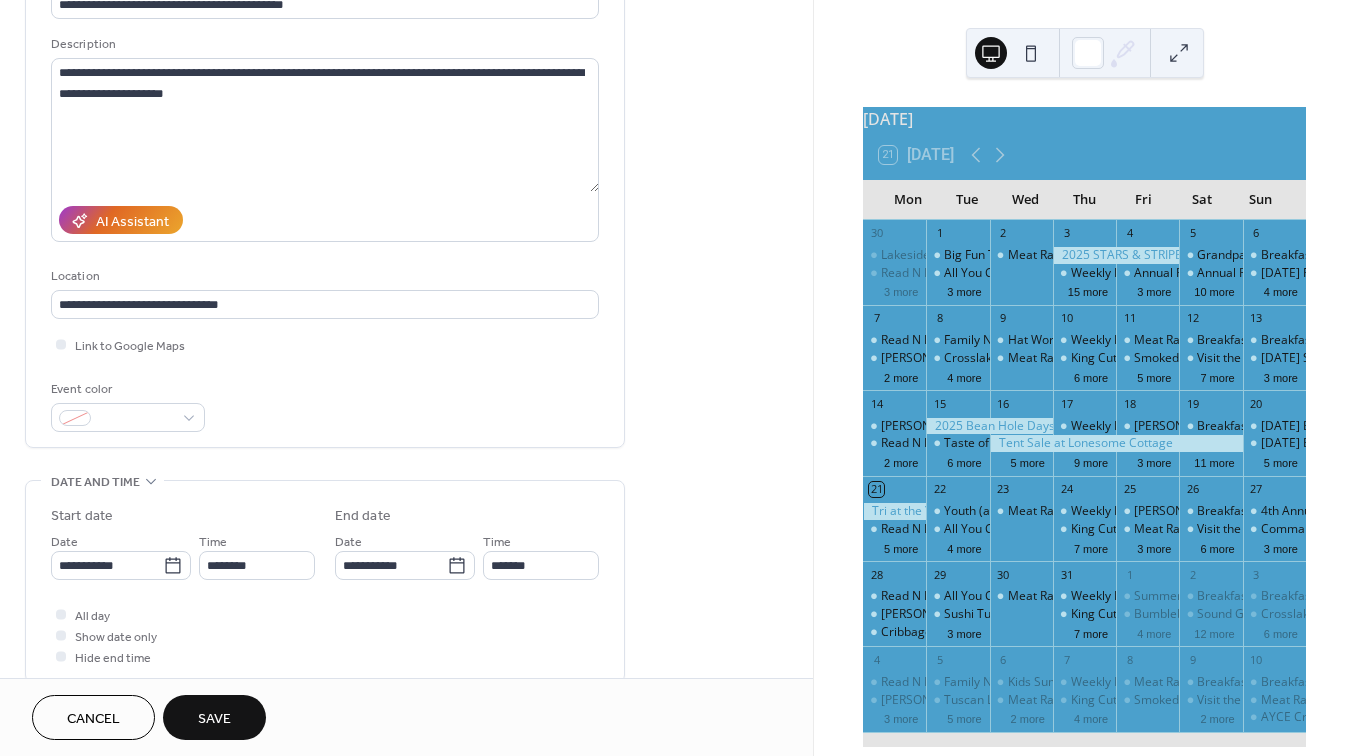 type on "**********" 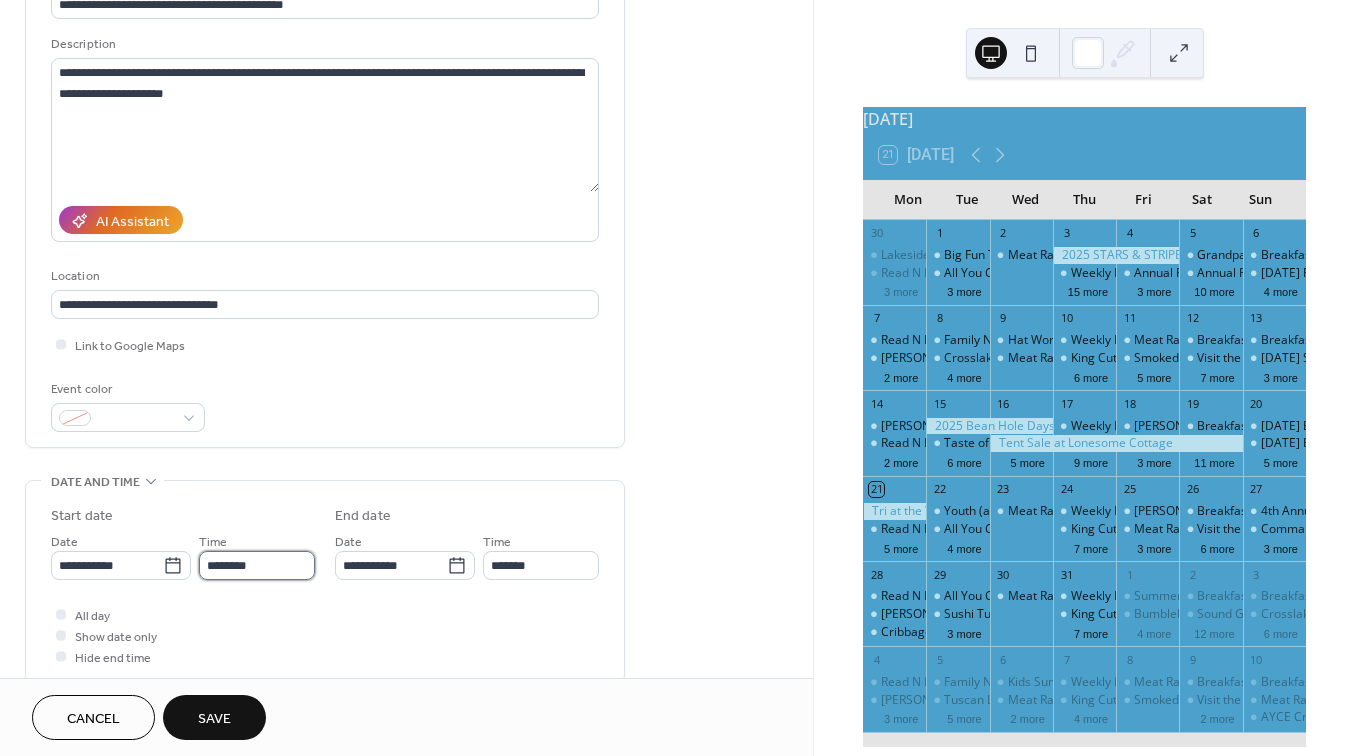 click on "********" at bounding box center [257, 565] 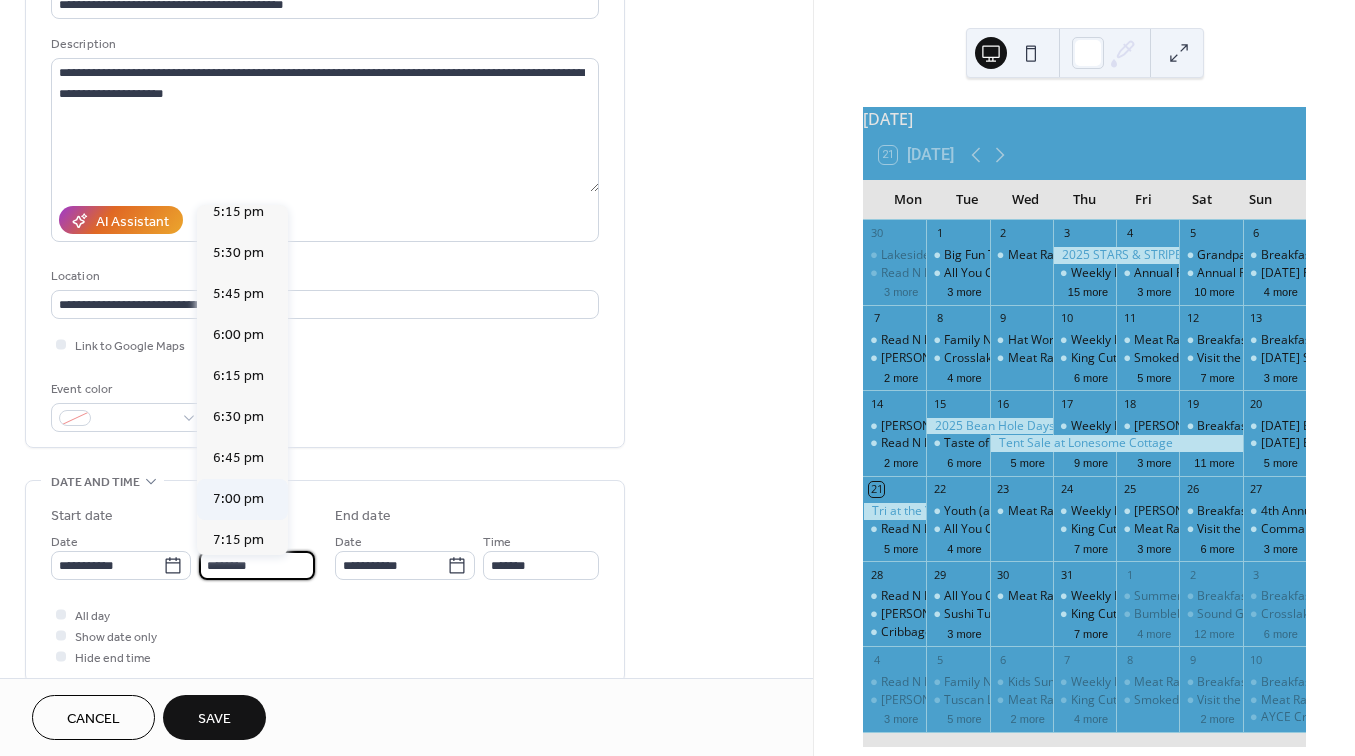 scroll, scrollTop: 2865, scrollLeft: 0, axis: vertical 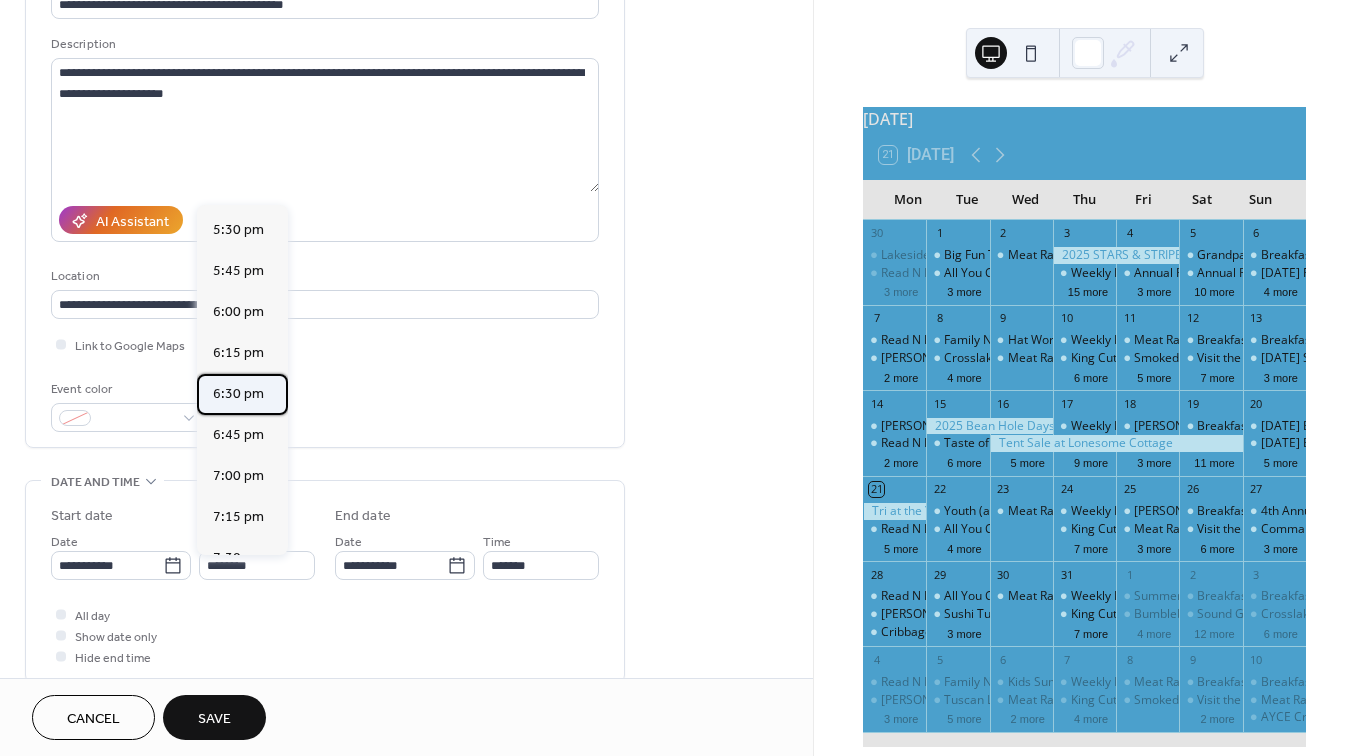 click on "6:30 pm" at bounding box center (238, 394) 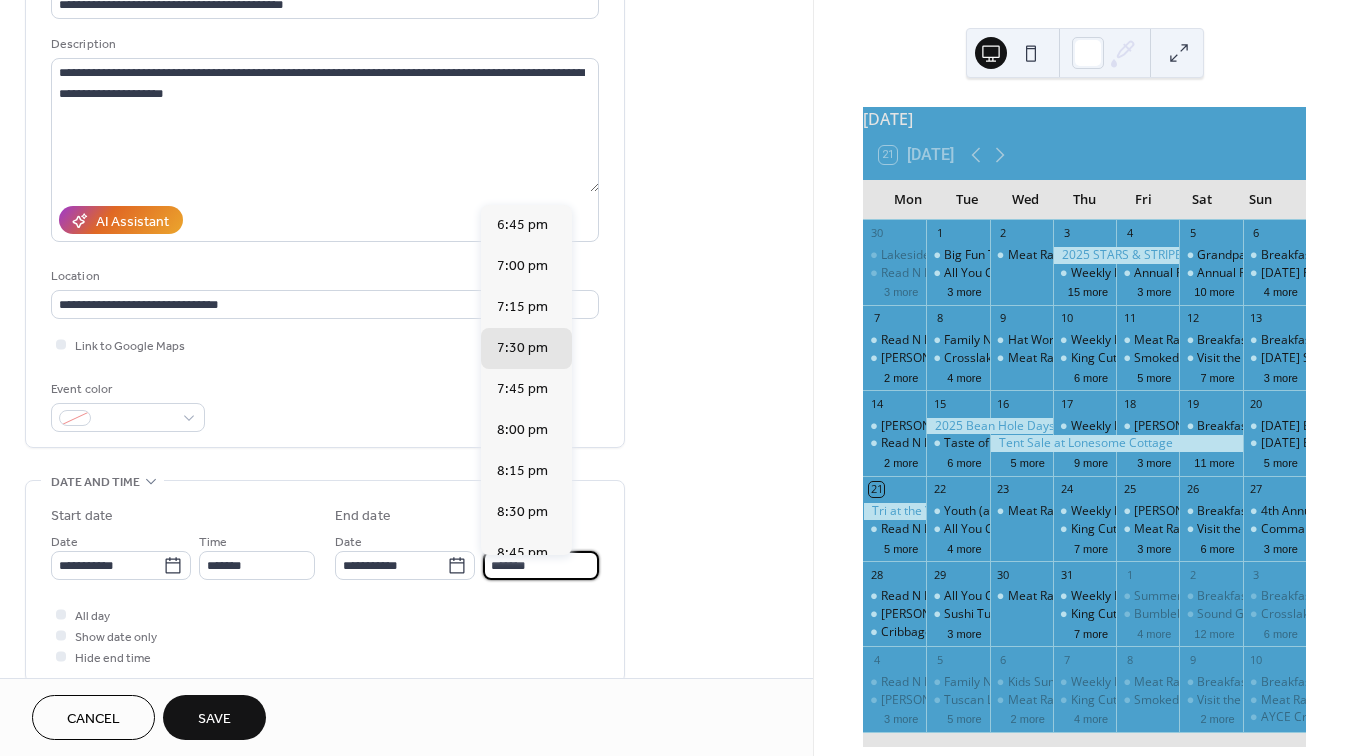 click on "*******" at bounding box center [541, 565] 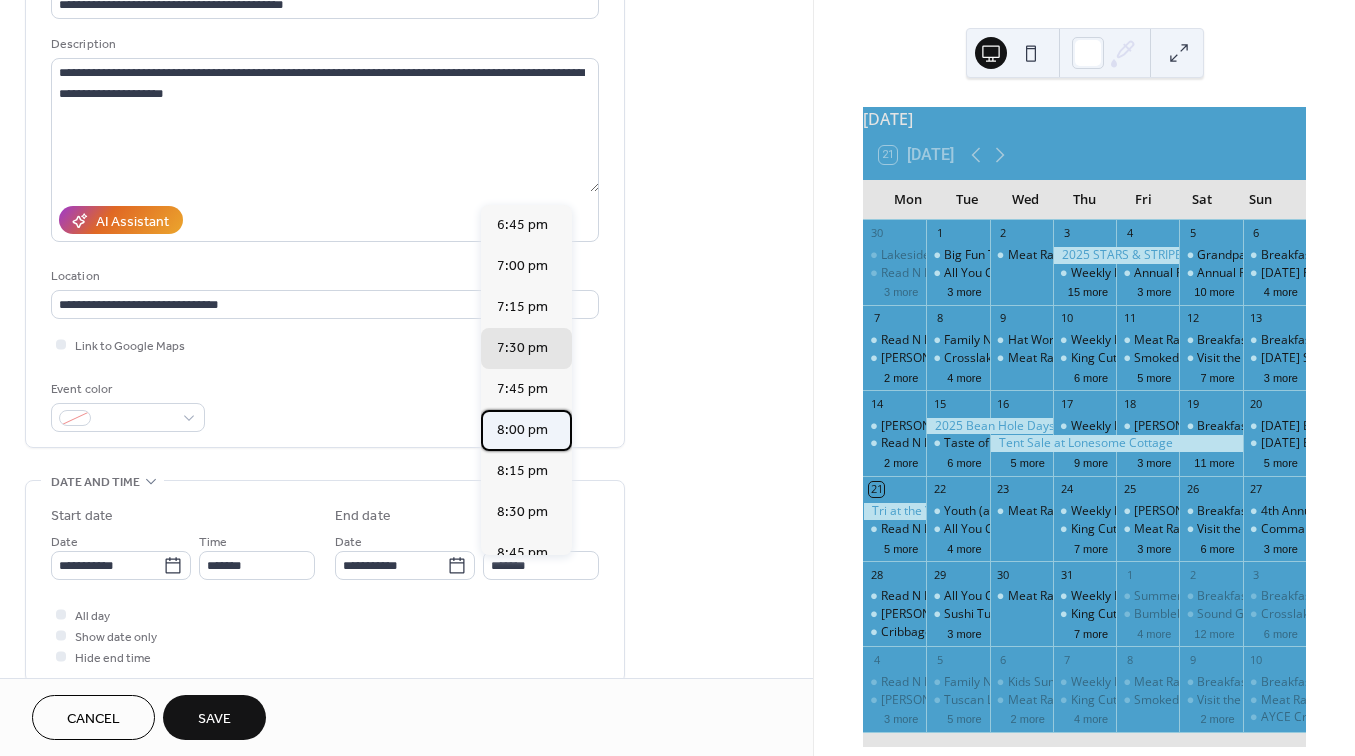 click on "8:00 pm" at bounding box center [522, 430] 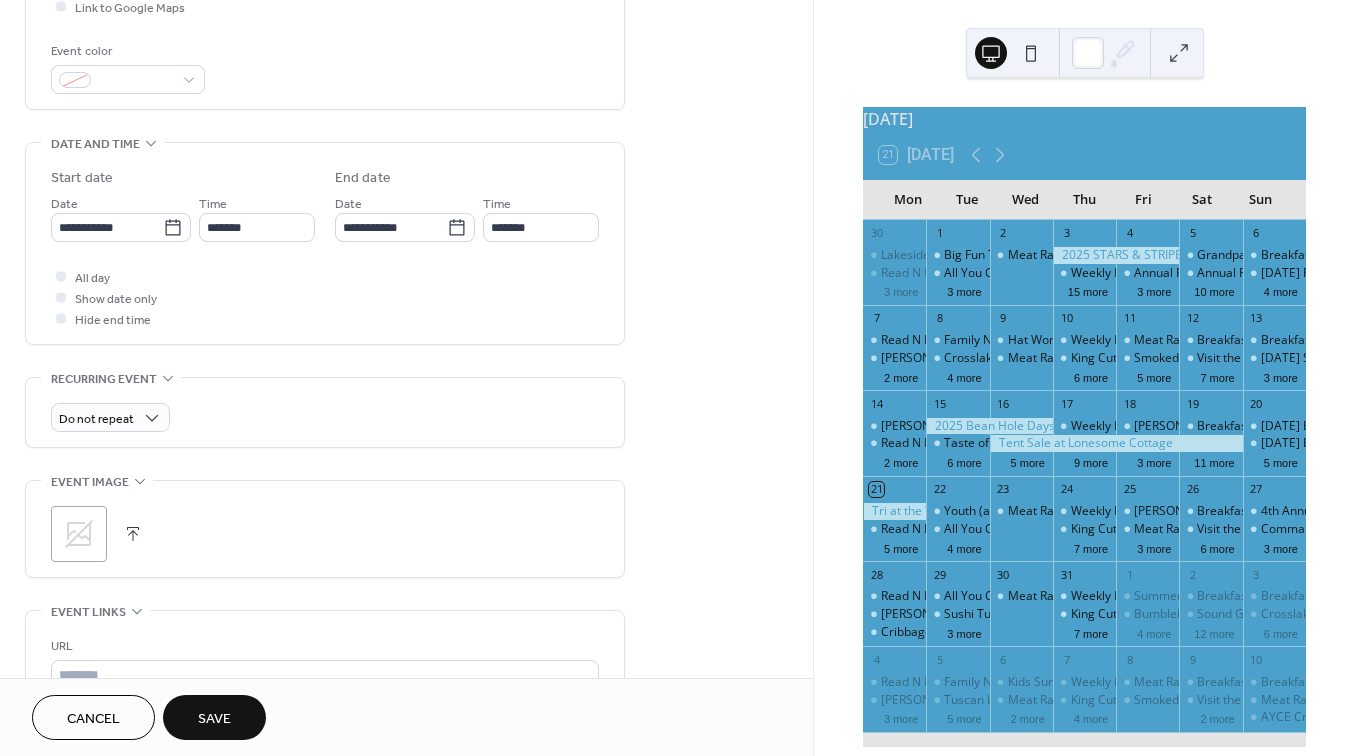 scroll, scrollTop: 517, scrollLeft: 0, axis: vertical 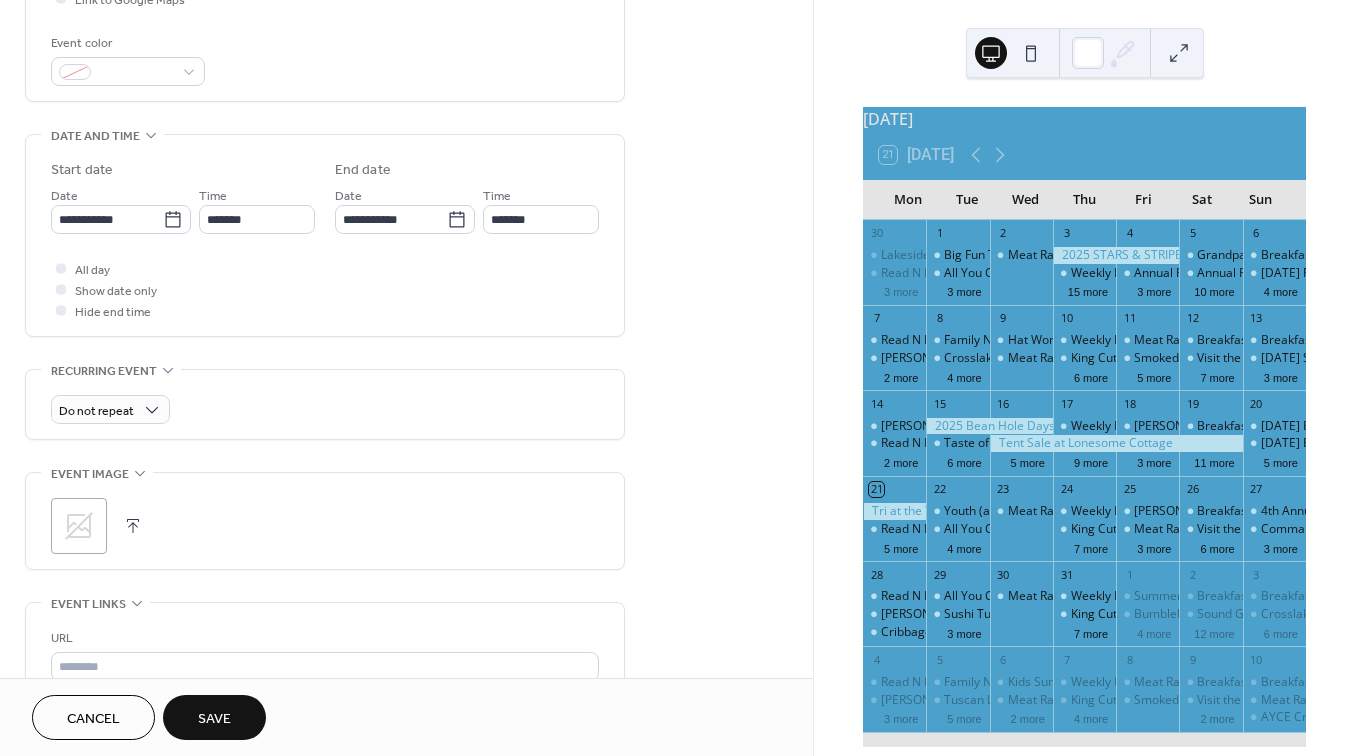 click at bounding box center [133, 526] 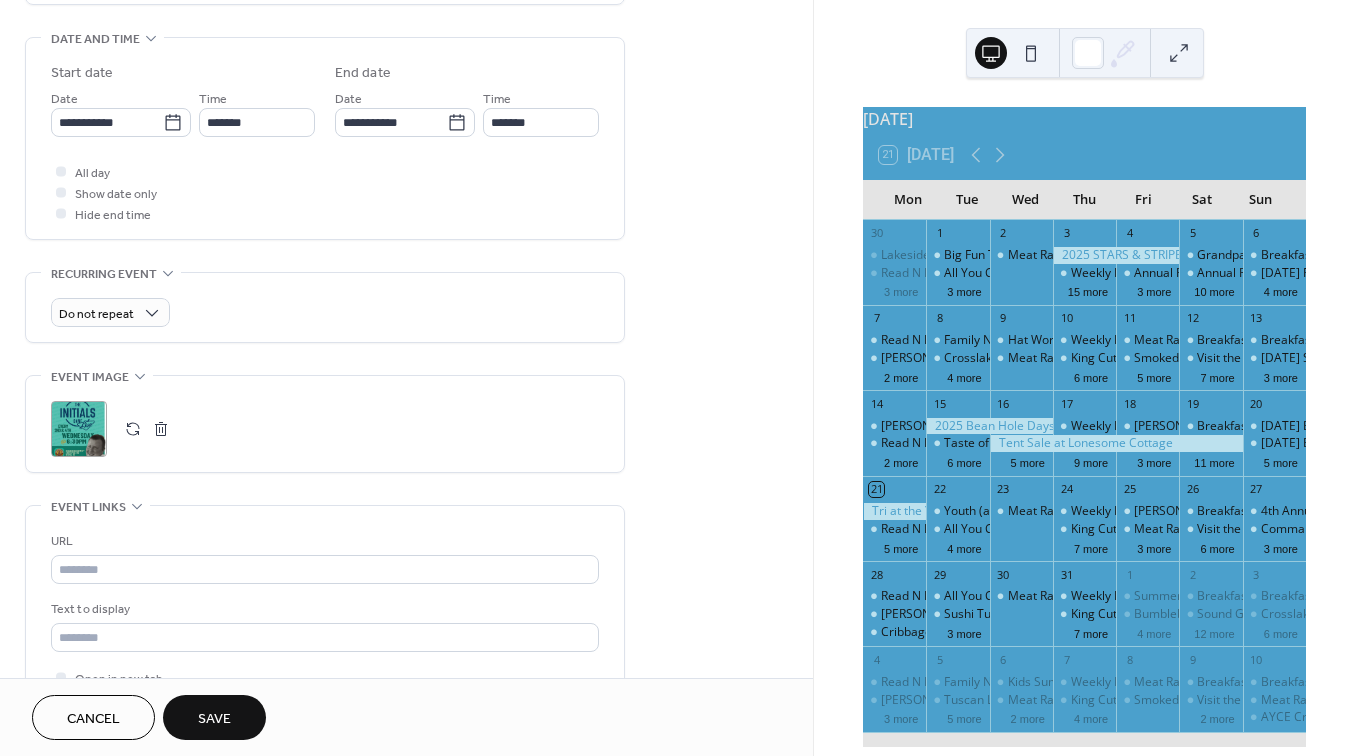 scroll, scrollTop: 635, scrollLeft: 0, axis: vertical 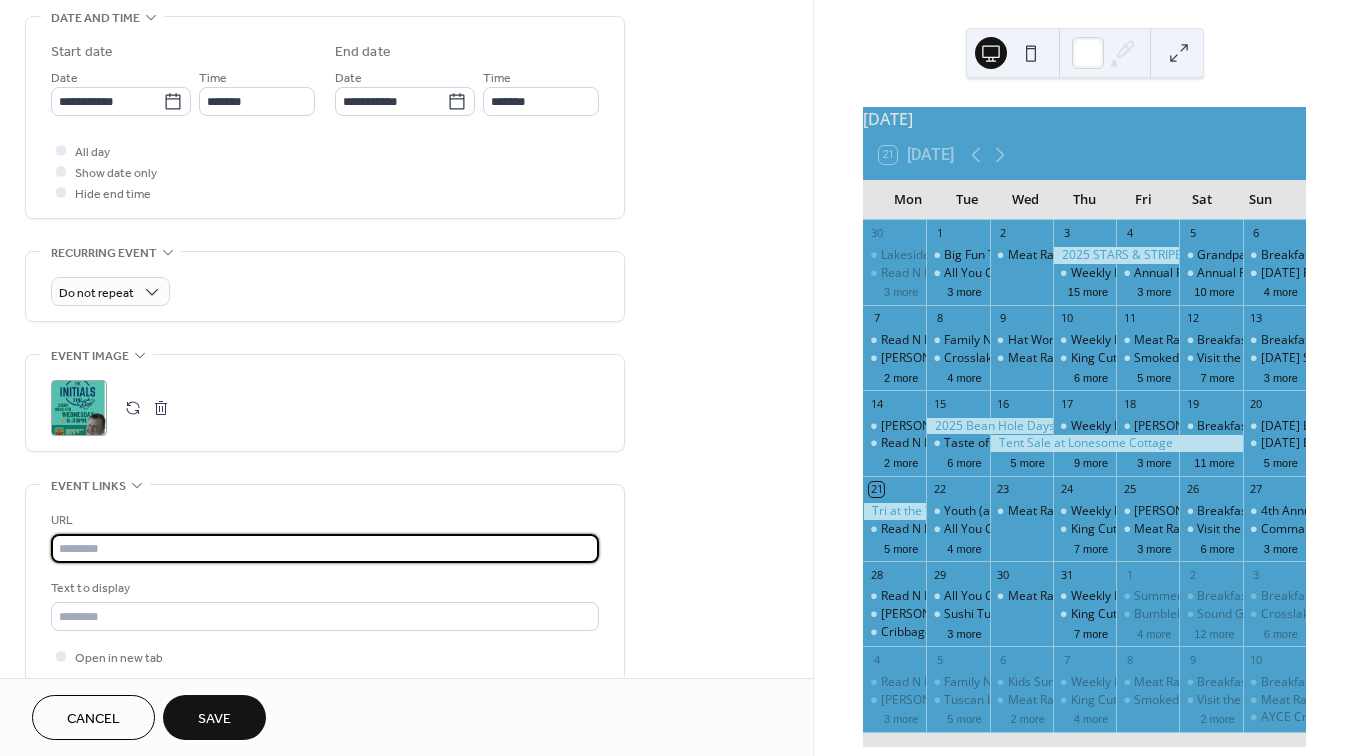 click at bounding box center (325, 548) 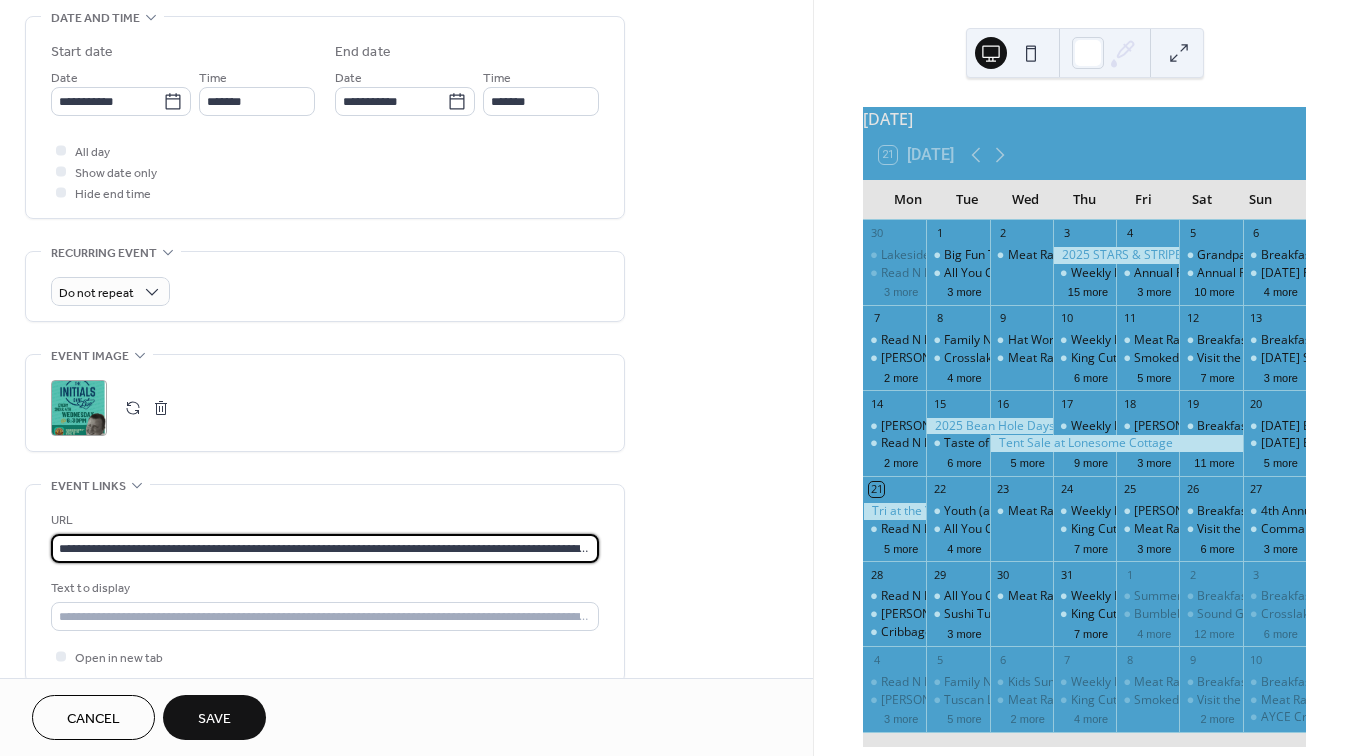 type on "**********" 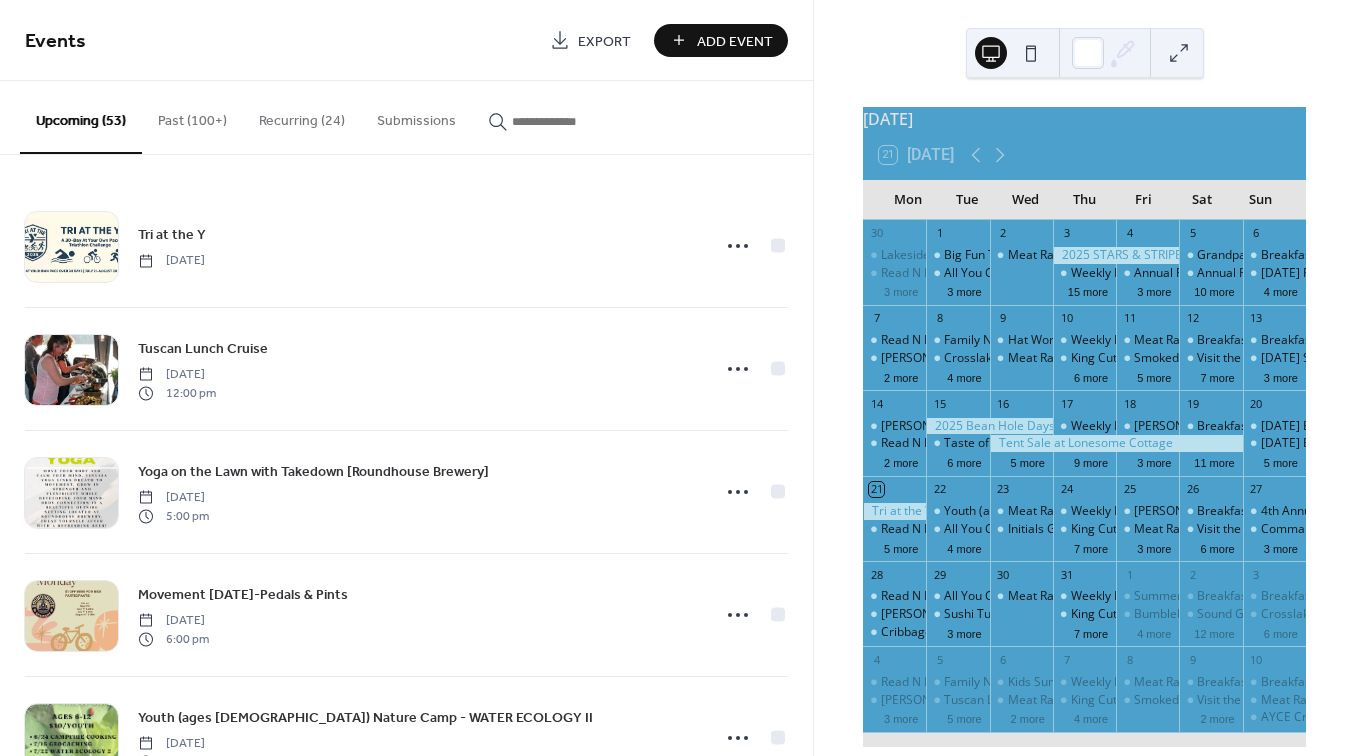 click at bounding box center [572, 121] 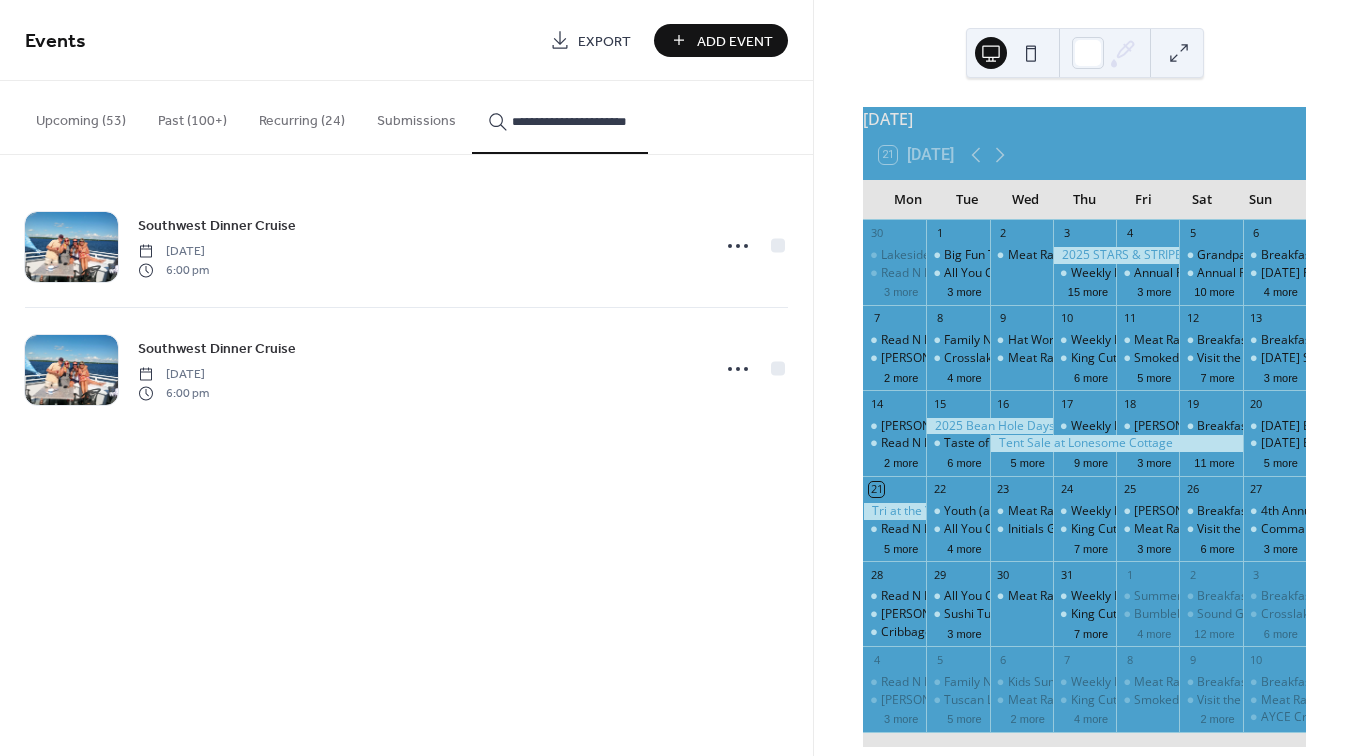 type on "**********" 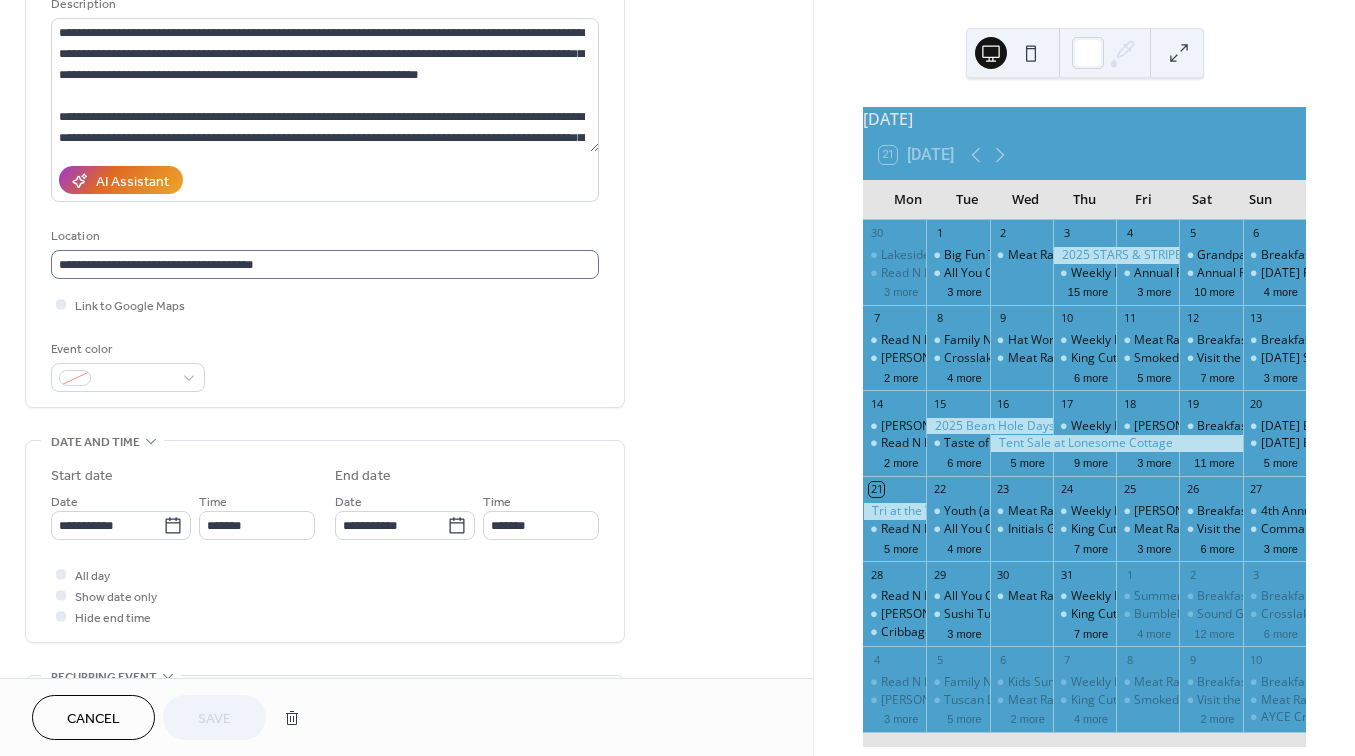 scroll, scrollTop: 225, scrollLeft: 0, axis: vertical 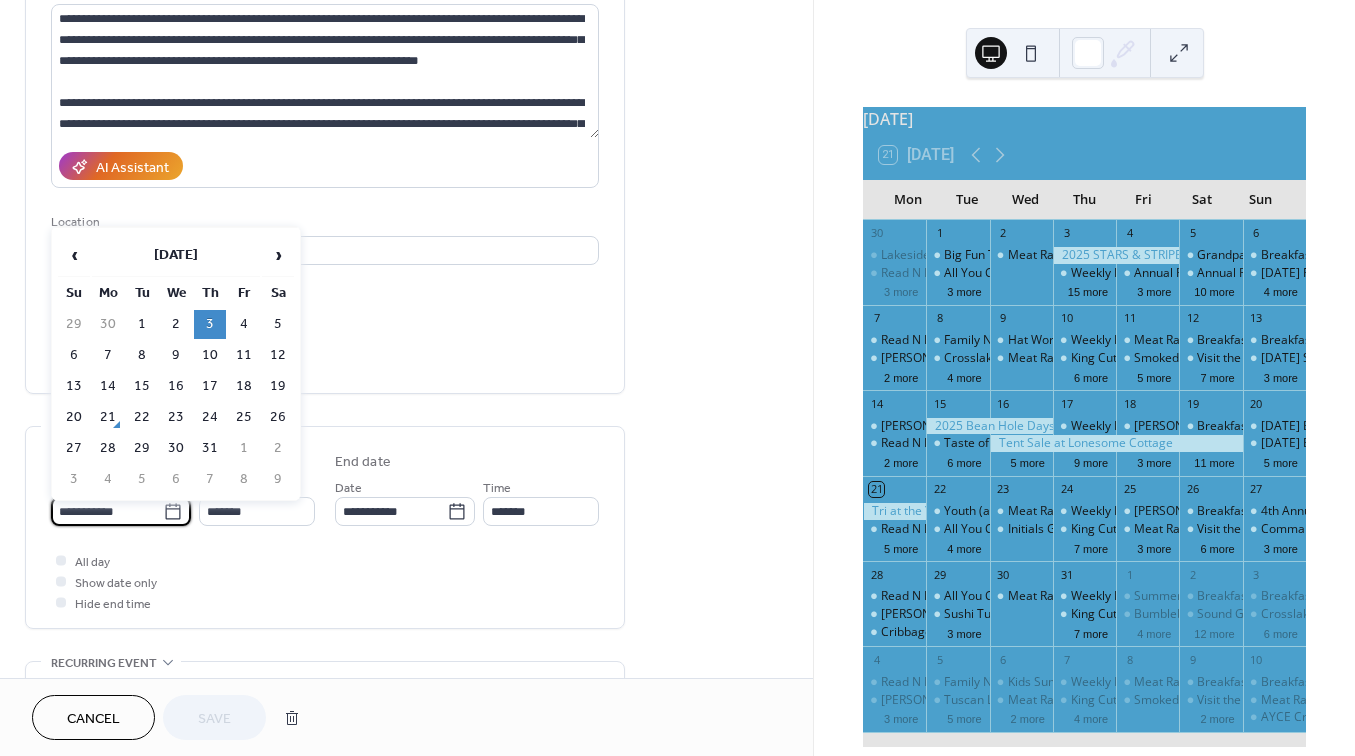 click on "**********" at bounding box center [107, 511] 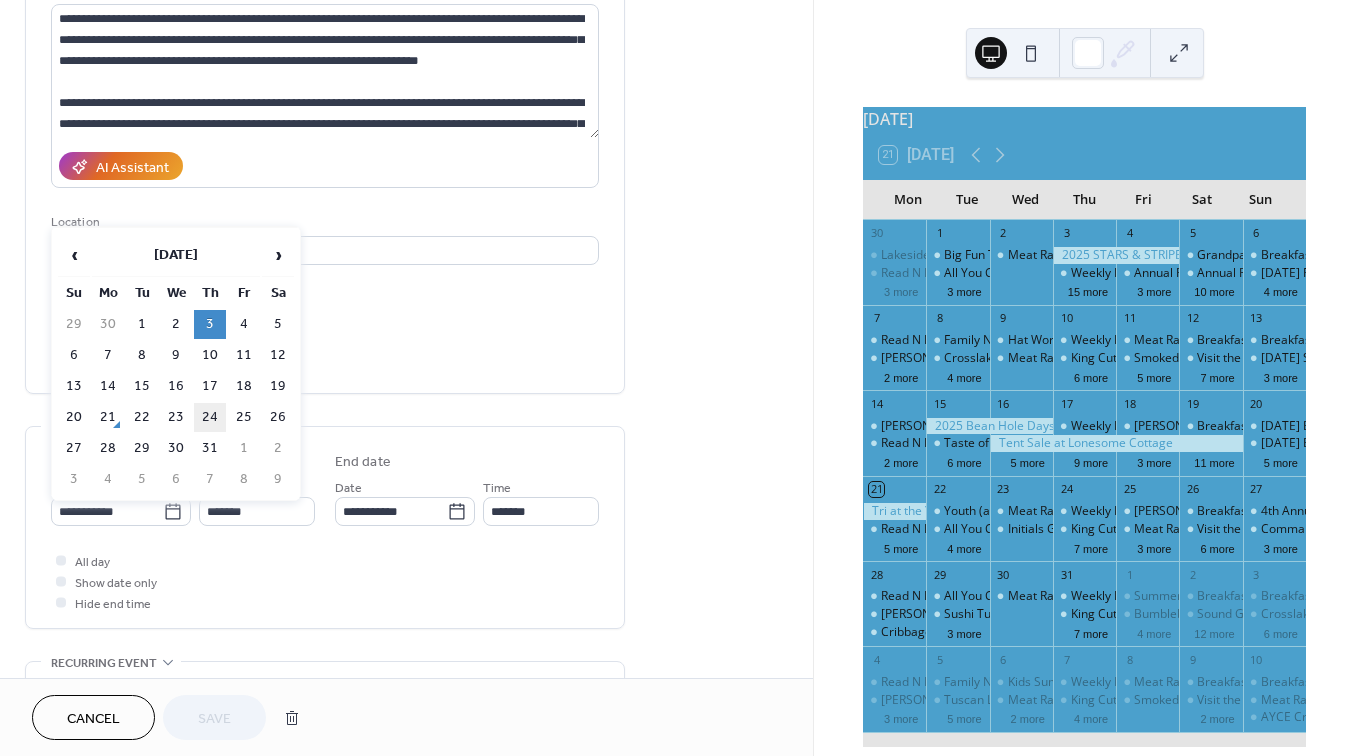click on "24" at bounding box center (210, 417) 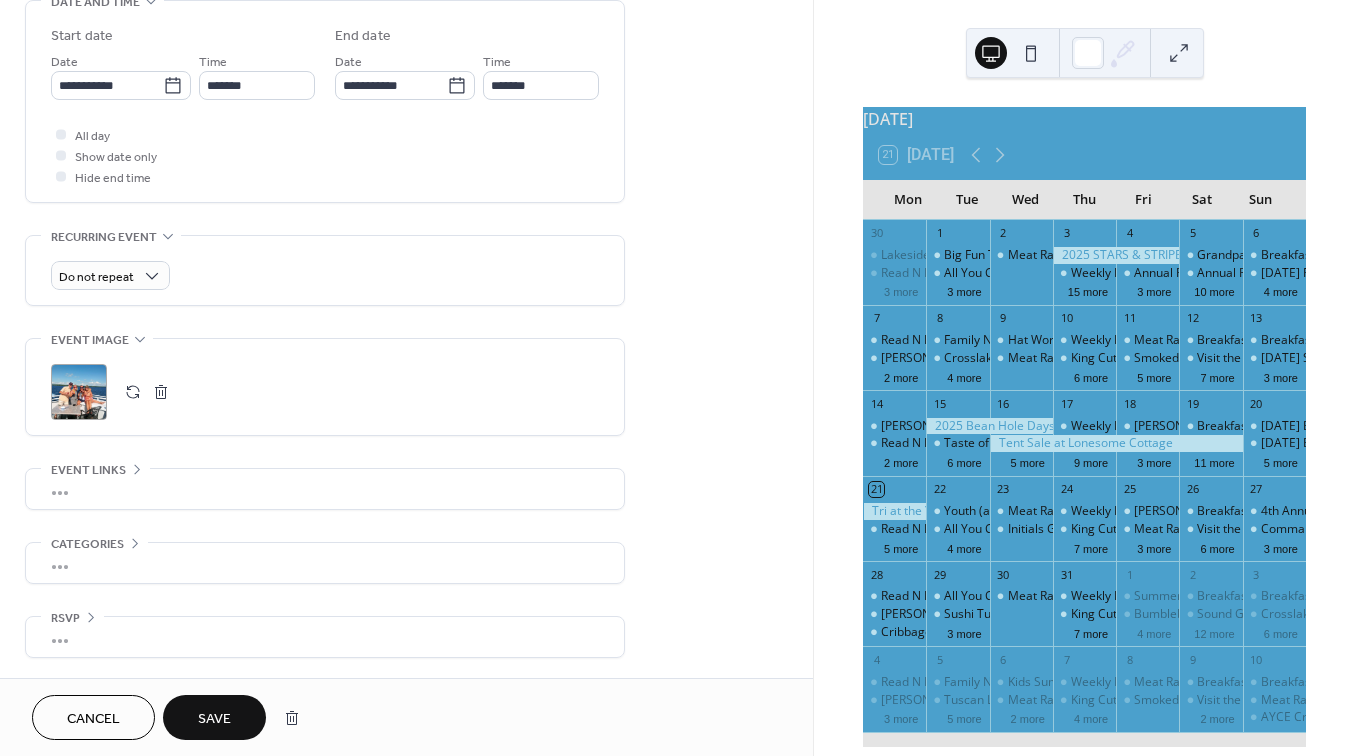 scroll, scrollTop: 655, scrollLeft: 0, axis: vertical 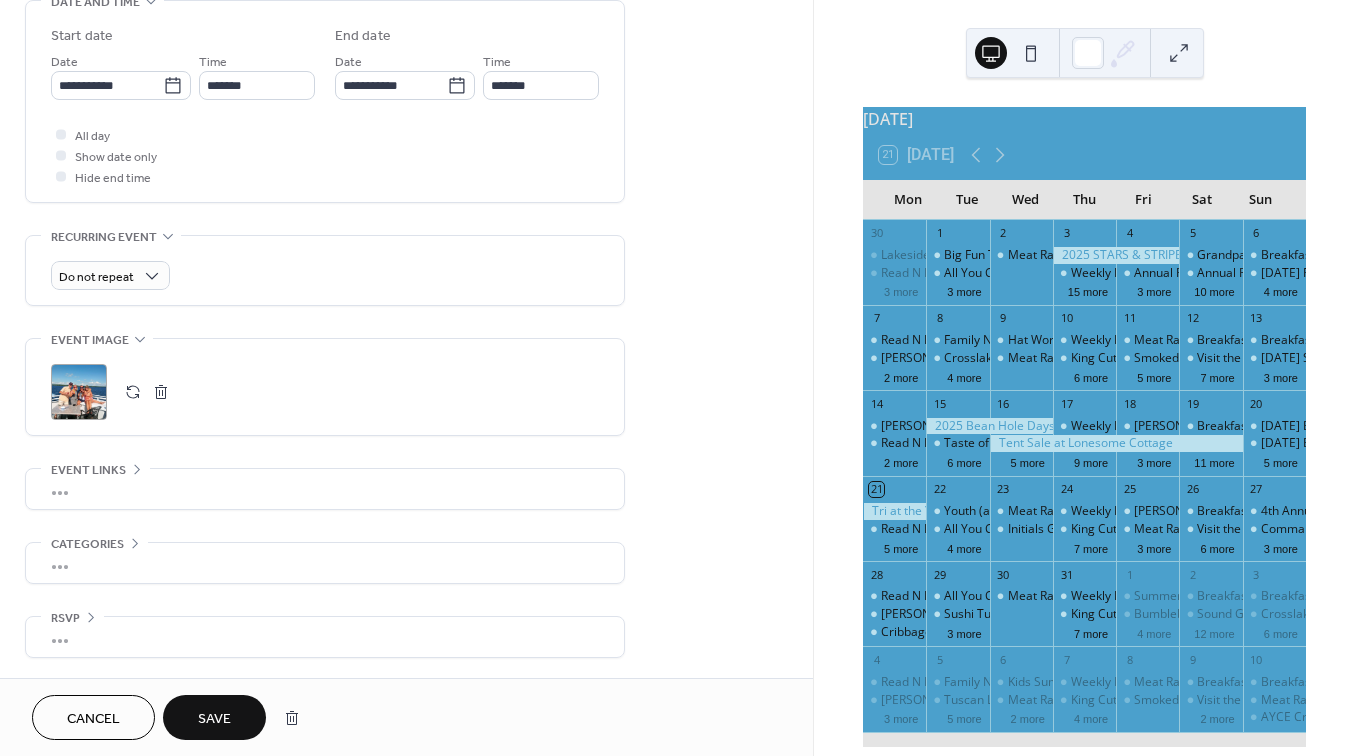 click on "•••" at bounding box center (325, 489) 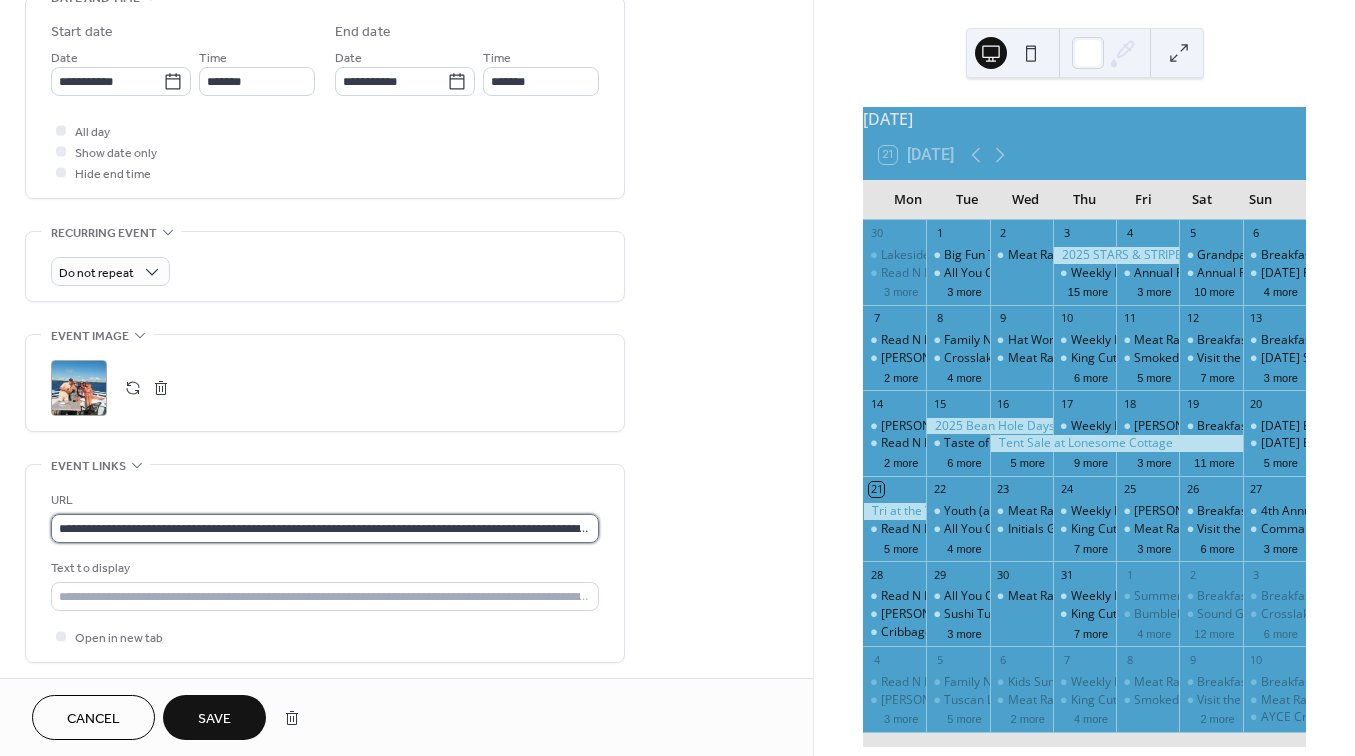 click on "**********" at bounding box center (325, 528) 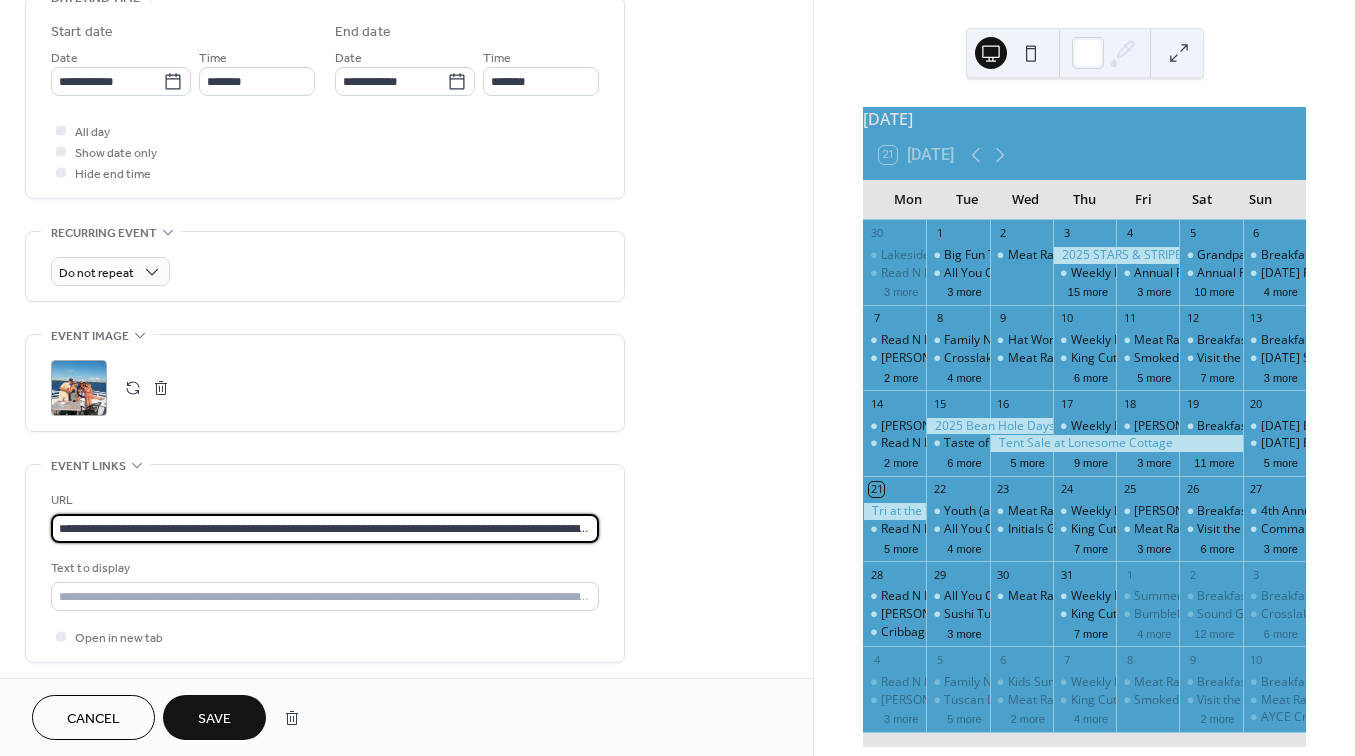 click on "**********" at bounding box center (325, 528) 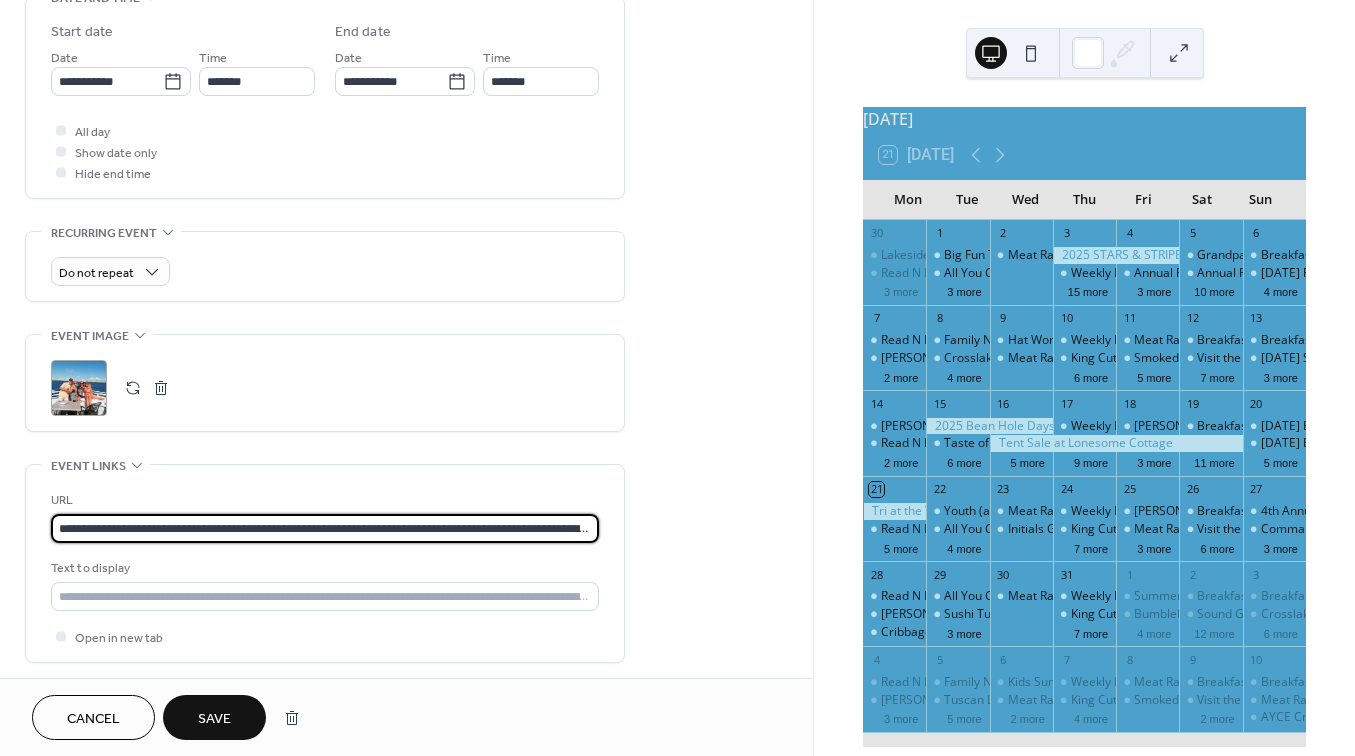 paste 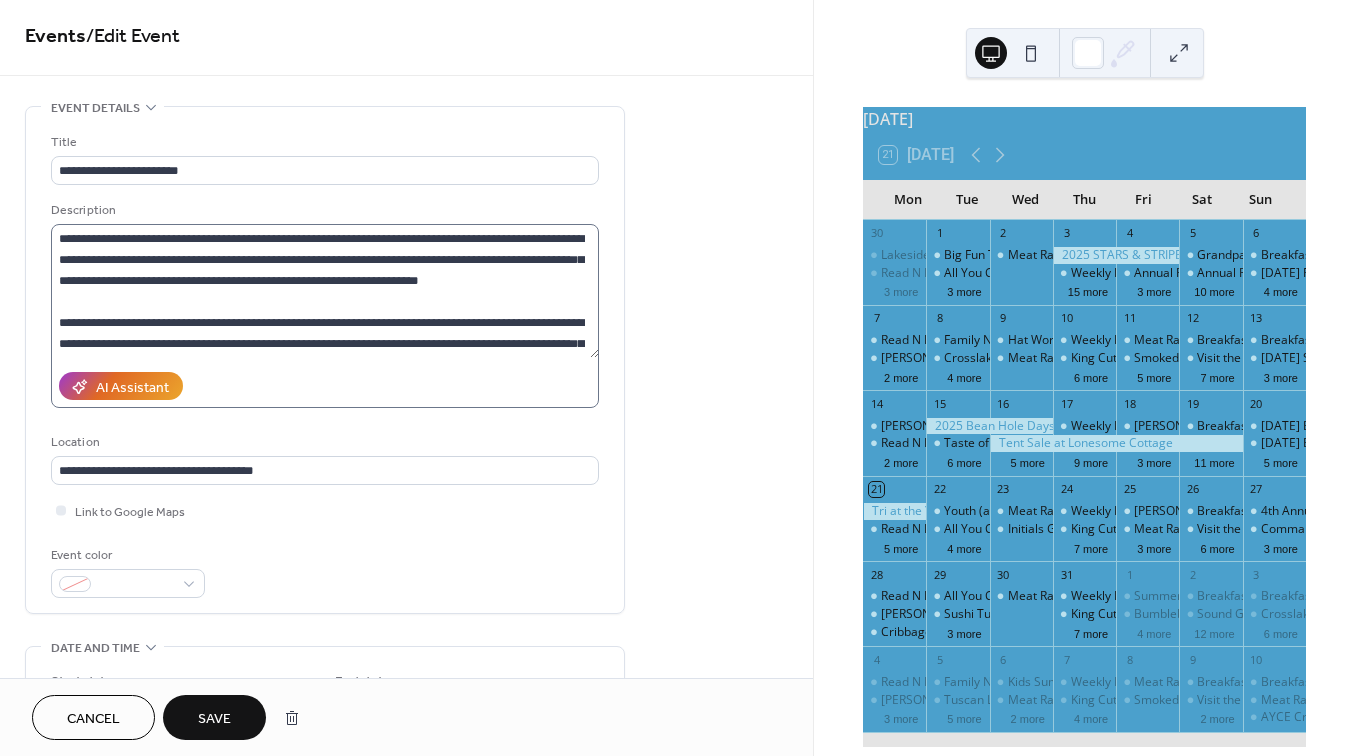 scroll, scrollTop: 0, scrollLeft: 0, axis: both 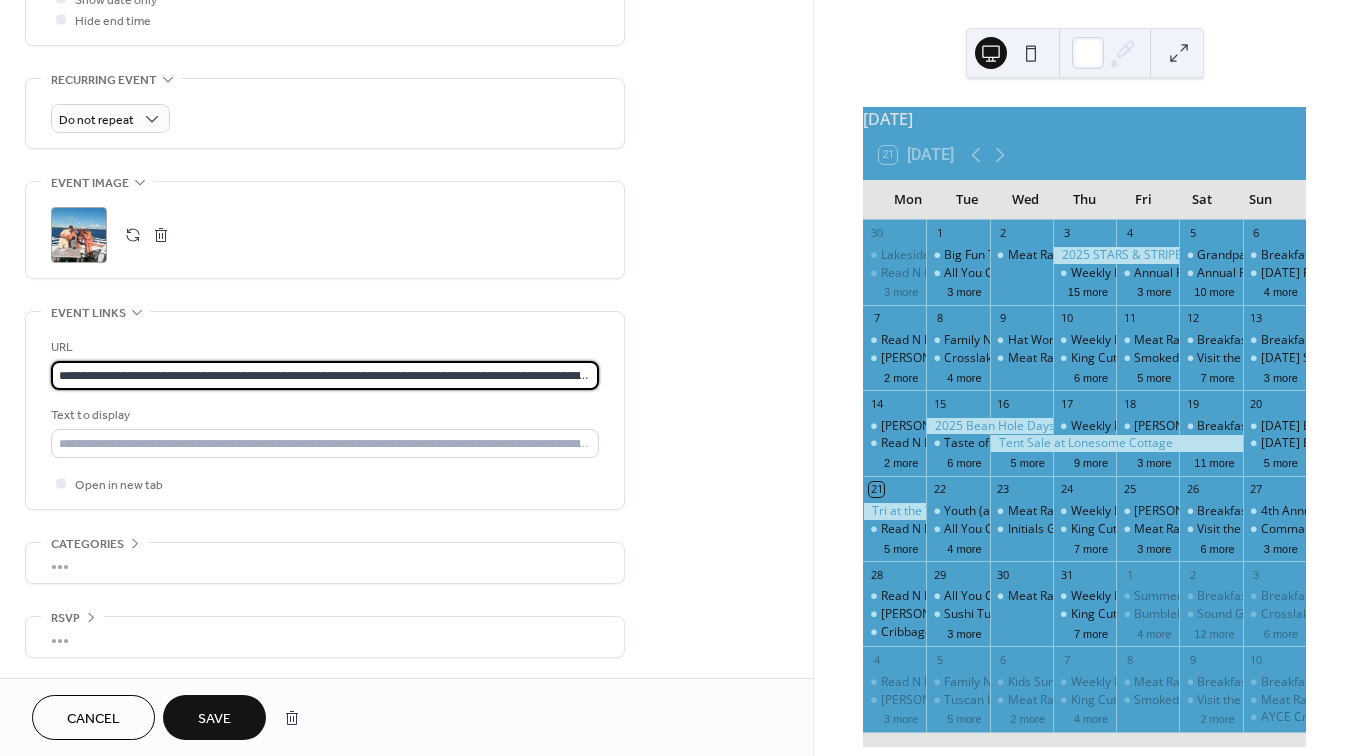 type on "**********" 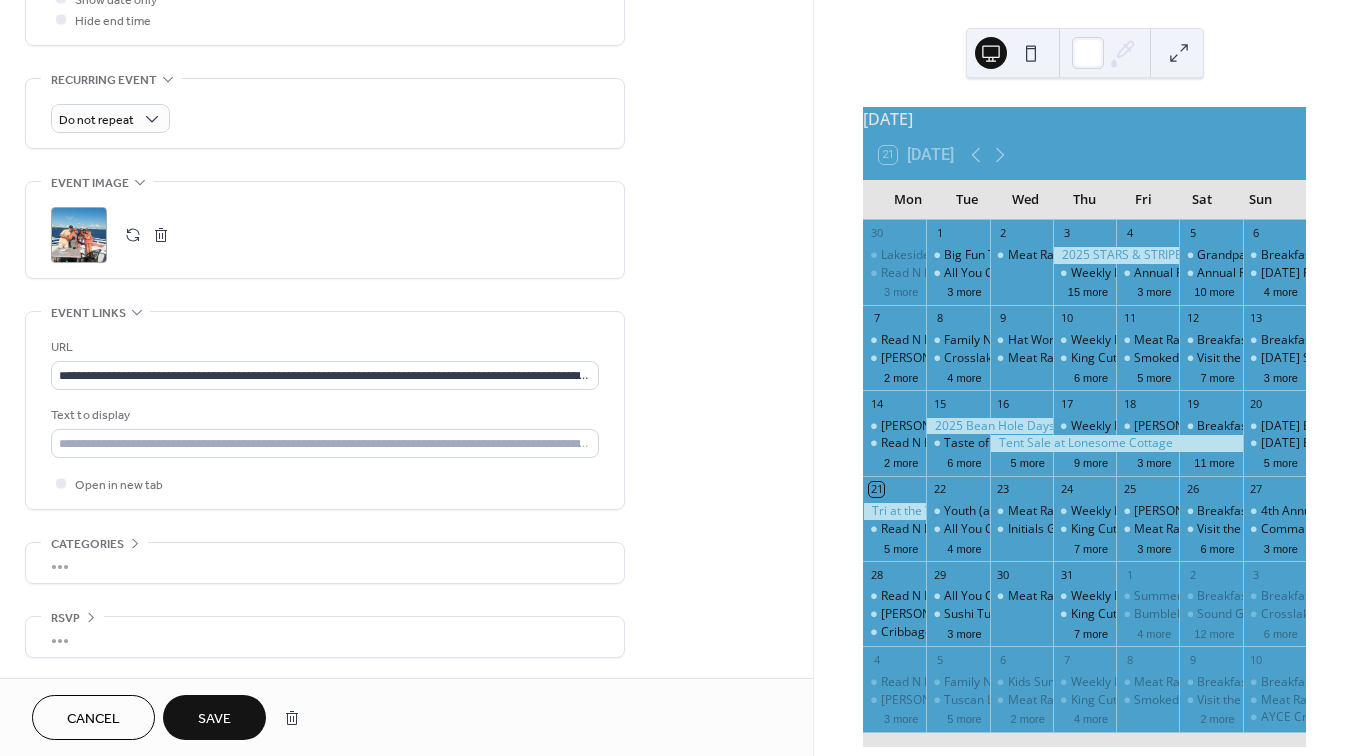 click on "Save" at bounding box center [214, 717] 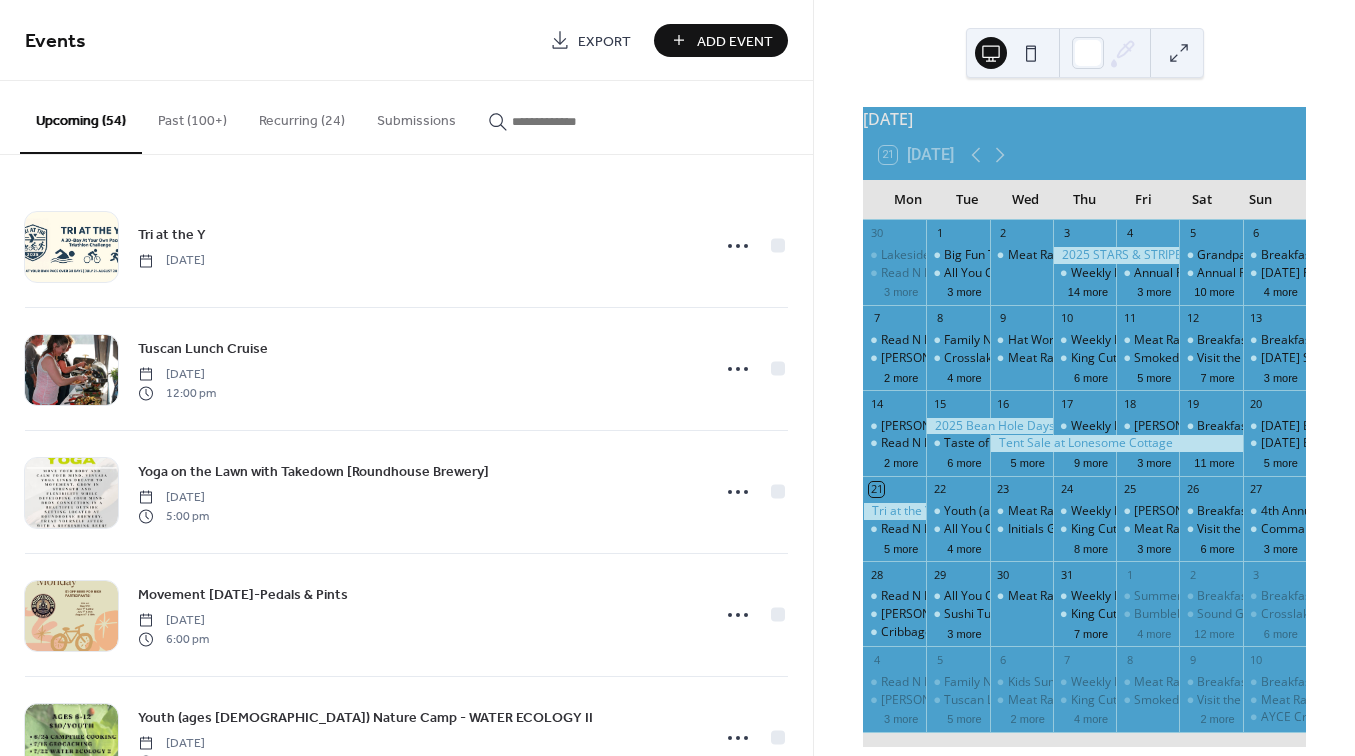 click at bounding box center (572, 121) 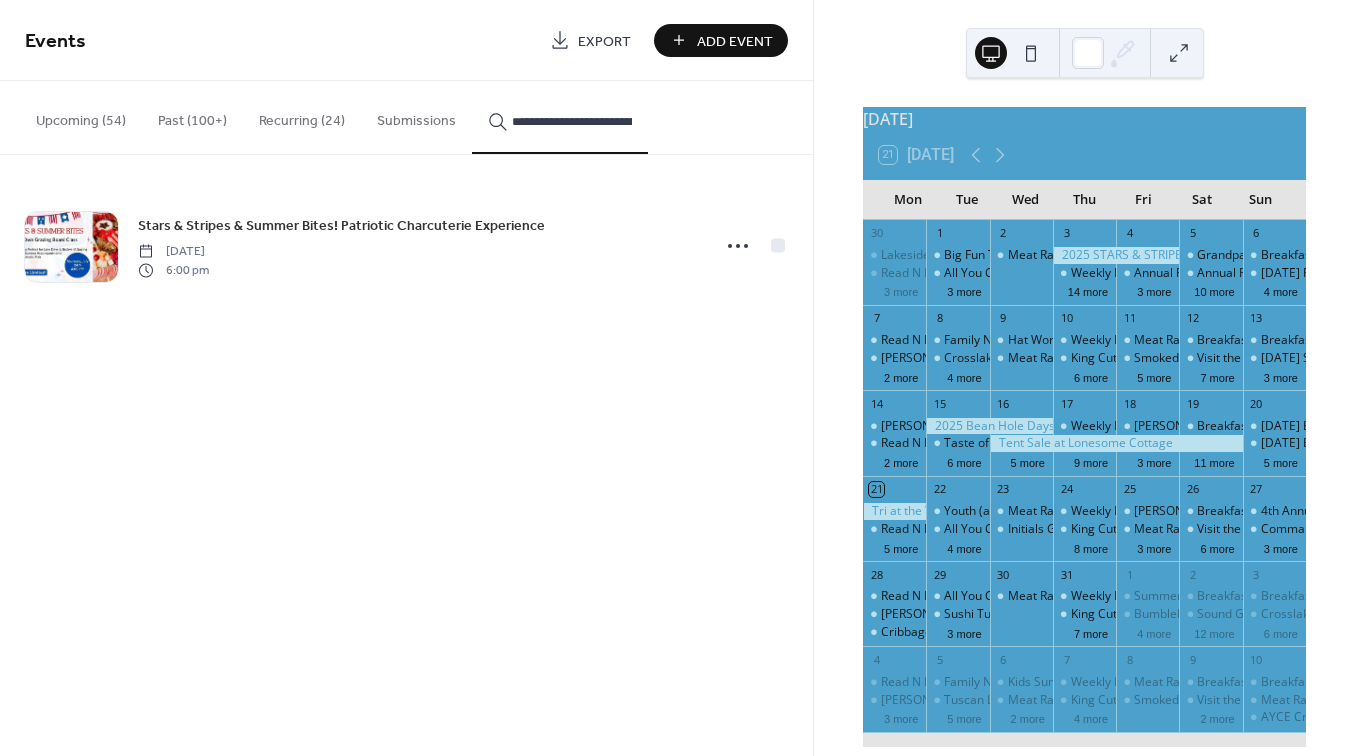 click on "**********" at bounding box center (572, 121) 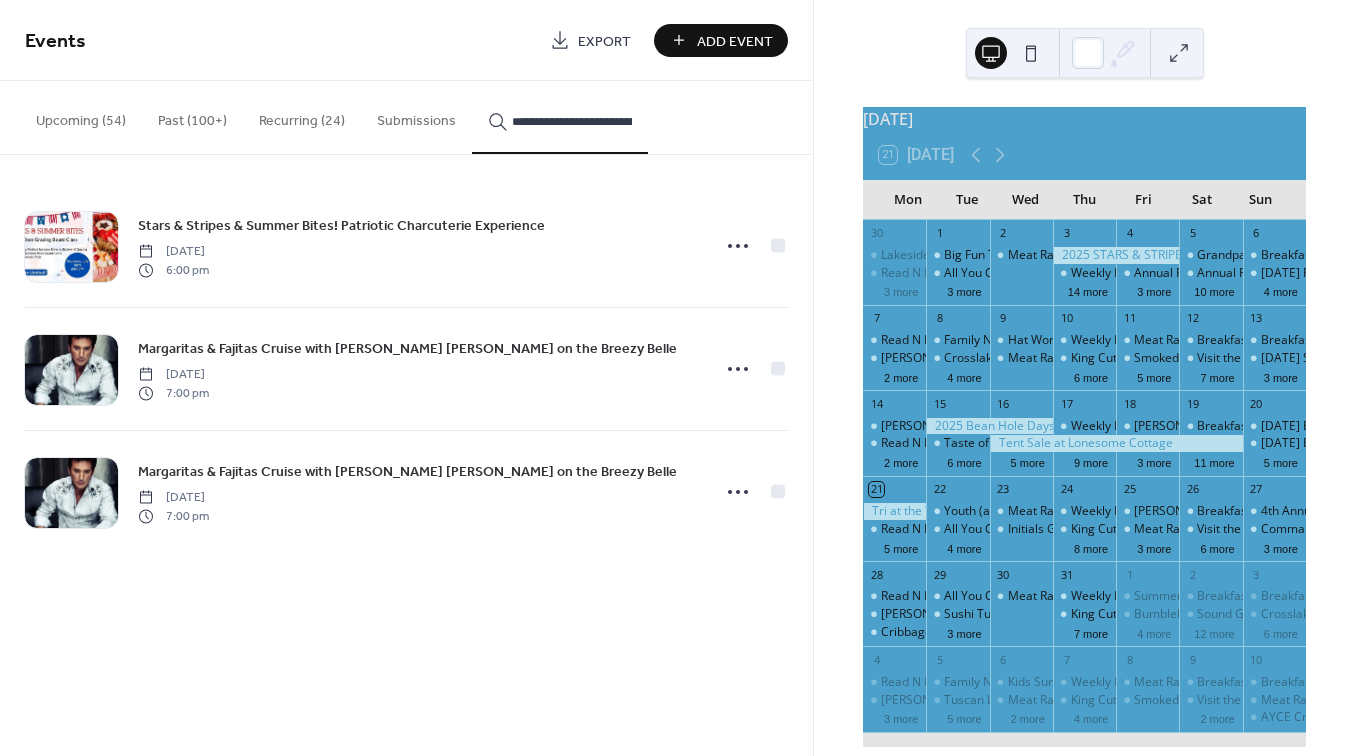 click on "Upcoming (54)" at bounding box center (81, 116) 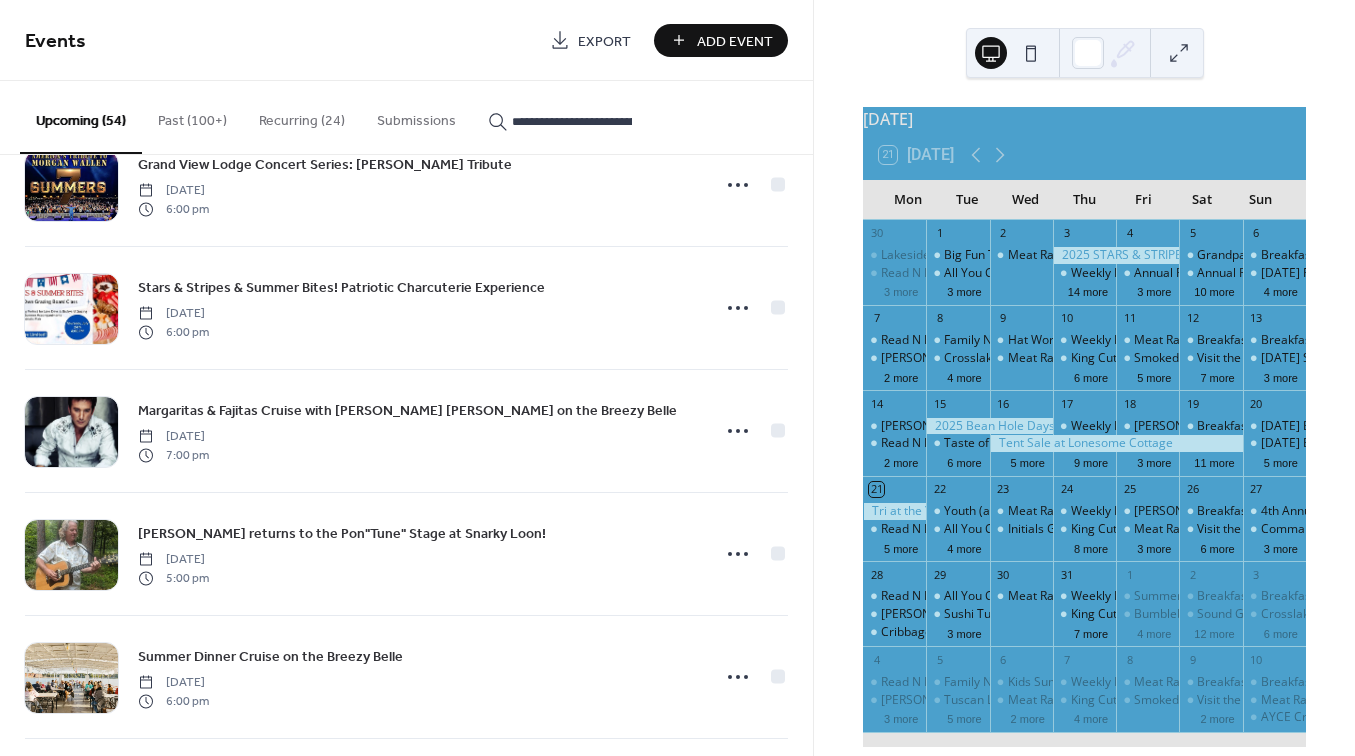 scroll, scrollTop: 1046, scrollLeft: 0, axis: vertical 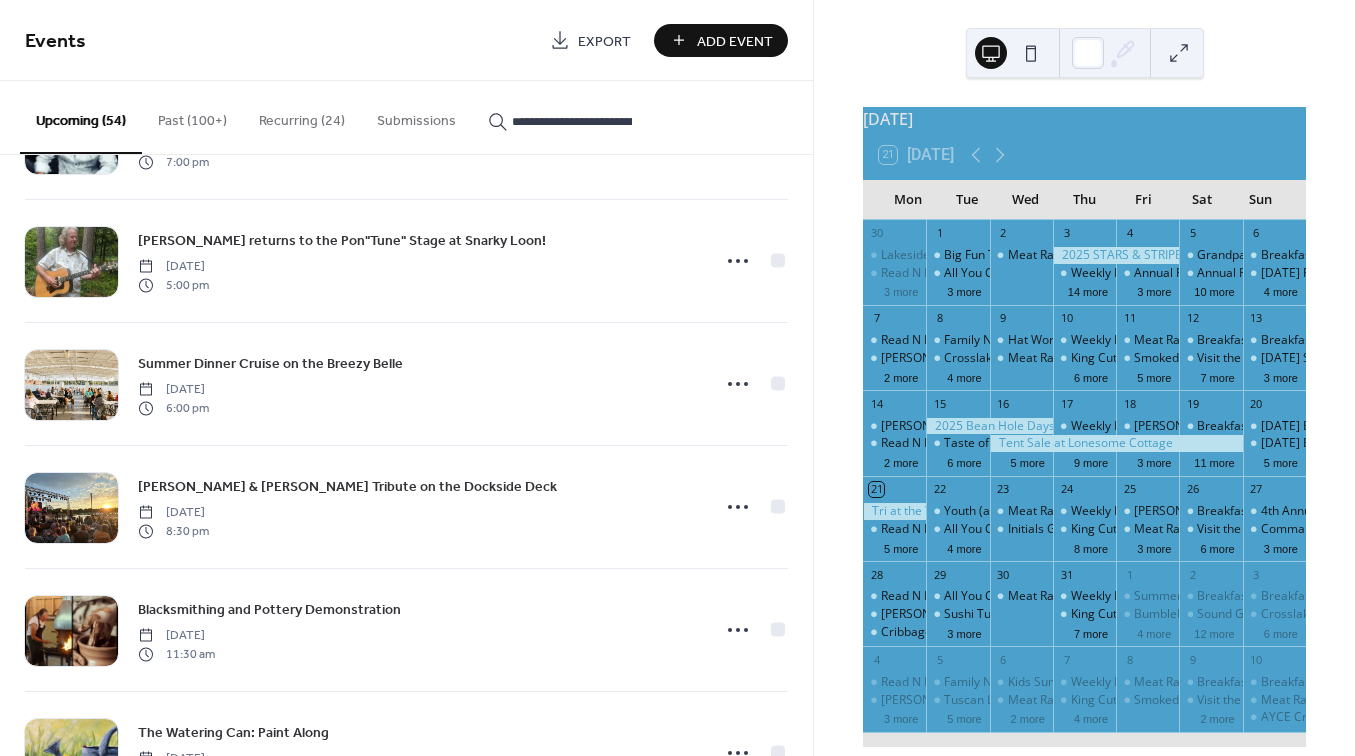 click on "**********" at bounding box center [572, 121] 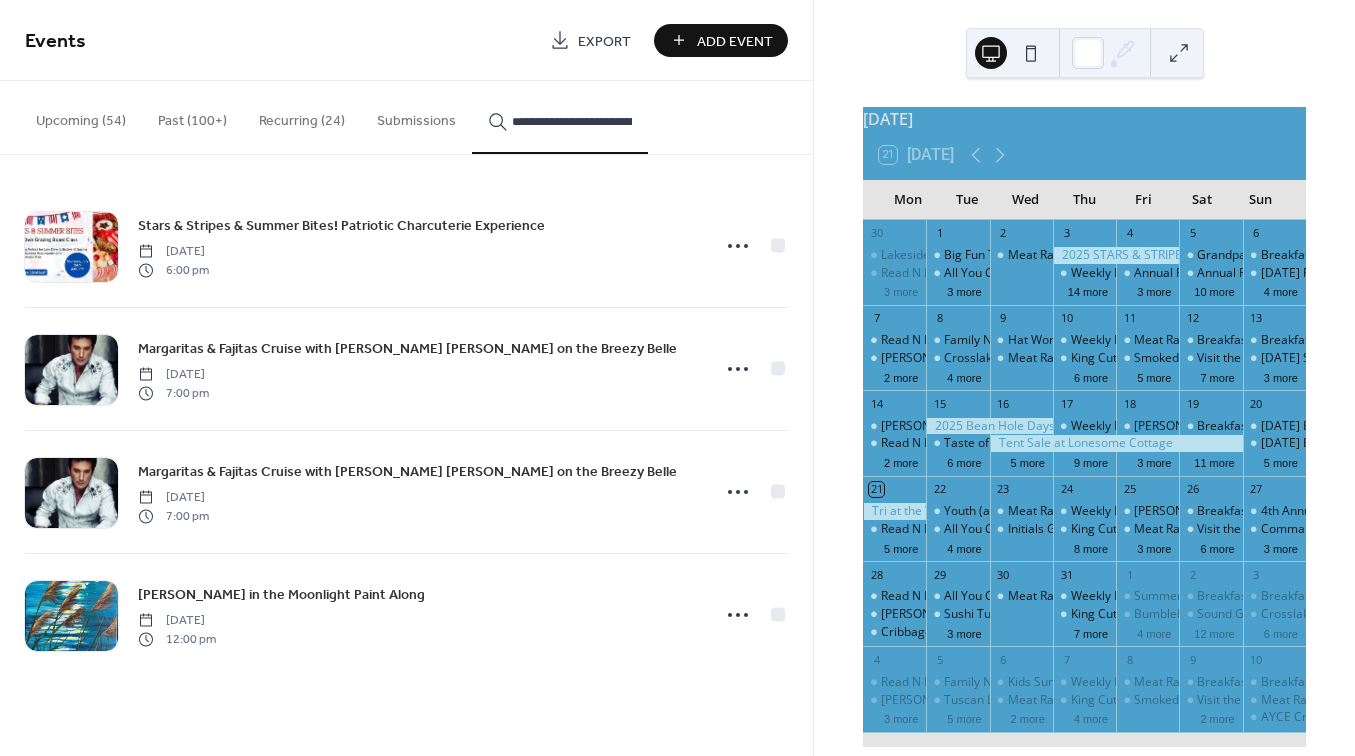 type on "**********" 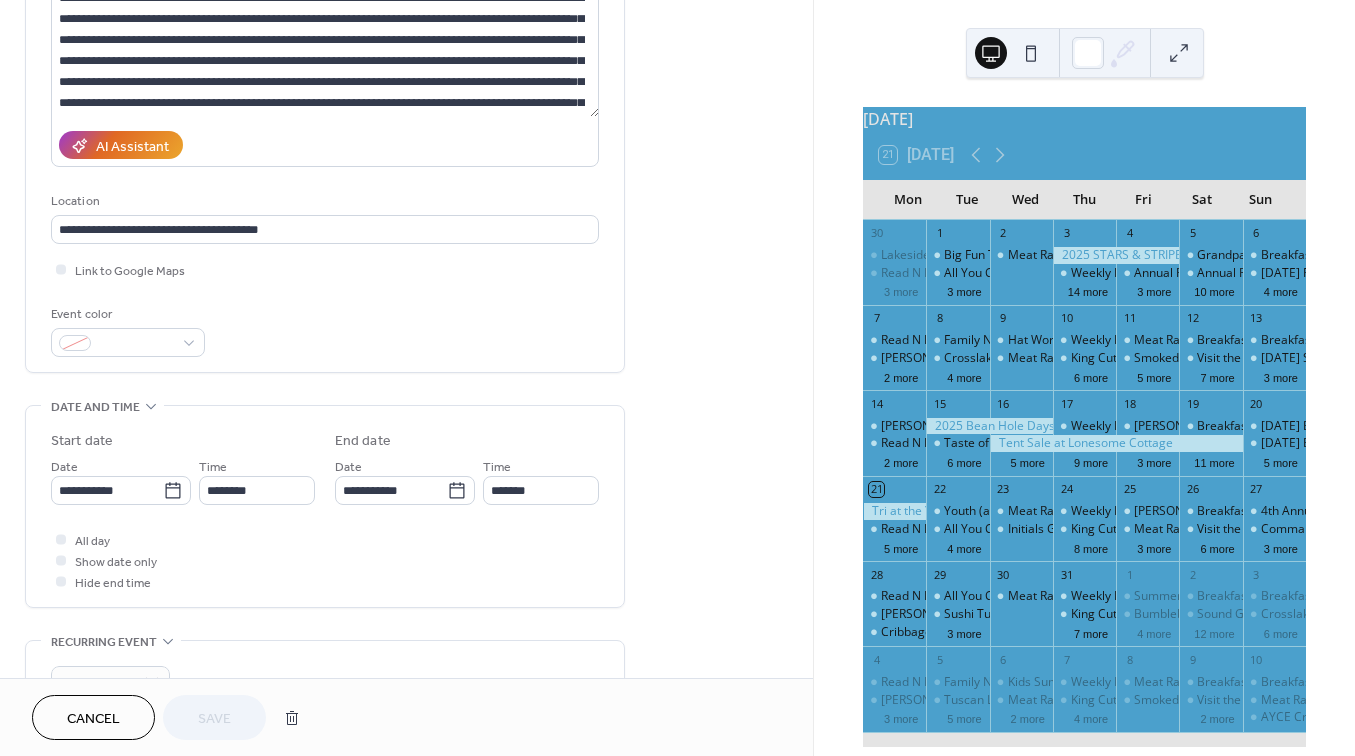 scroll, scrollTop: 248, scrollLeft: 0, axis: vertical 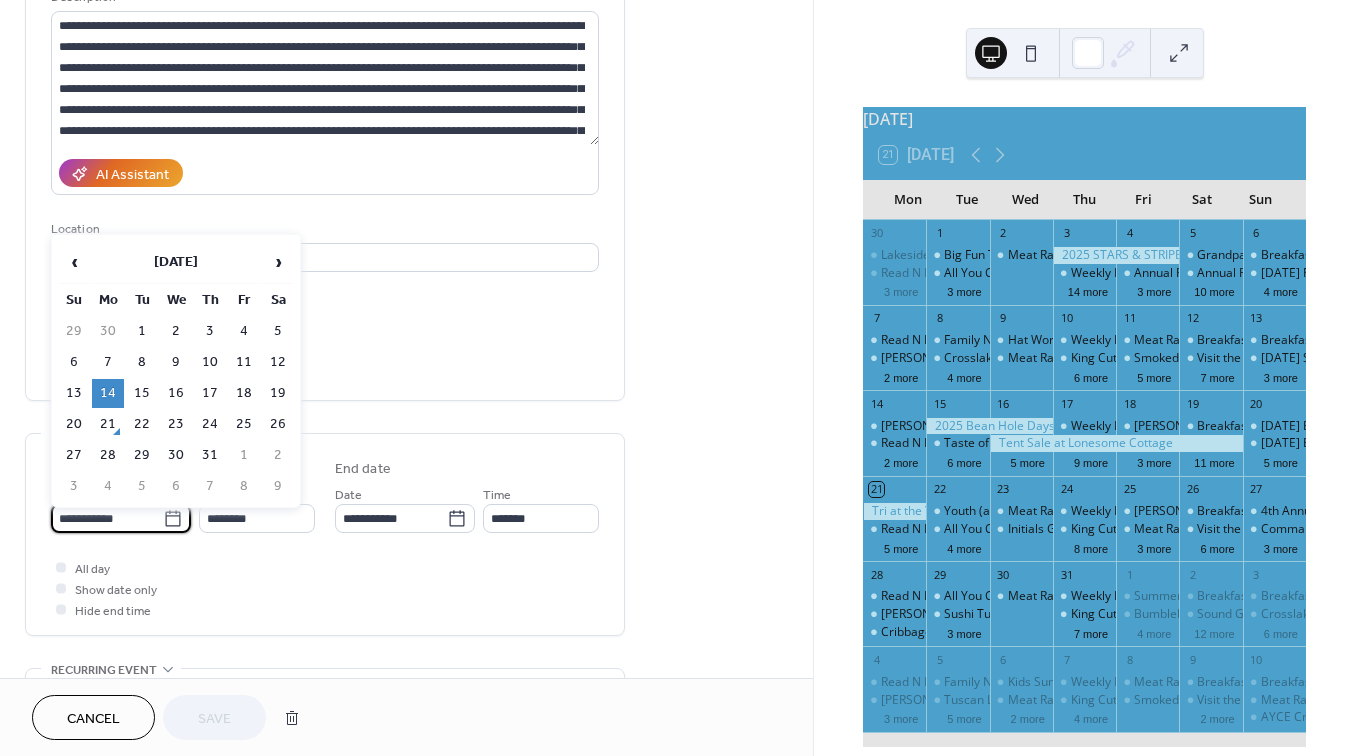 click on "**********" at bounding box center (107, 518) 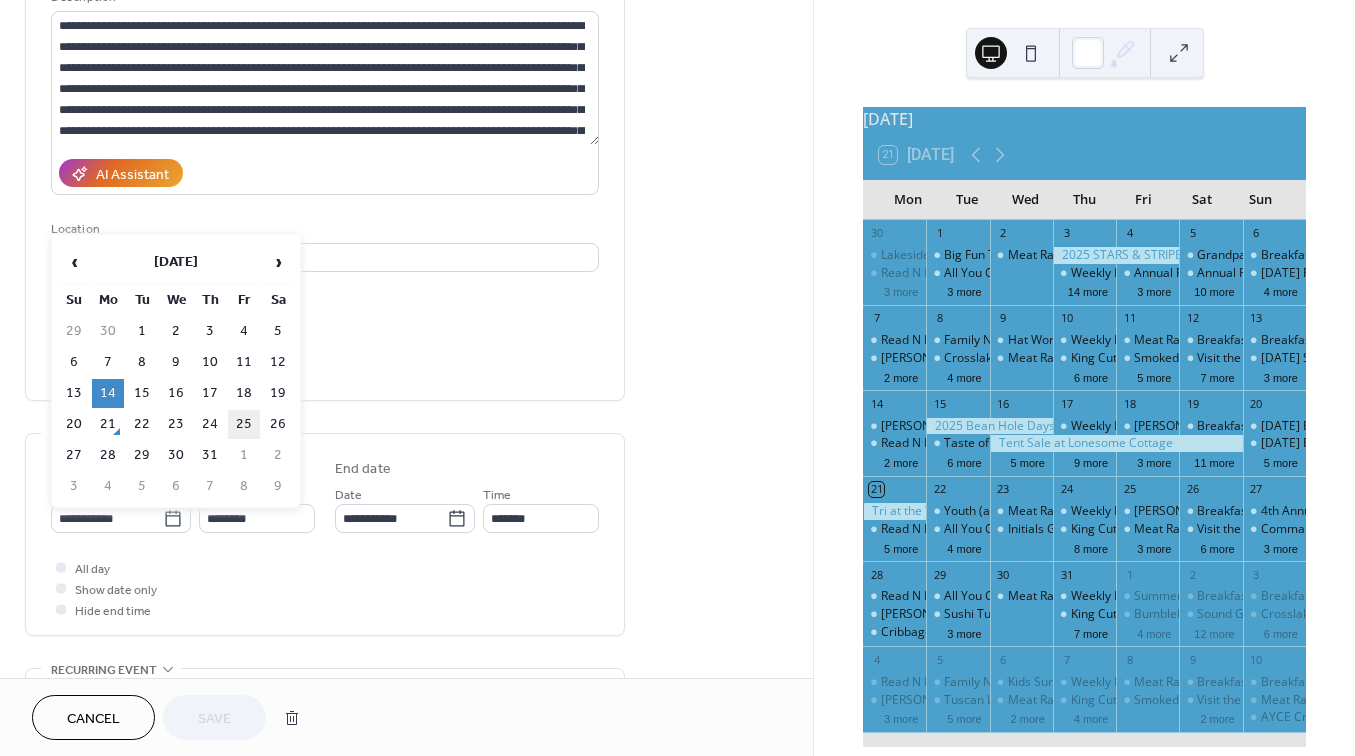 click on "25" at bounding box center [244, 424] 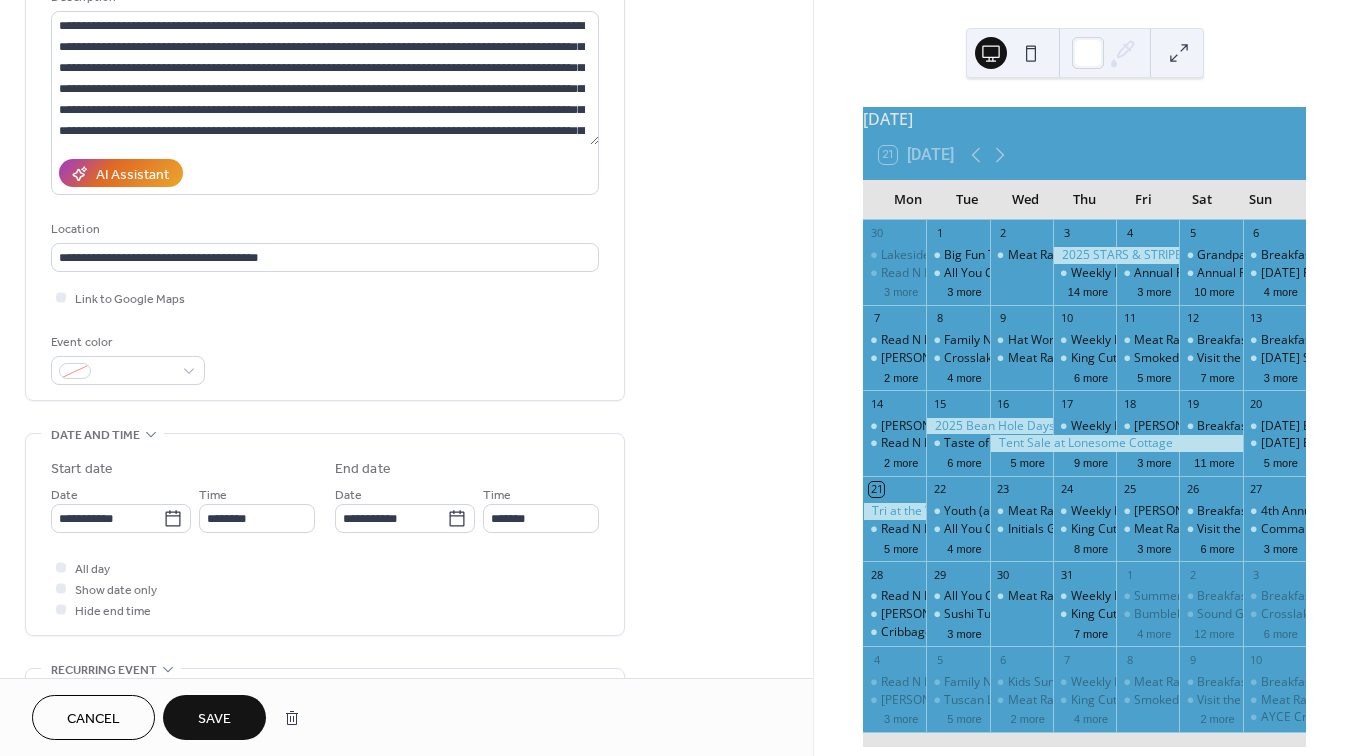 type on "**********" 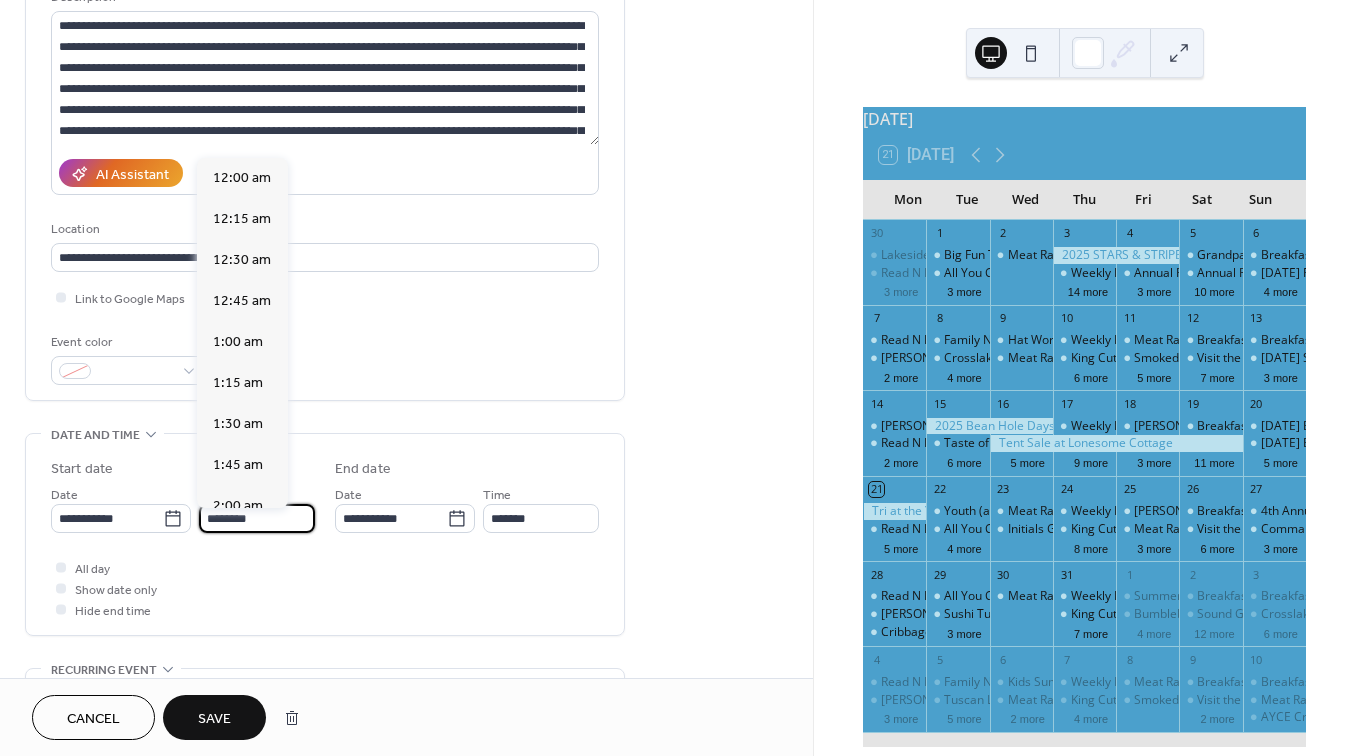 click on "********" at bounding box center (257, 518) 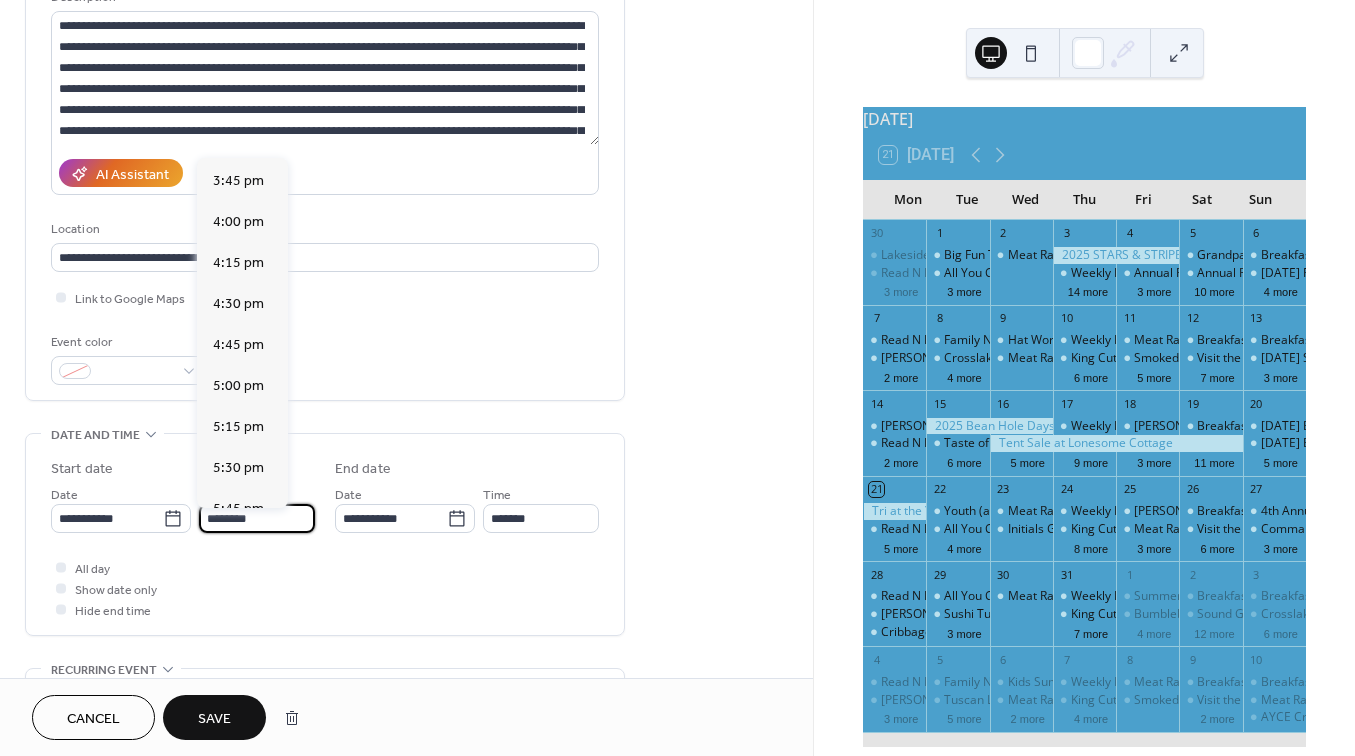 scroll, scrollTop: 2592, scrollLeft: 0, axis: vertical 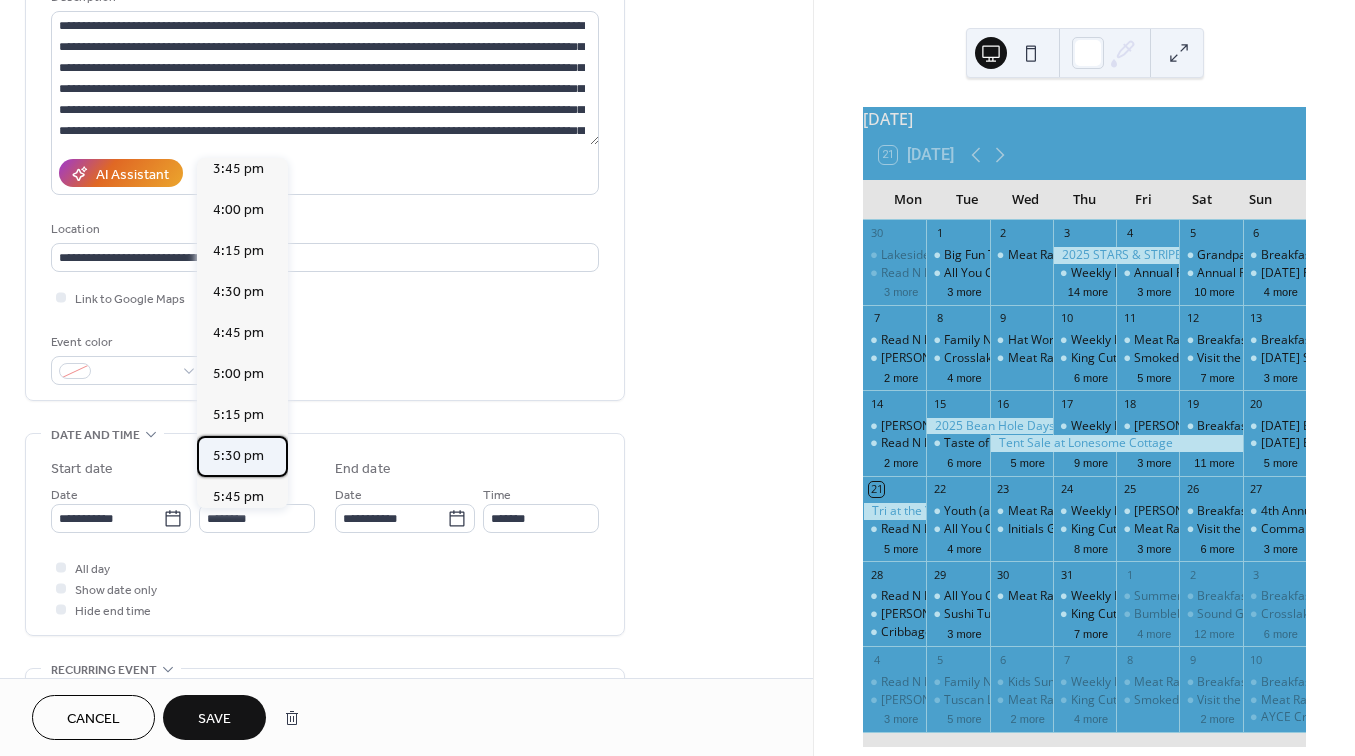 click on "5:30 pm" at bounding box center [238, 456] 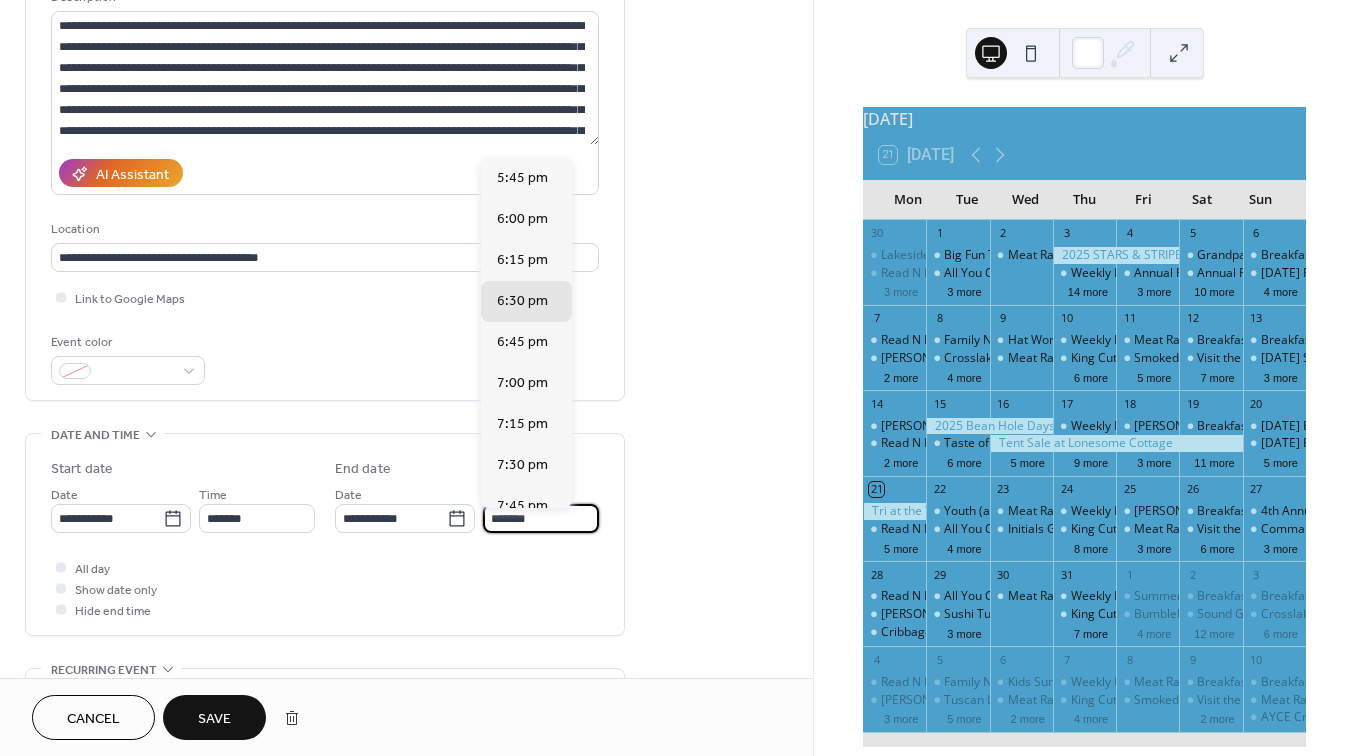 click on "*******" at bounding box center (541, 518) 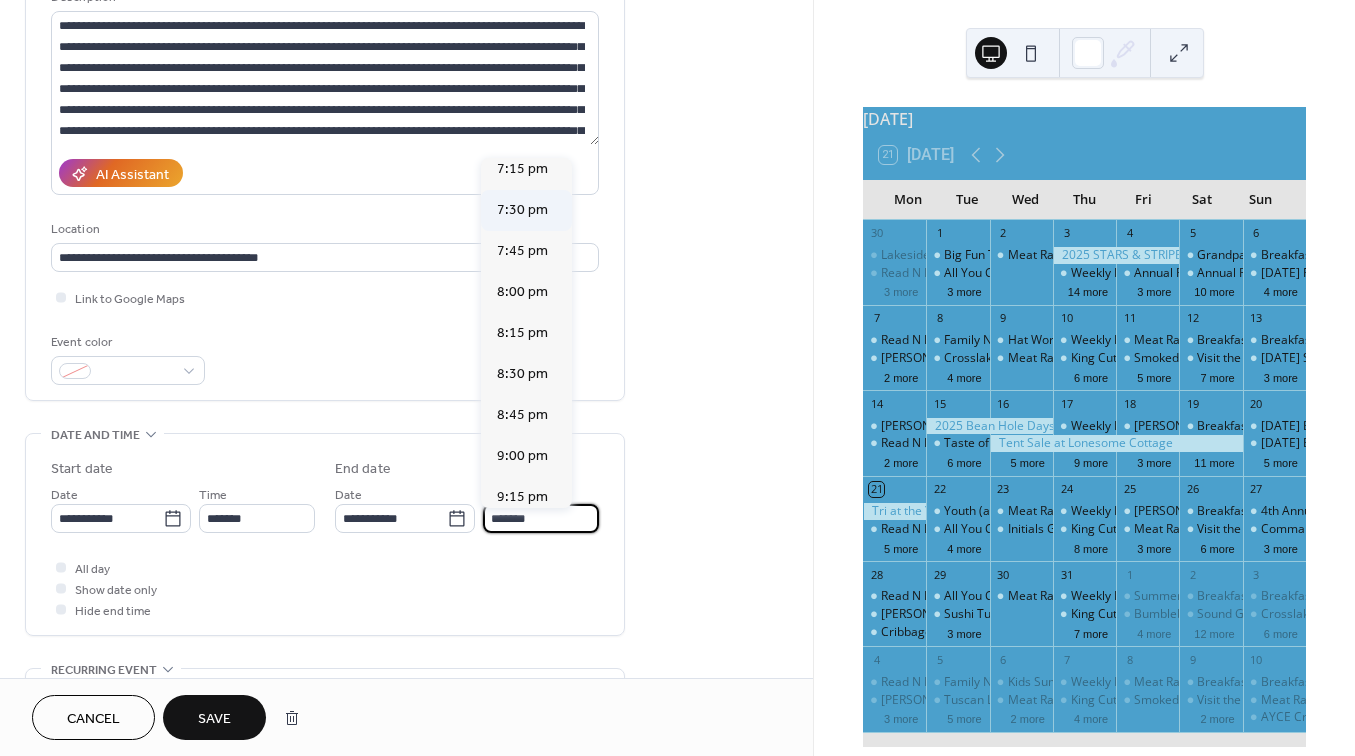 scroll, scrollTop: 259, scrollLeft: 0, axis: vertical 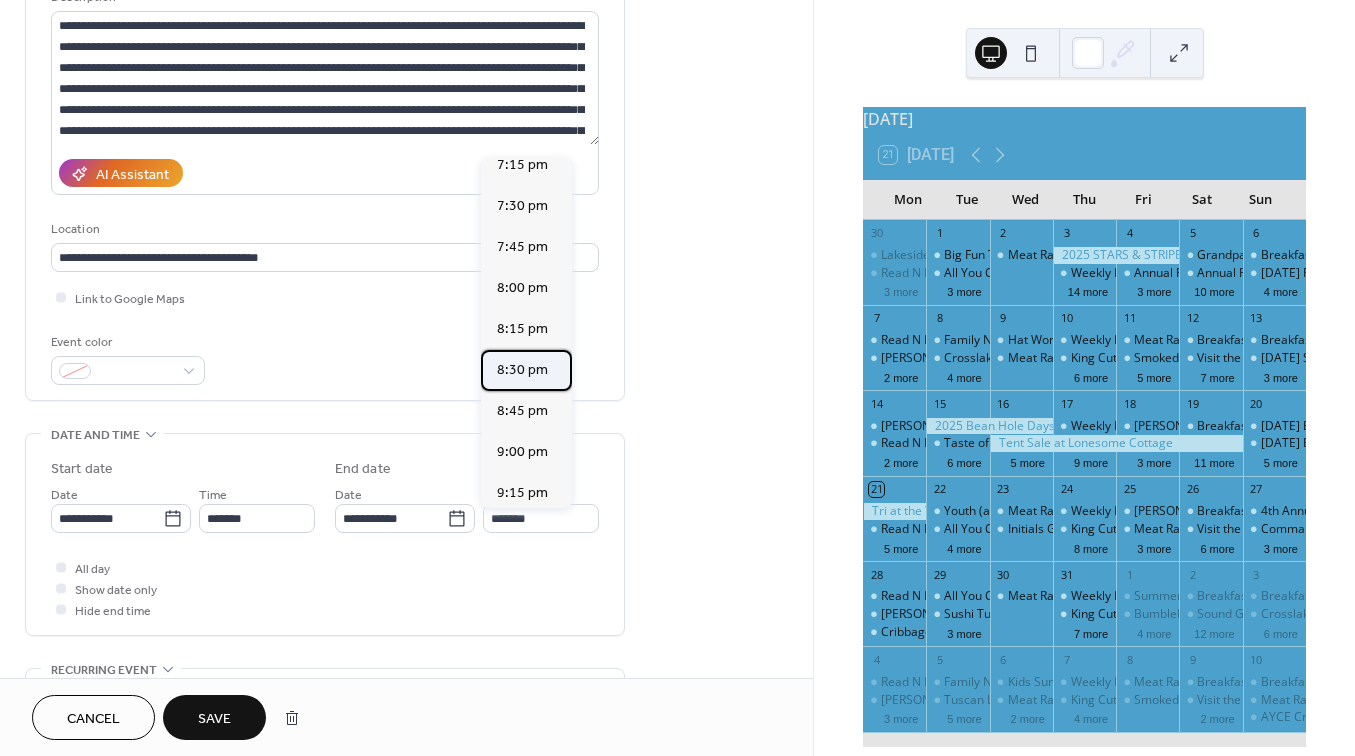 click on "8:30 pm" at bounding box center (522, 370) 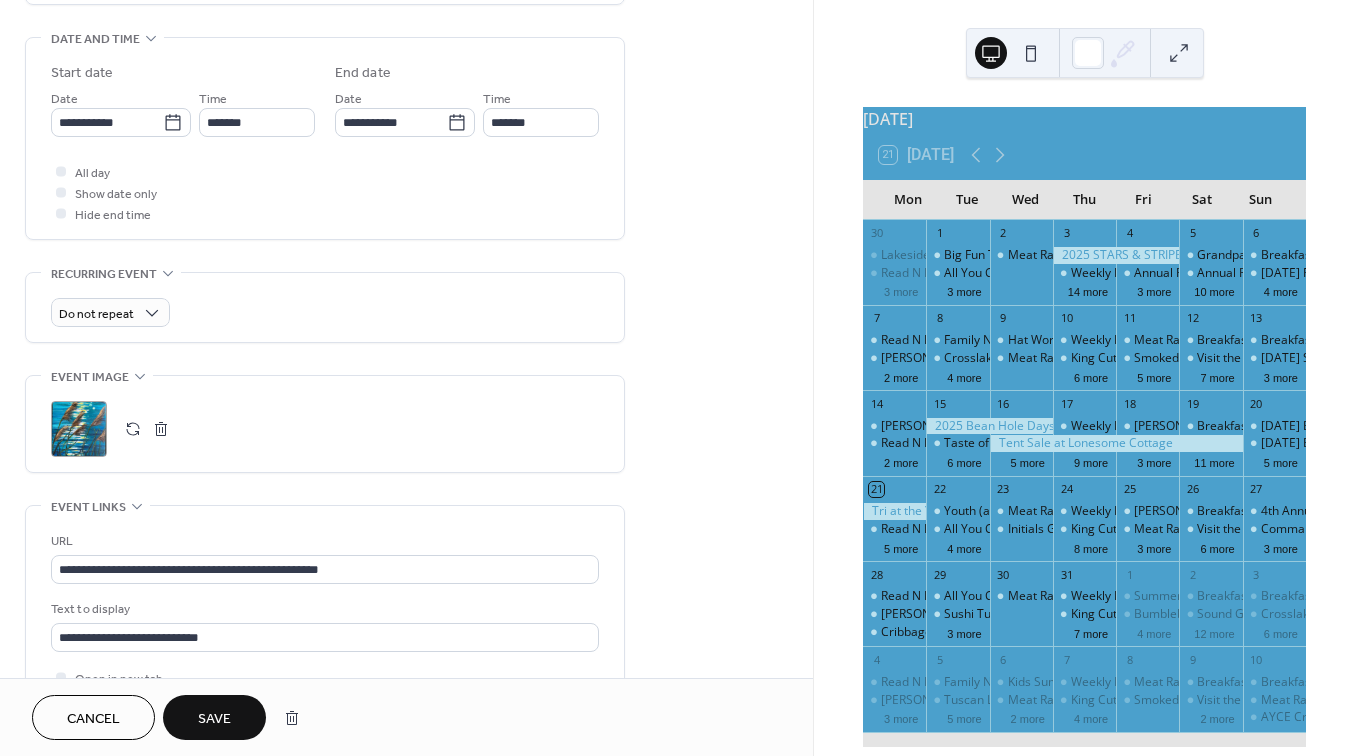 scroll, scrollTop: 622, scrollLeft: 0, axis: vertical 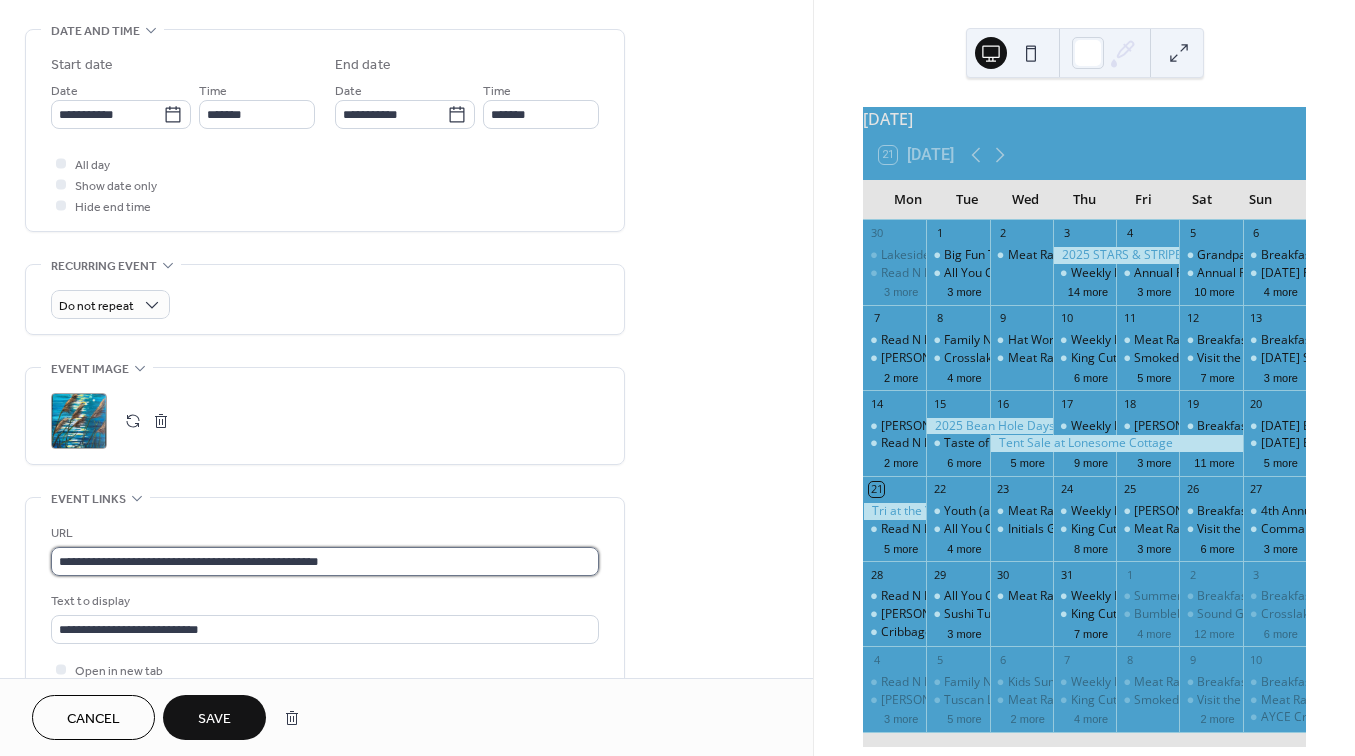 click on "**********" at bounding box center (325, 561) 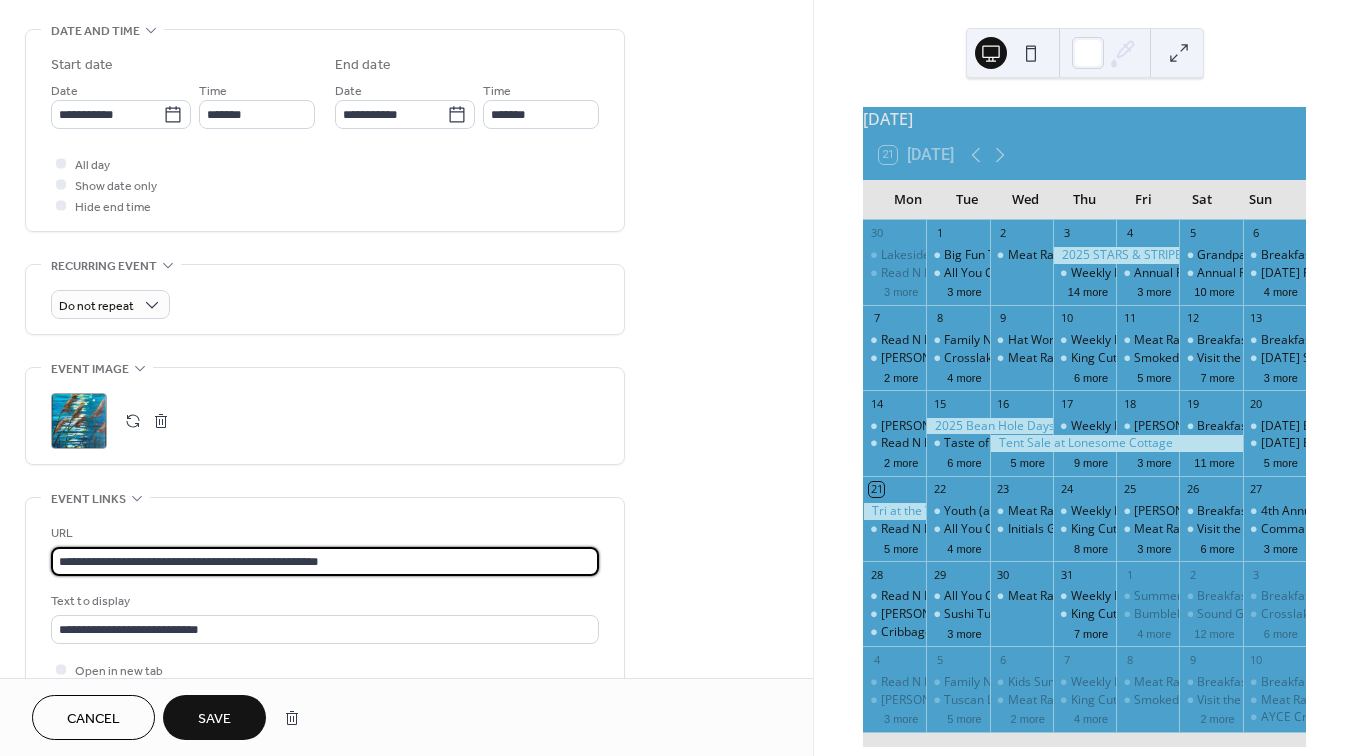 click on "**********" at bounding box center (325, 561) 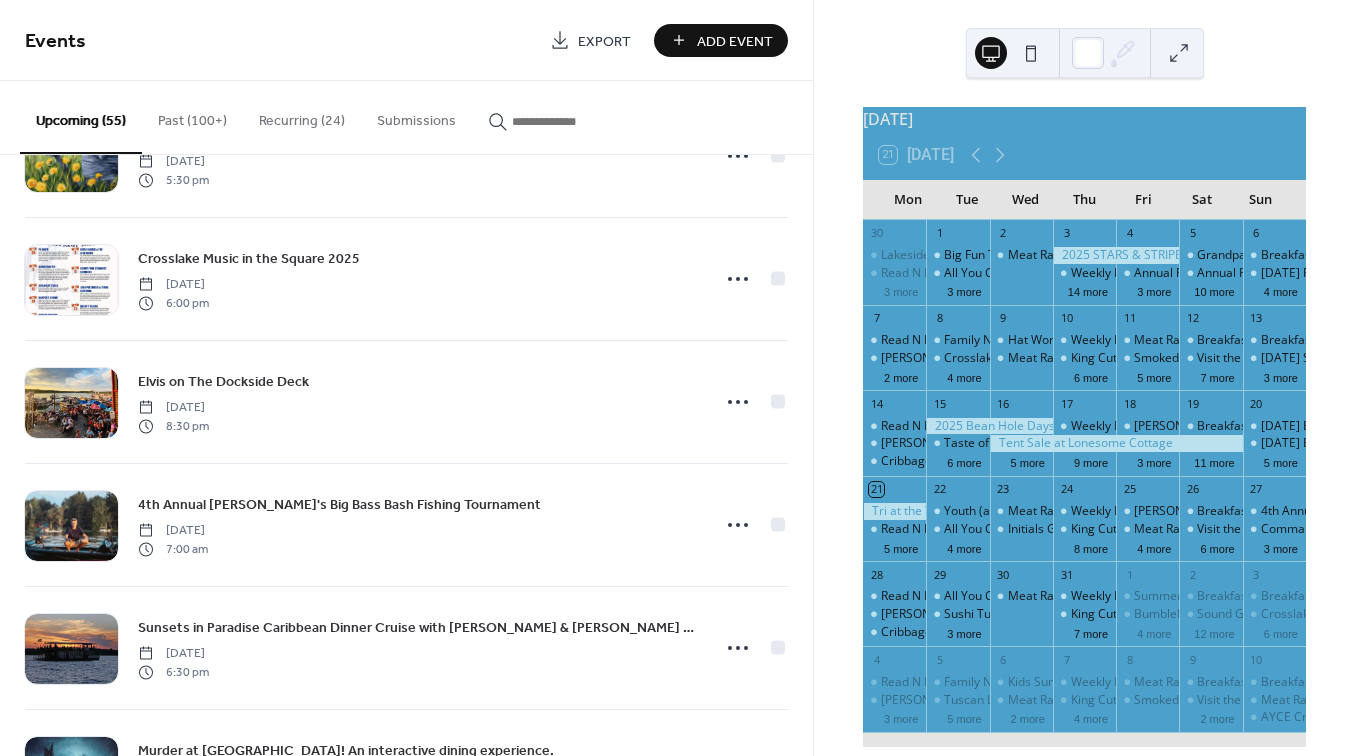 scroll, scrollTop: 2064, scrollLeft: 0, axis: vertical 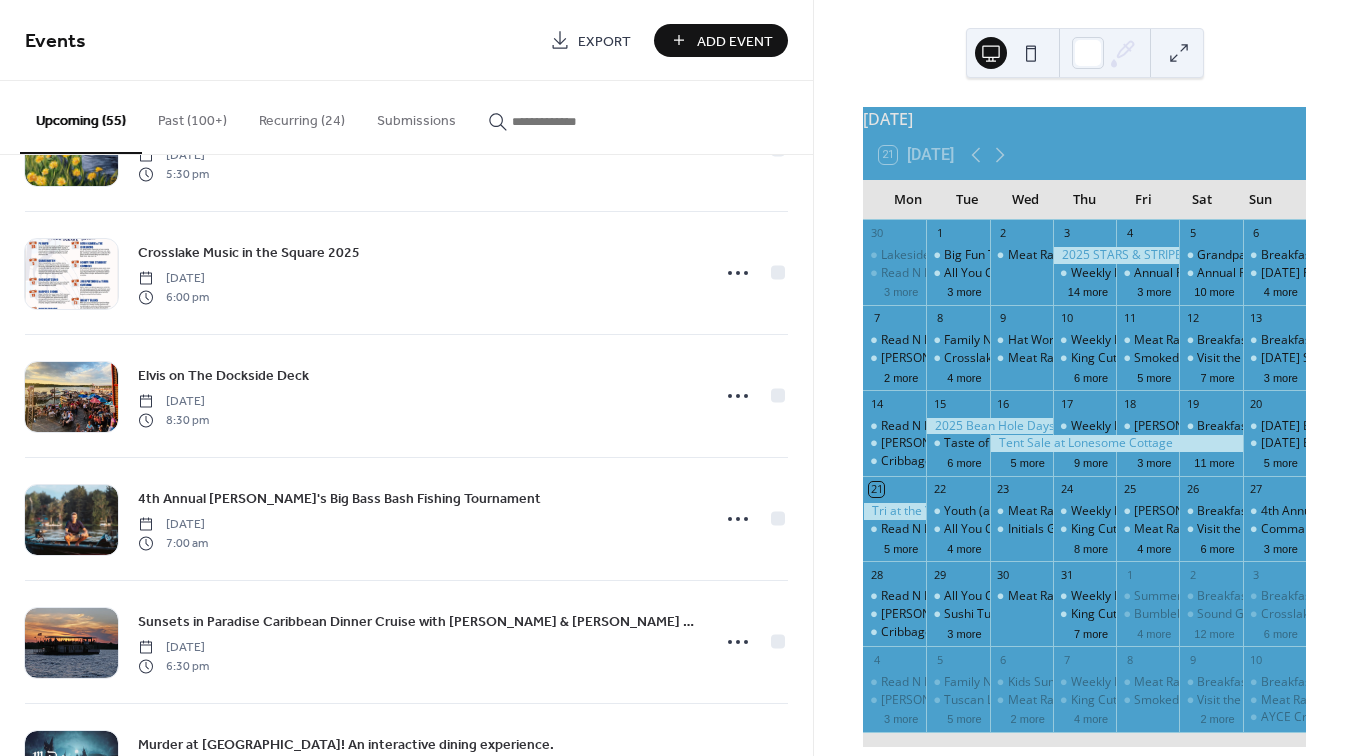 click at bounding box center [572, 121] 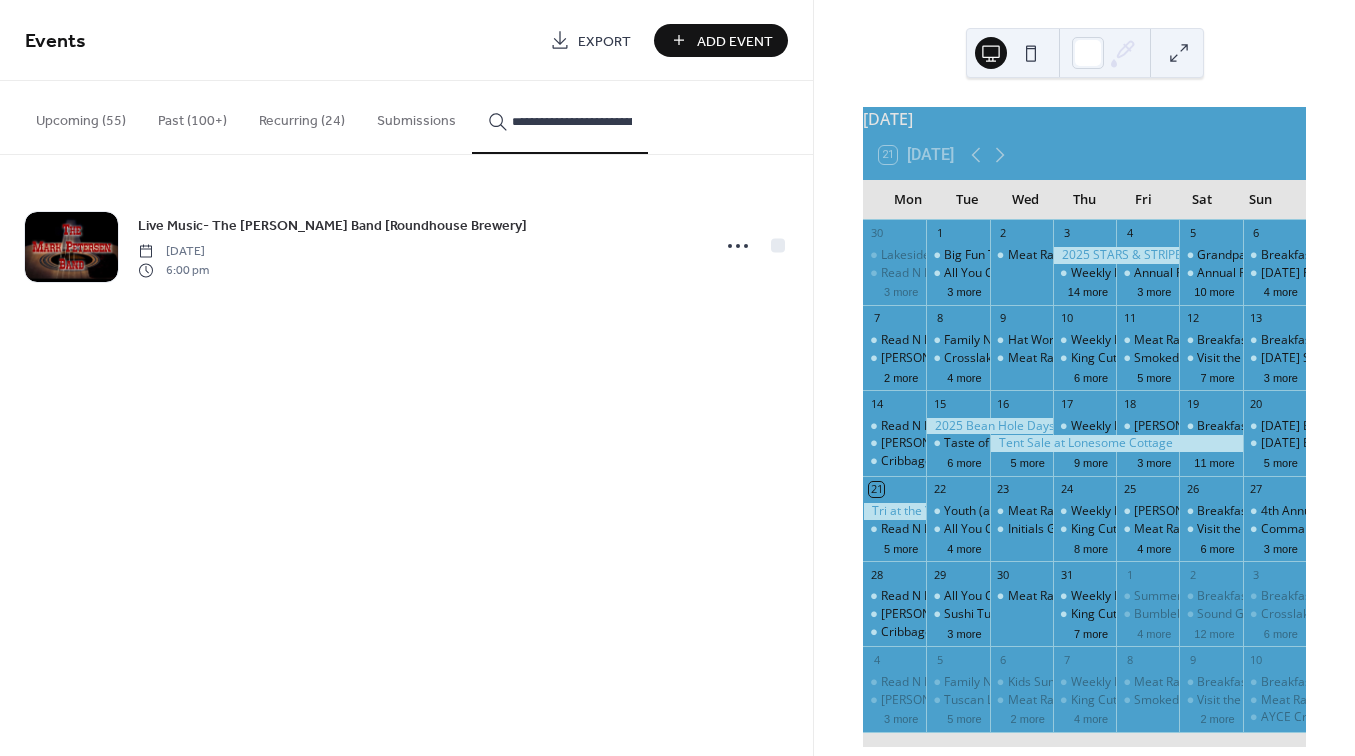 type on "**********" 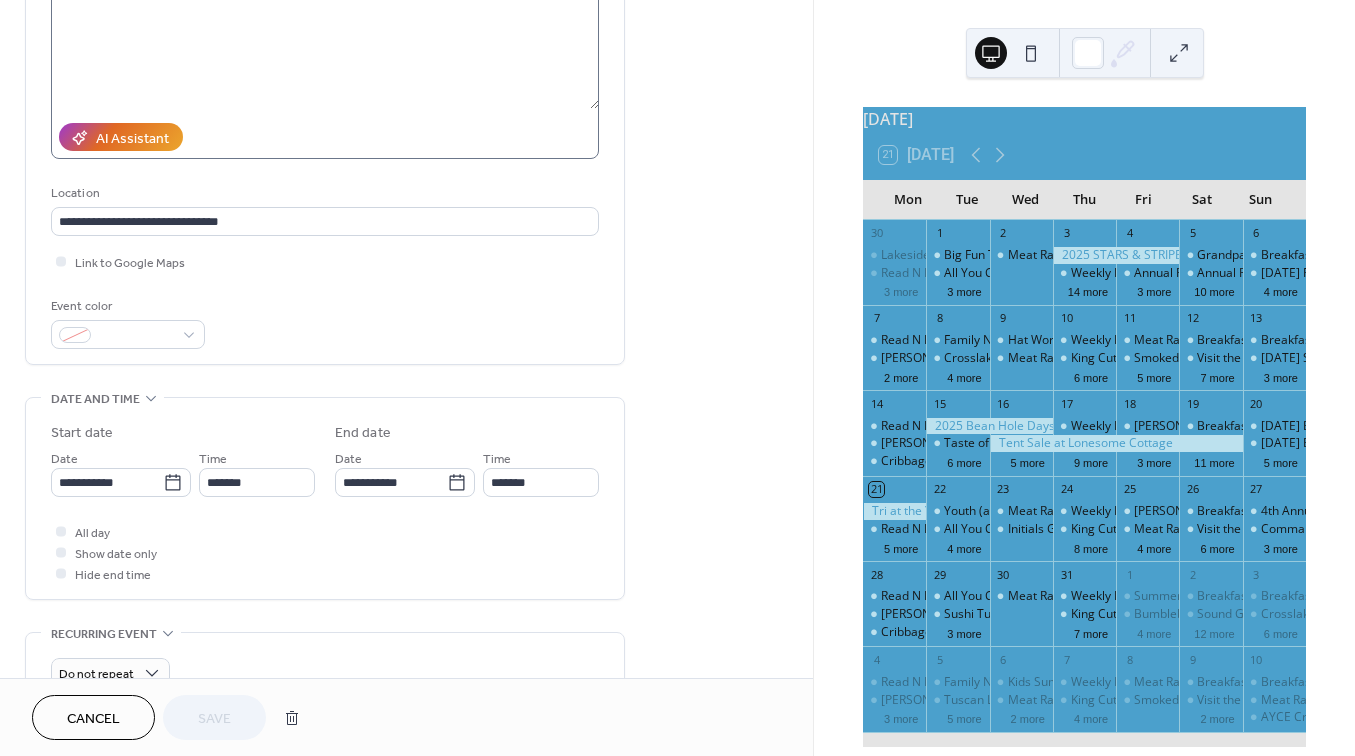 scroll, scrollTop: 259, scrollLeft: 0, axis: vertical 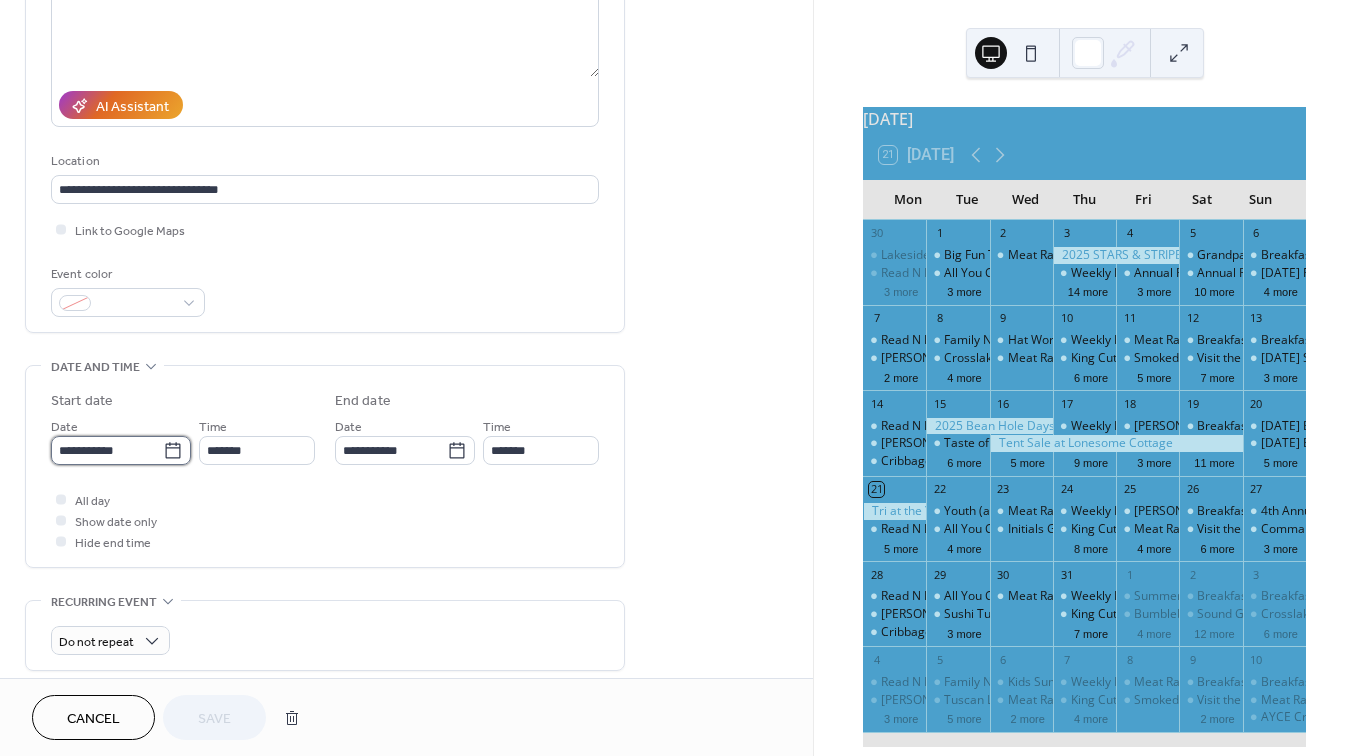 click on "**********" at bounding box center [107, 450] 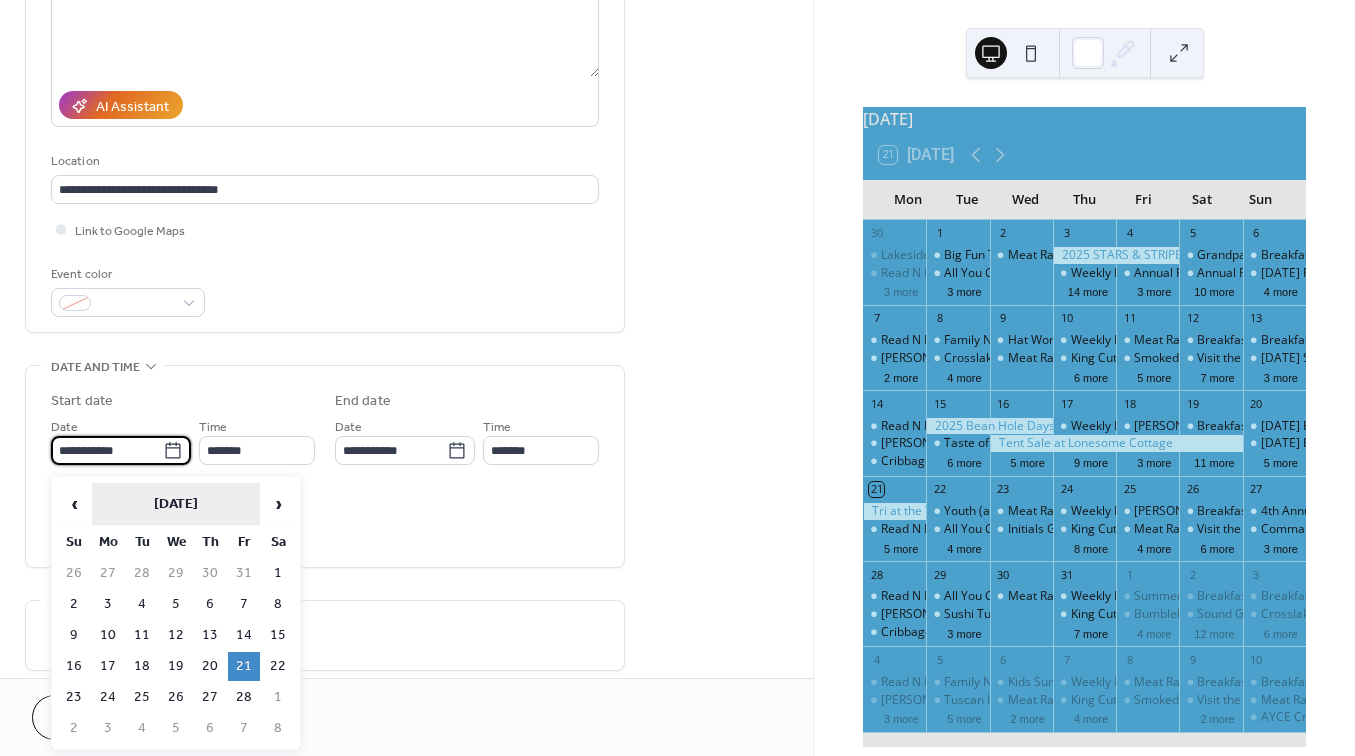 click on "[DATE]" at bounding box center [176, 504] 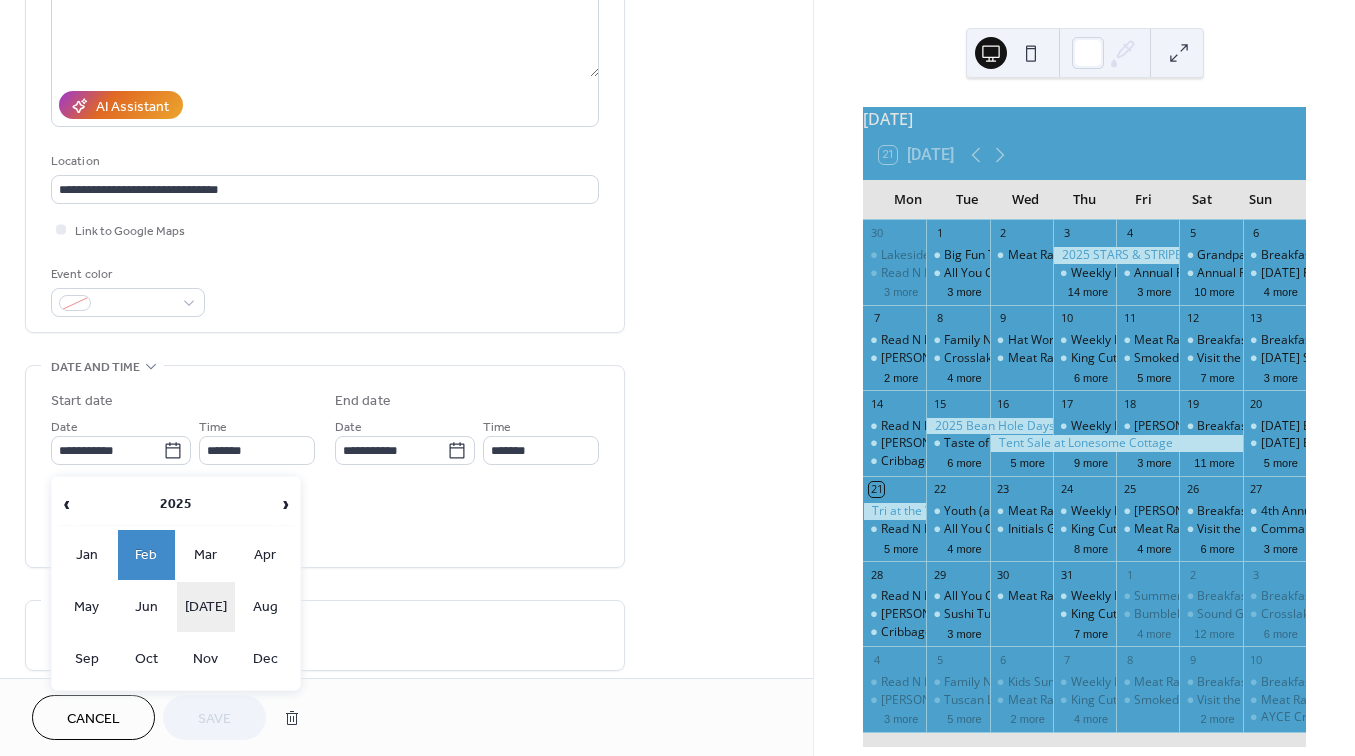 click on "[DATE]" at bounding box center [206, 607] 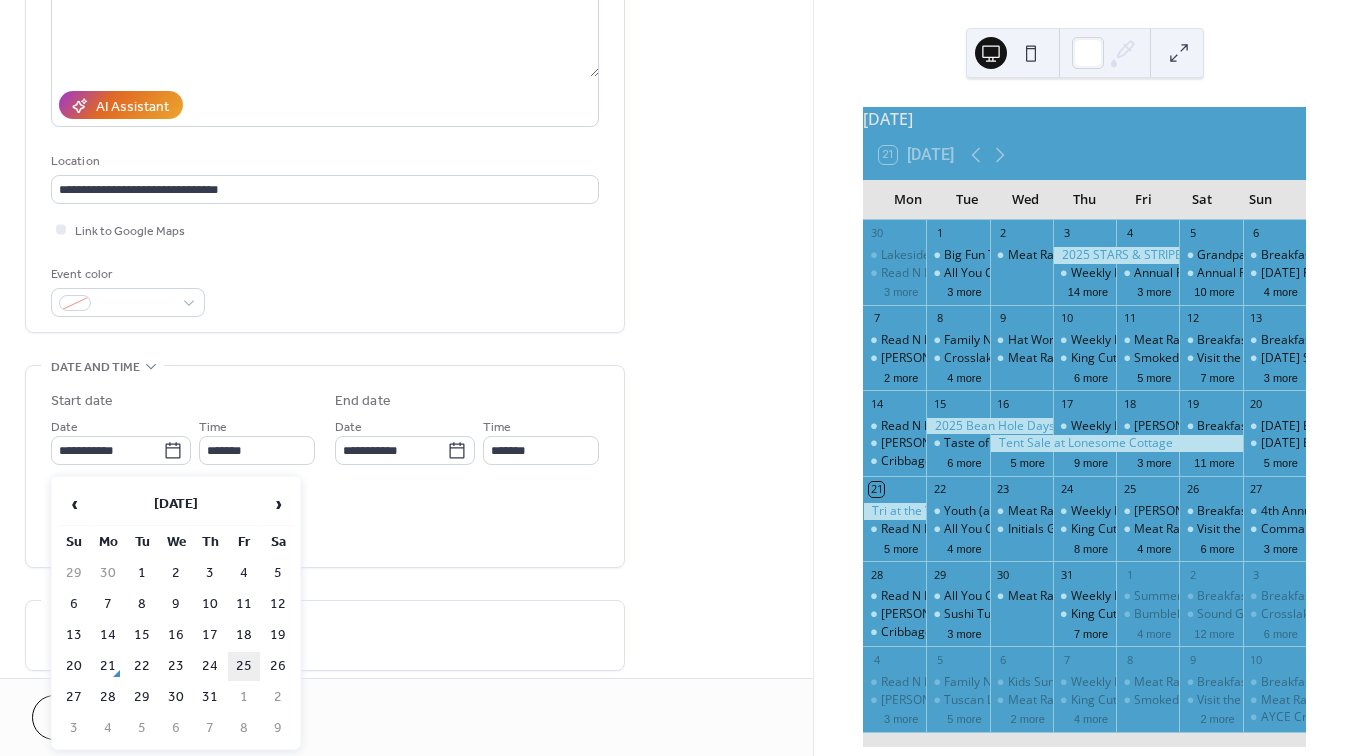 click on "25" at bounding box center [244, 666] 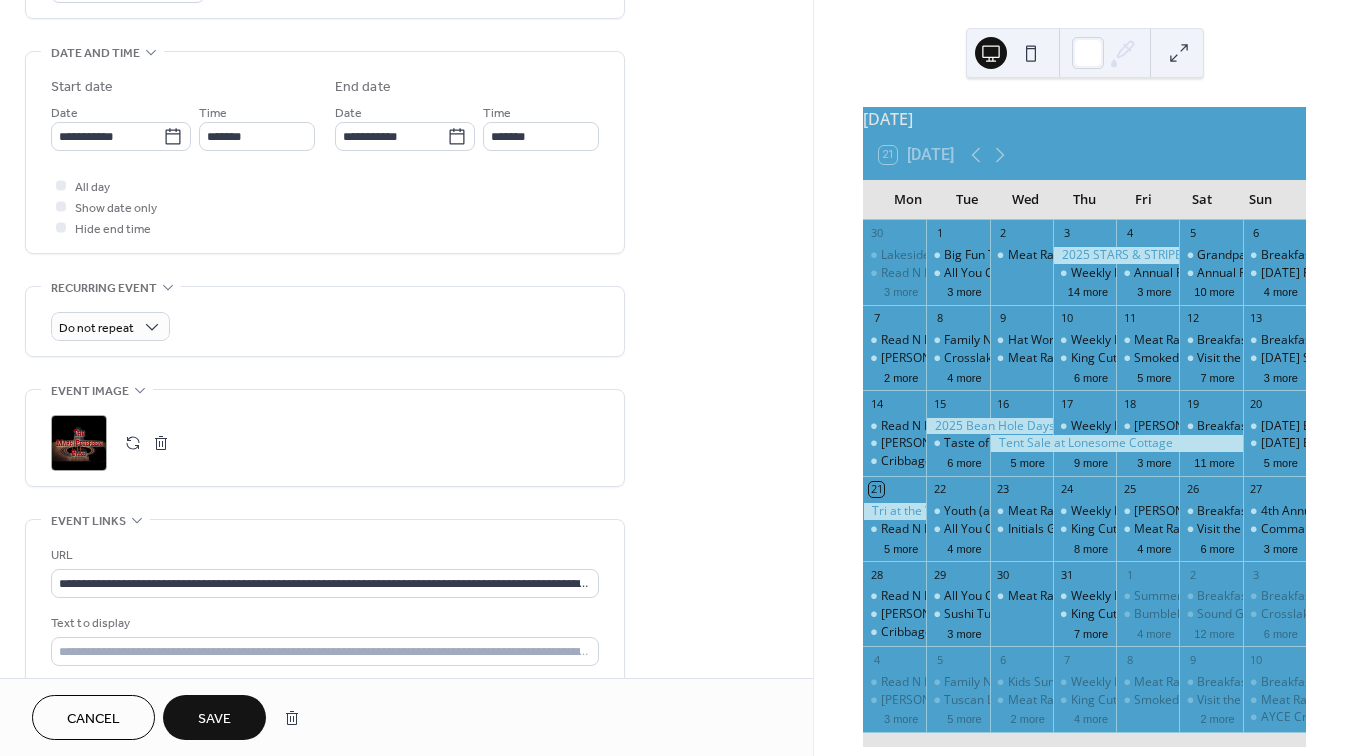 scroll, scrollTop: 634, scrollLeft: 0, axis: vertical 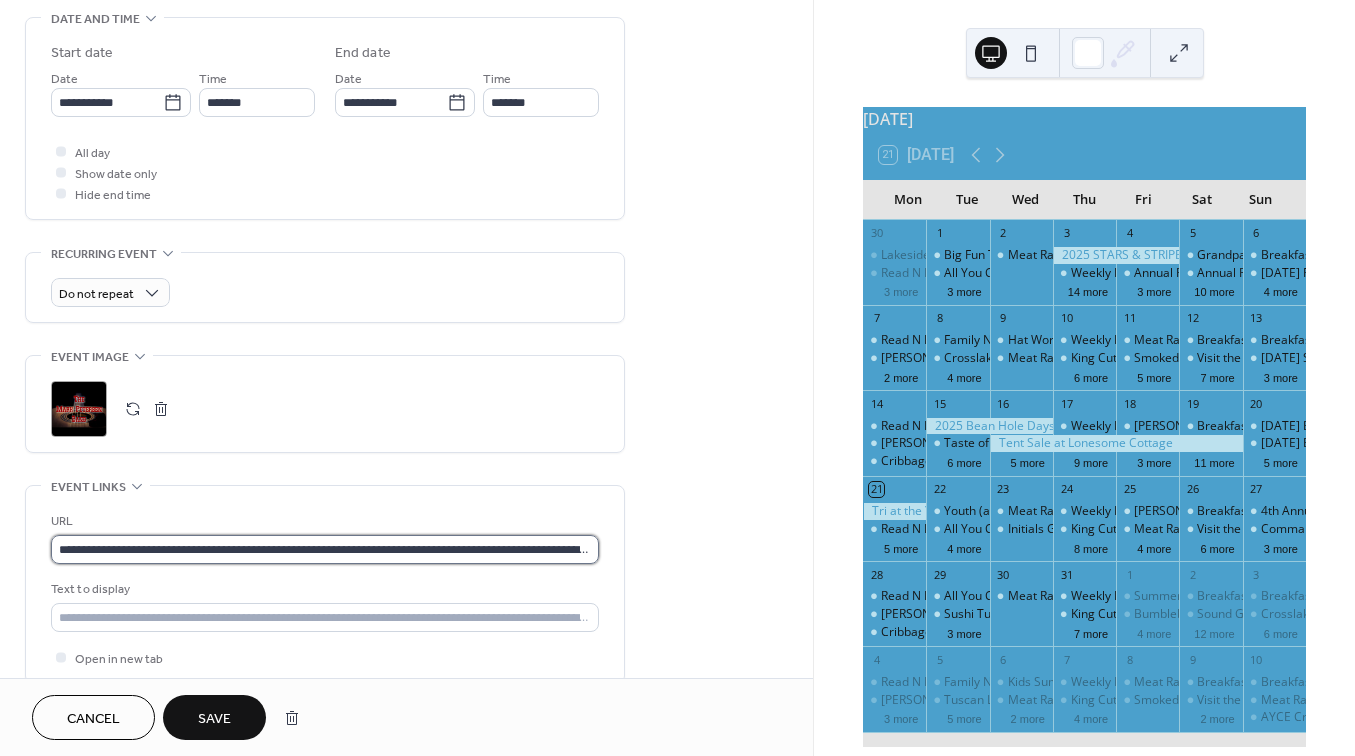 click on "**********" at bounding box center (325, 549) 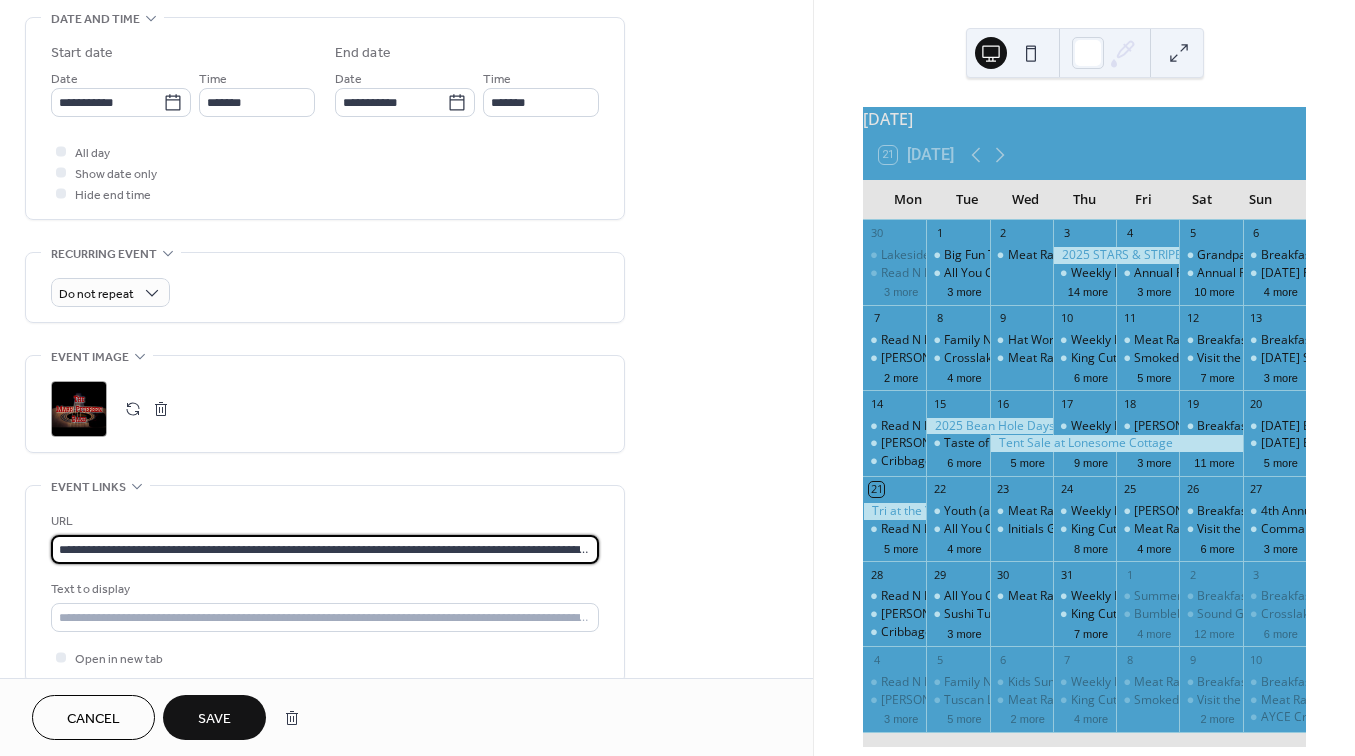 click on "**********" at bounding box center (325, 549) 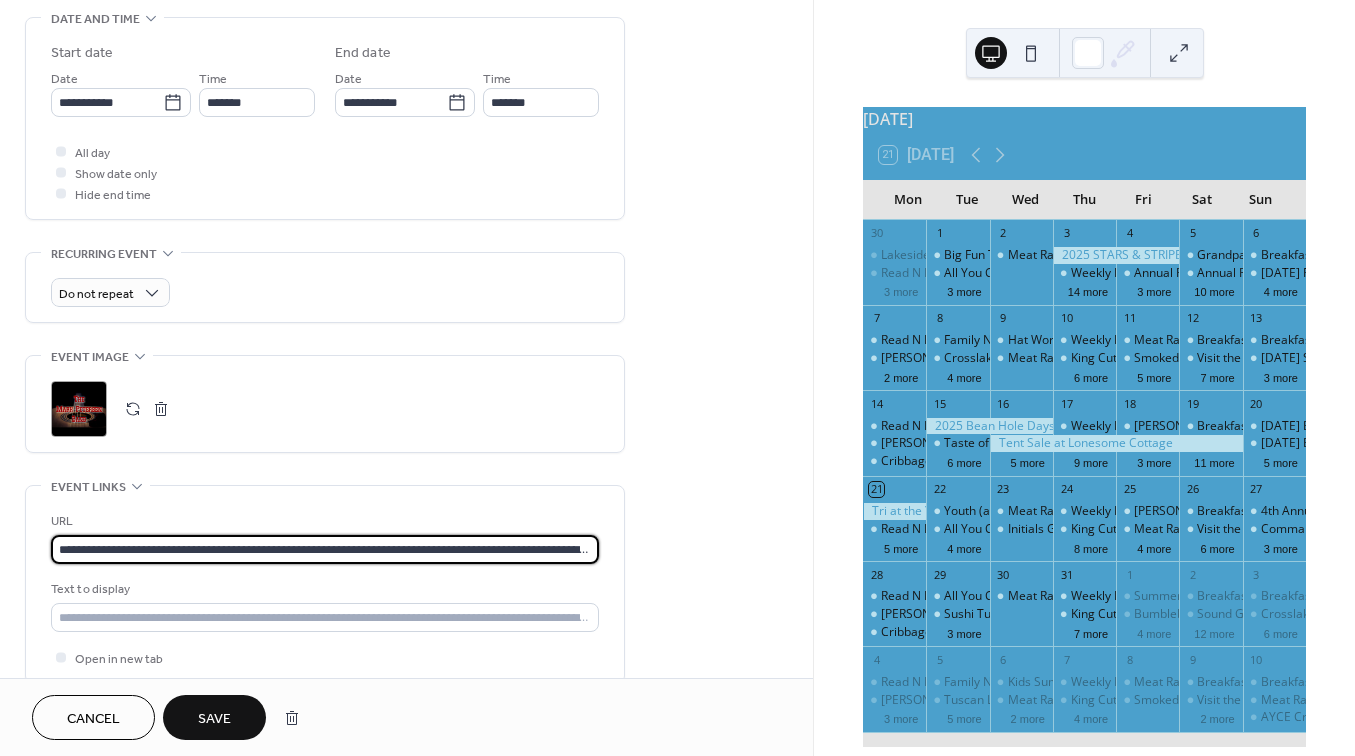 paste 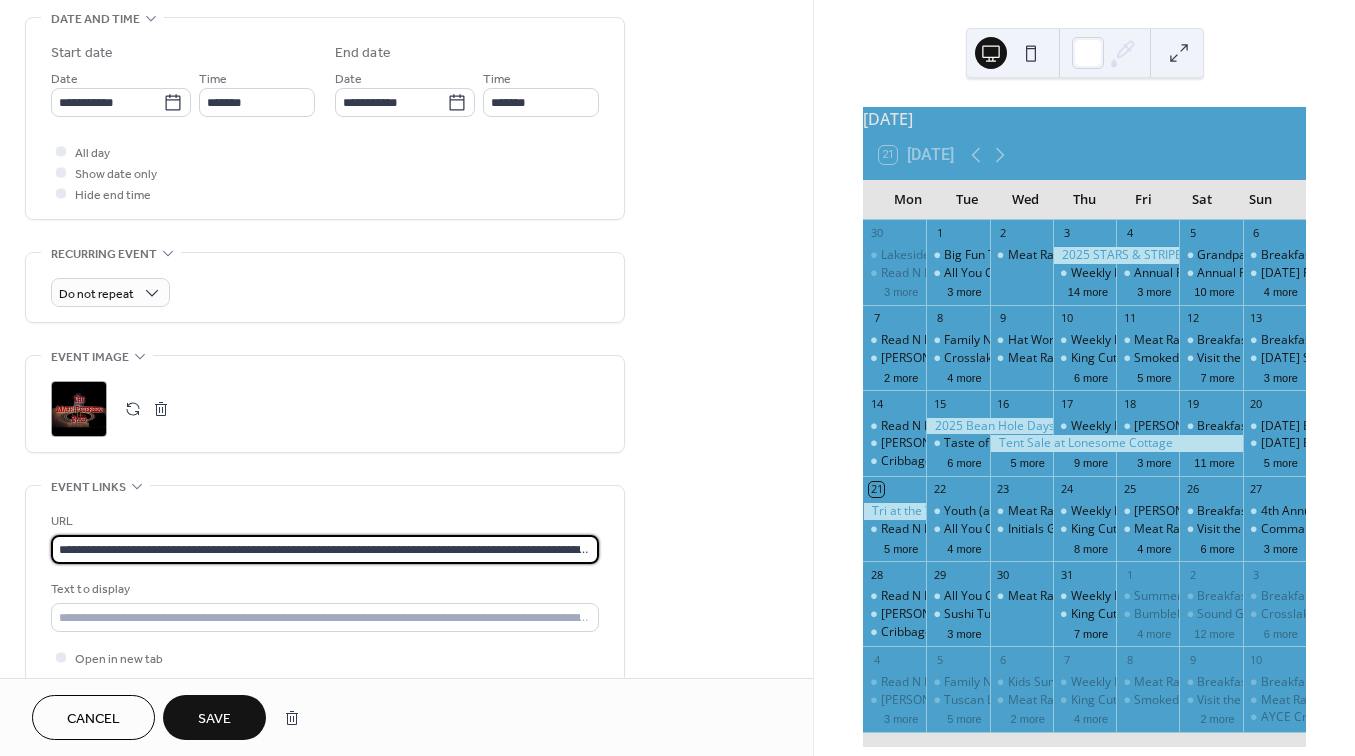 type on "**********" 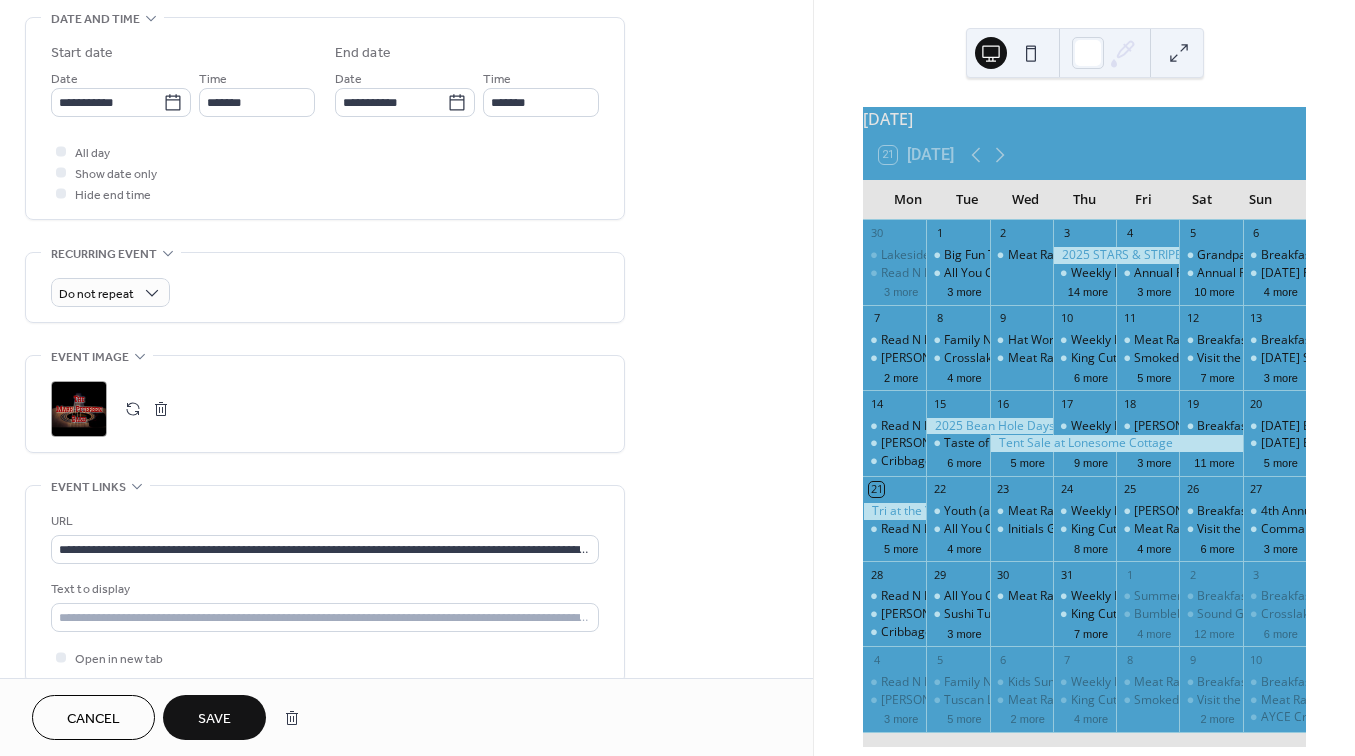 click on "Save" at bounding box center [214, 719] 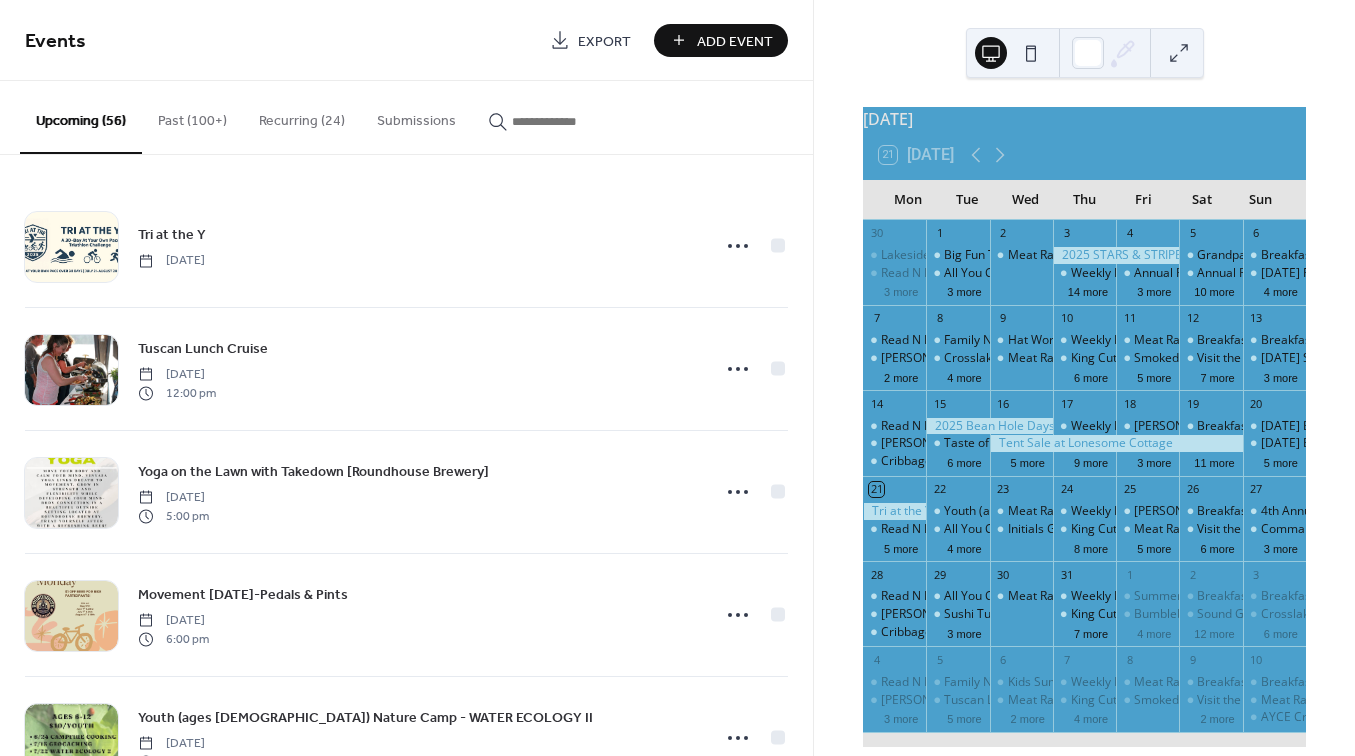 click at bounding box center (572, 121) 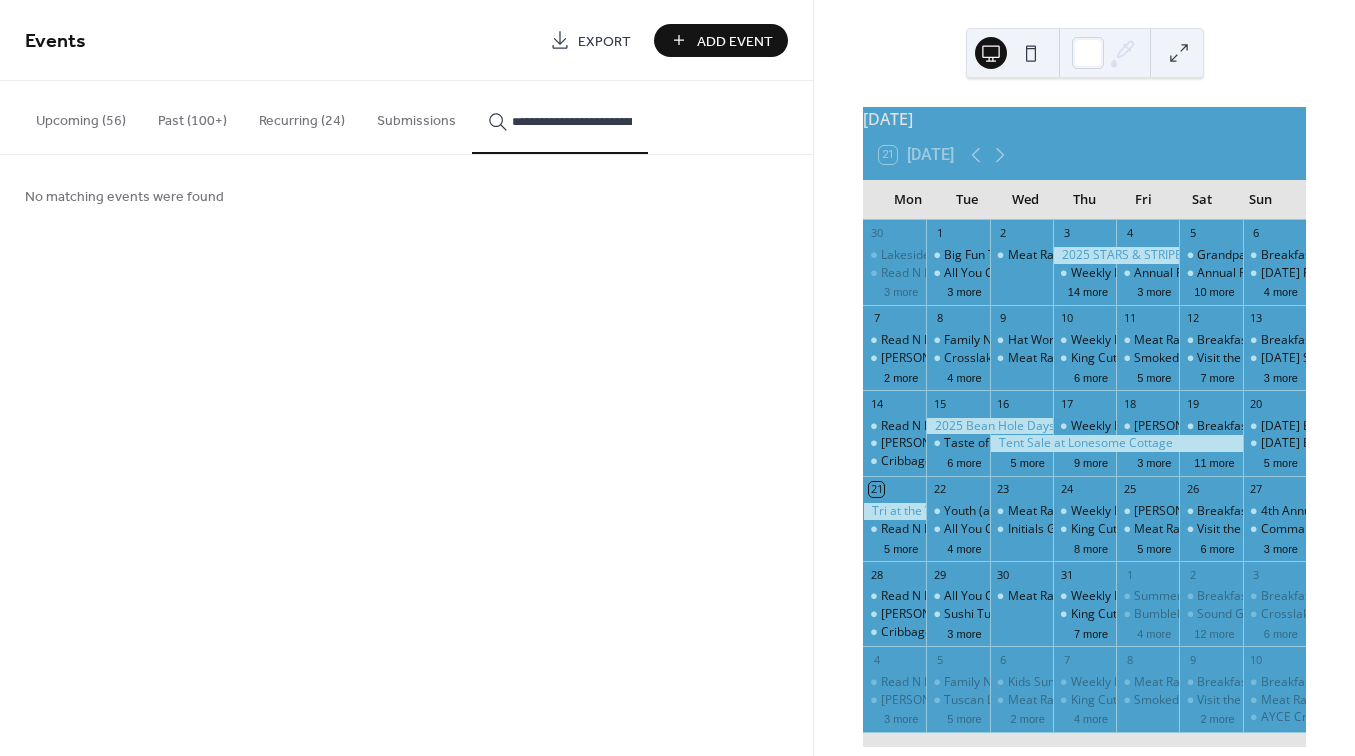 type on "**********" 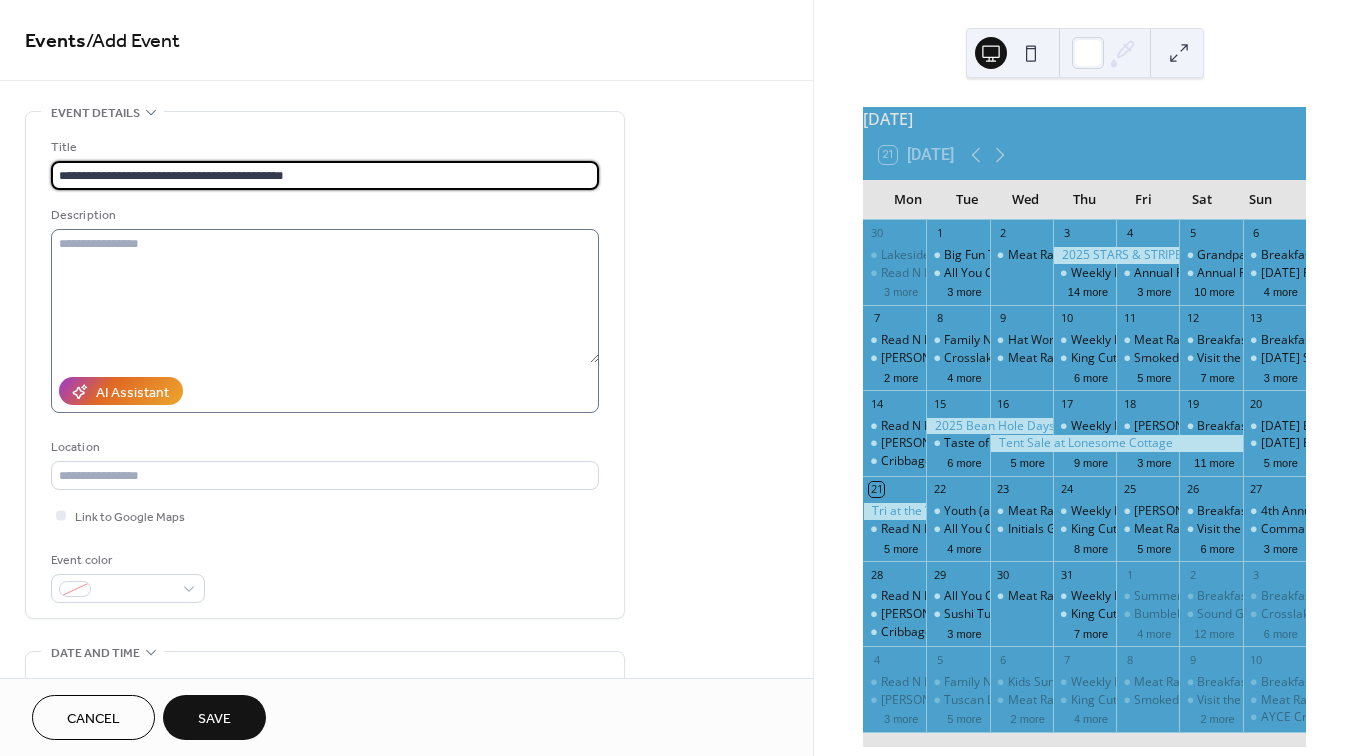 type on "**********" 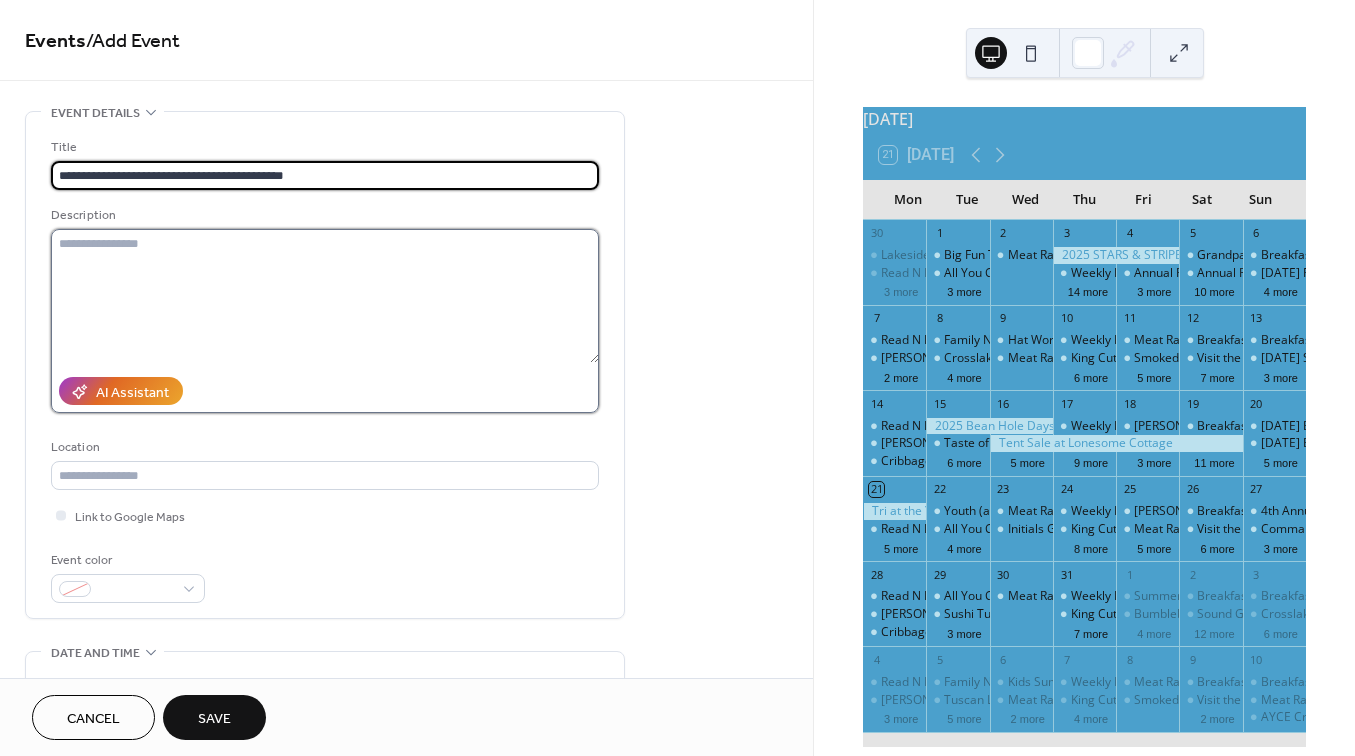 click at bounding box center (325, 296) 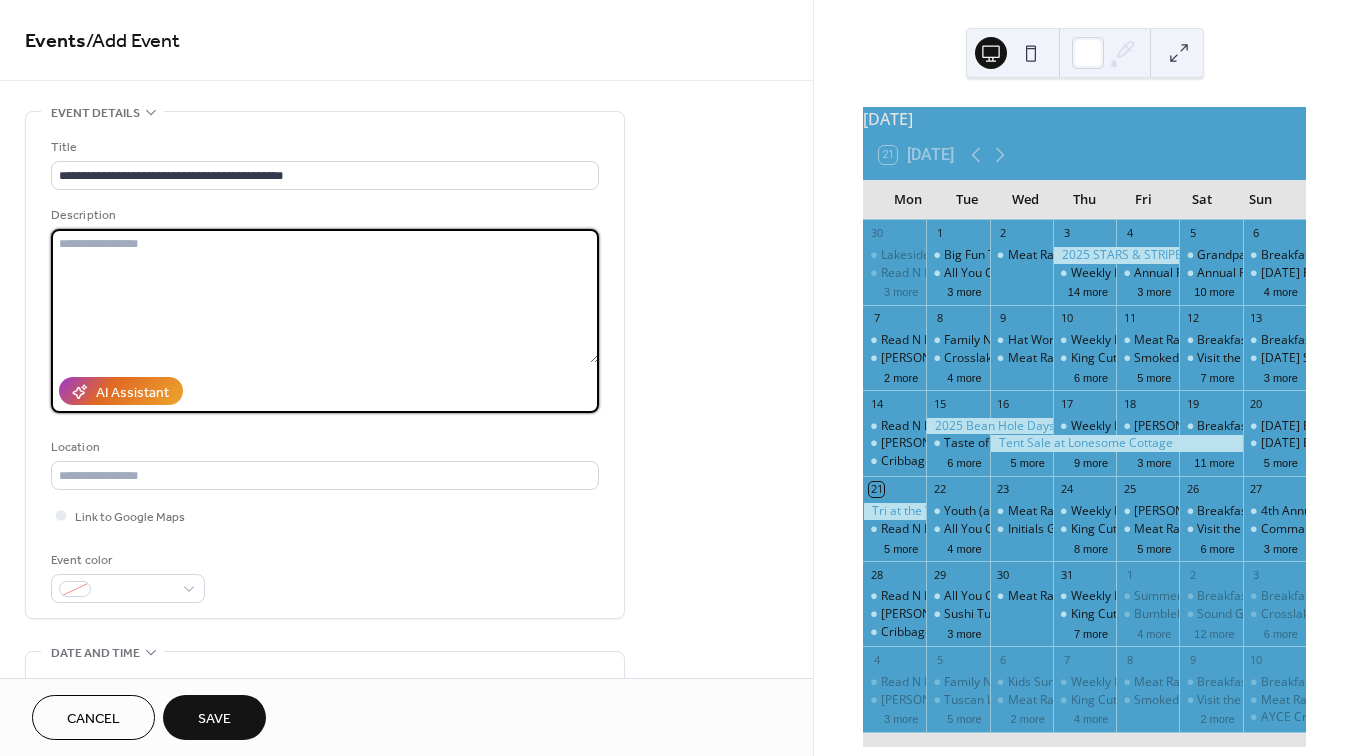 paste on "**********" 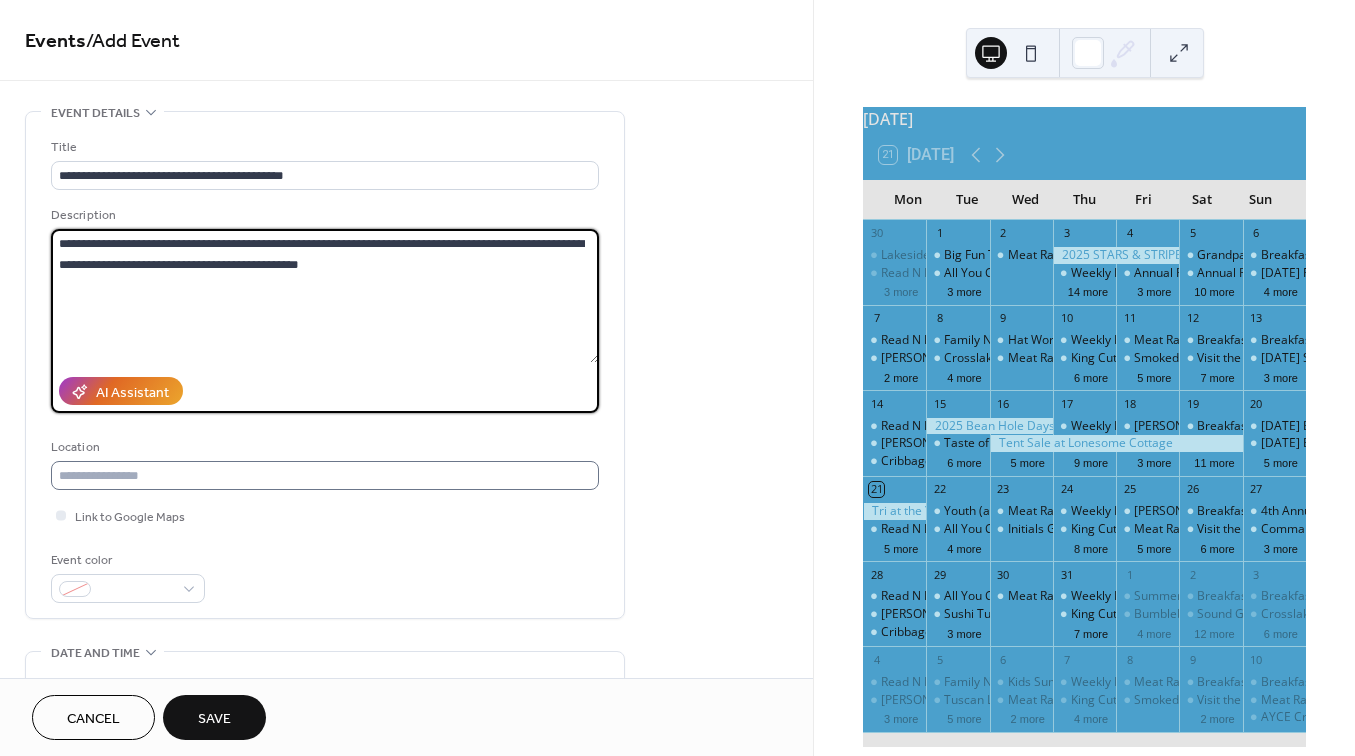 type on "**********" 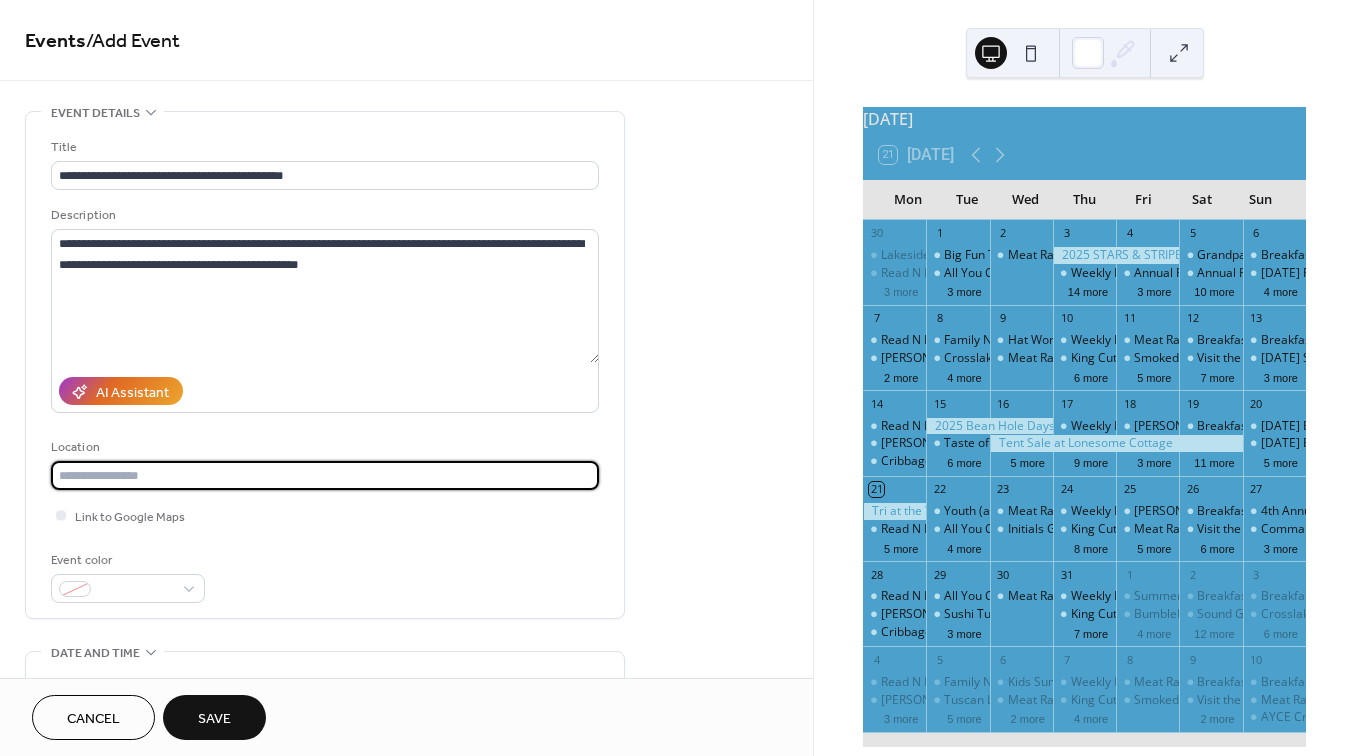 click at bounding box center (325, 475) 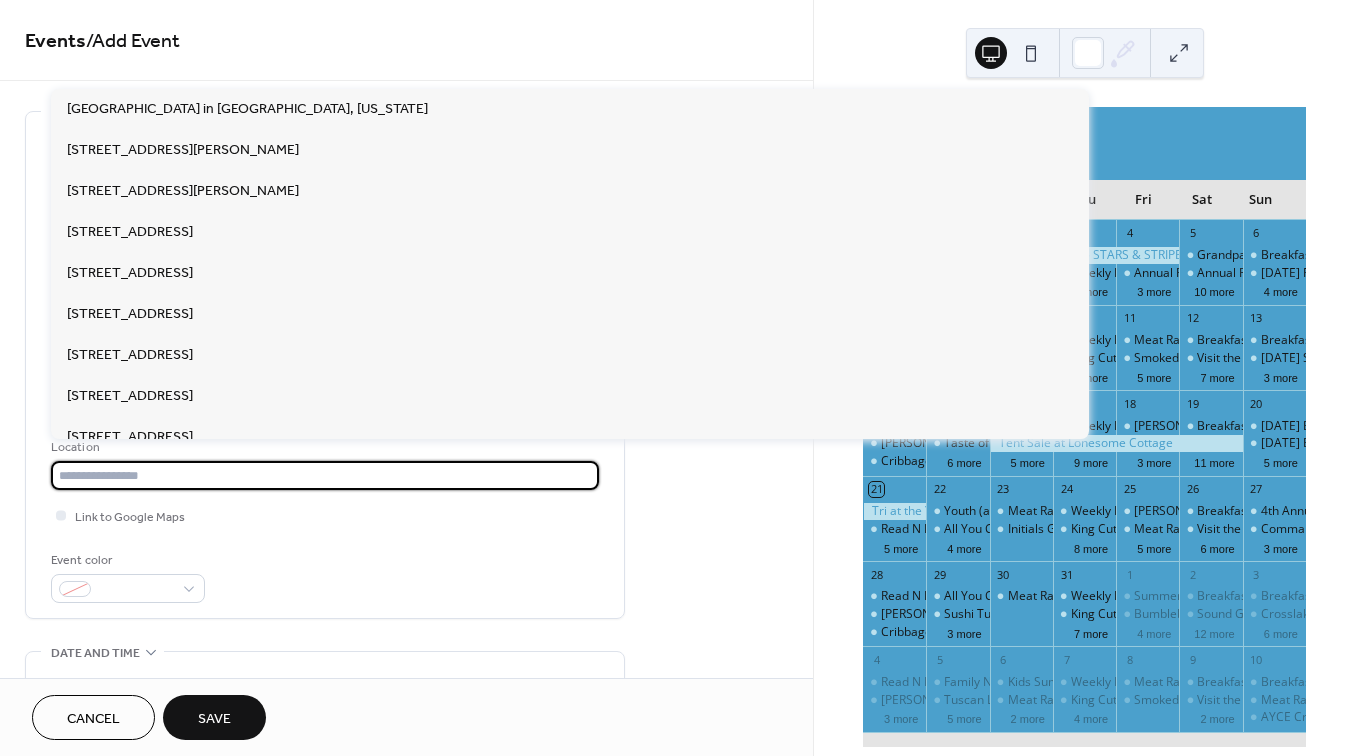 paste on "**********" 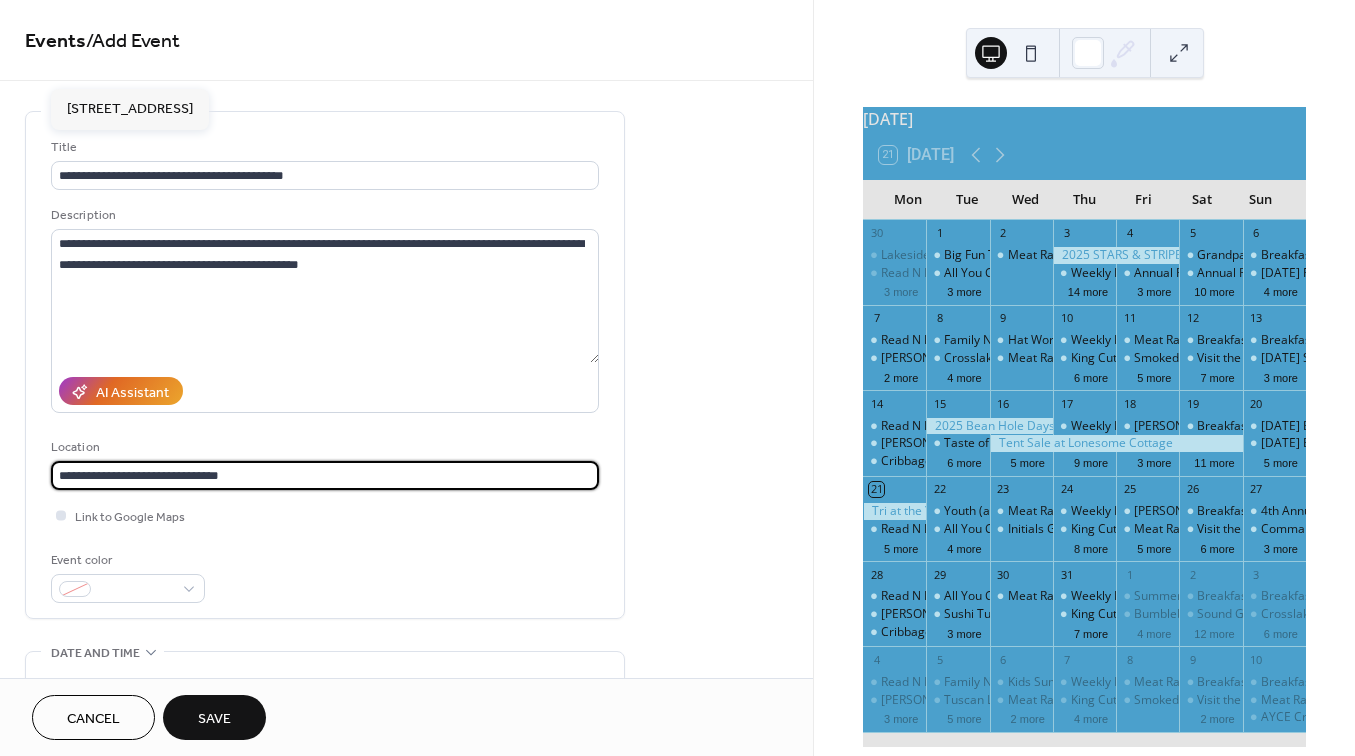 type on "**********" 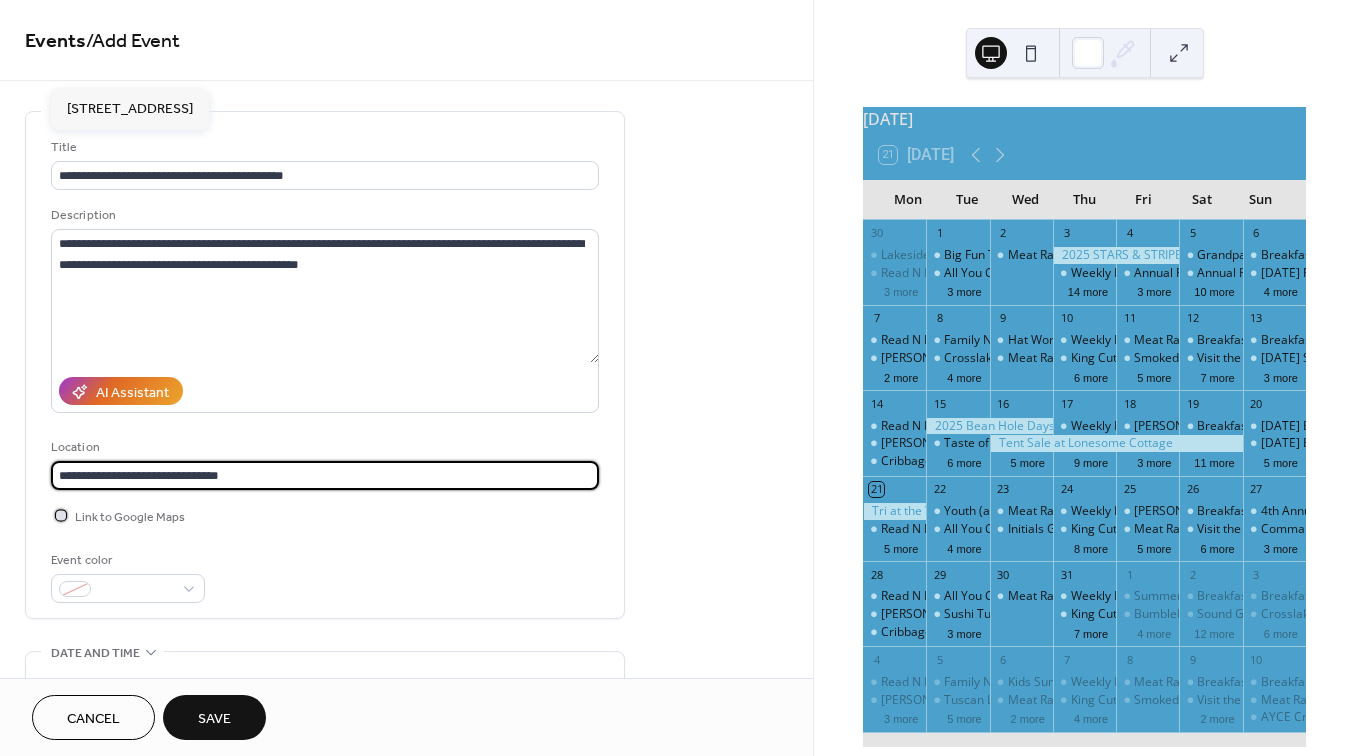 click at bounding box center [61, 515] 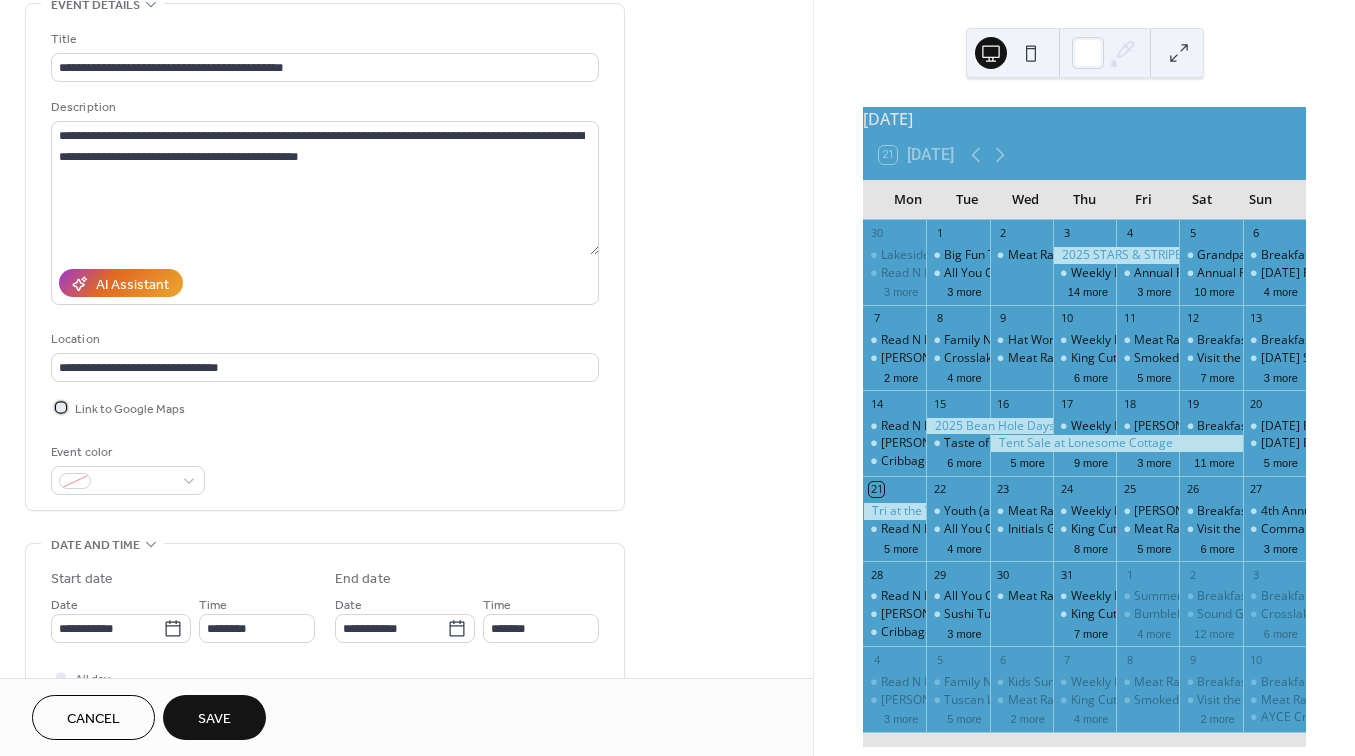 scroll, scrollTop: 123, scrollLeft: 0, axis: vertical 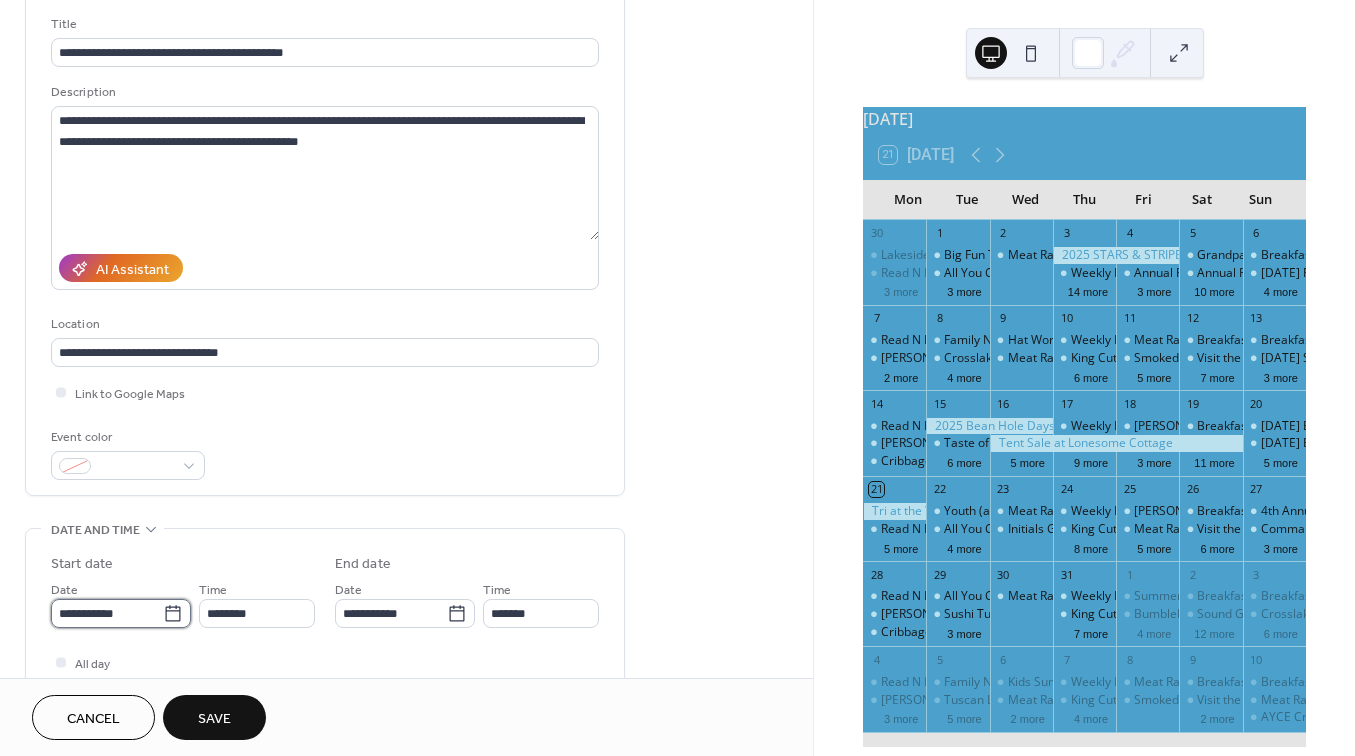 click on "**********" at bounding box center [107, 613] 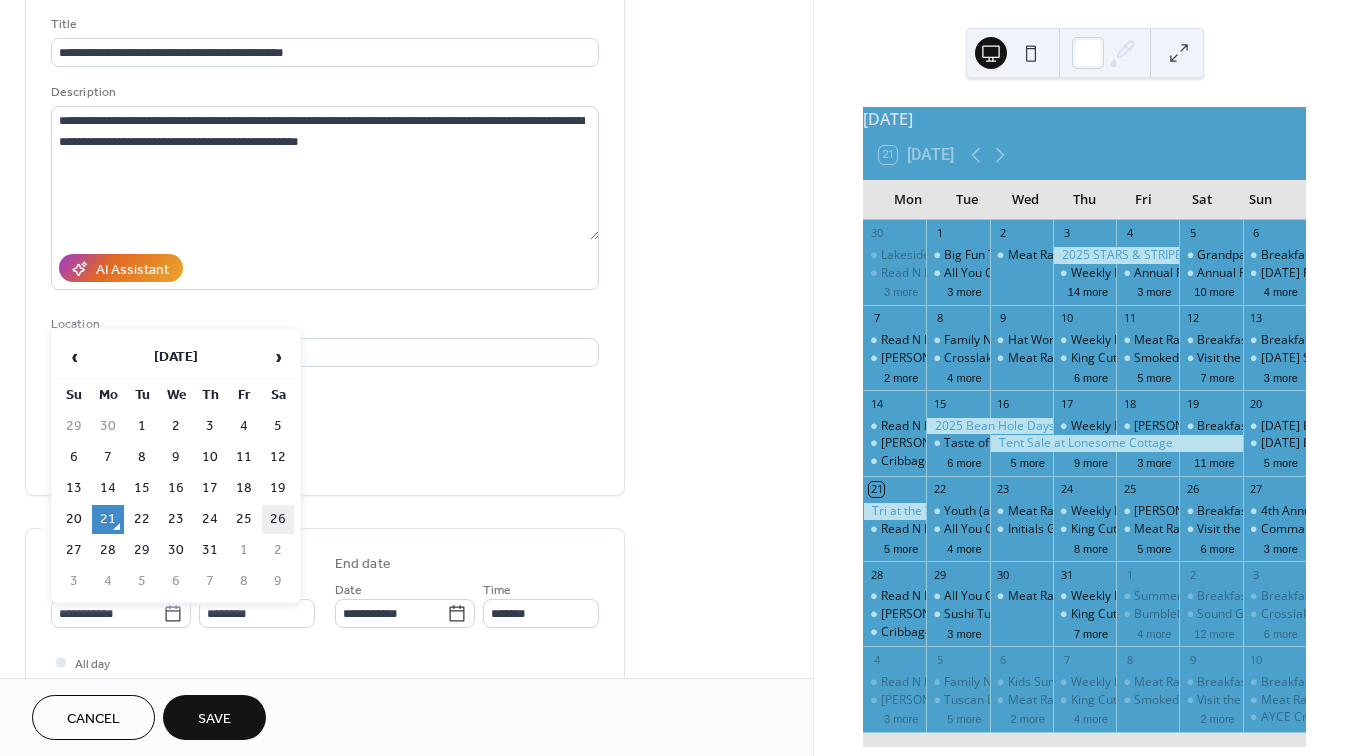 click on "26" at bounding box center [278, 519] 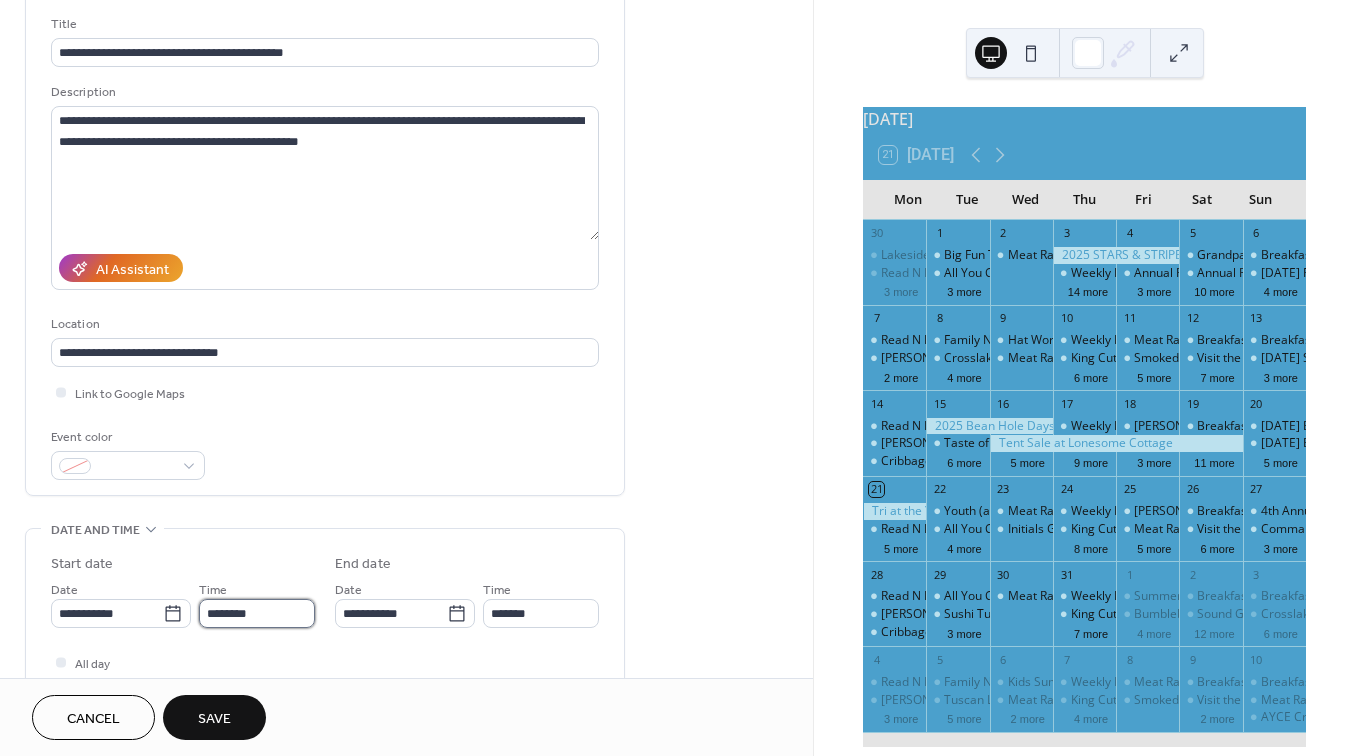 click on "********" at bounding box center [257, 613] 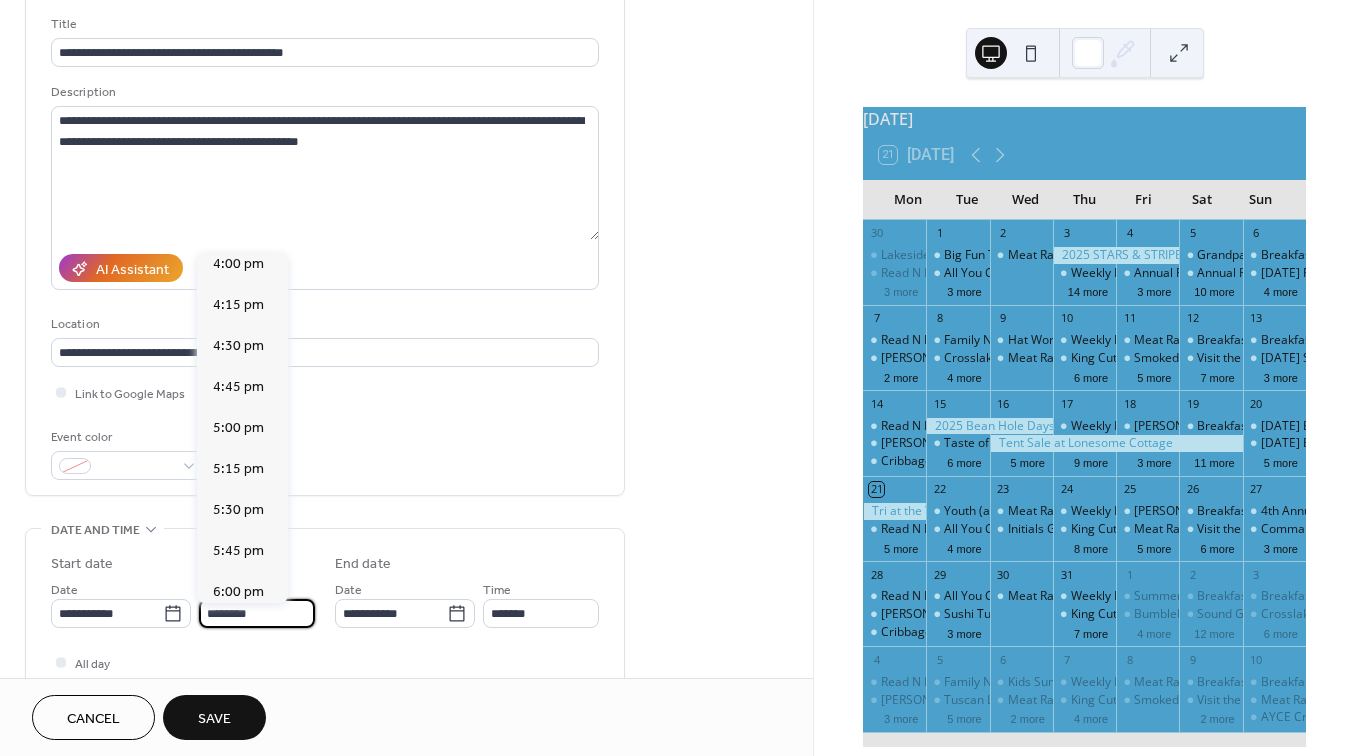 scroll, scrollTop: 2677, scrollLeft: 0, axis: vertical 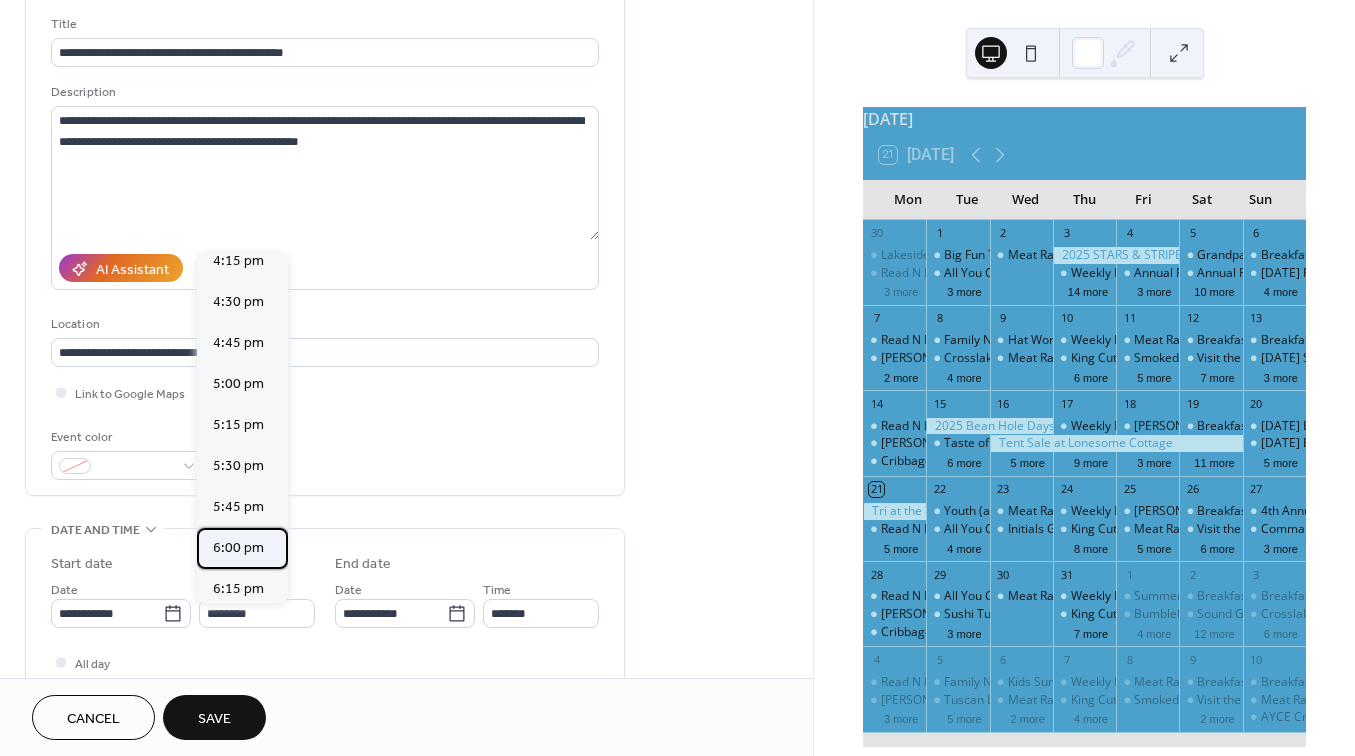 click on "6:00 pm" at bounding box center (238, 548) 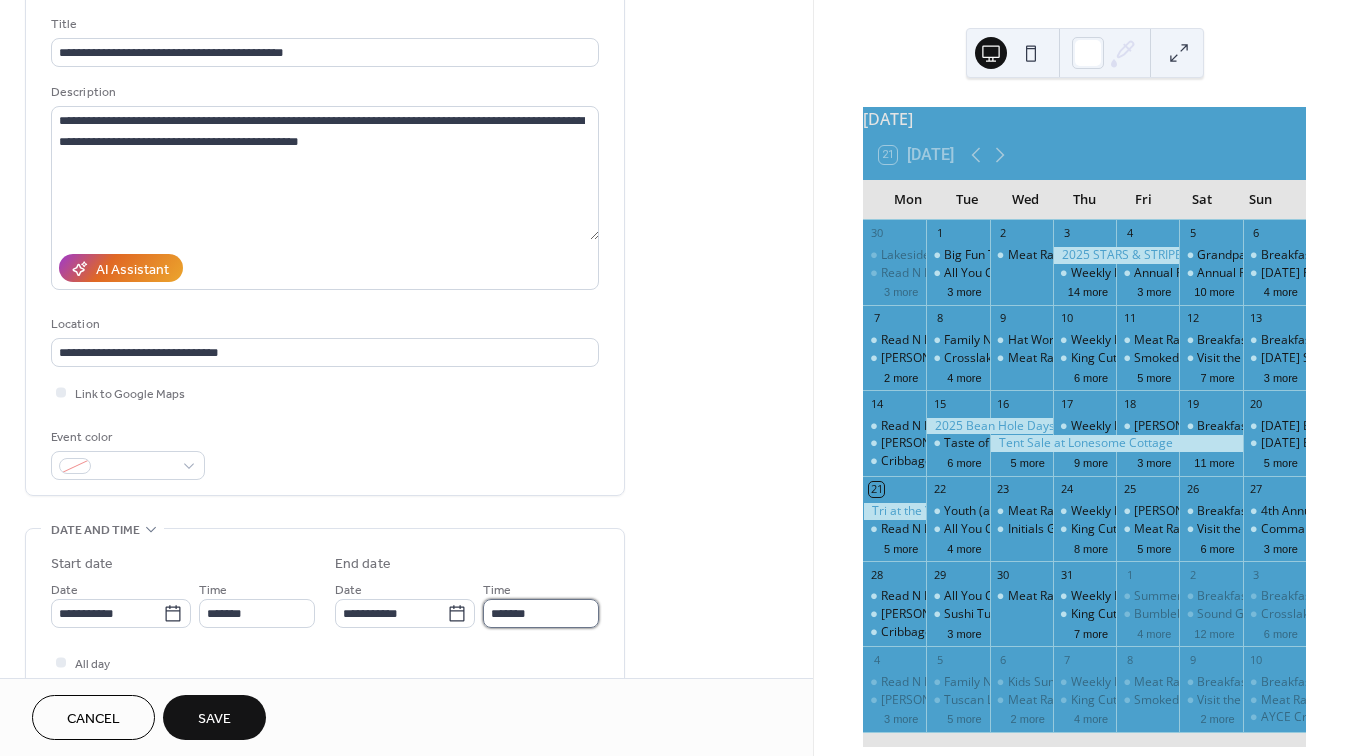 click on "*******" at bounding box center [541, 613] 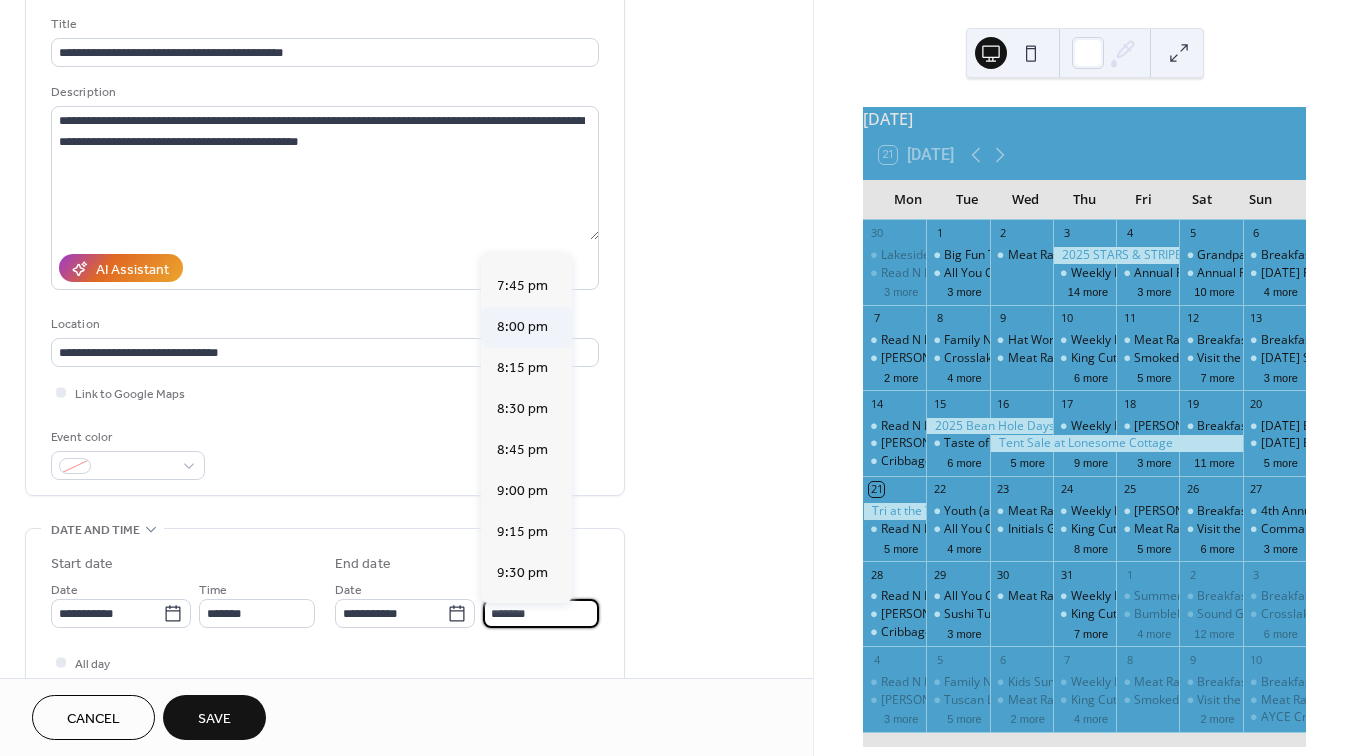 scroll, scrollTop: 244, scrollLeft: 0, axis: vertical 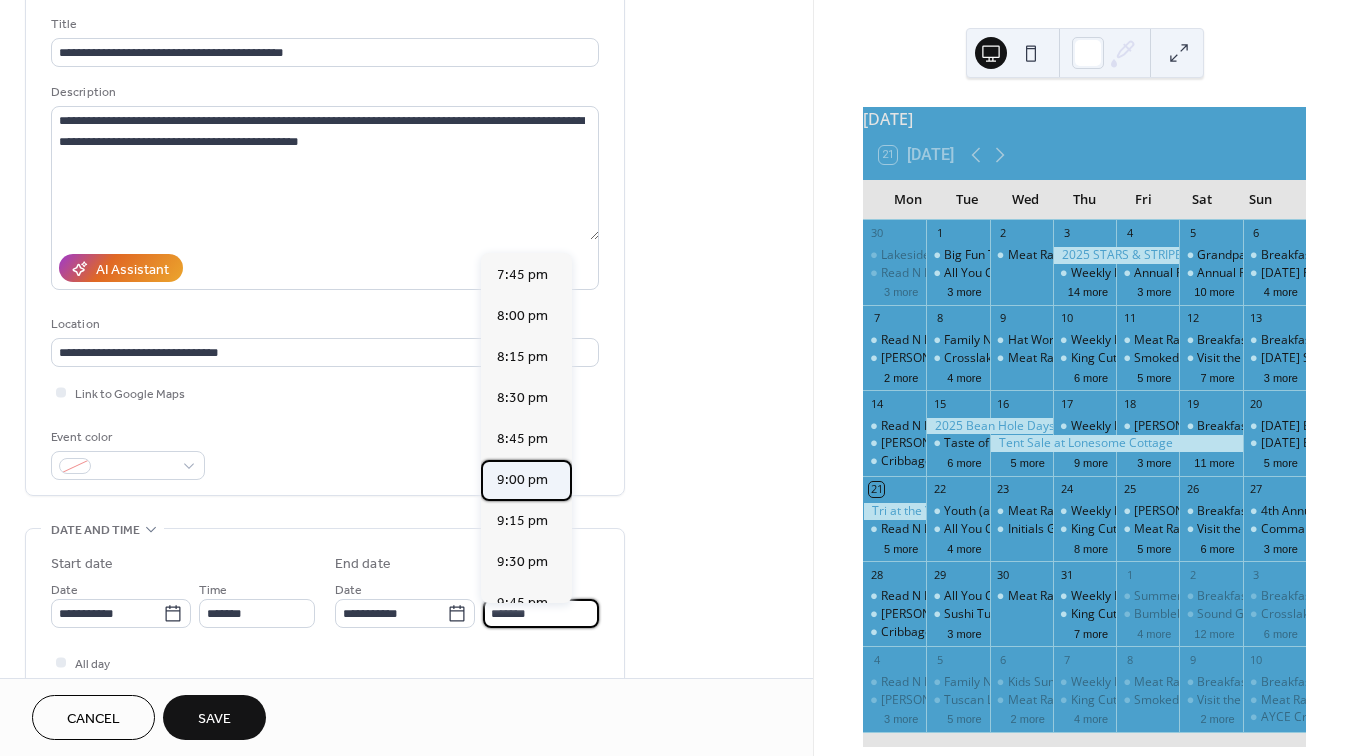 click on "9:00 pm" at bounding box center [522, 480] 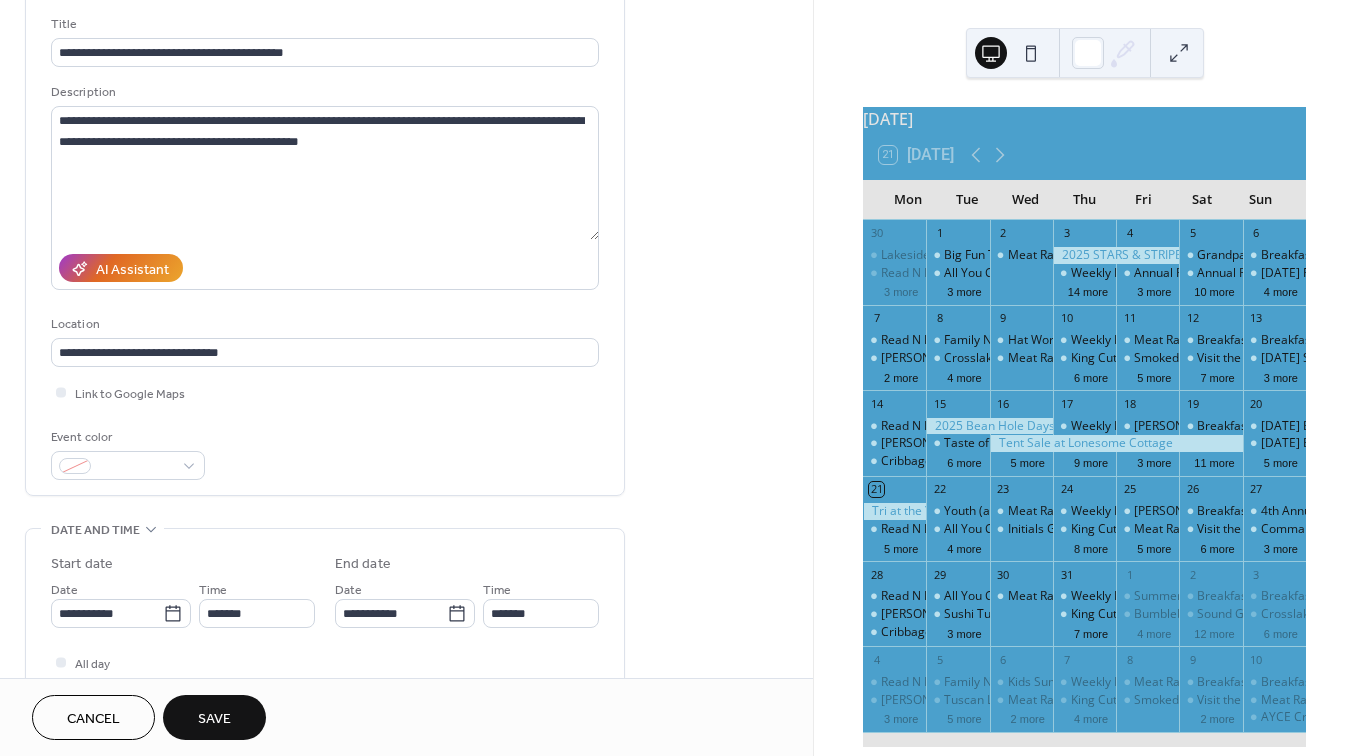 type on "*******" 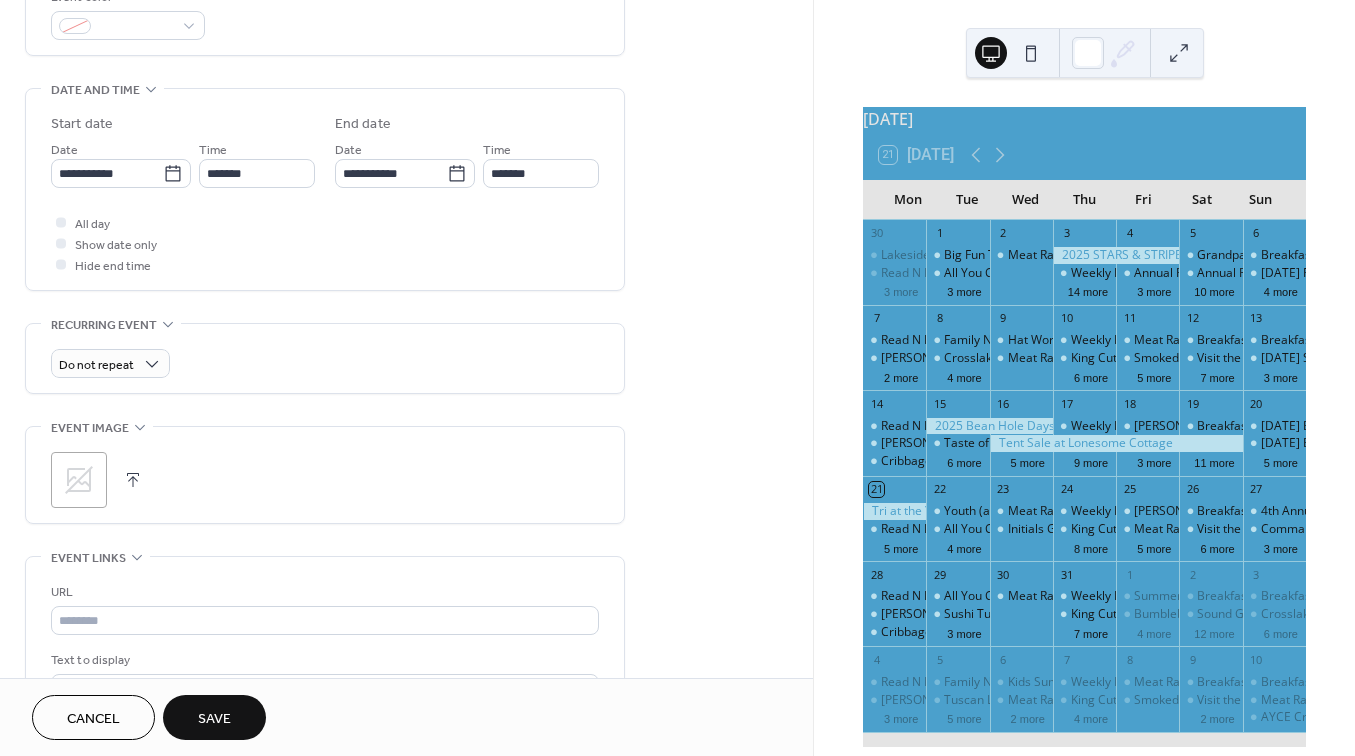 scroll, scrollTop: 566, scrollLeft: 0, axis: vertical 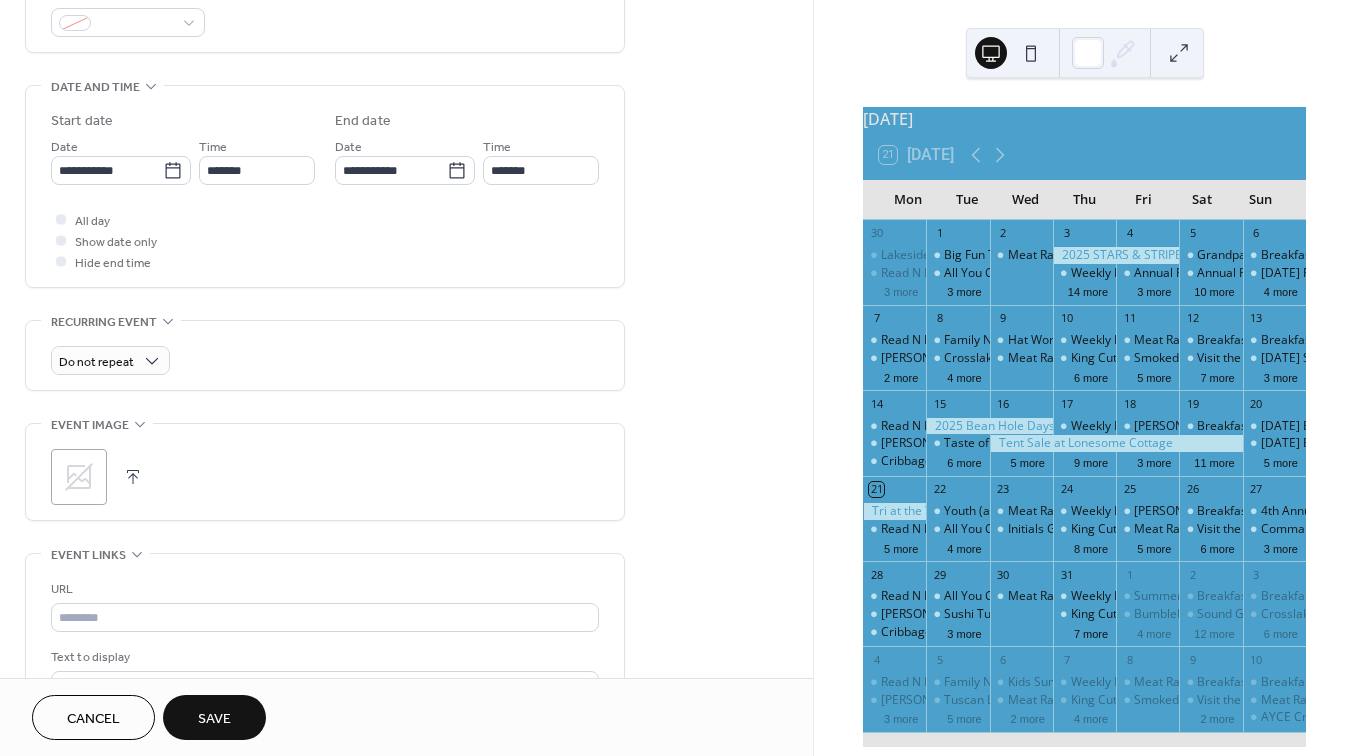 click at bounding box center [133, 477] 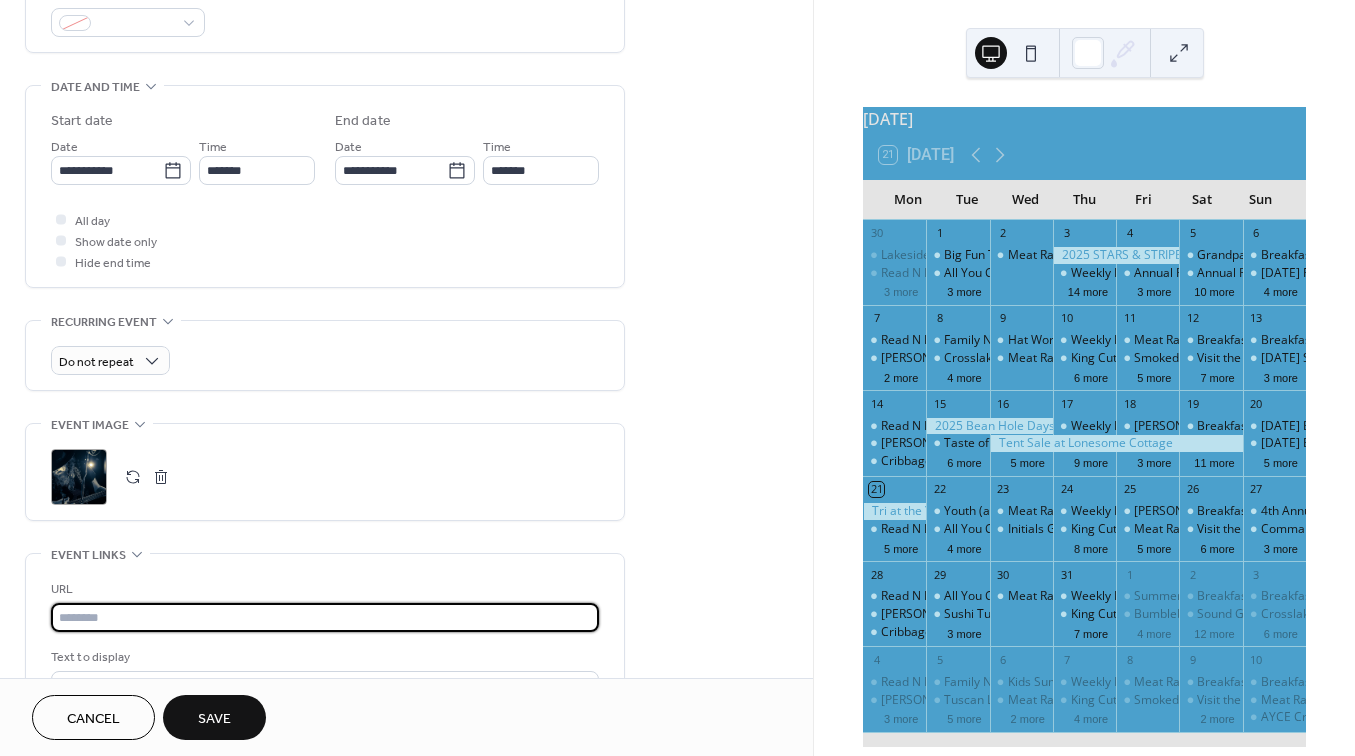 click at bounding box center (325, 617) 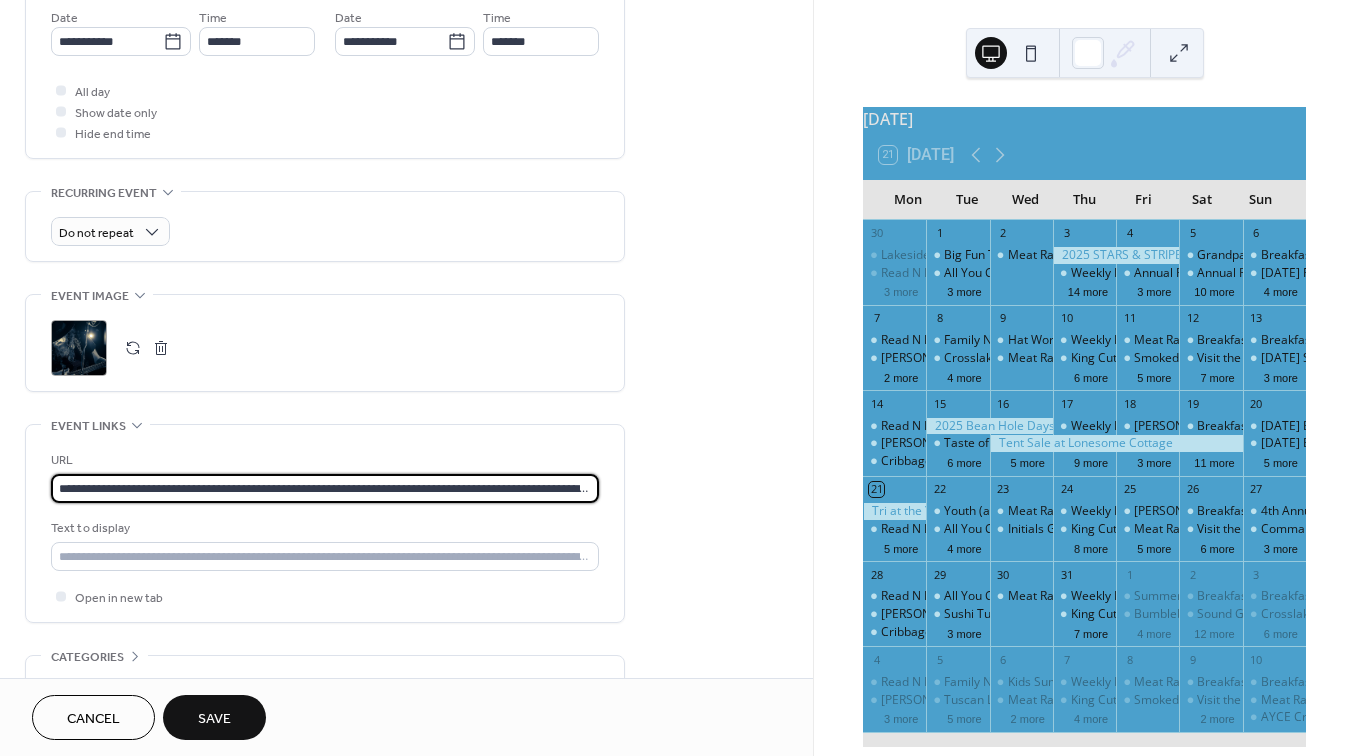 scroll, scrollTop: 701, scrollLeft: 0, axis: vertical 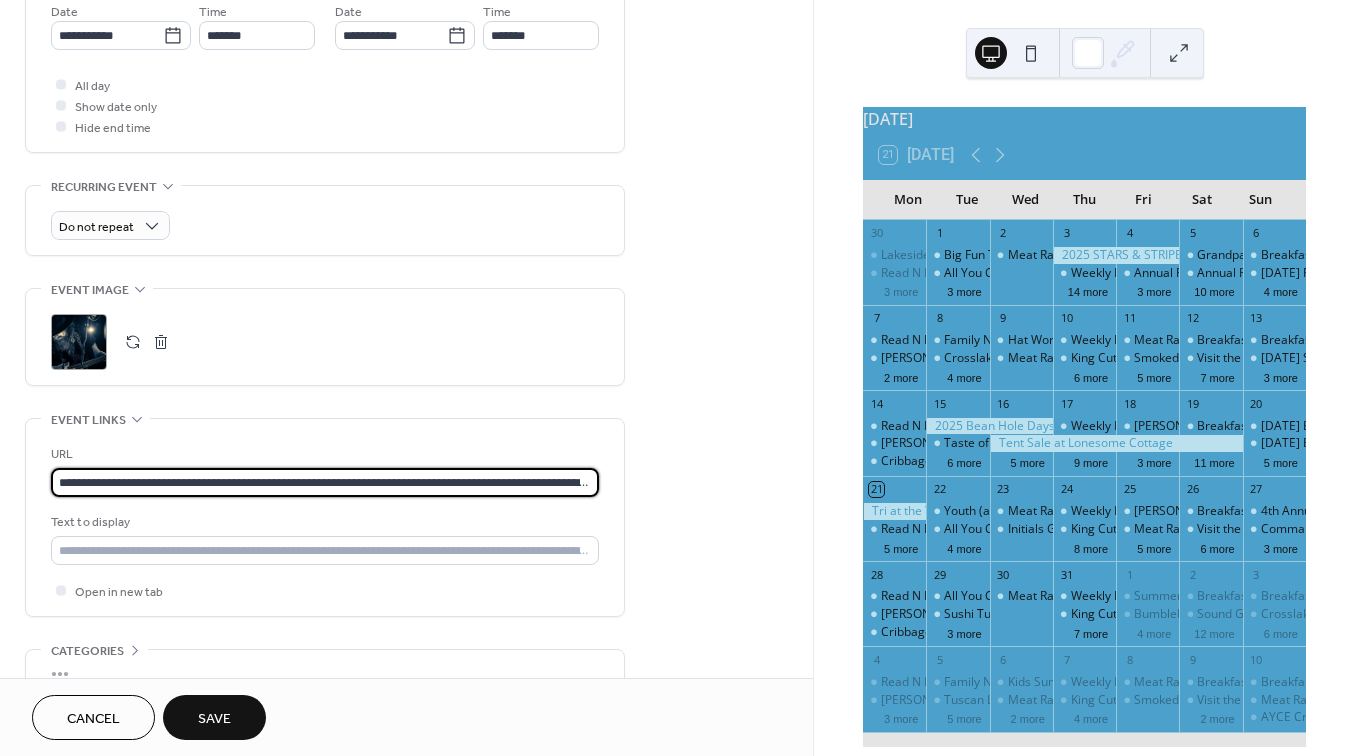 type on "**********" 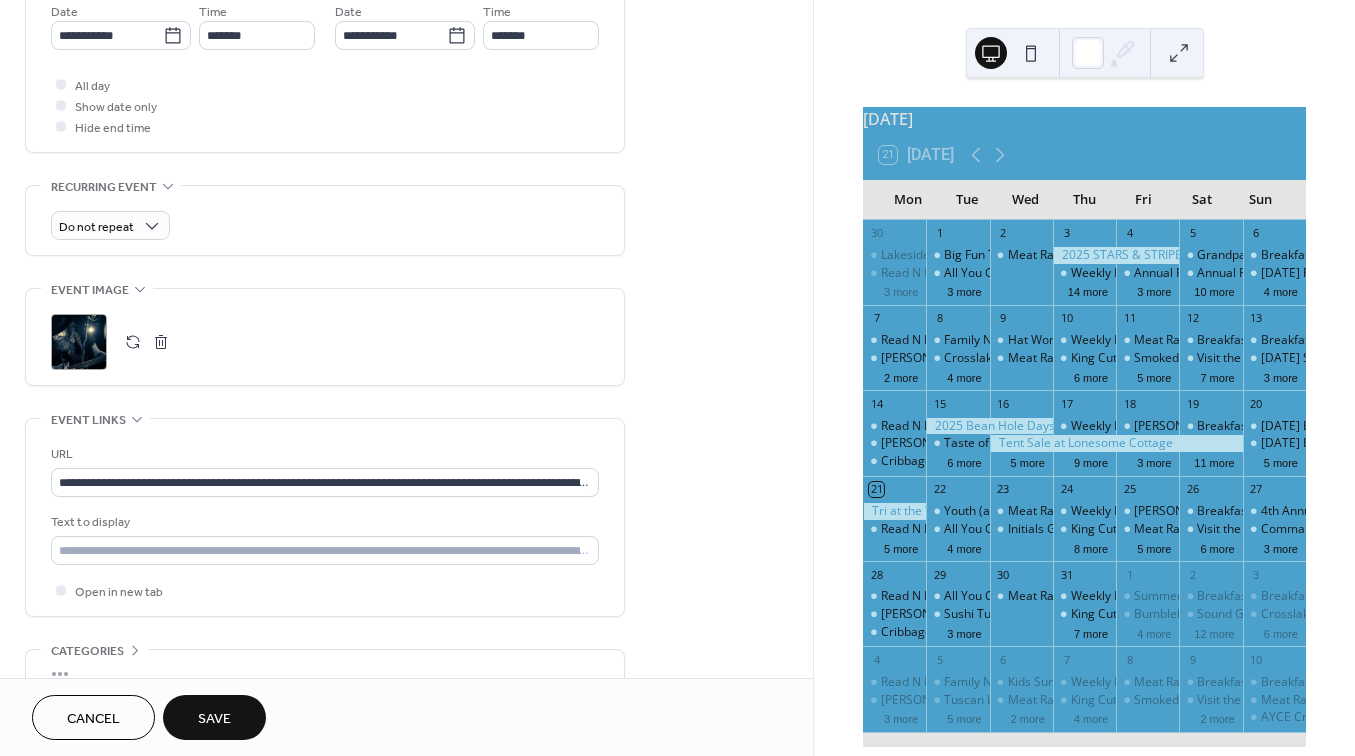 click on "Save" at bounding box center [214, 719] 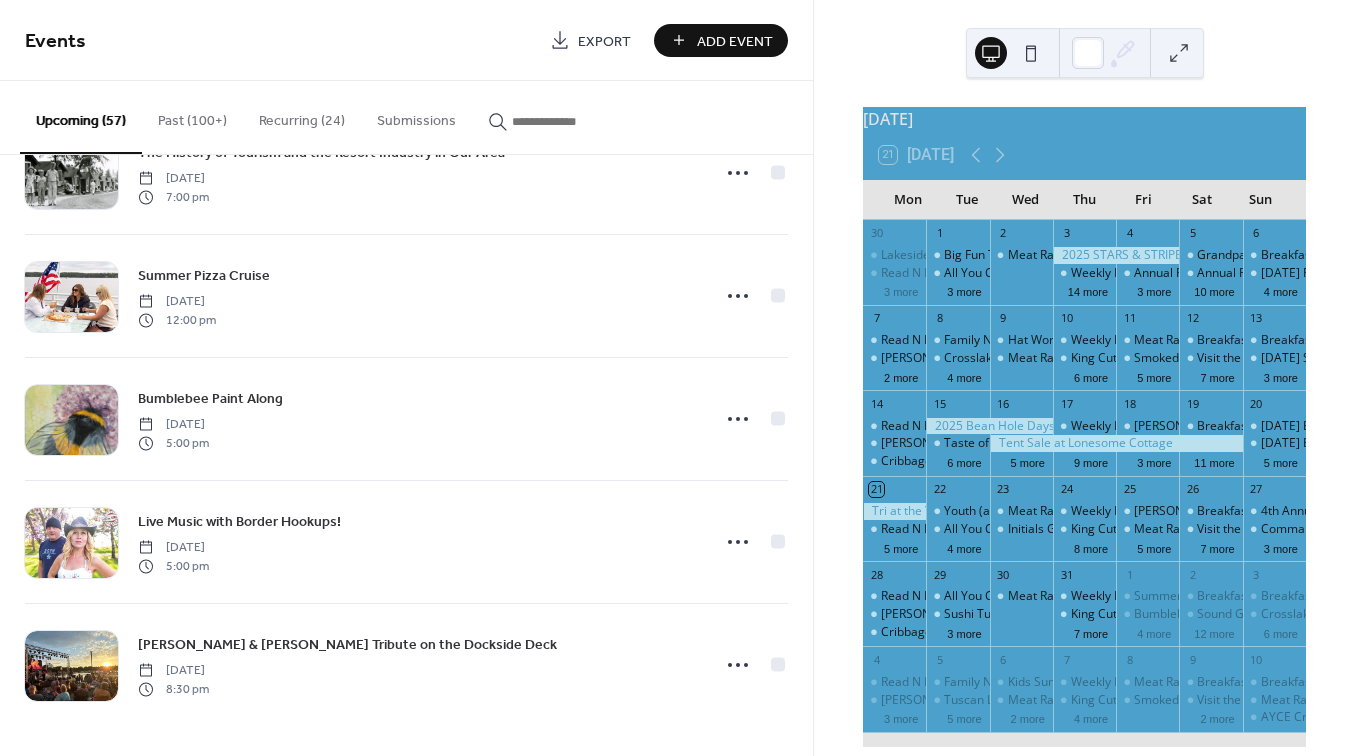 scroll, scrollTop: 3148, scrollLeft: 0, axis: vertical 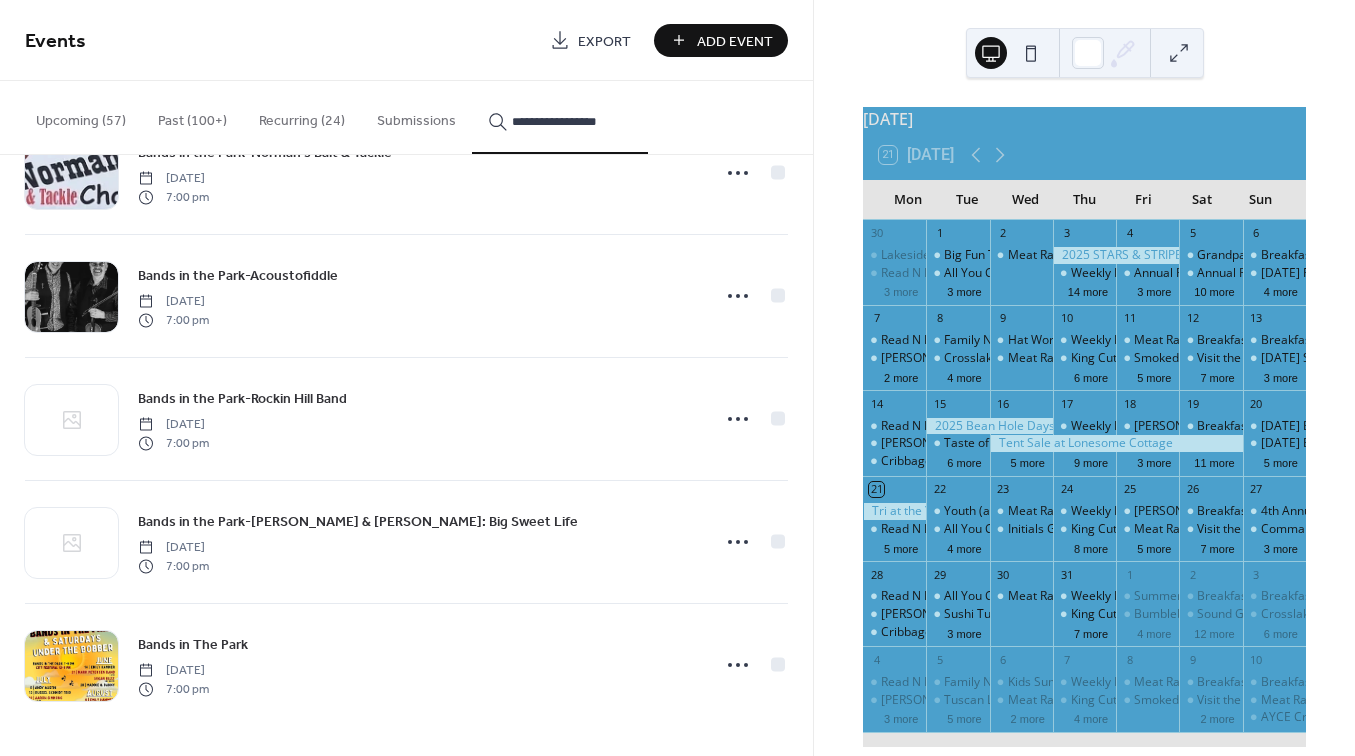 type on "**********" 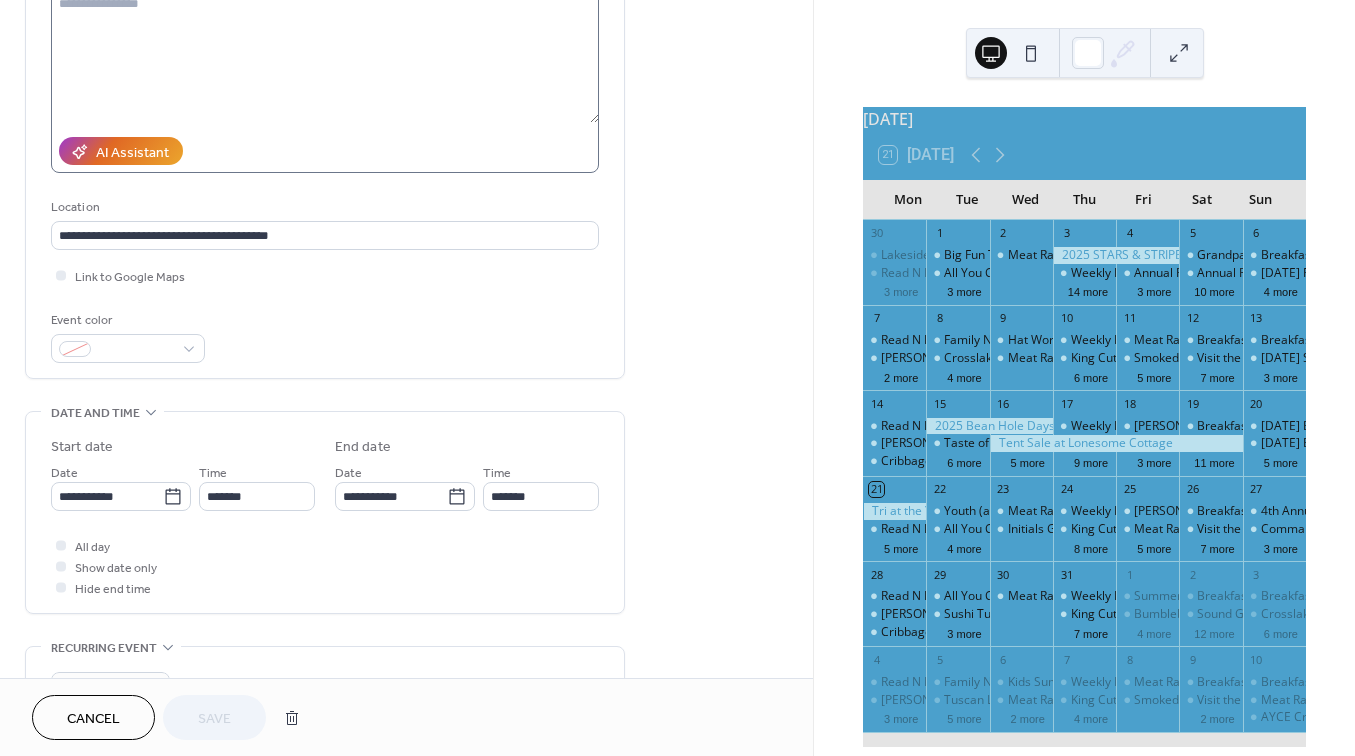 scroll, scrollTop: 274, scrollLeft: 0, axis: vertical 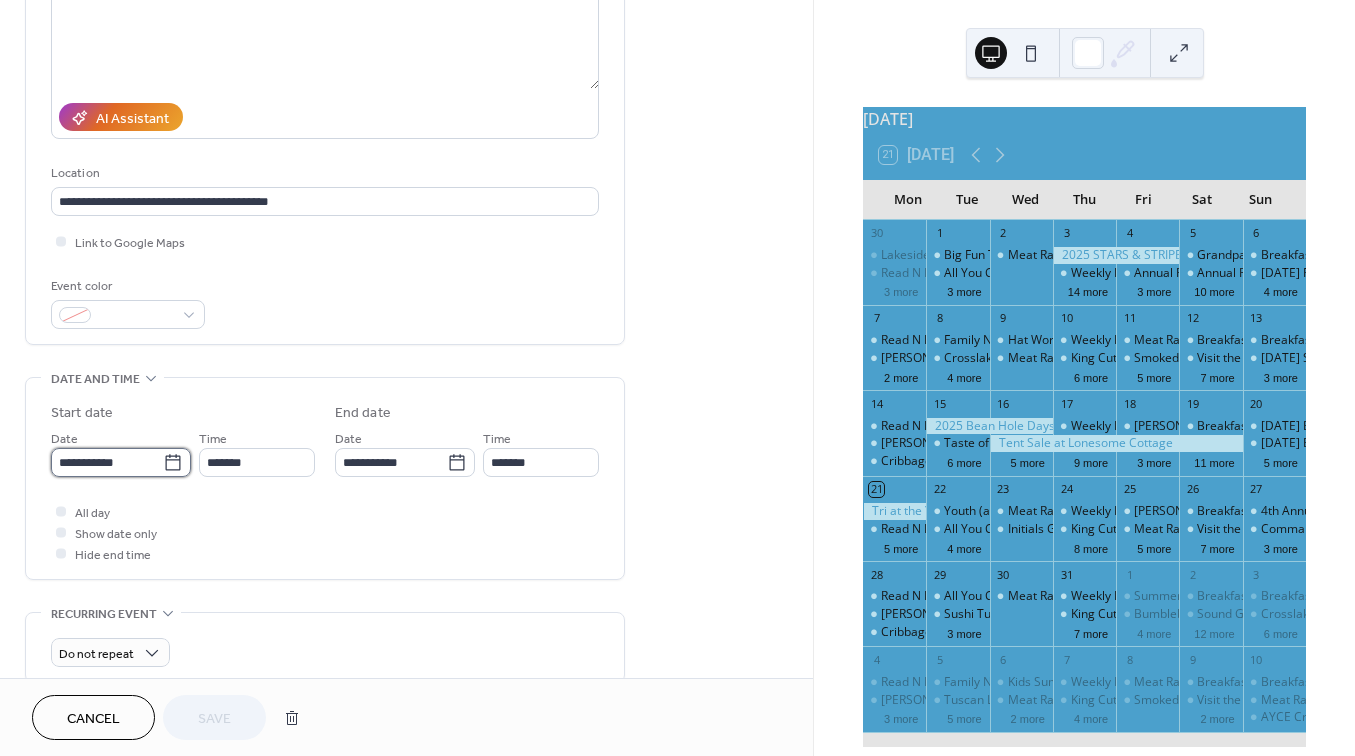 click on "**********" at bounding box center (107, 462) 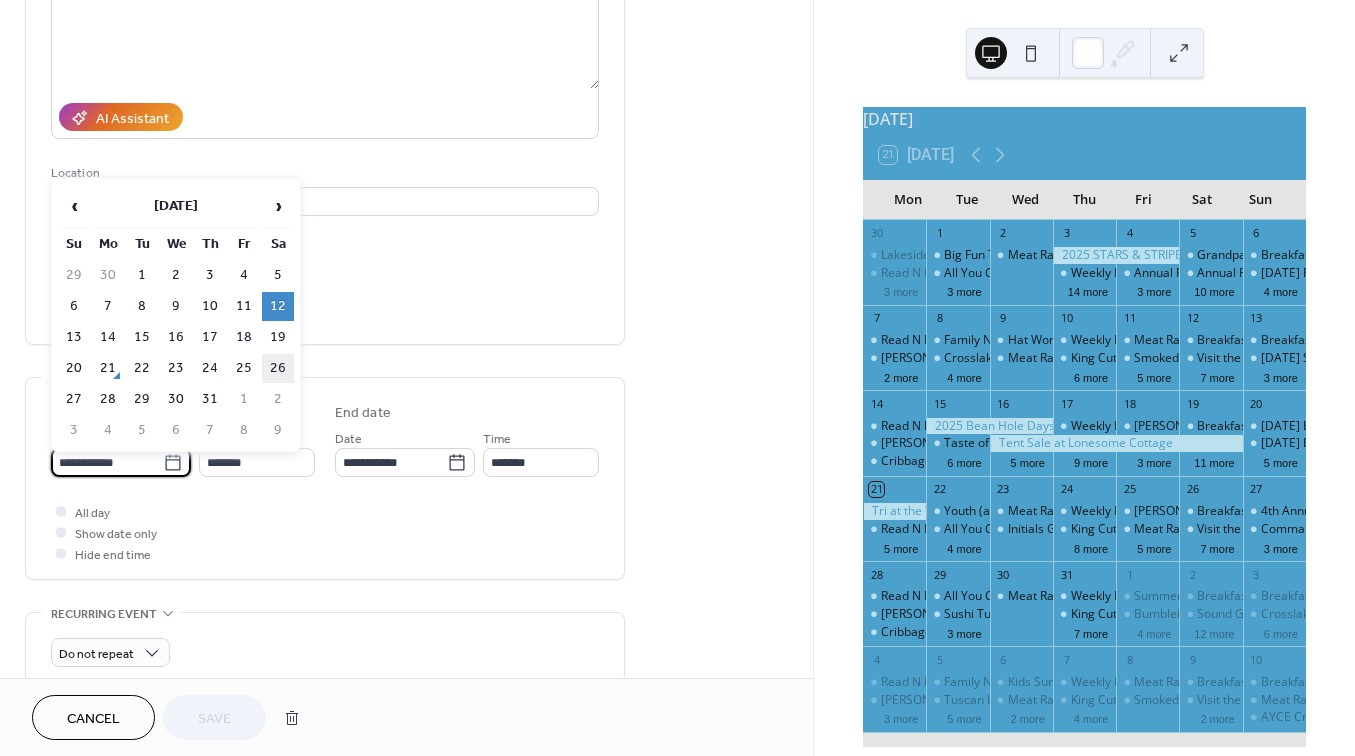 click on "26" at bounding box center [278, 368] 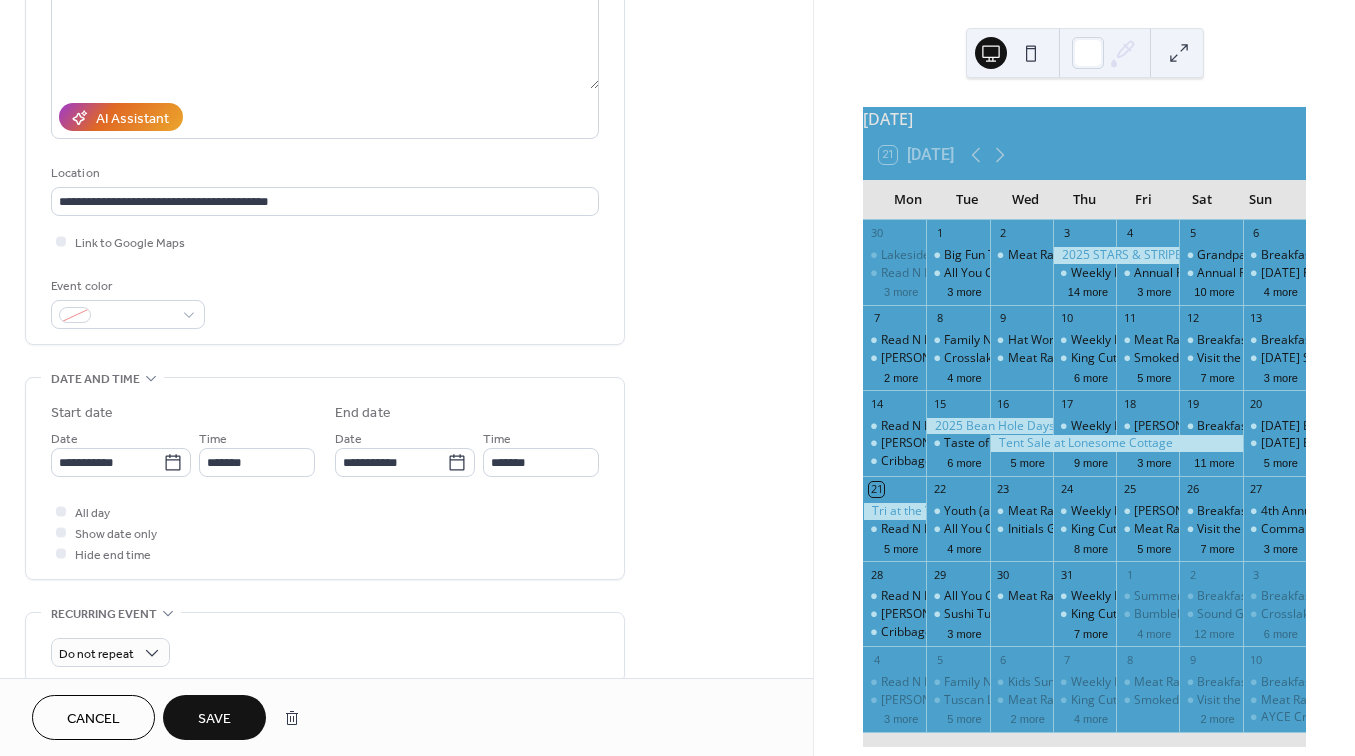 type on "**********" 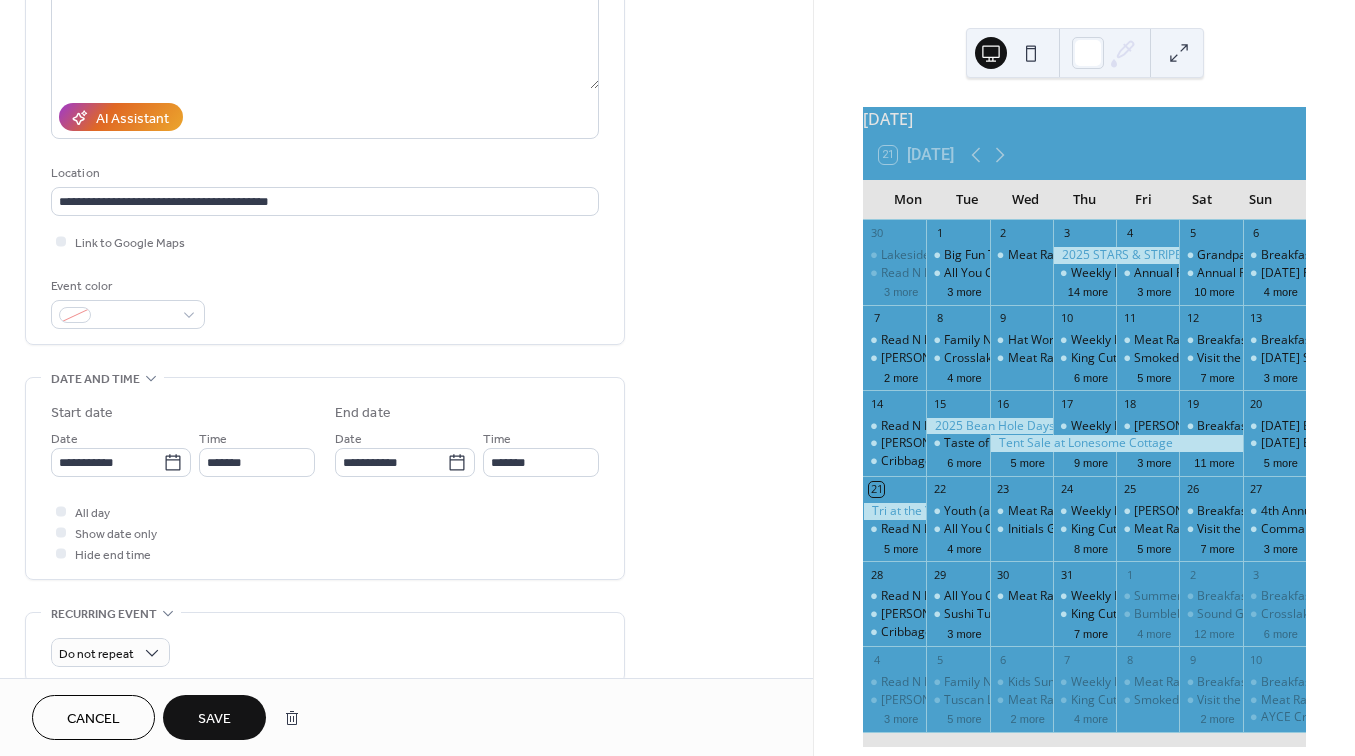 type on "**********" 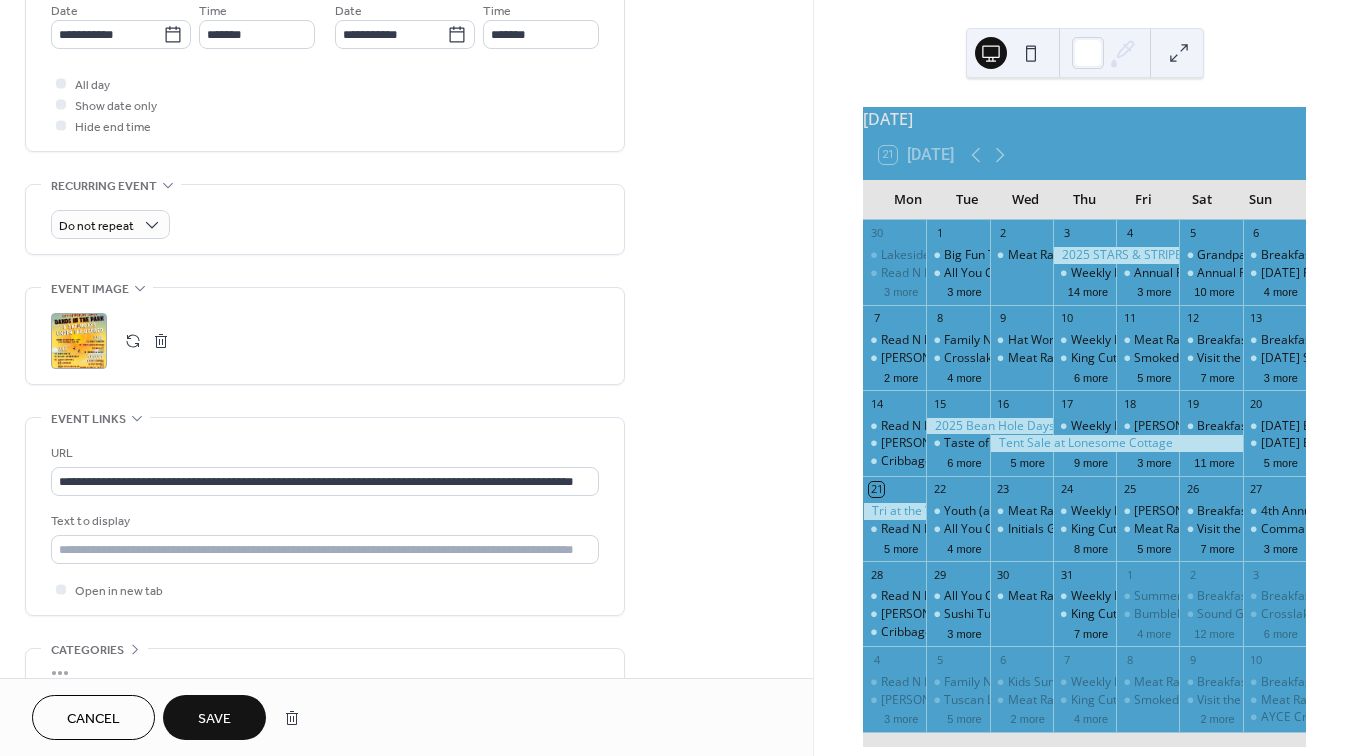 scroll, scrollTop: 730, scrollLeft: 0, axis: vertical 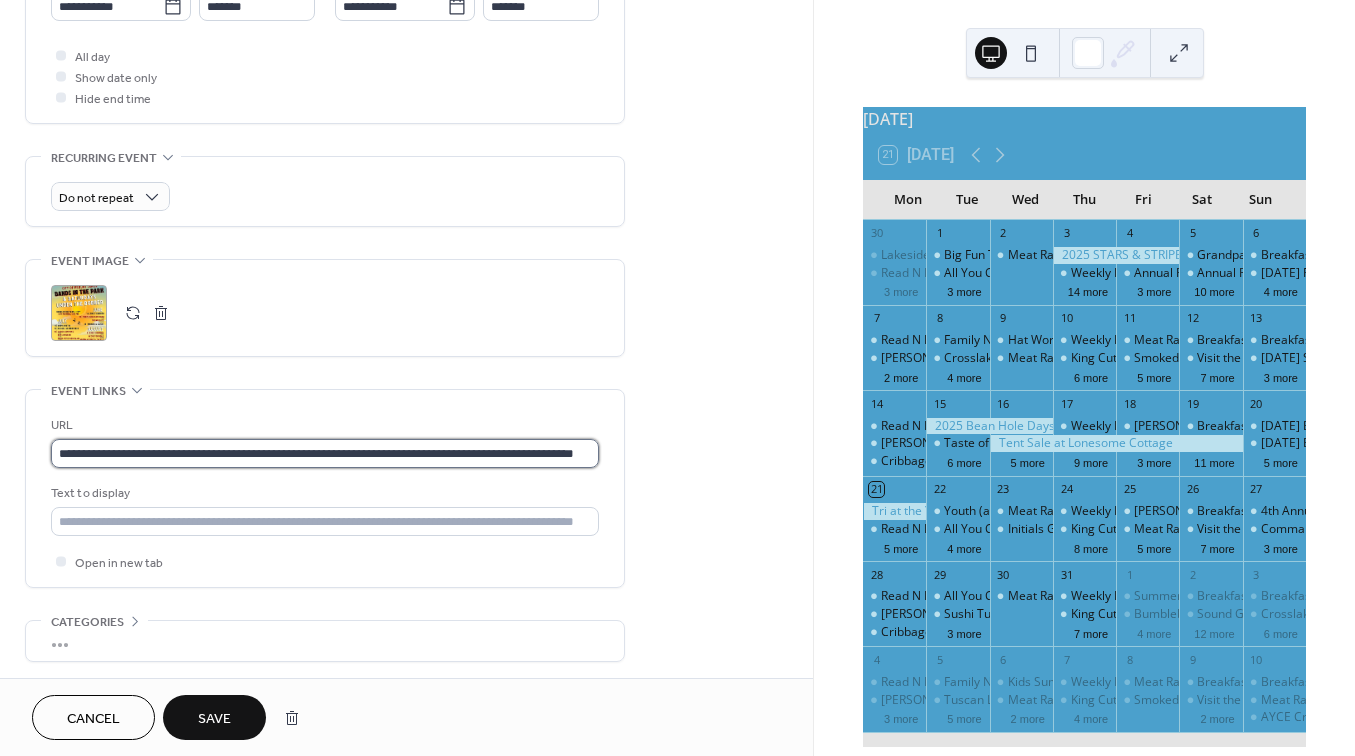 click on "**********" at bounding box center [325, 453] 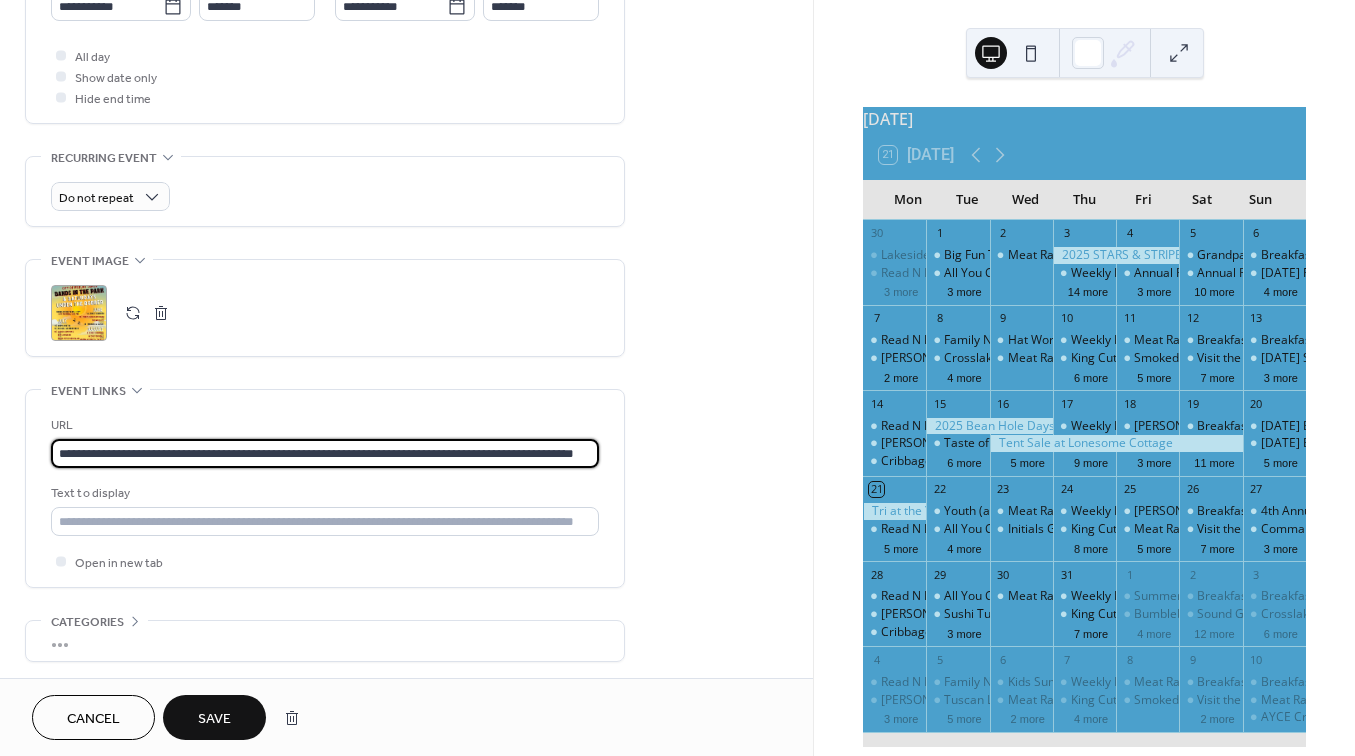 click on "**********" at bounding box center (325, 453) 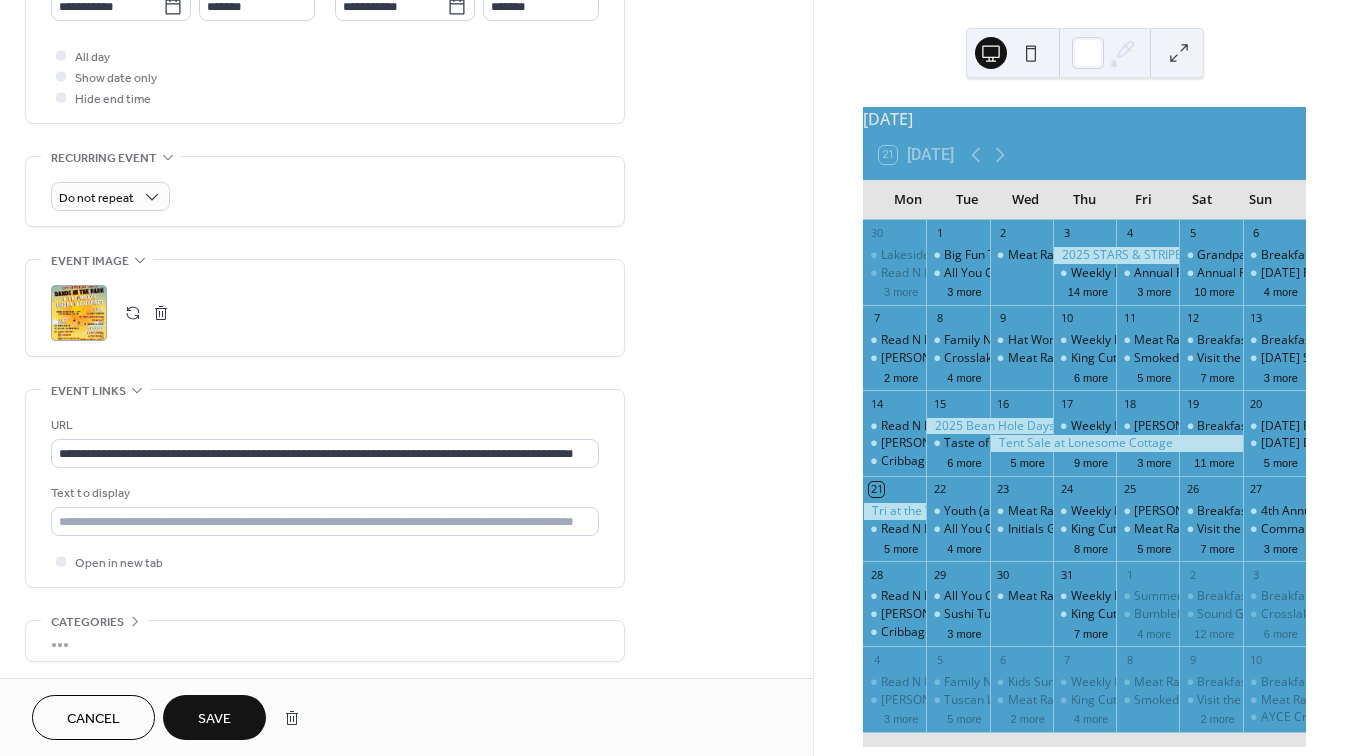 click on "Save" at bounding box center (214, 719) 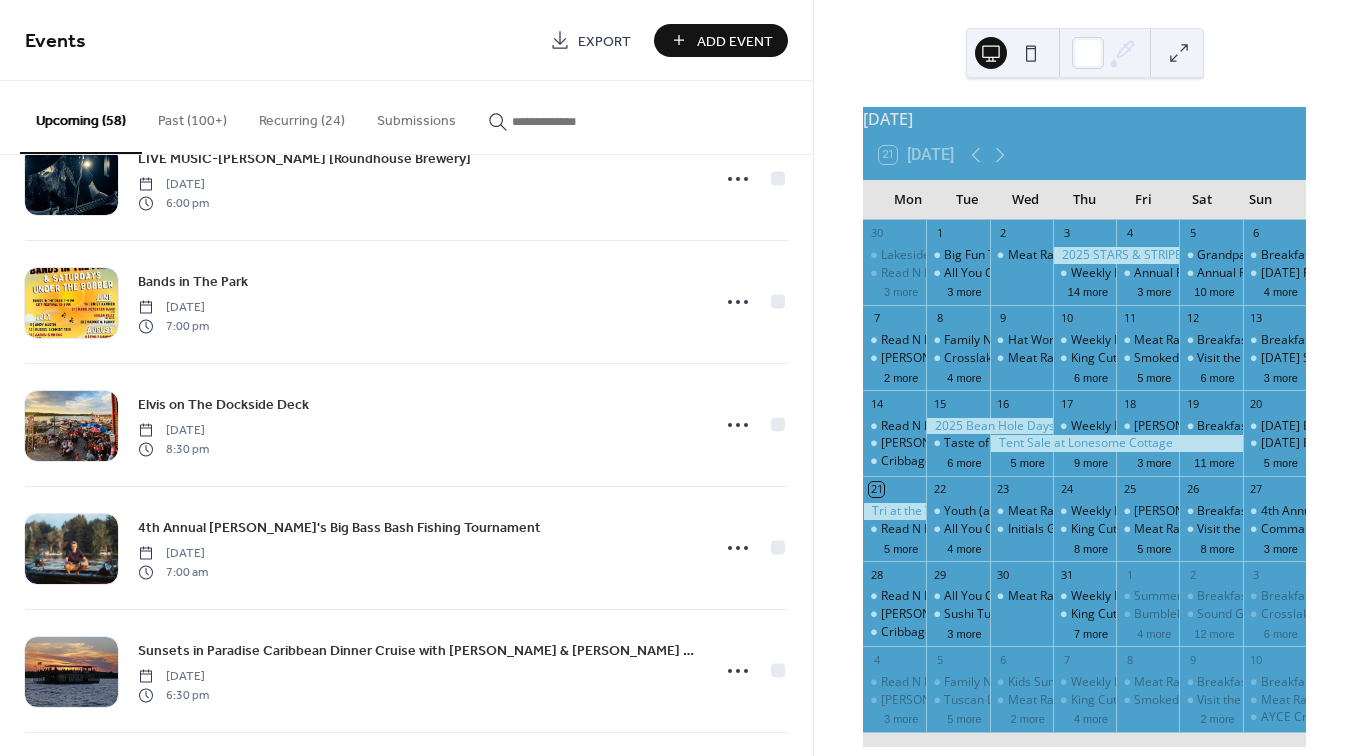 scroll, scrollTop: 2408, scrollLeft: 0, axis: vertical 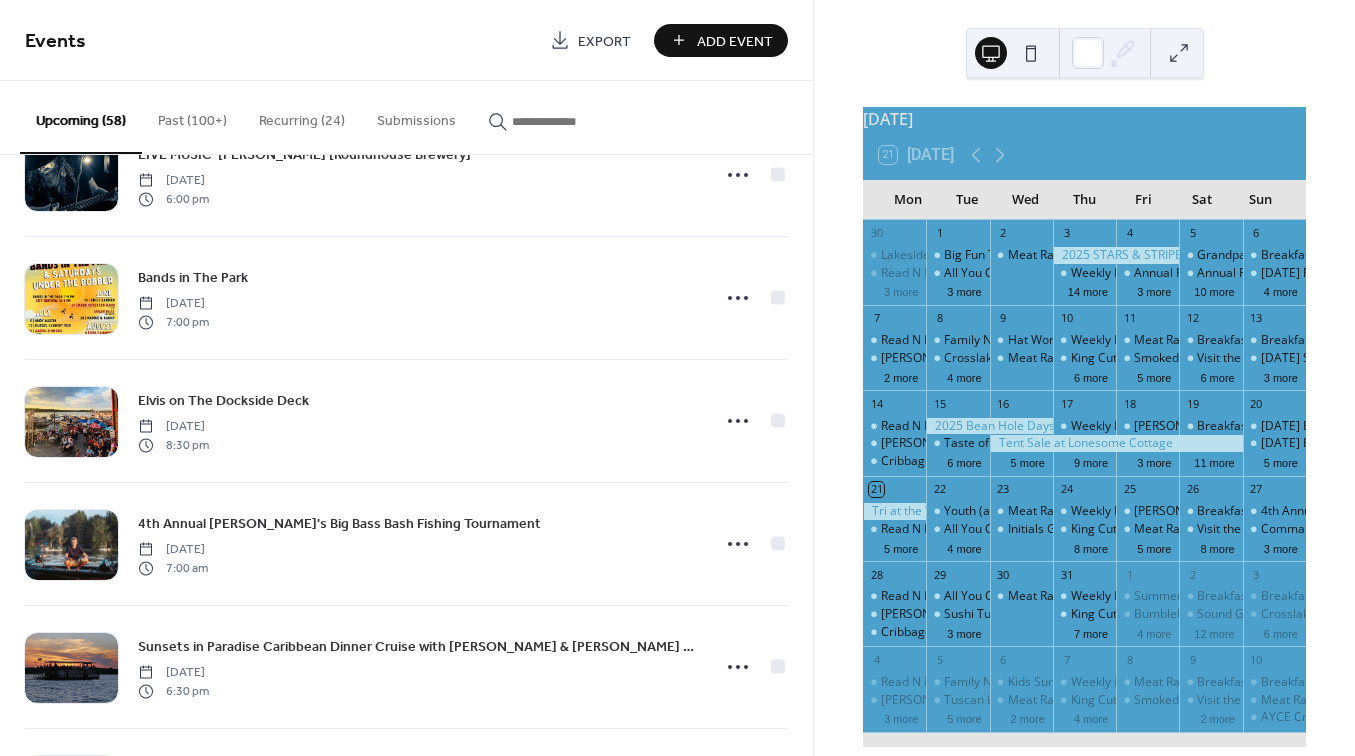 click at bounding box center (572, 121) 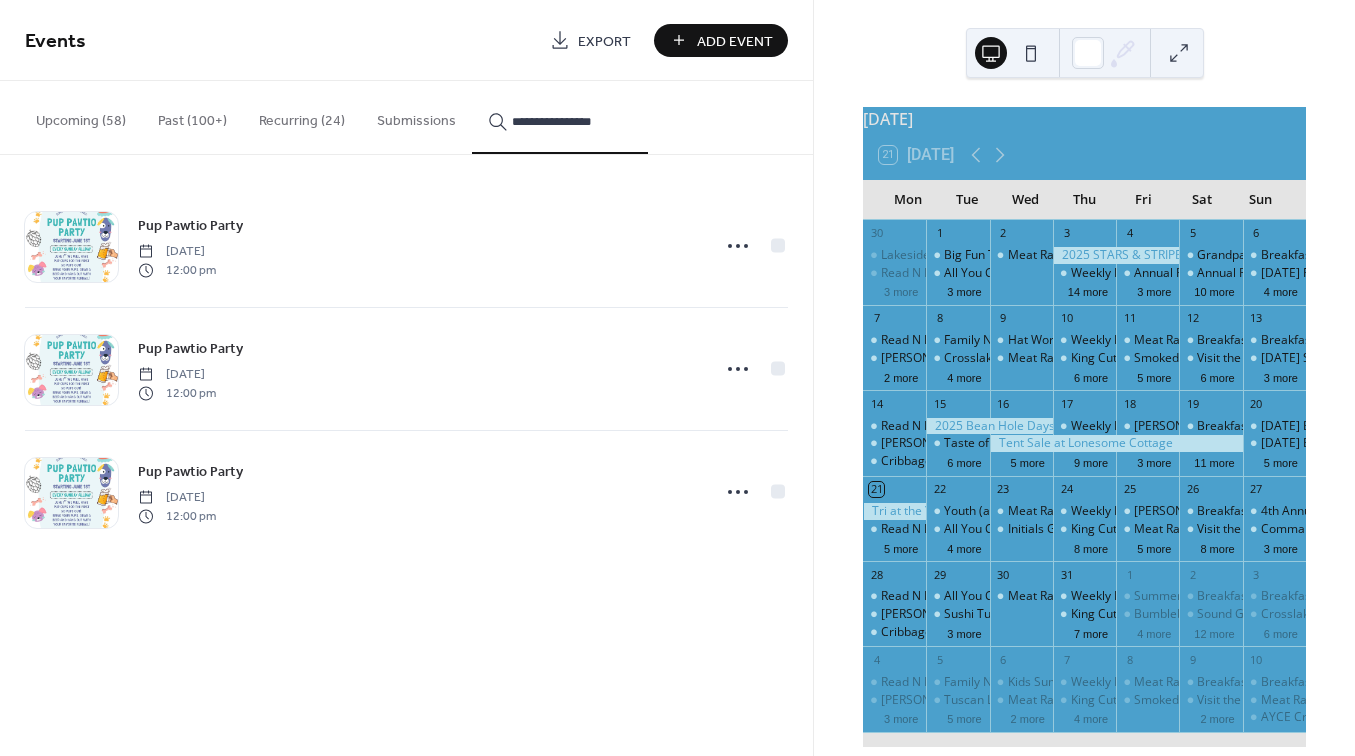 type on "**********" 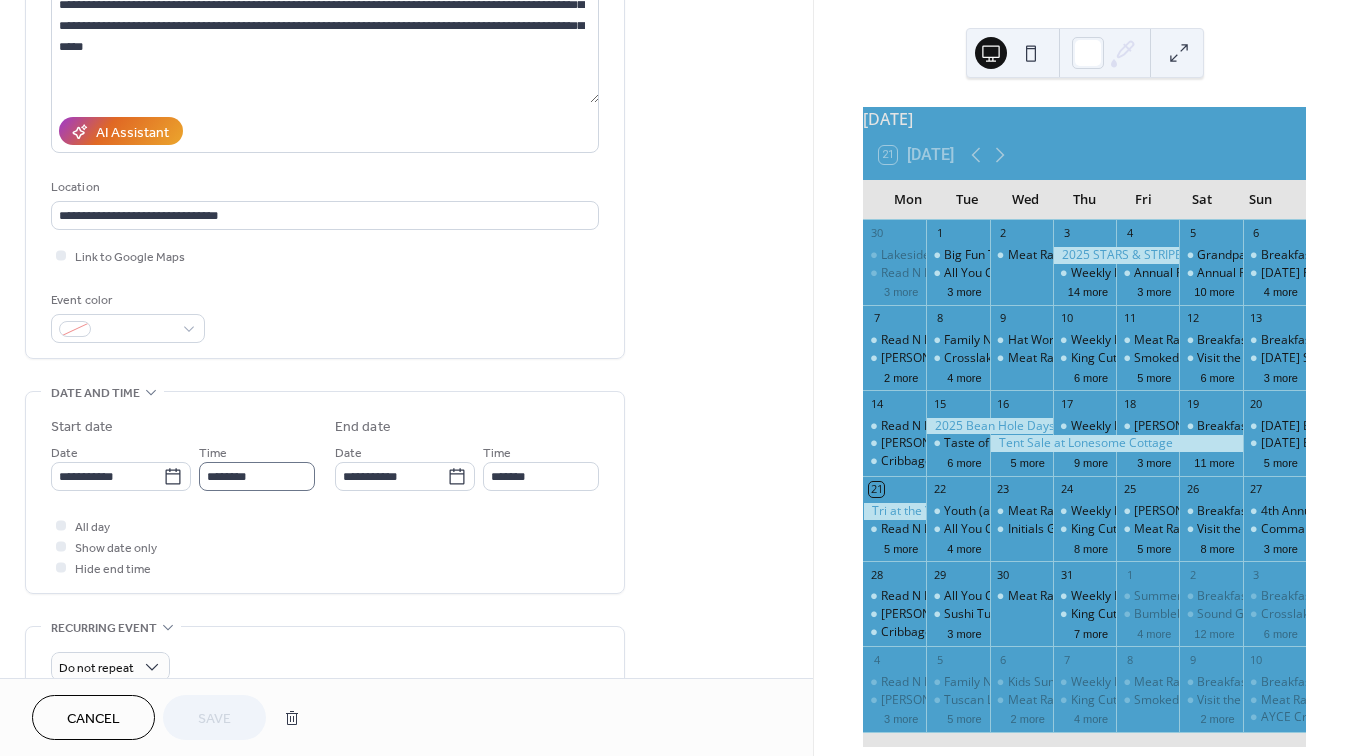 scroll, scrollTop: 264, scrollLeft: 0, axis: vertical 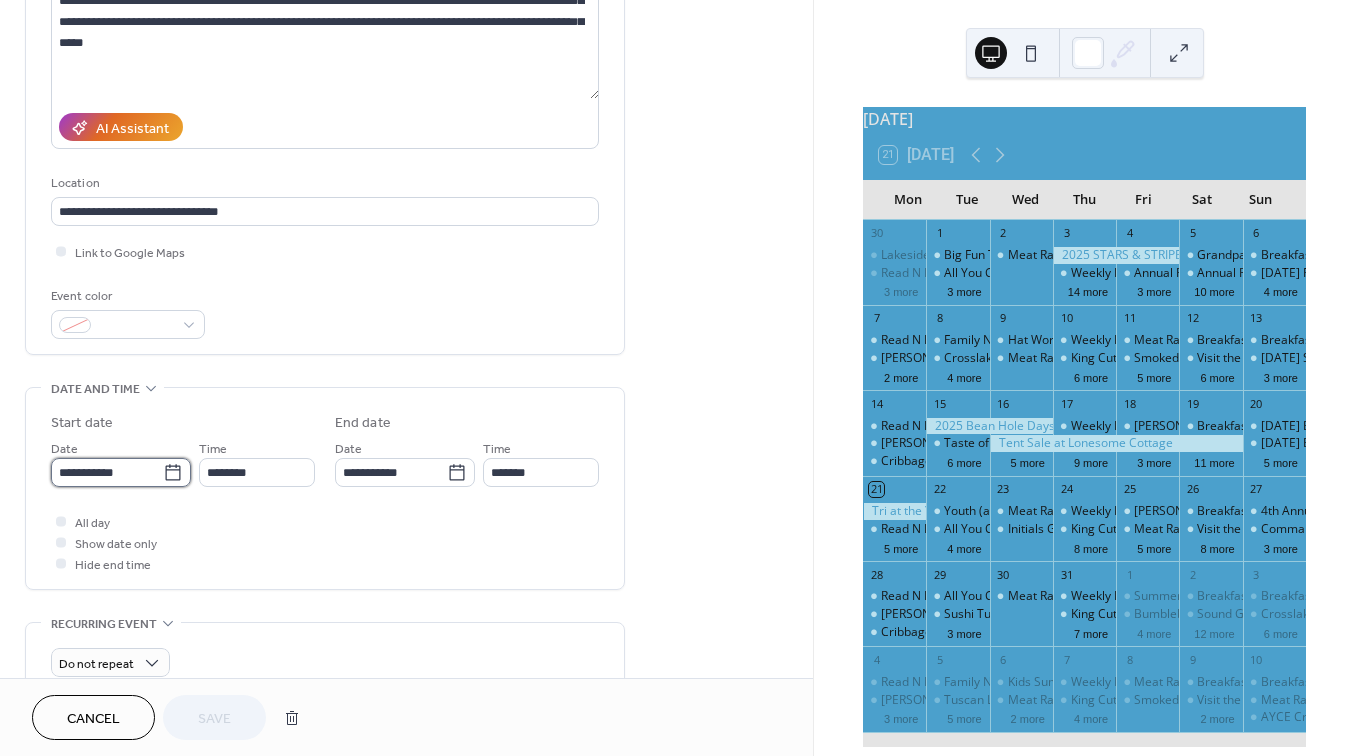click on "**********" at bounding box center [107, 472] 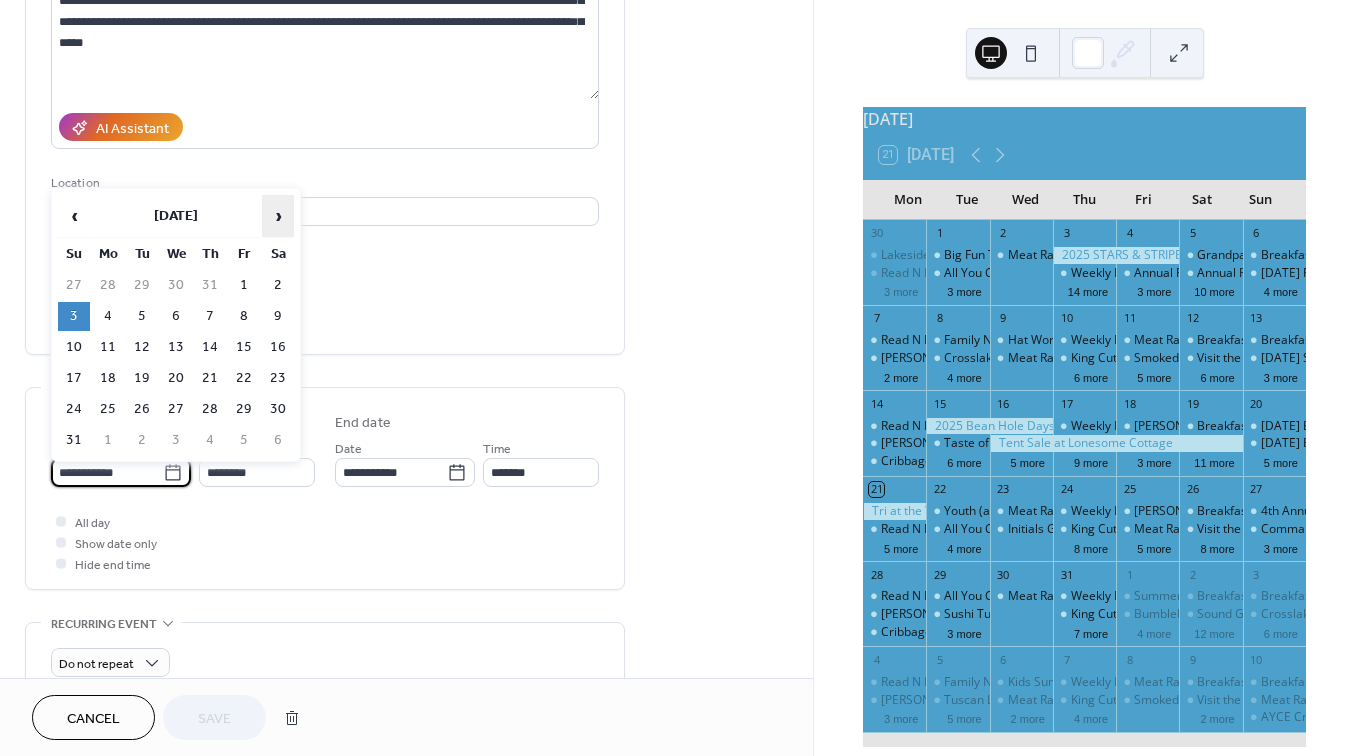 click on "›" at bounding box center (278, 216) 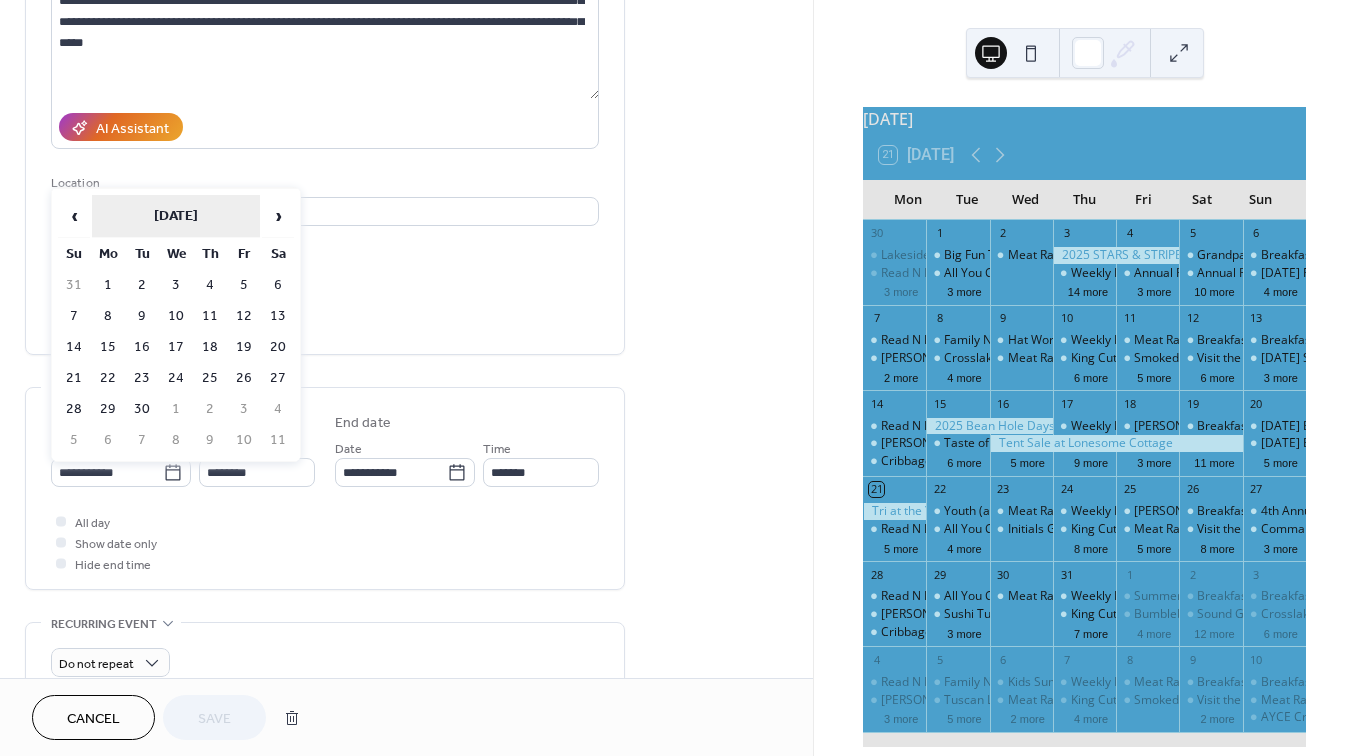 click on "[DATE]" at bounding box center (176, 216) 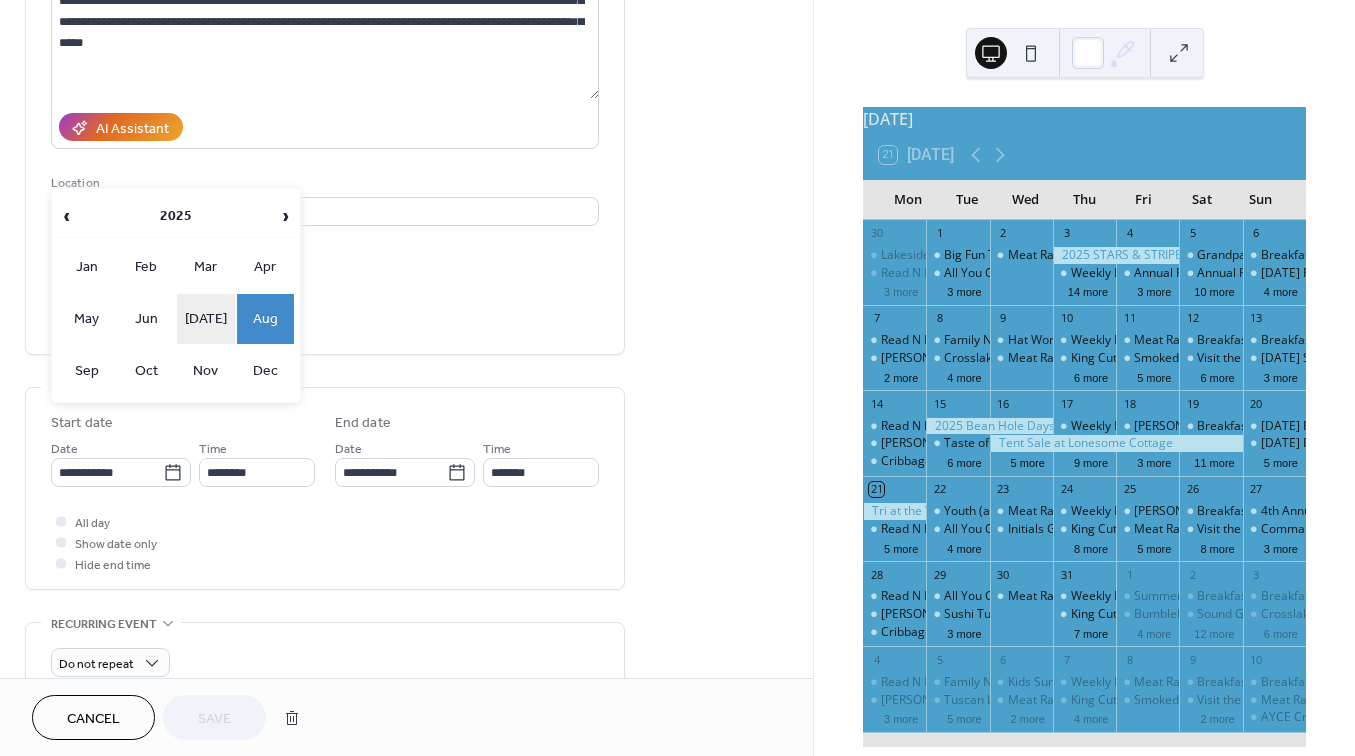 click on "[DATE]" at bounding box center (206, 319) 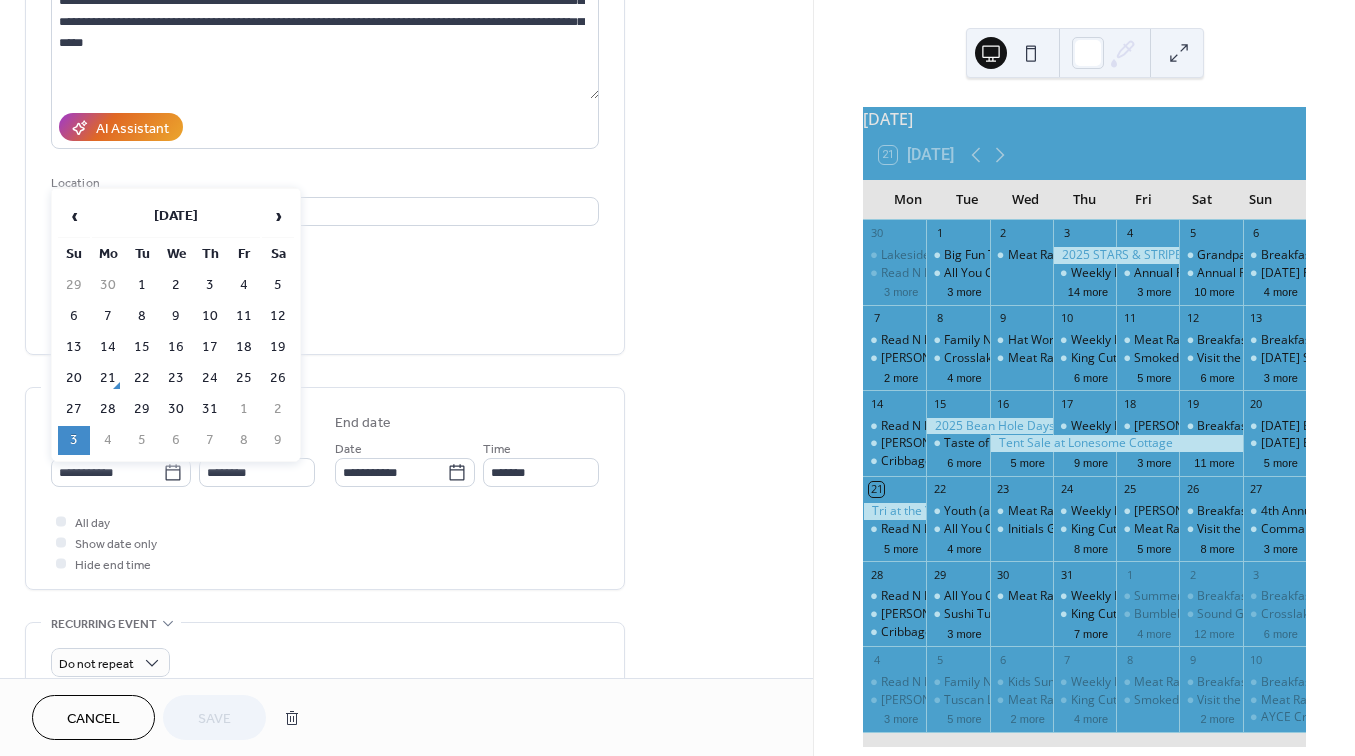 click on "Cancel" at bounding box center (93, 719) 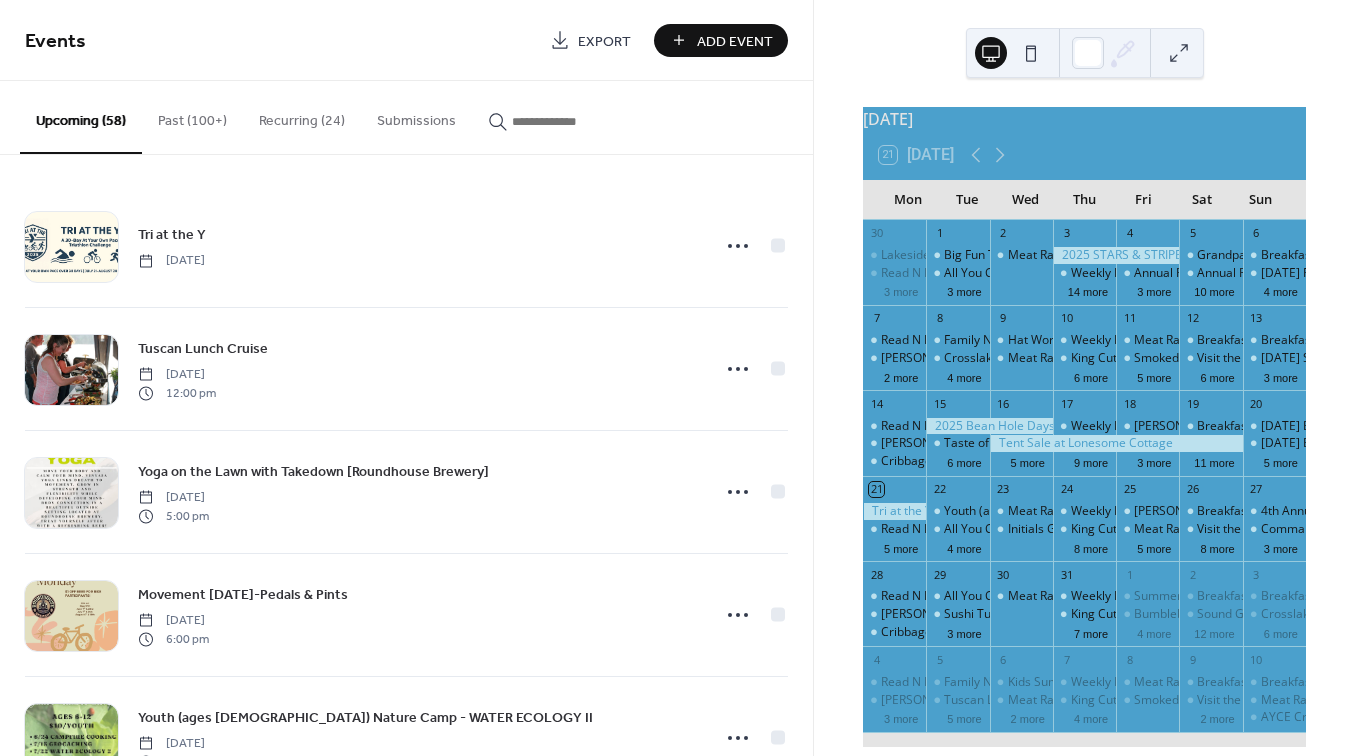 click at bounding box center [572, 121] 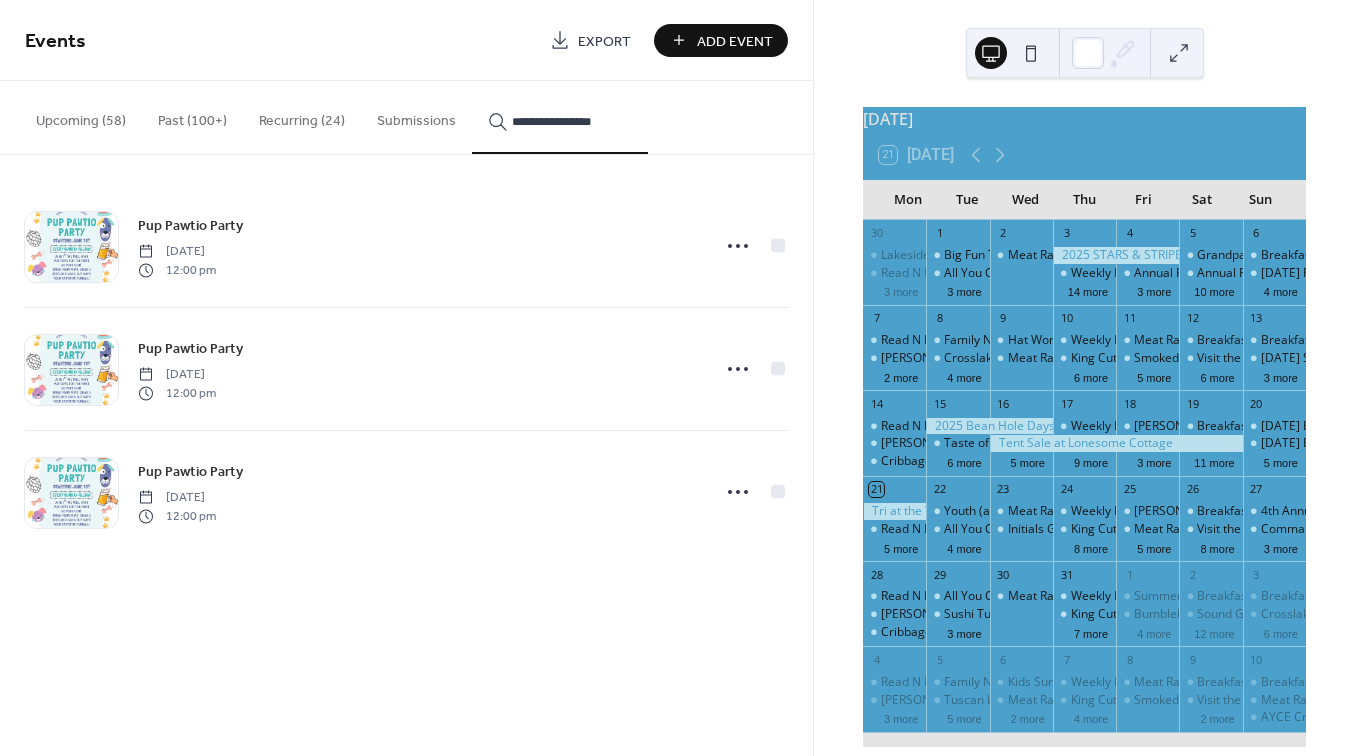 type on "**********" 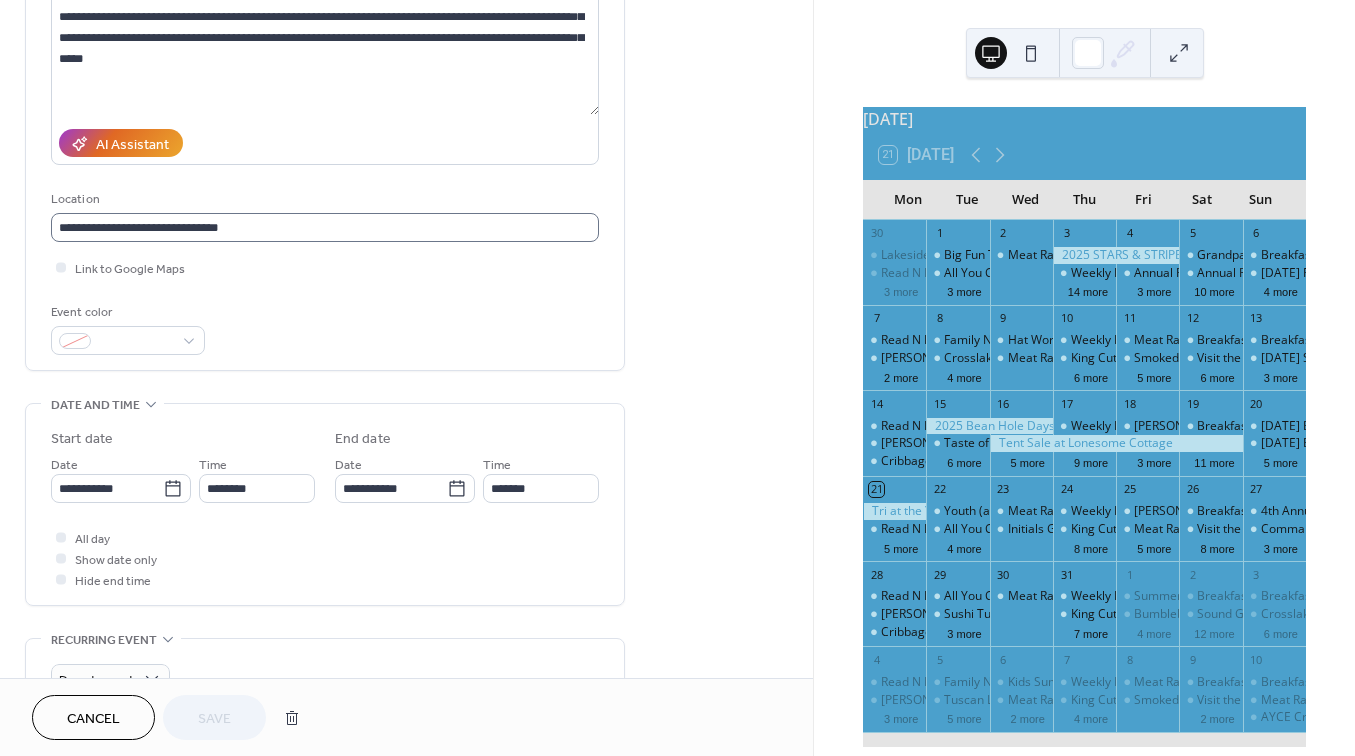 scroll, scrollTop: 273, scrollLeft: 0, axis: vertical 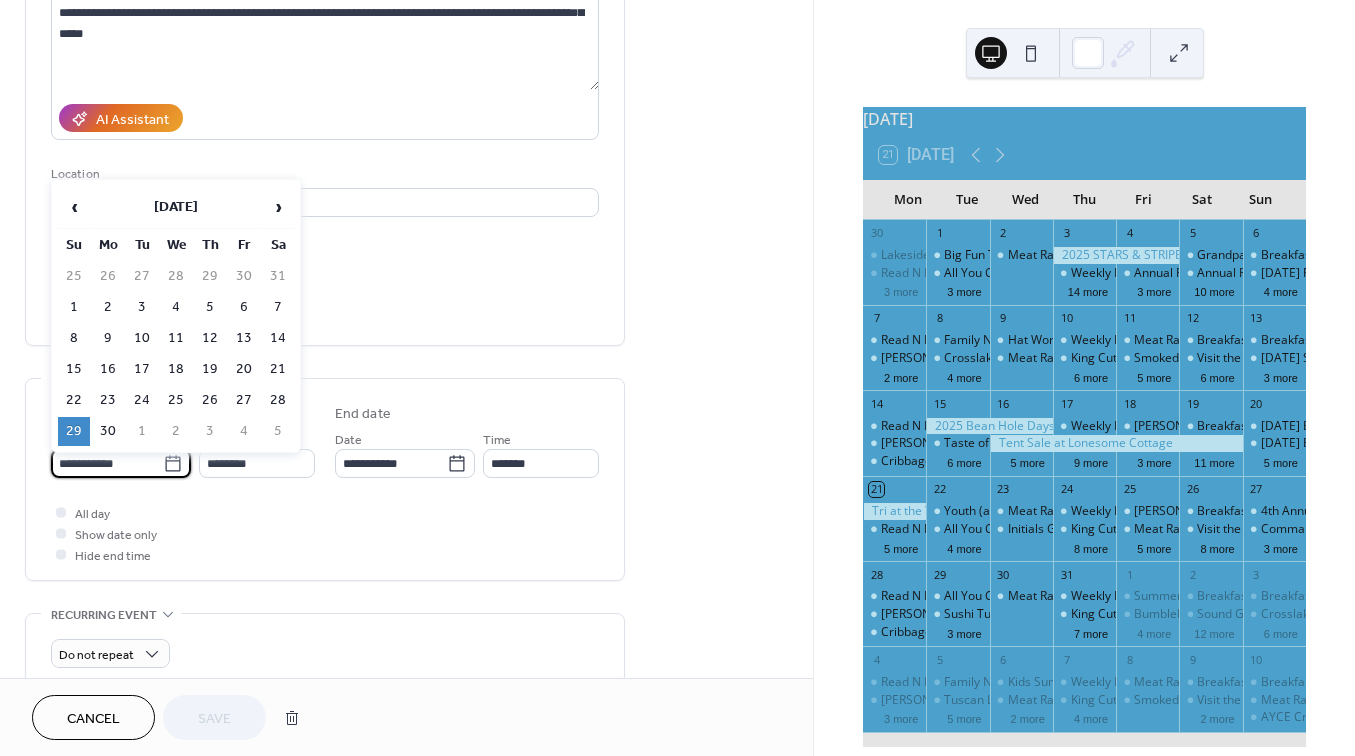 click on "**********" at bounding box center [107, 463] 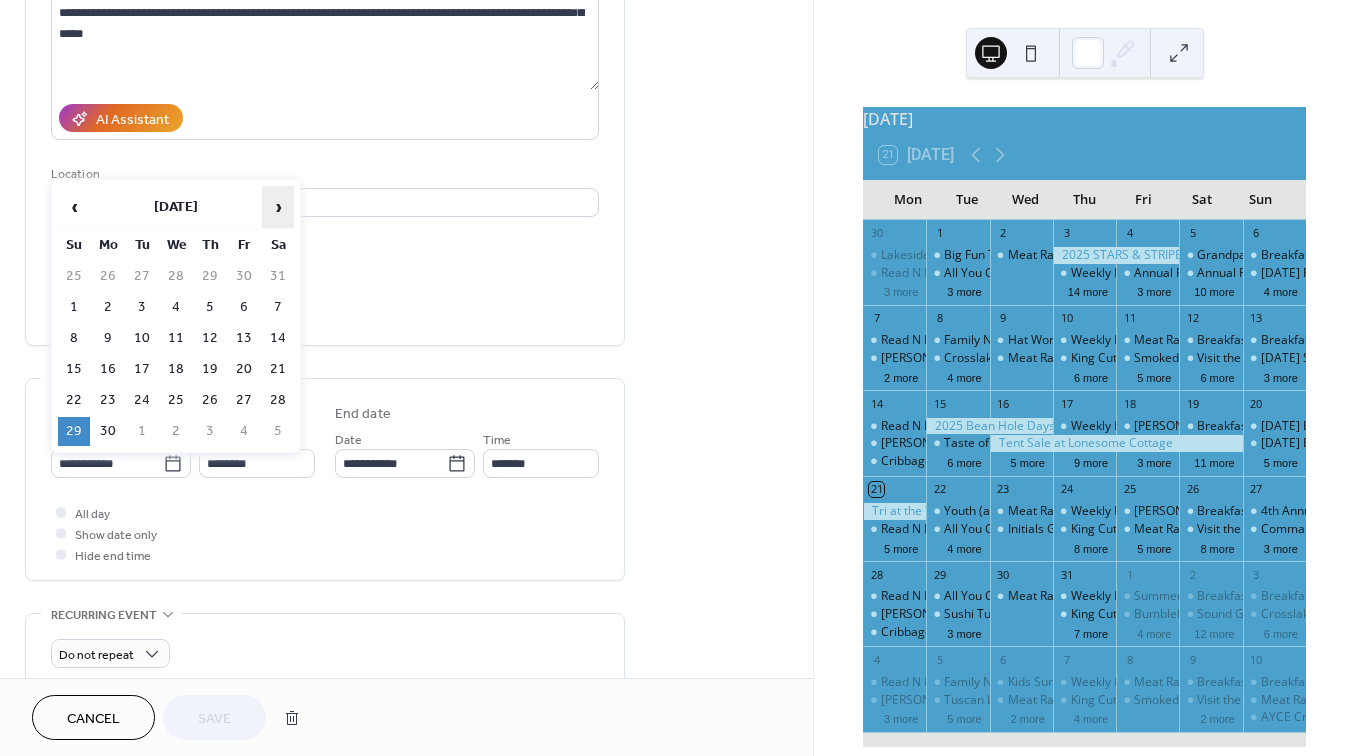 click on "›" at bounding box center [278, 207] 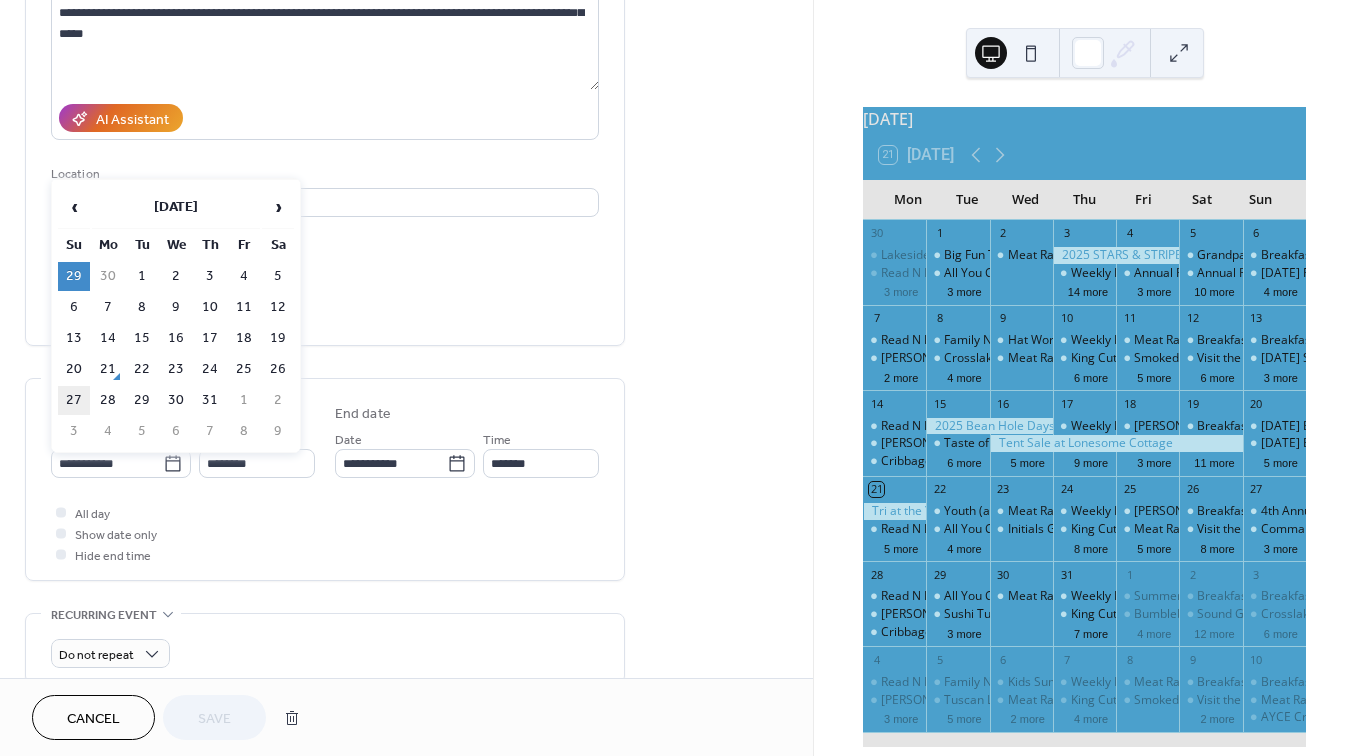 click on "27" at bounding box center (74, 400) 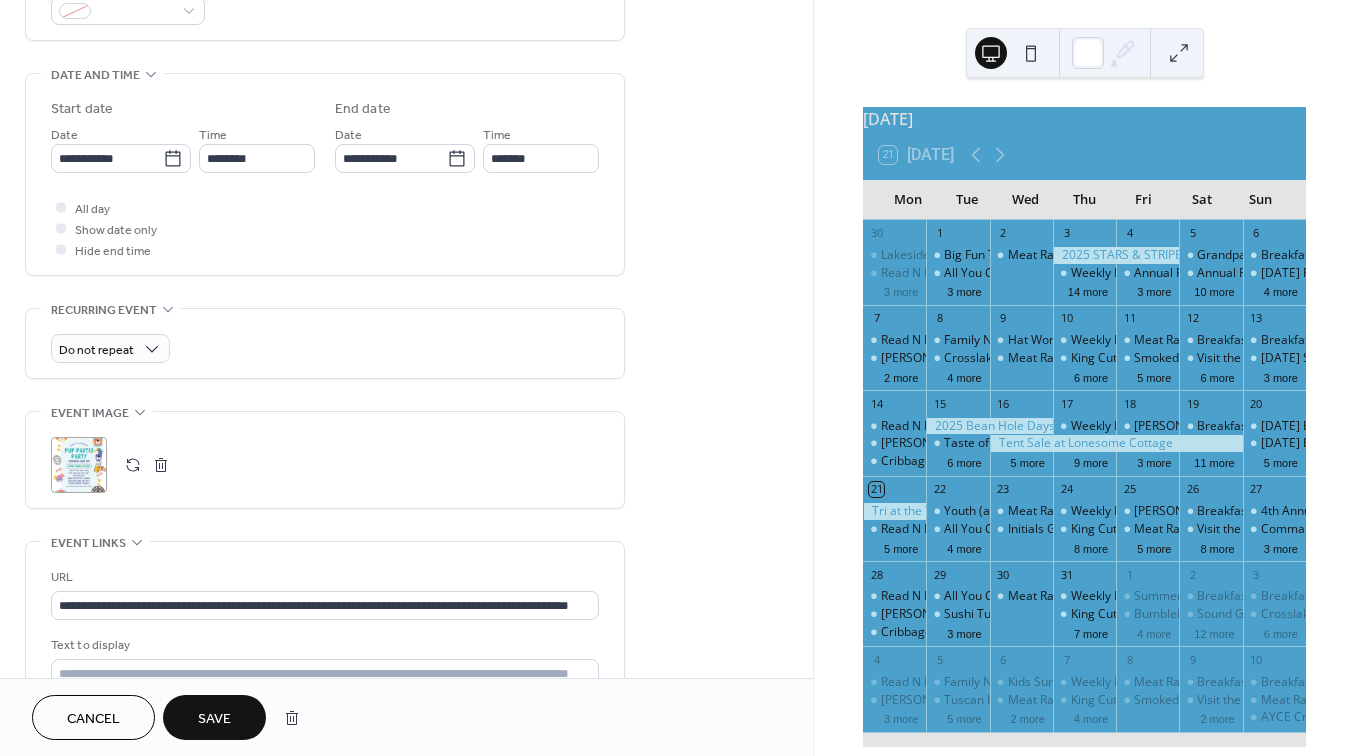 scroll, scrollTop: 610, scrollLeft: 0, axis: vertical 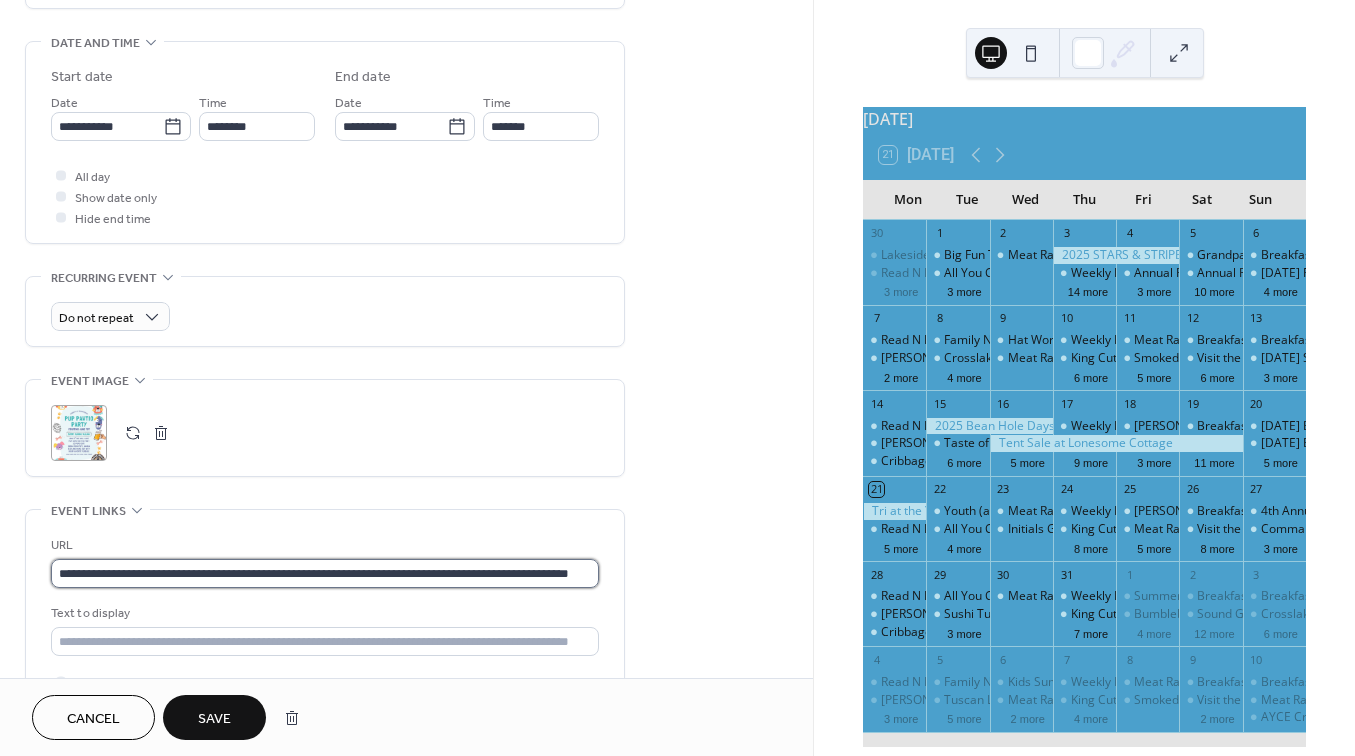 click on "**********" at bounding box center (325, 573) 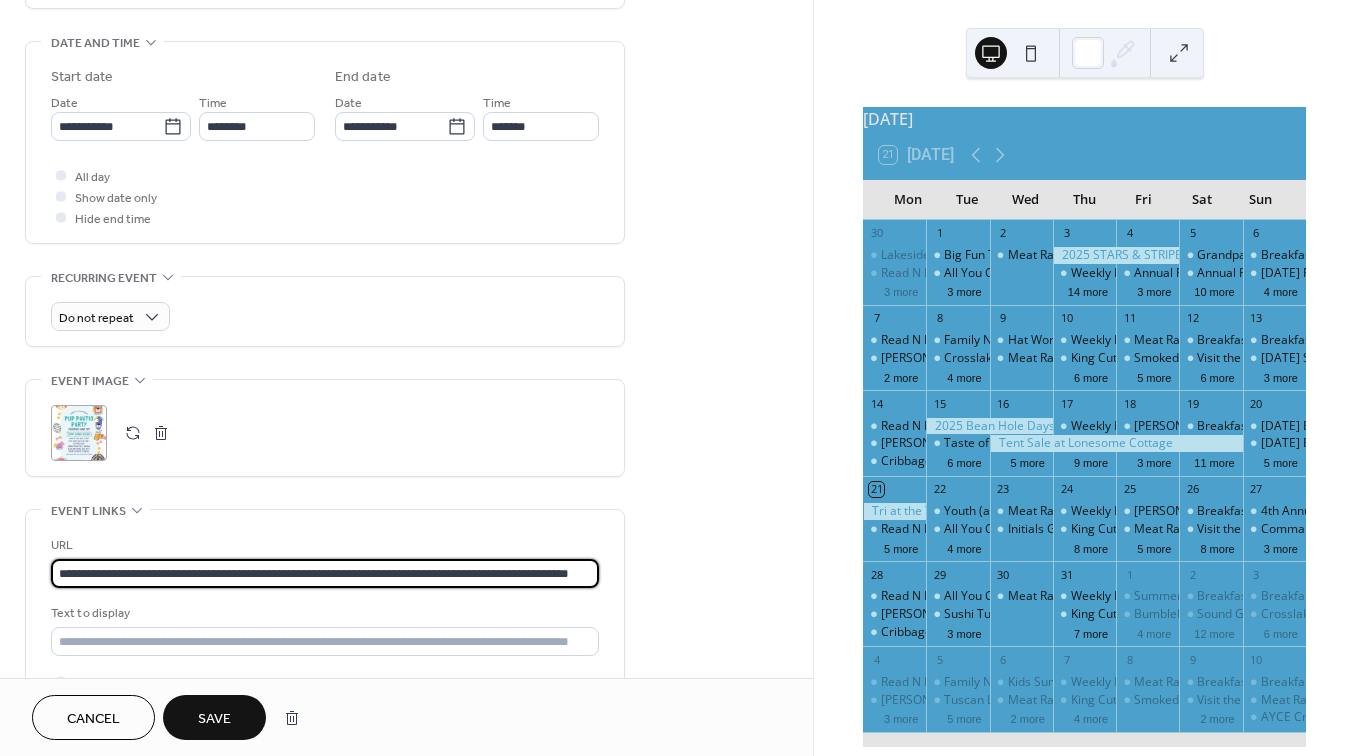 click on "**********" at bounding box center (325, 573) 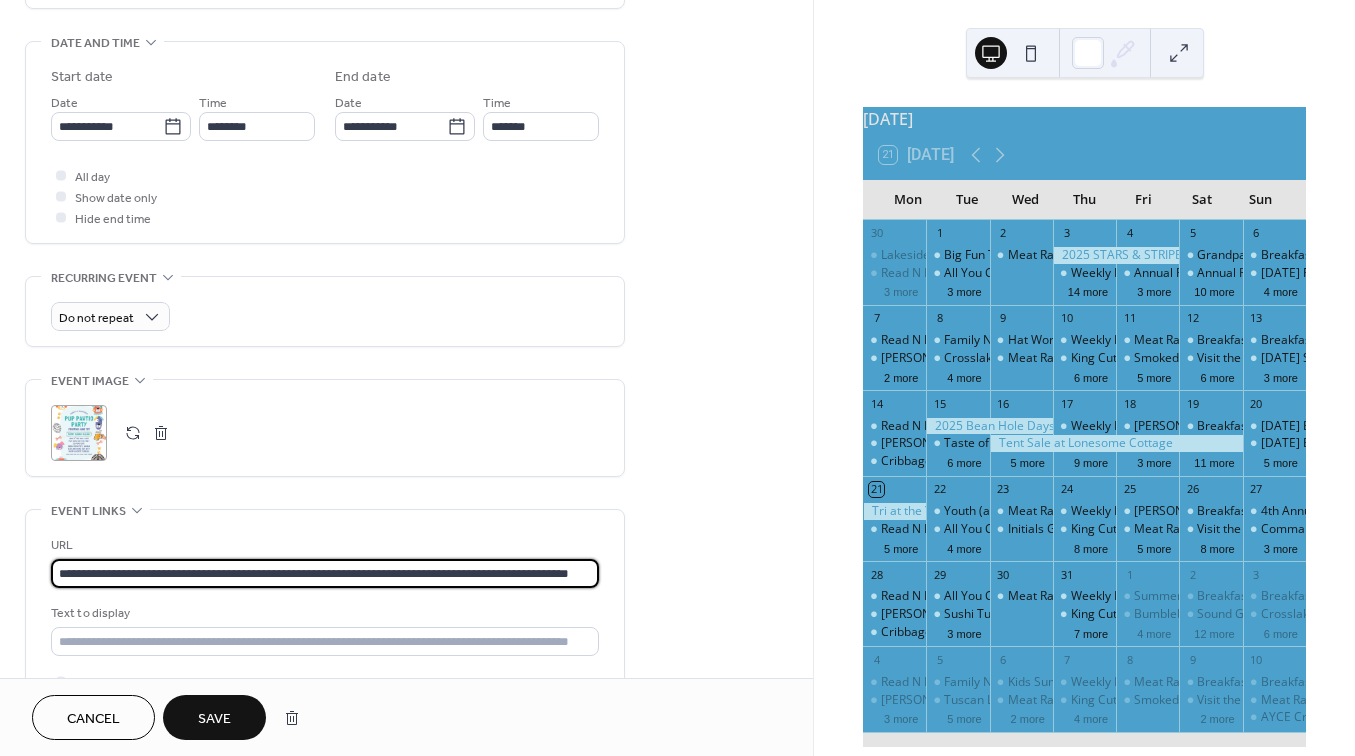 paste 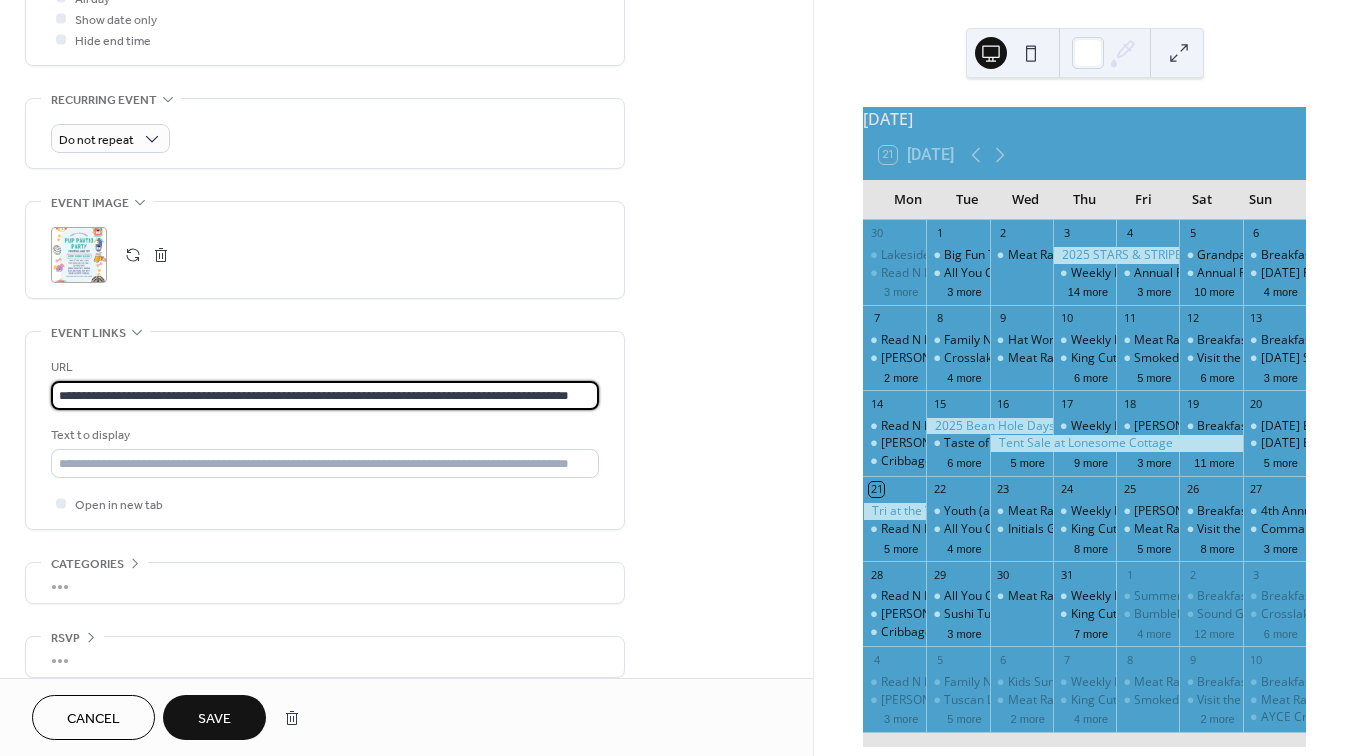 scroll, scrollTop: 788, scrollLeft: 0, axis: vertical 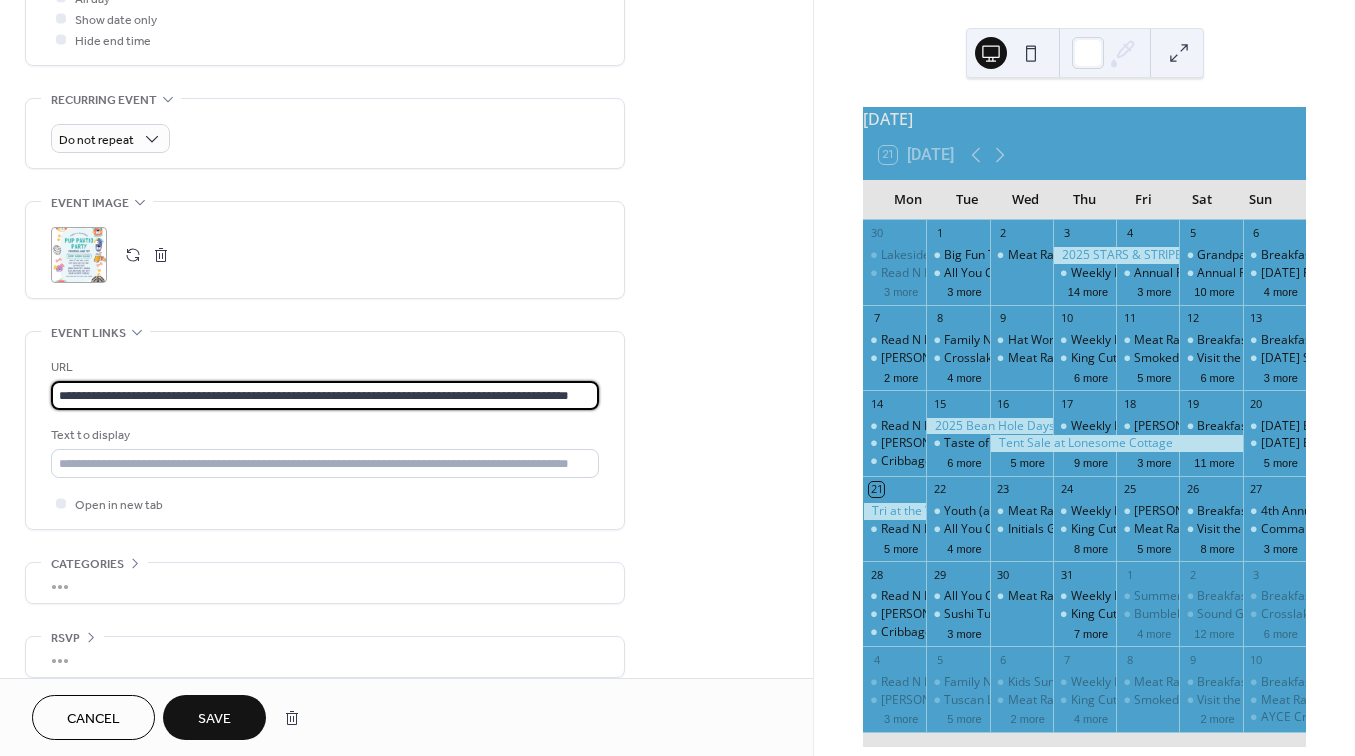 type on "**********" 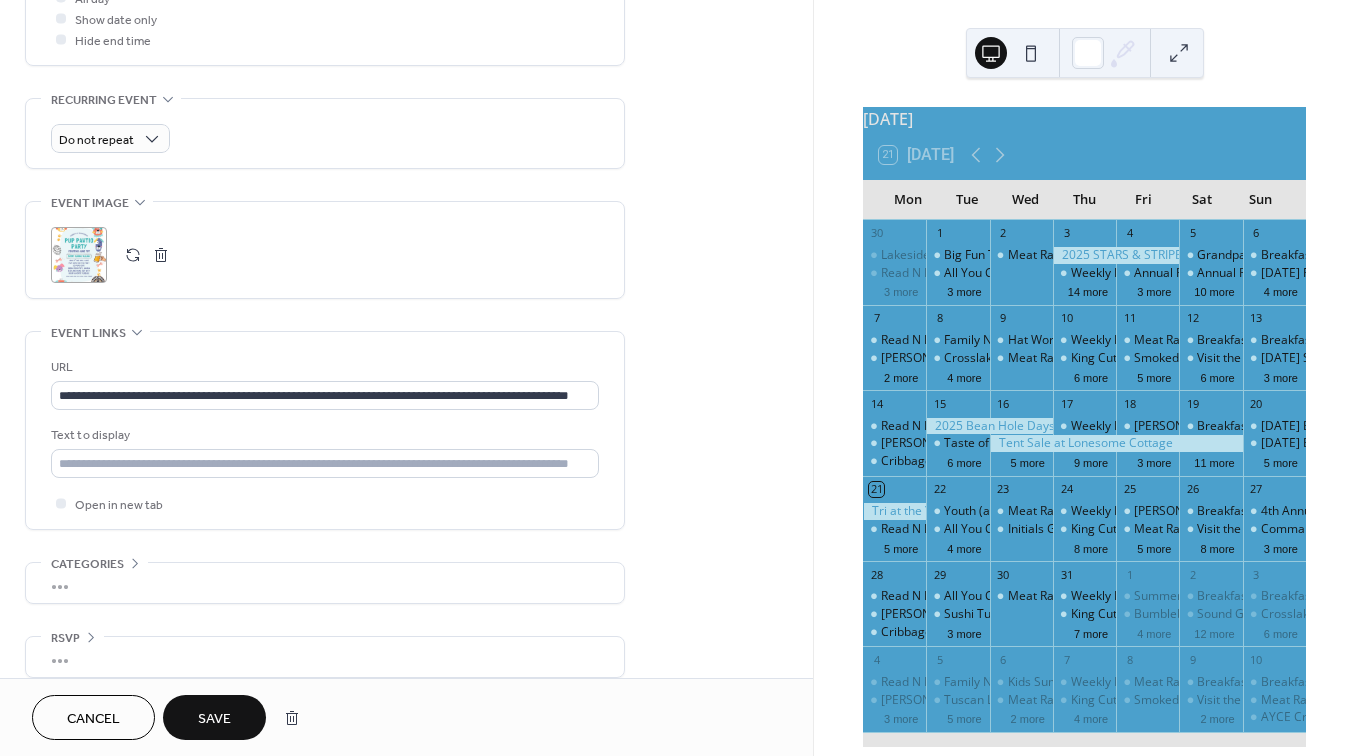 click on "Save" at bounding box center (214, 719) 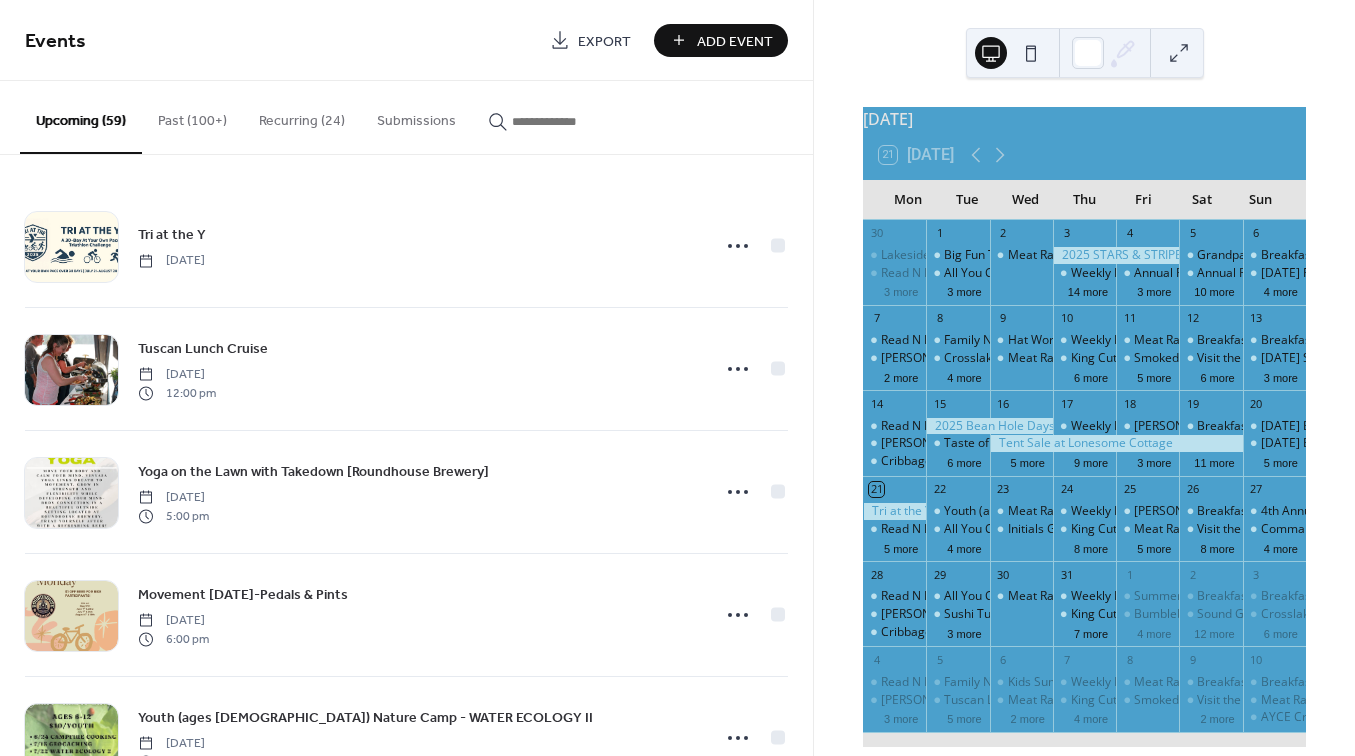 click at bounding box center [572, 121] 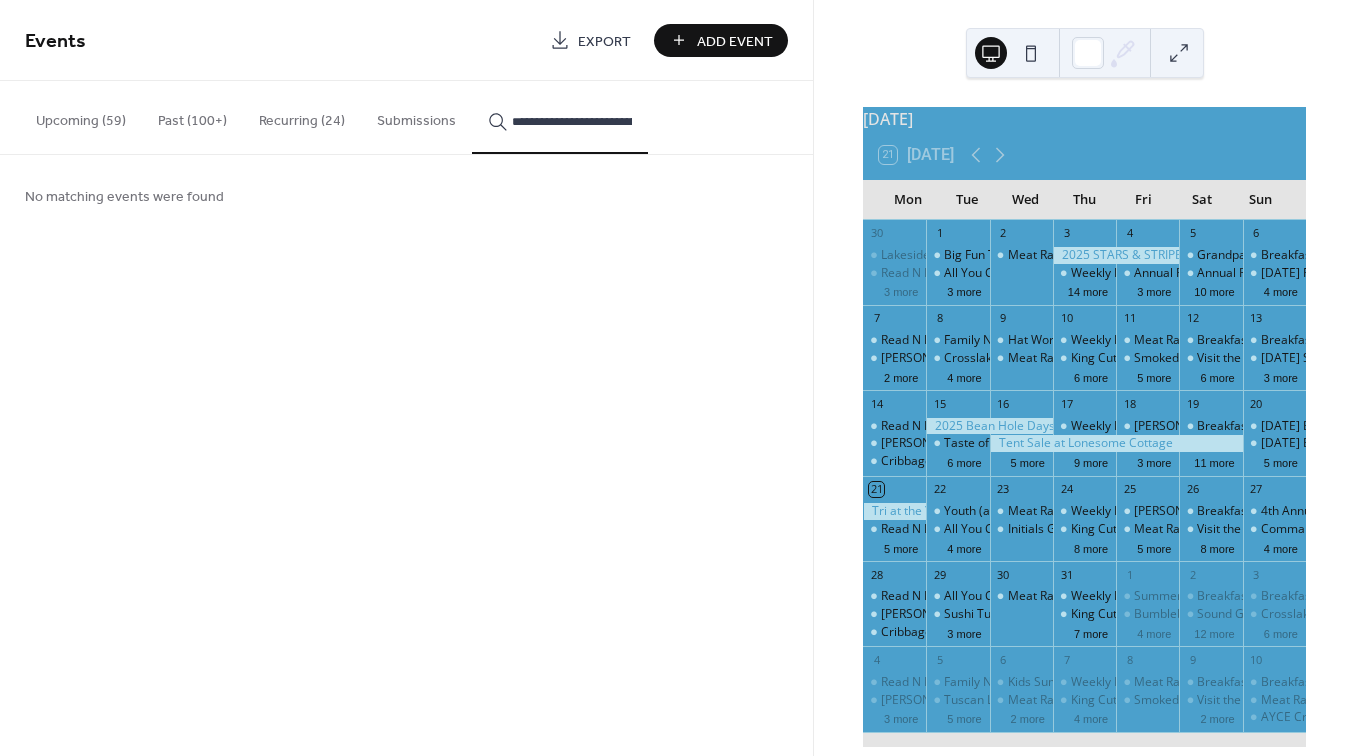 type on "**********" 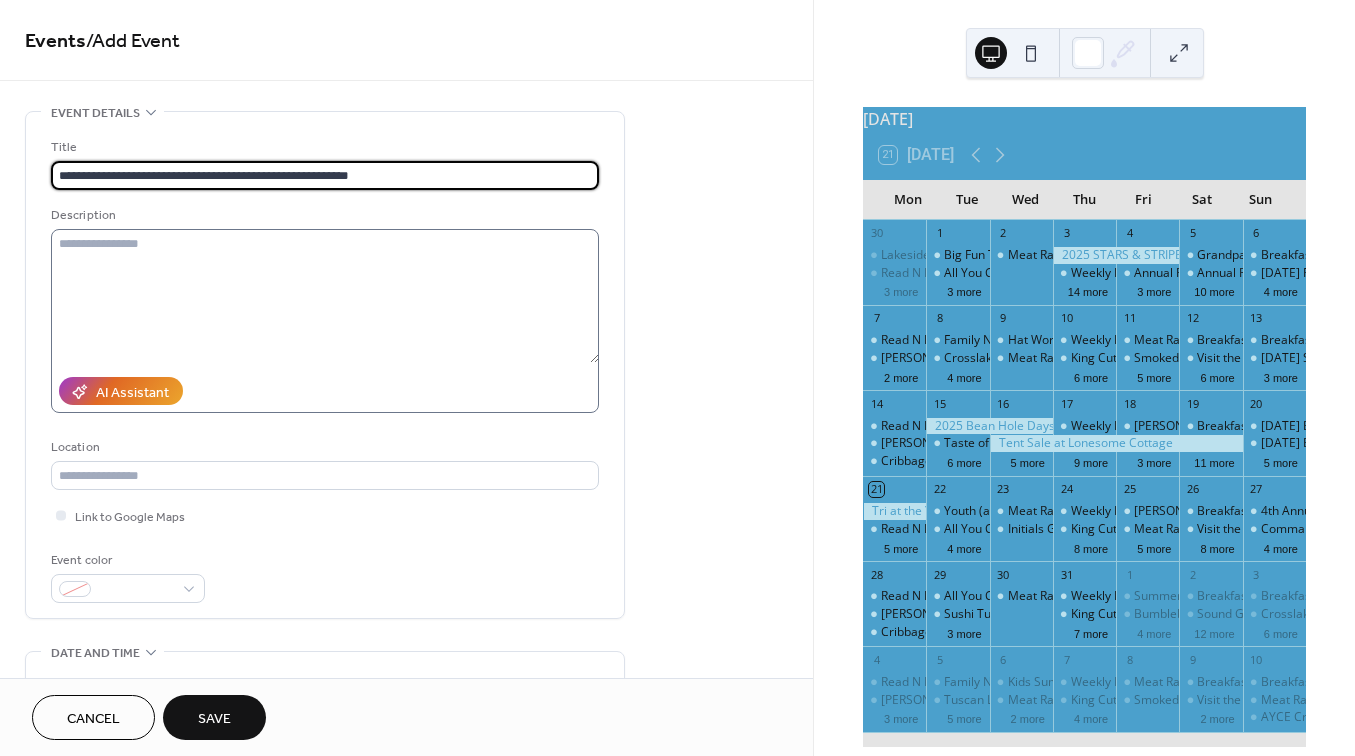 type on "**********" 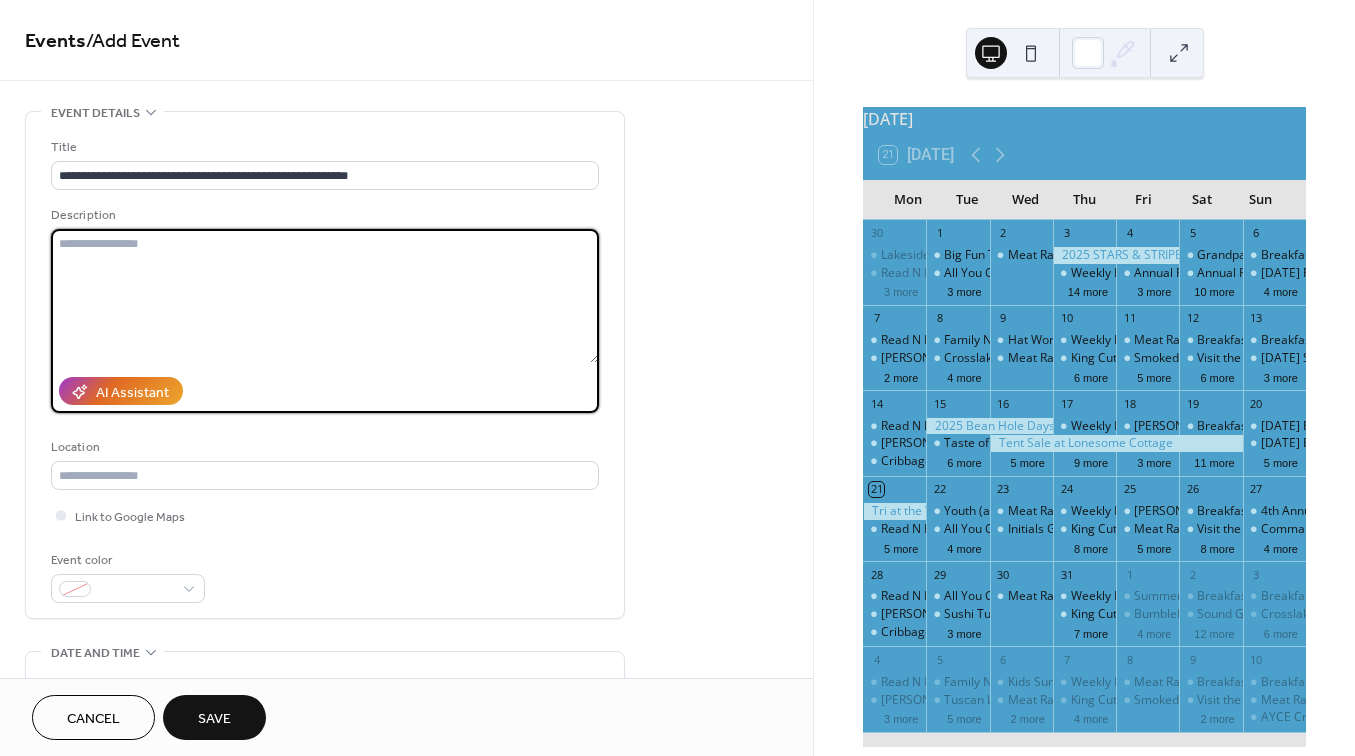 click at bounding box center [325, 296] 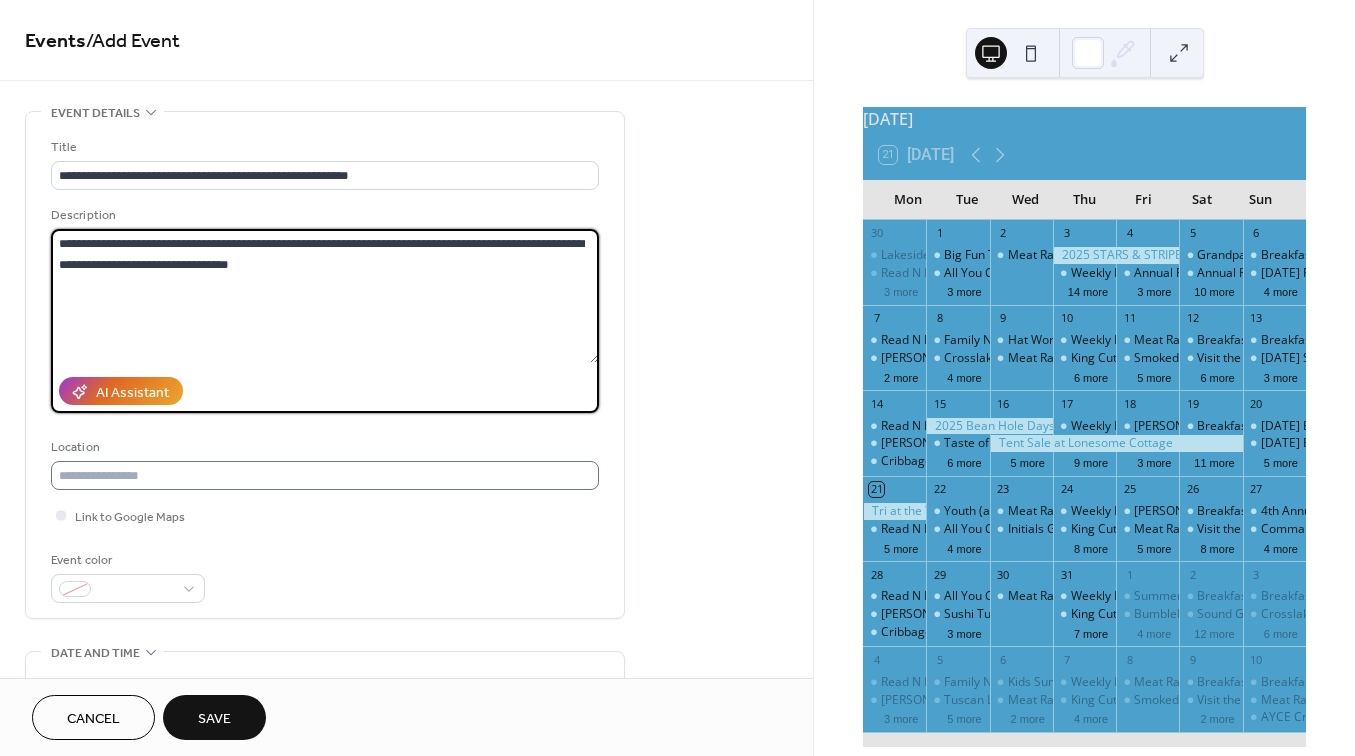 type on "**********" 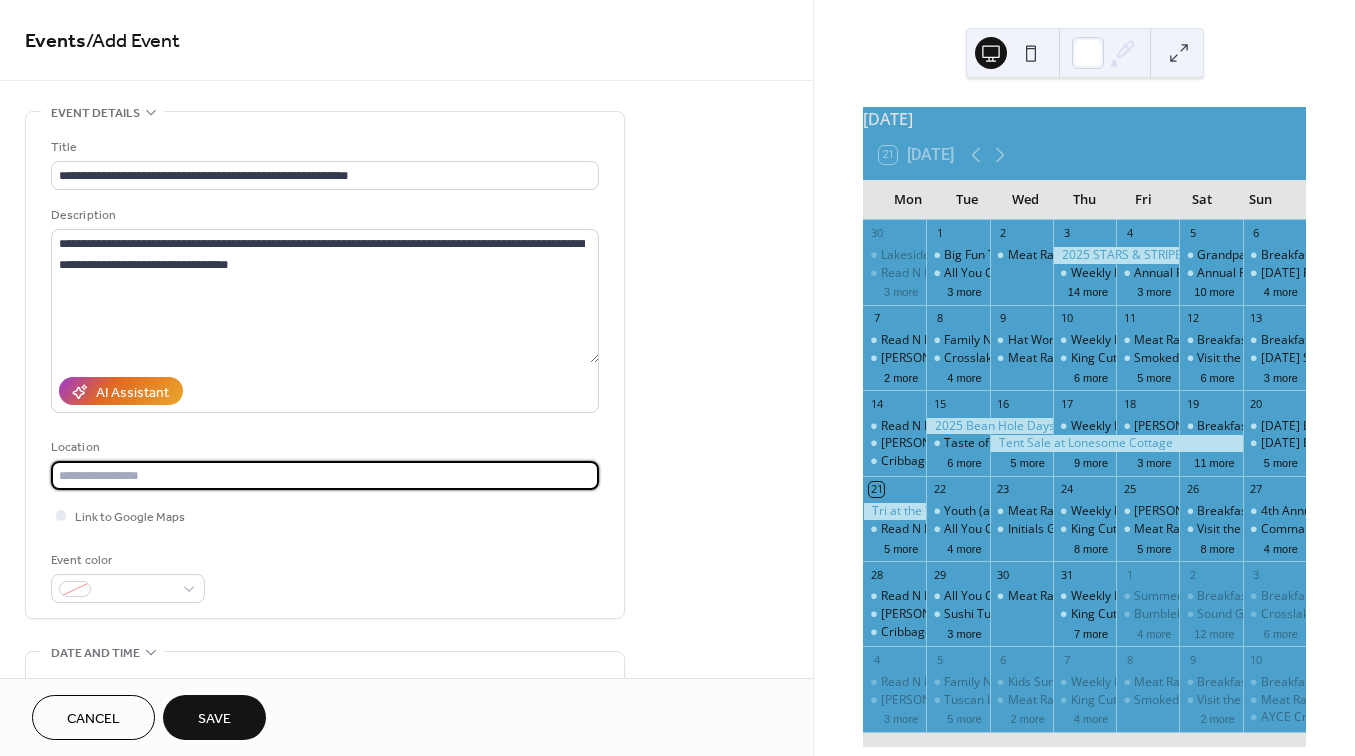 click at bounding box center [325, 475] 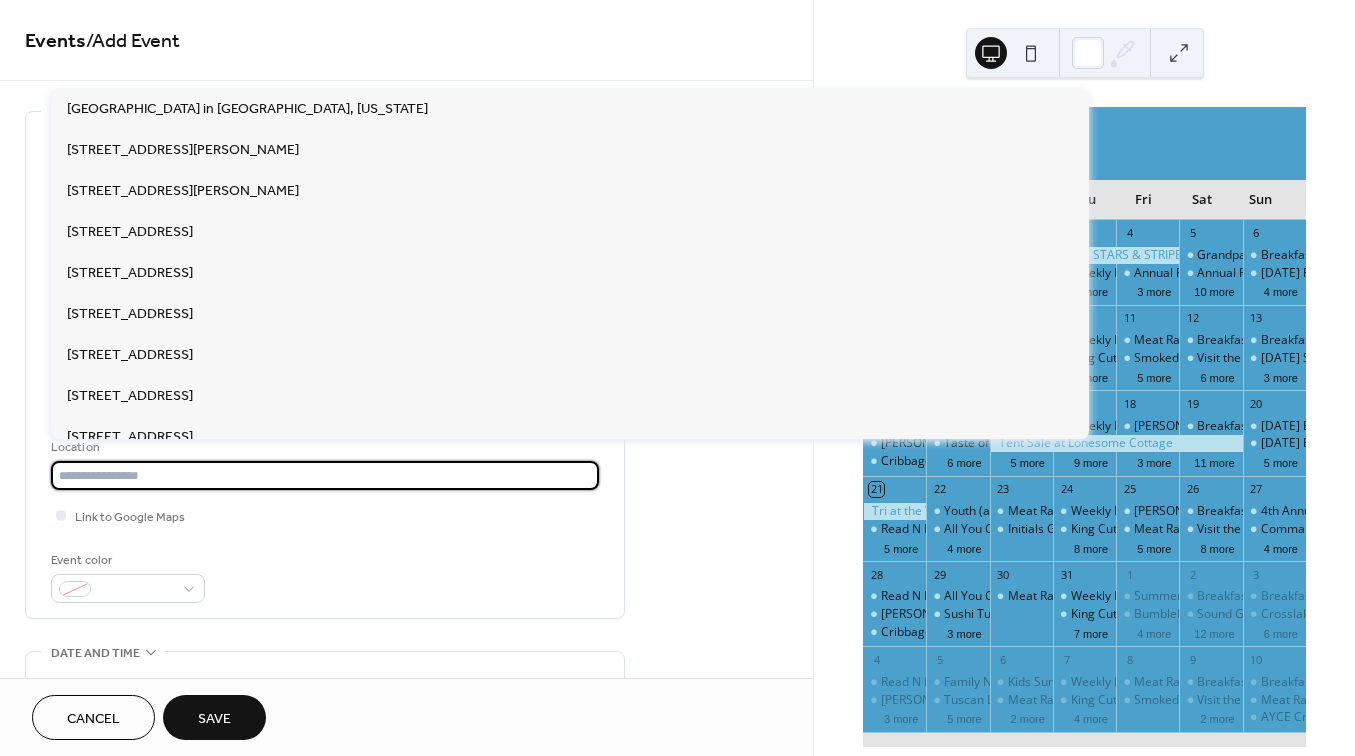 paste on "**********" 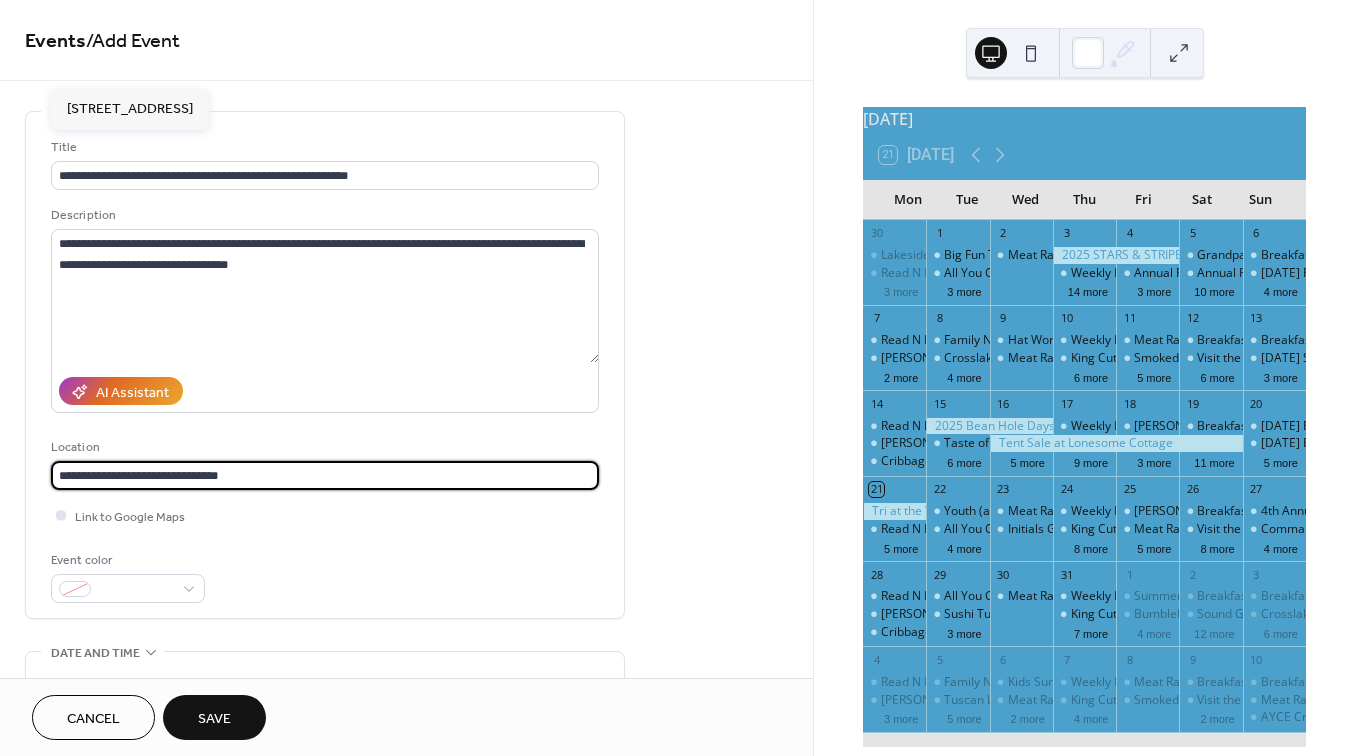 type on "**********" 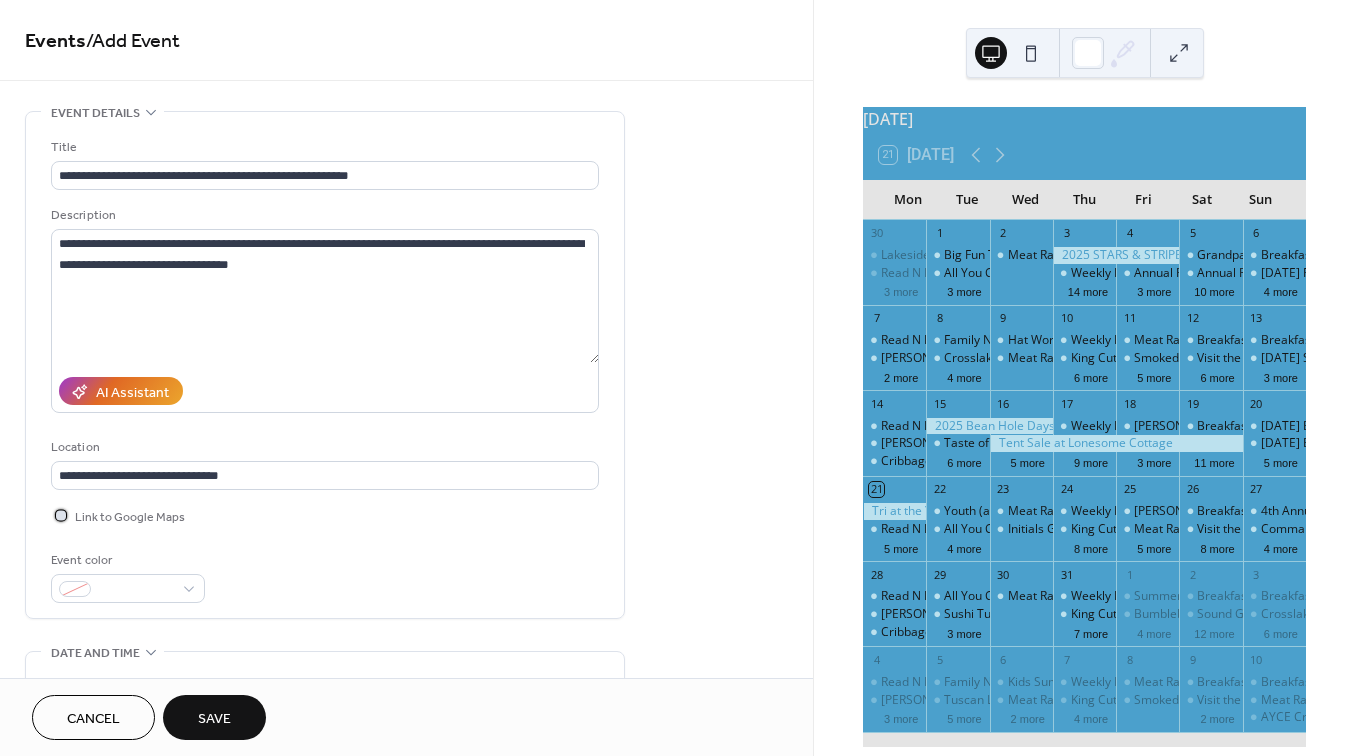 click at bounding box center [61, 515] 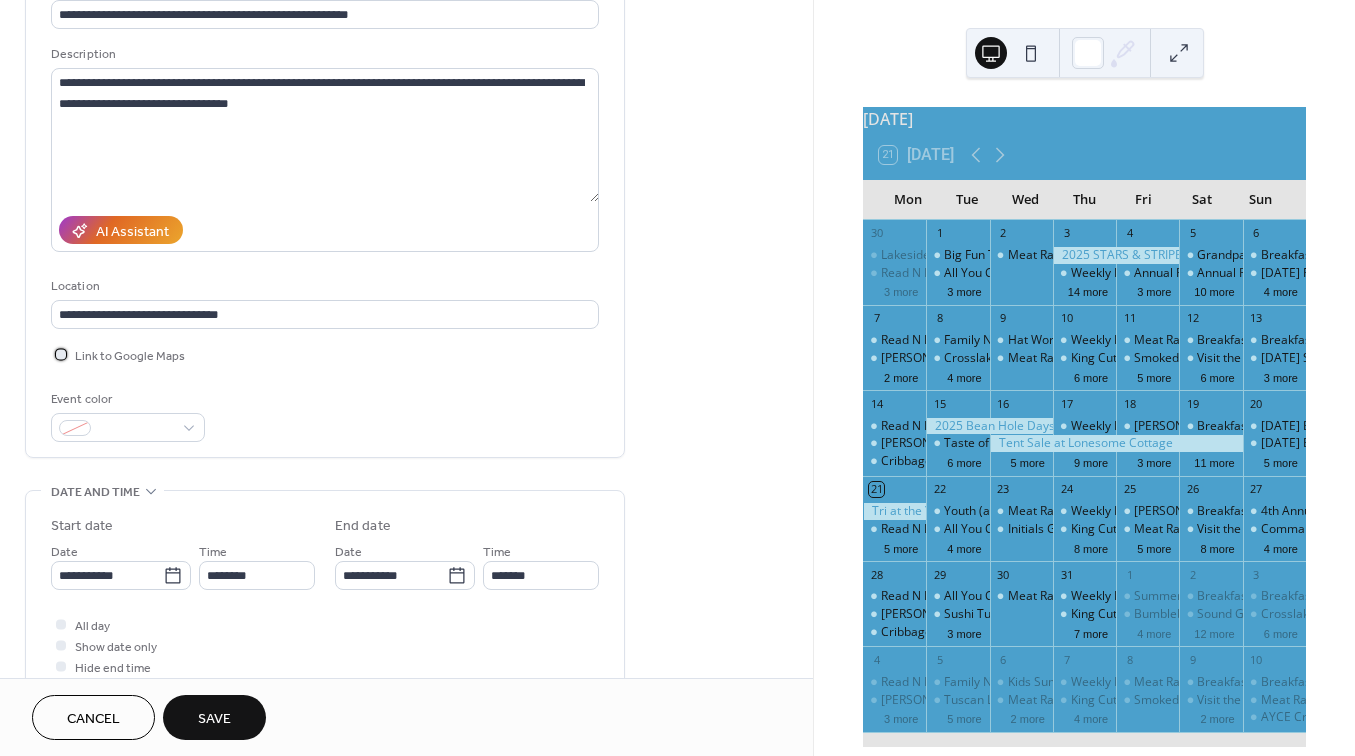 scroll, scrollTop: 167, scrollLeft: 0, axis: vertical 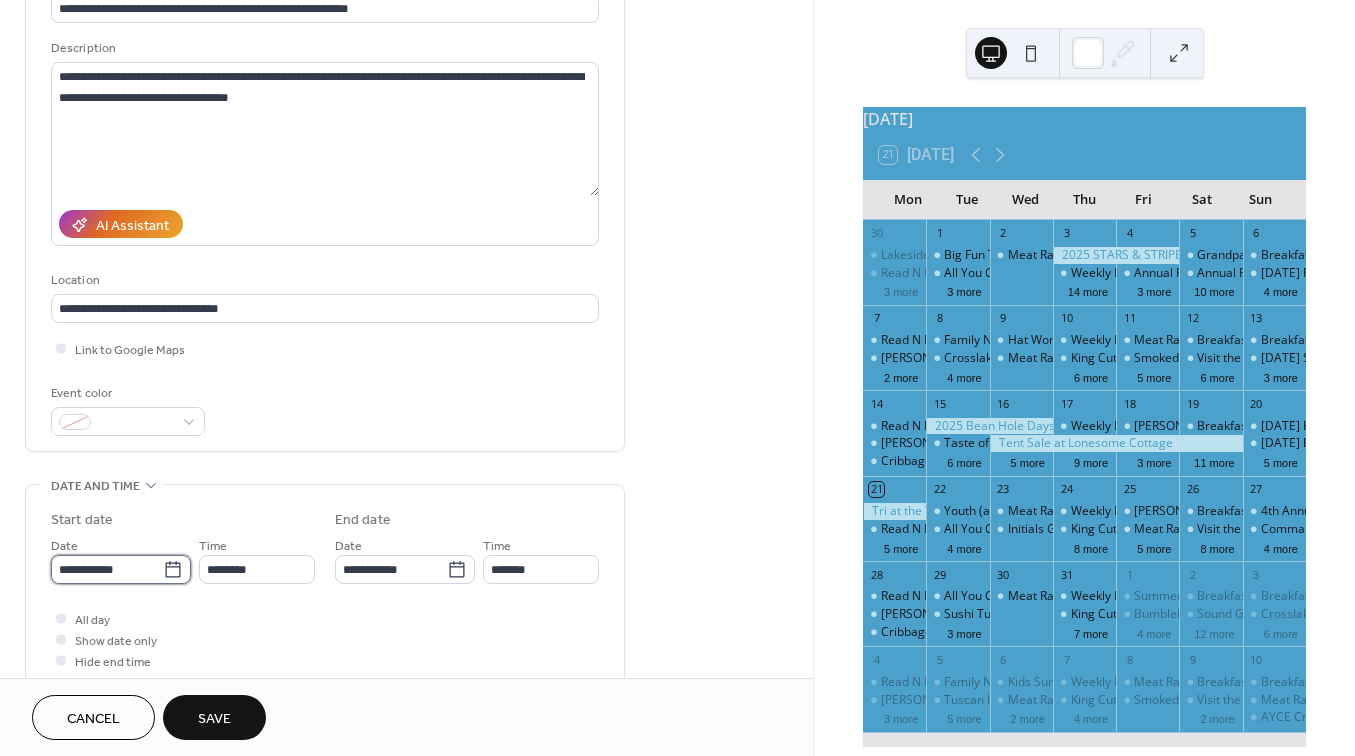click on "**********" at bounding box center (107, 569) 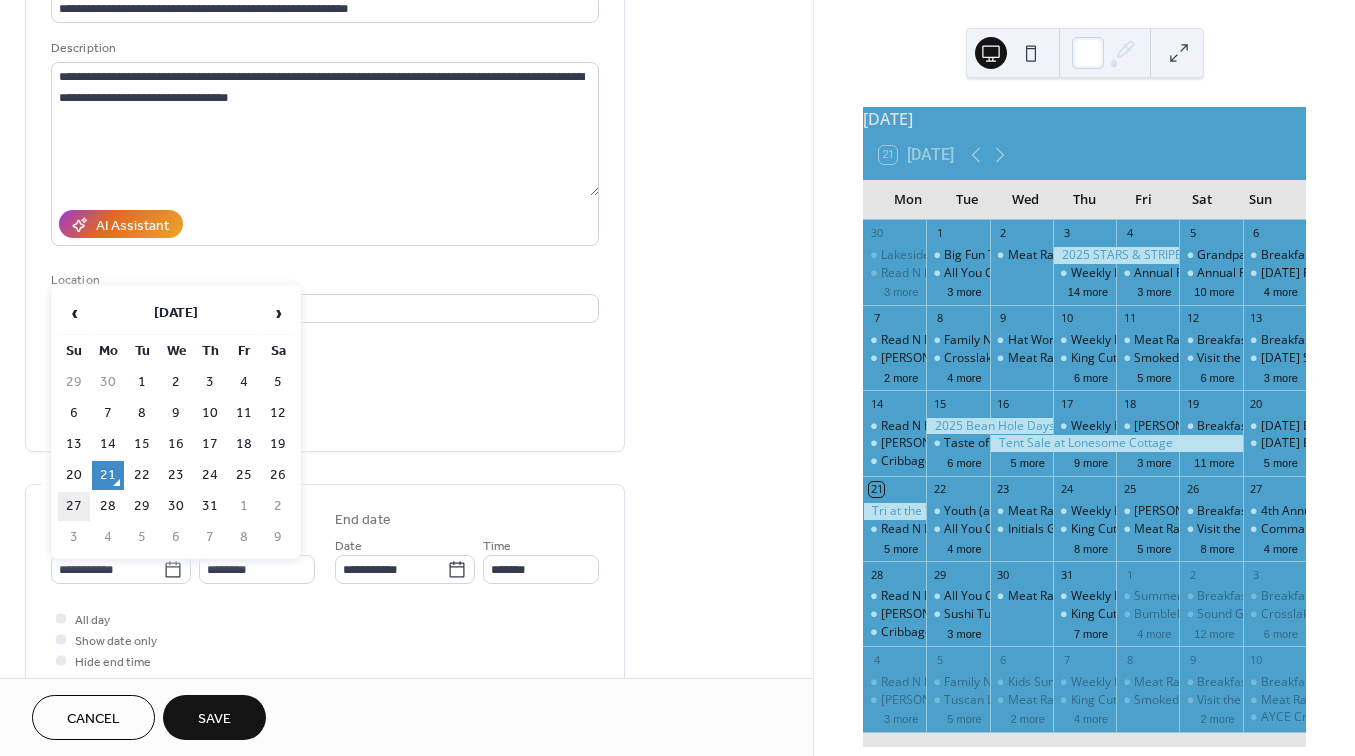 click on "27" at bounding box center (74, 506) 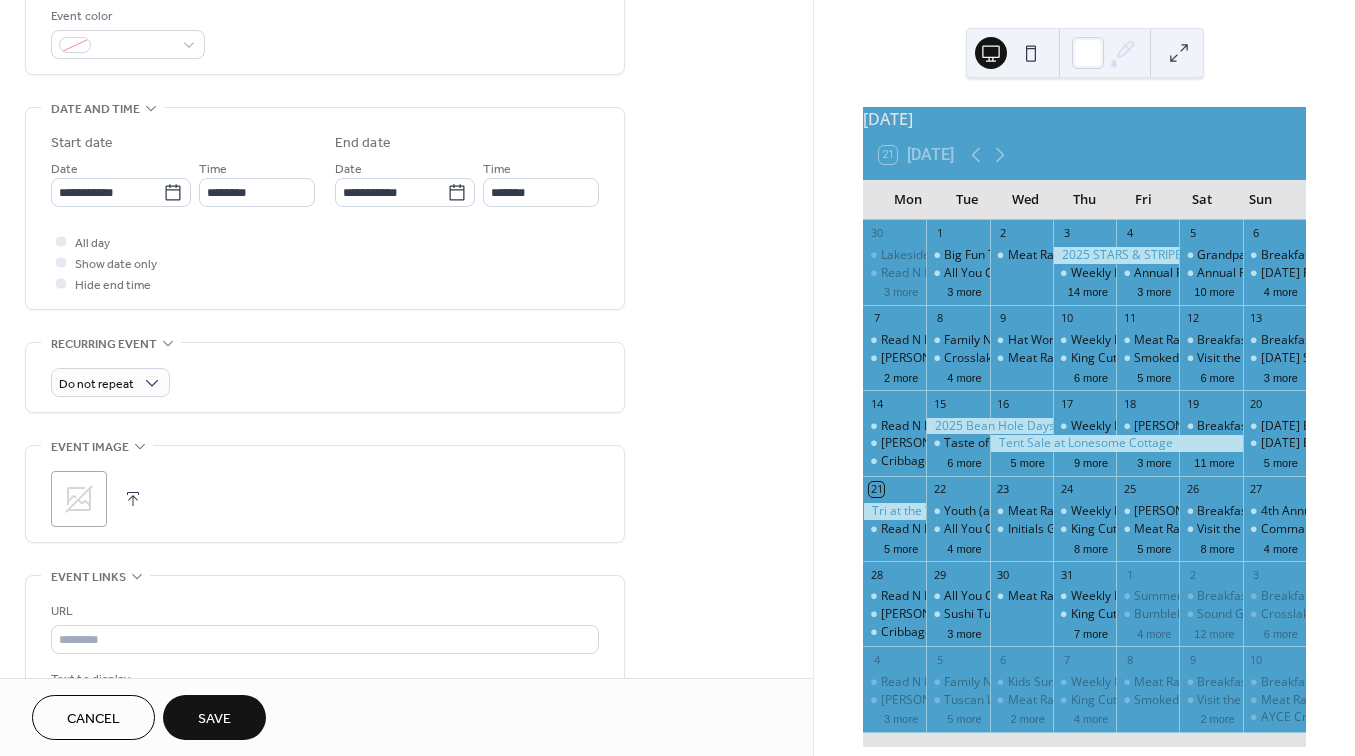 scroll, scrollTop: 552, scrollLeft: 0, axis: vertical 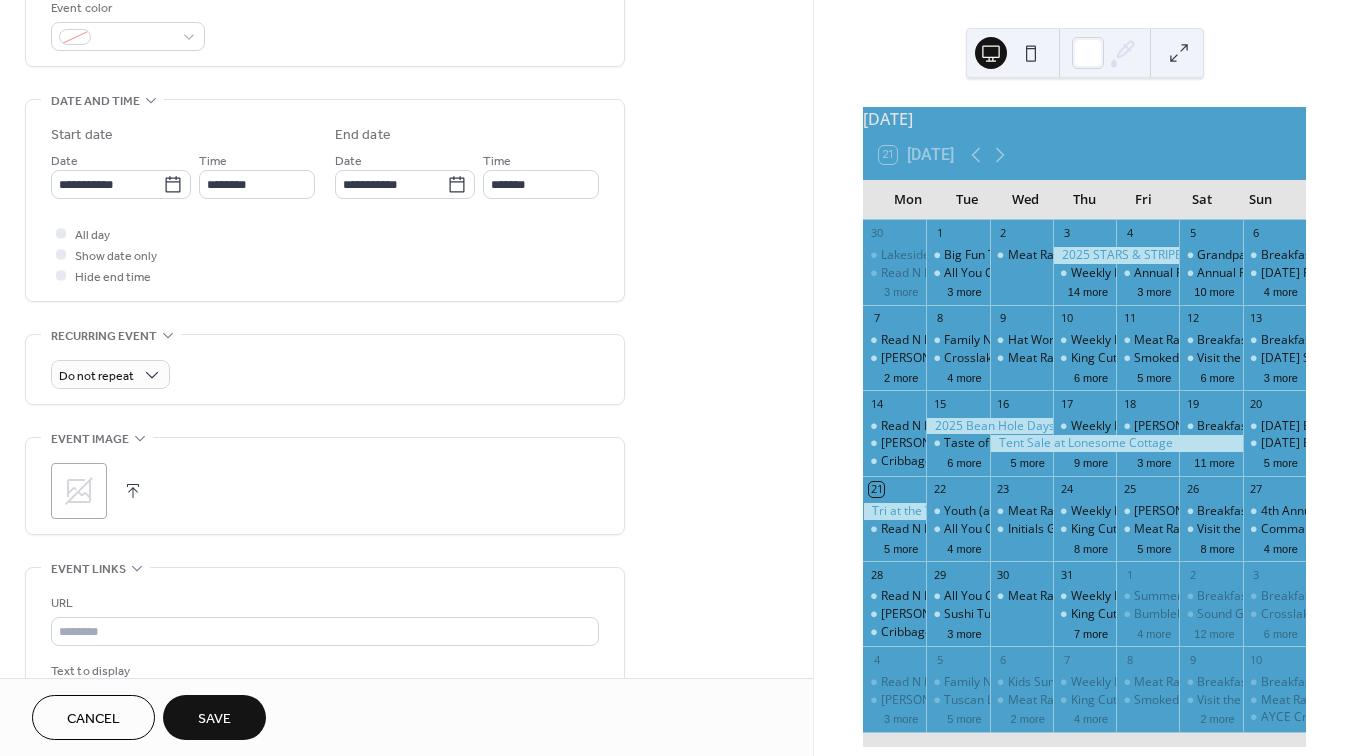 click at bounding box center [133, 491] 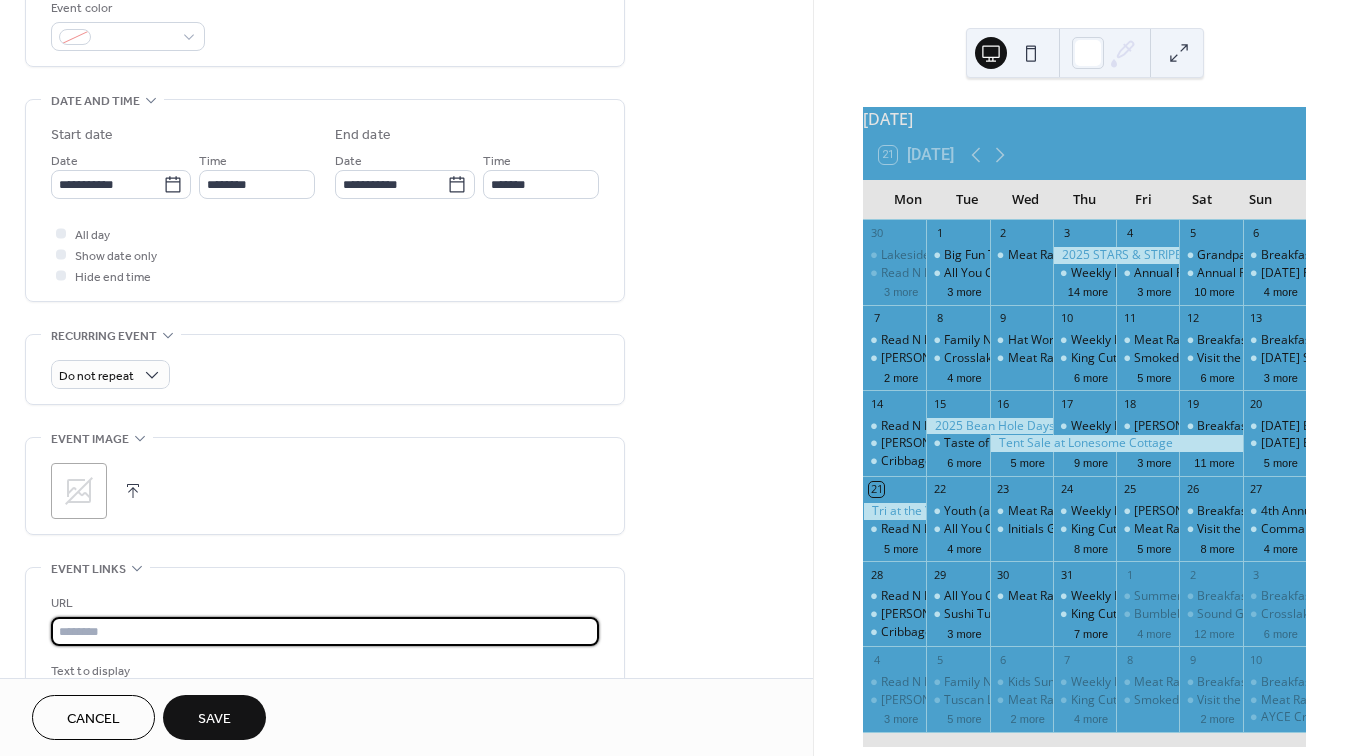 click at bounding box center (325, 631) 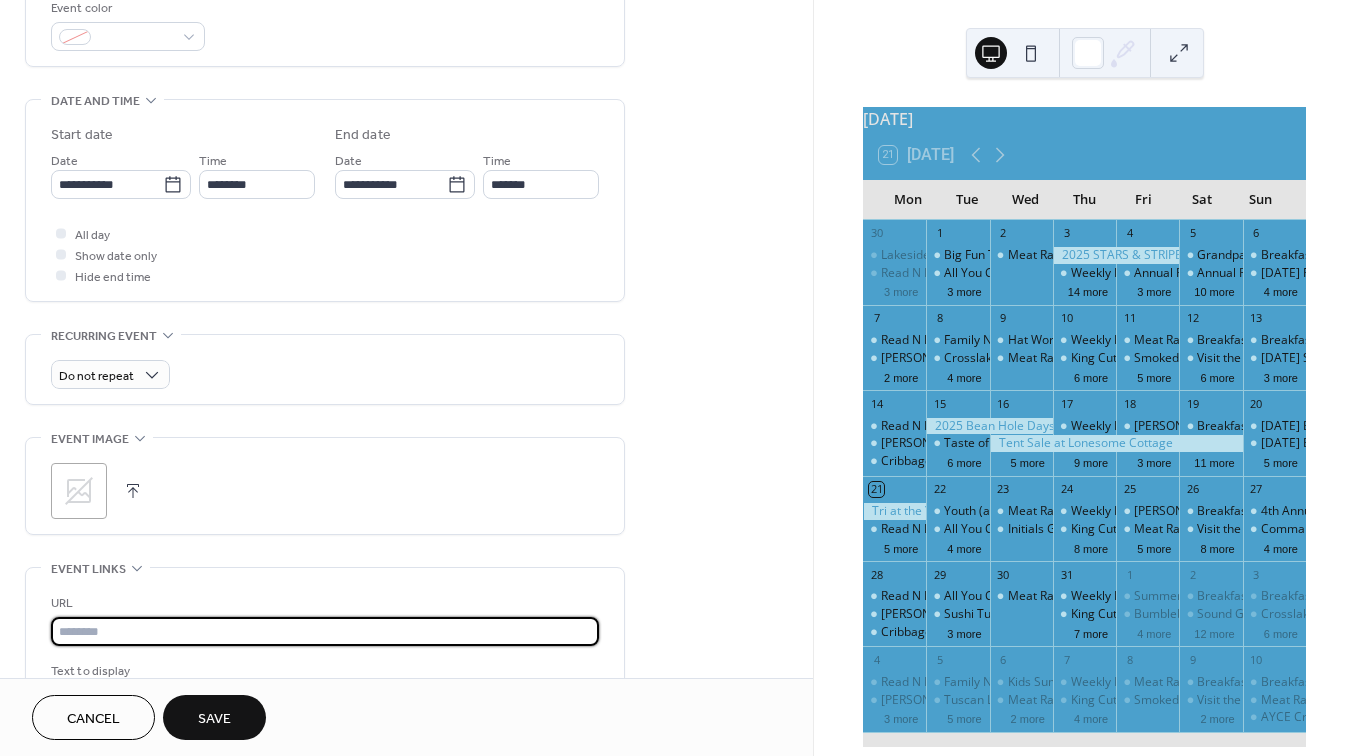 paste on "**********" 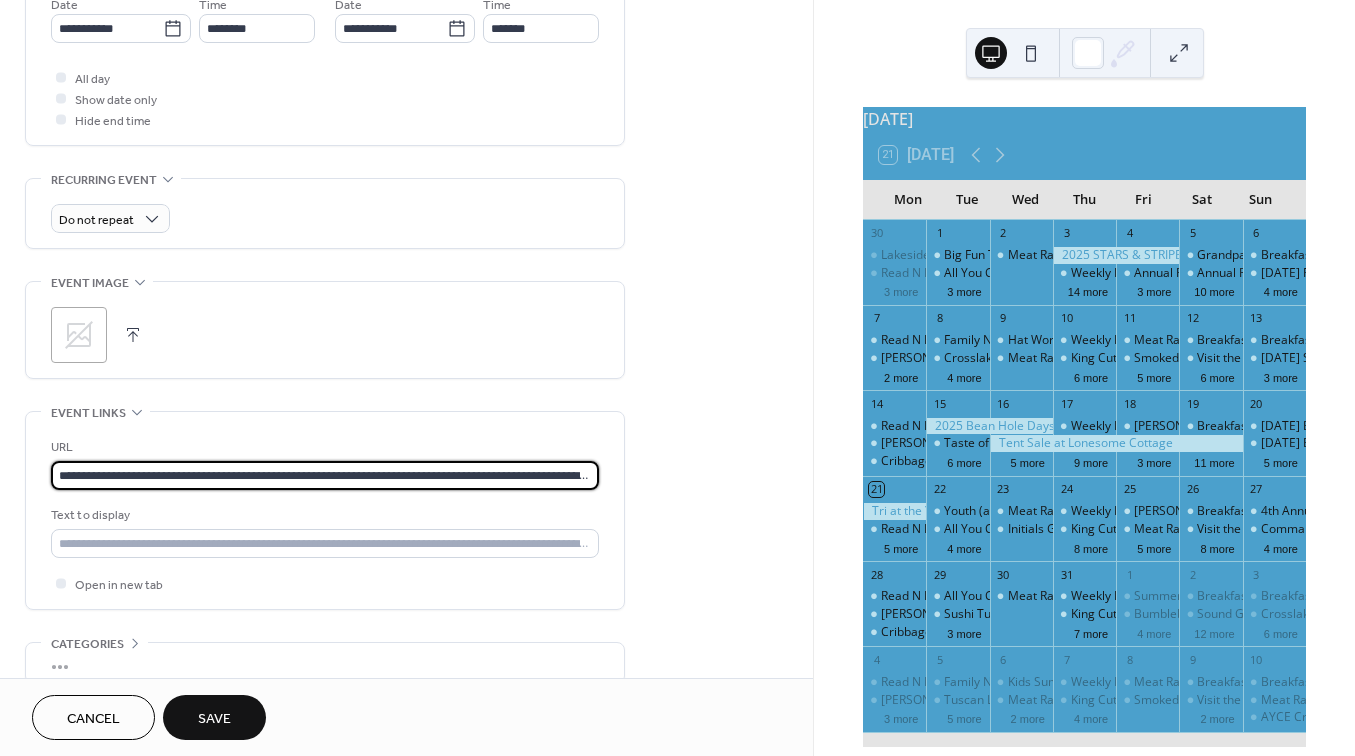 scroll, scrollTop: 721, scrollLeft: 0, axis: vertical 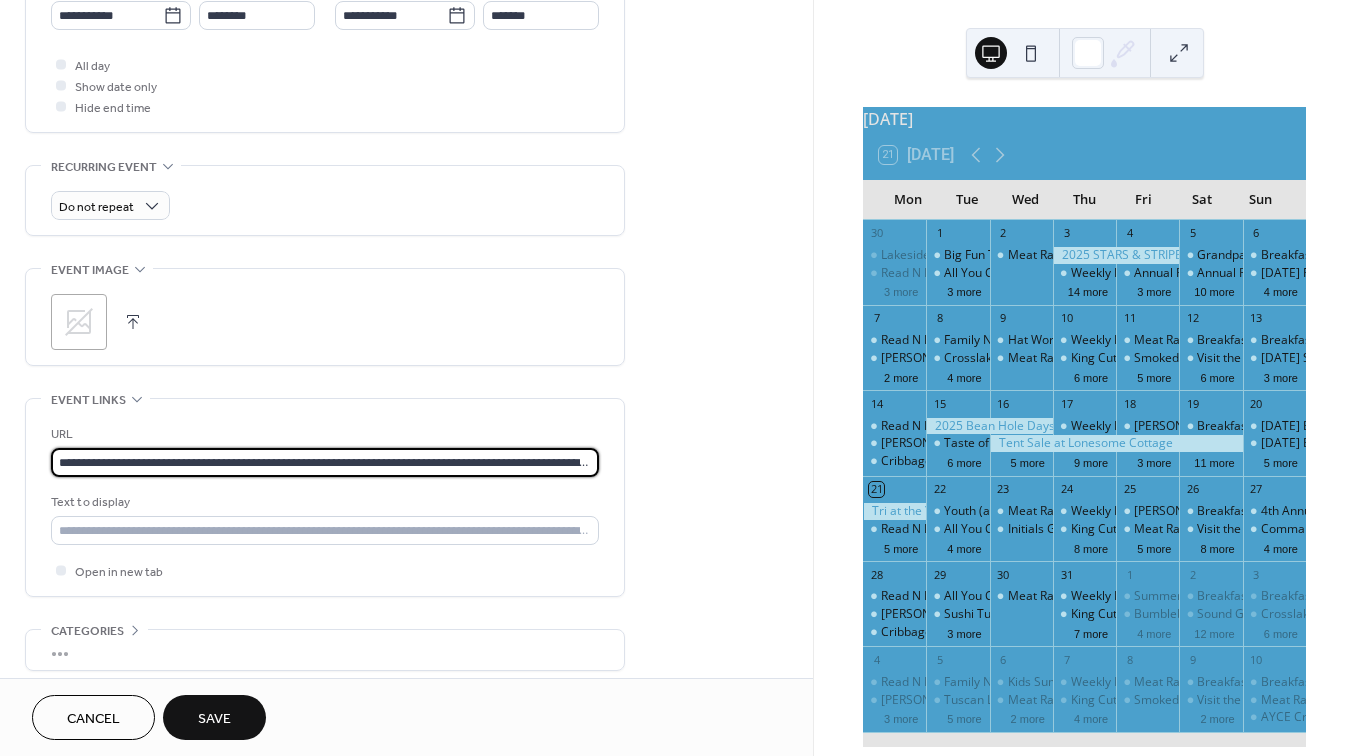 type on "**********" 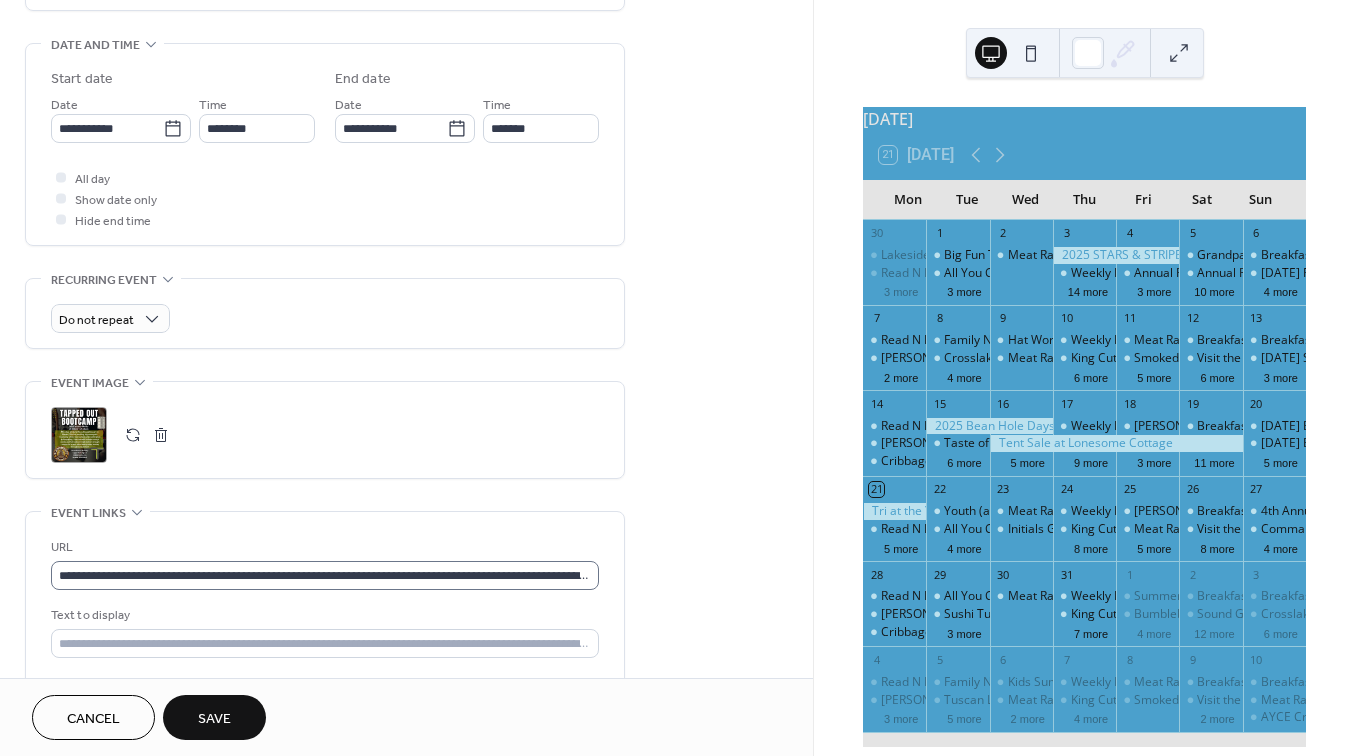 scroll, scrollTop: 608, scrollLeft: 0, axis: vertical 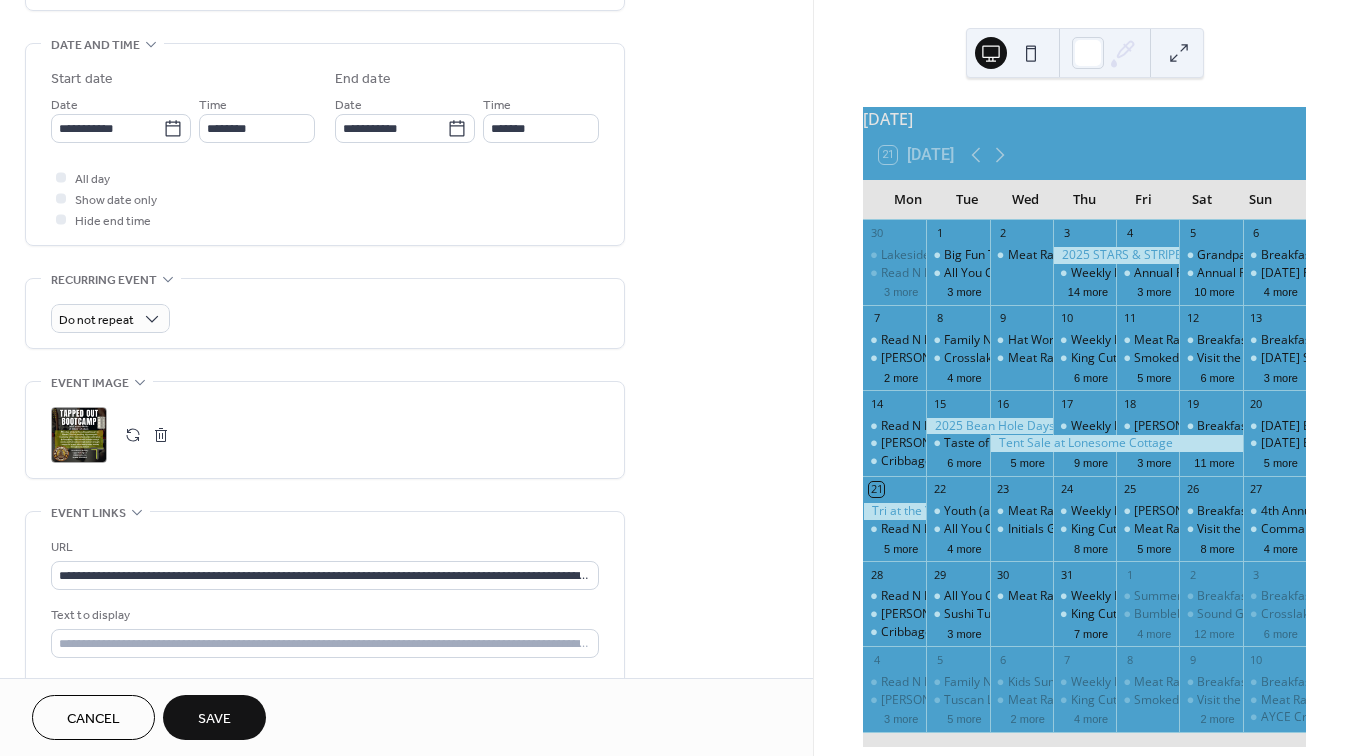 click on "Save" at bounding box center (214, 719) 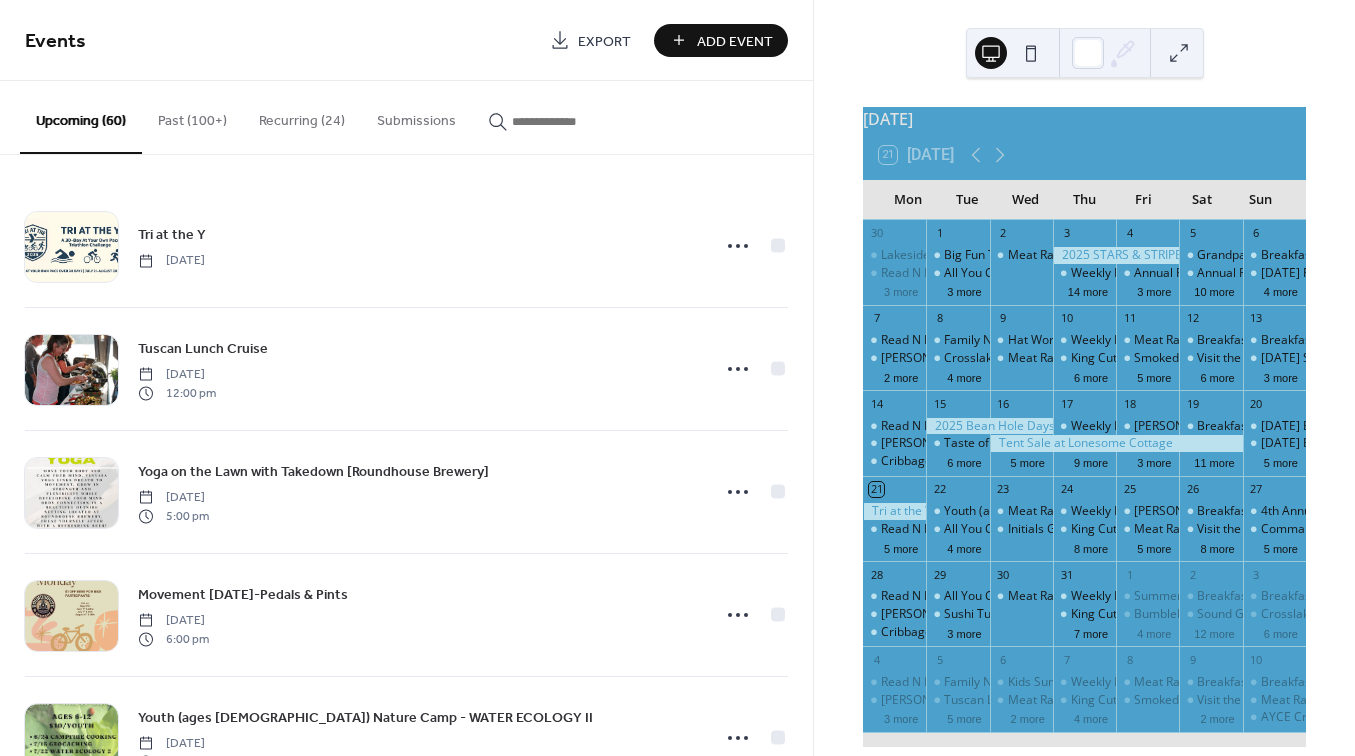 click at bounding box center (572, 121) 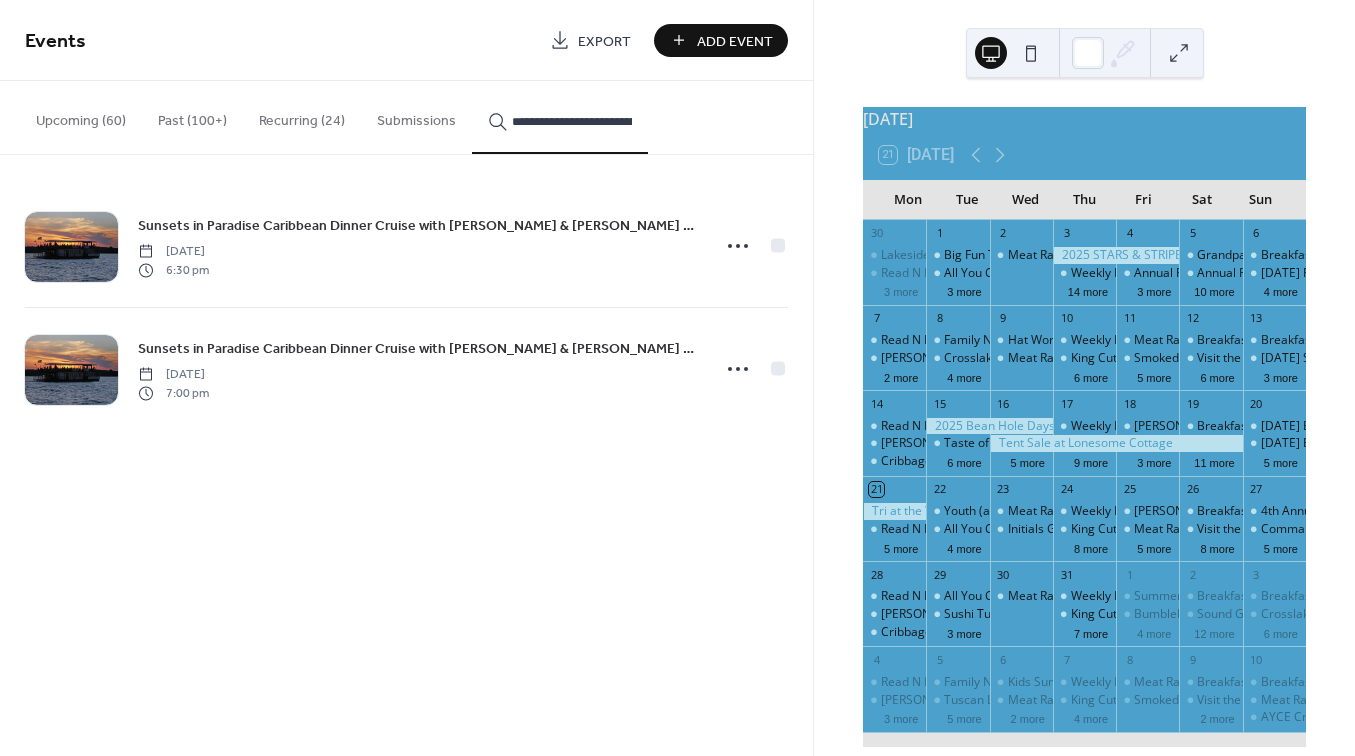 click on "Upcoming (60)" at bounding box center [81, 116] 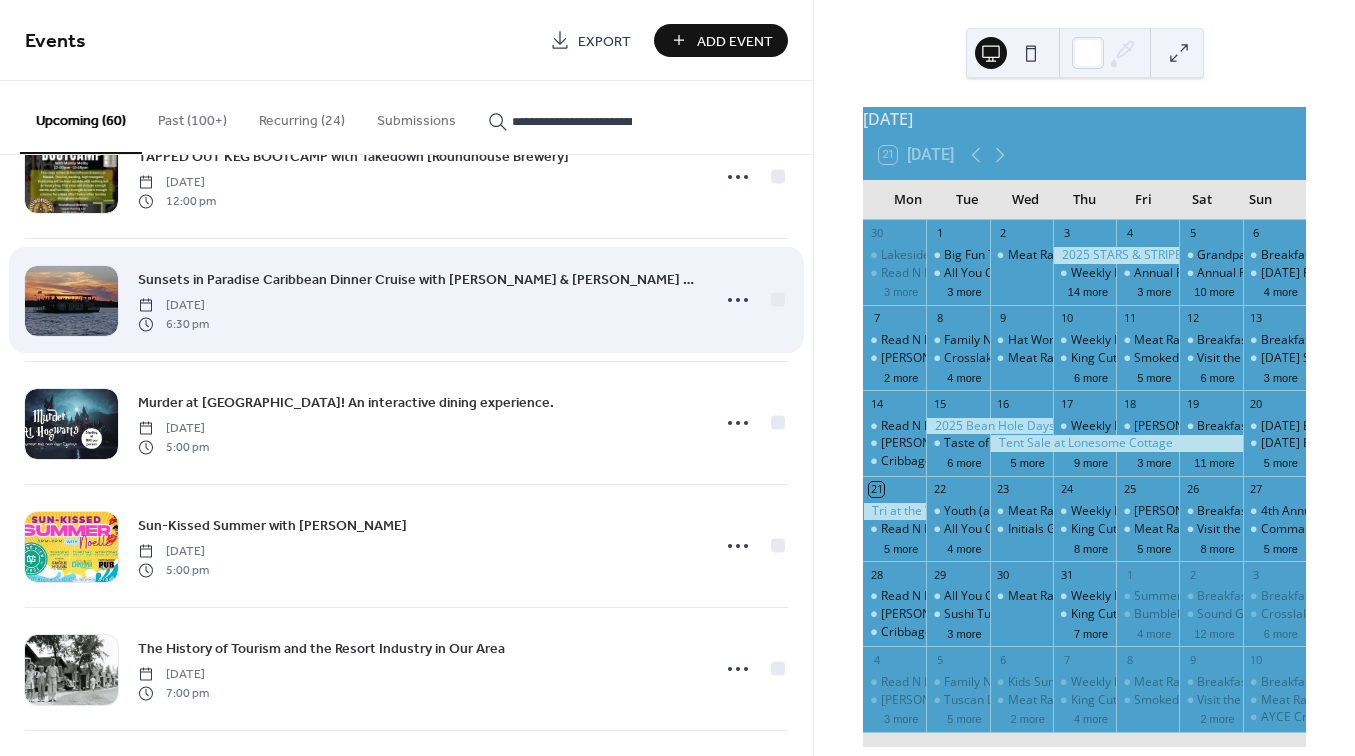 scroll, scrollTop: 3022, scrollLeft: 0, axis: vertical 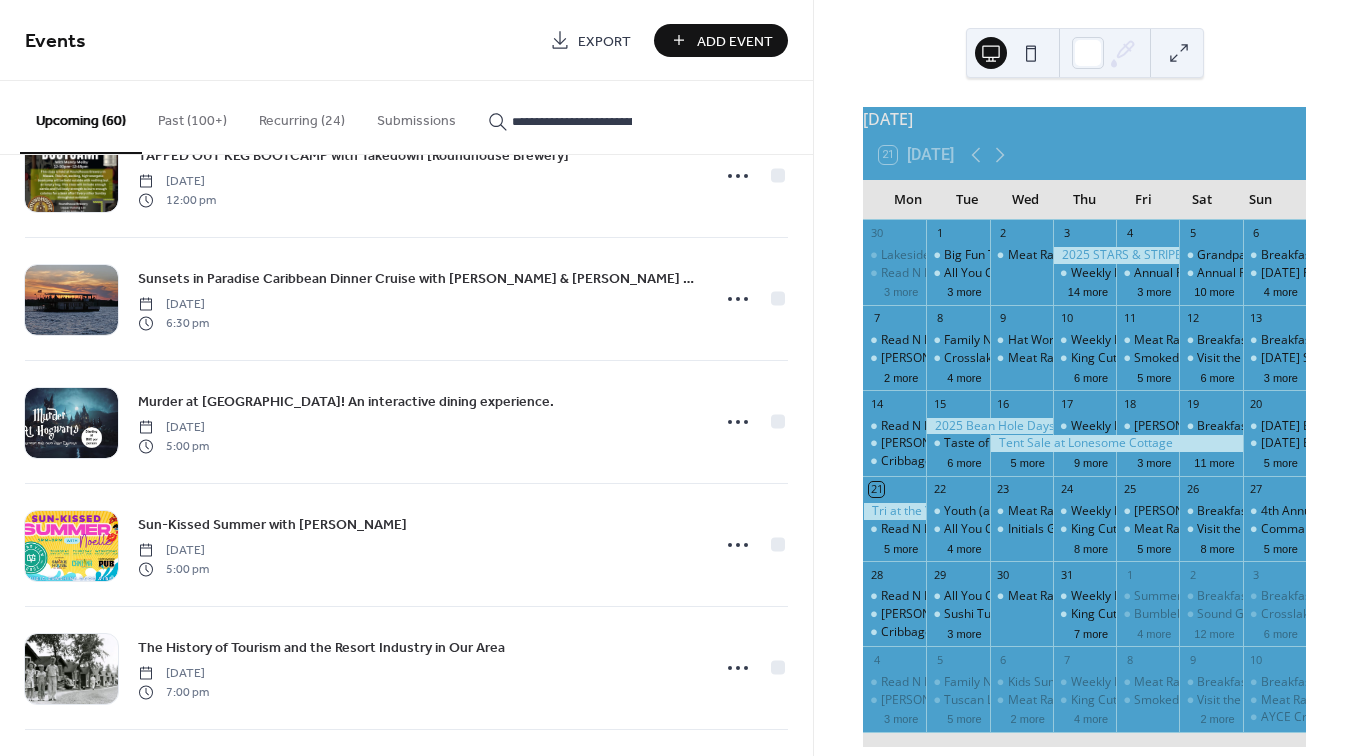 click on "**********" at bounding box center [572, 121] 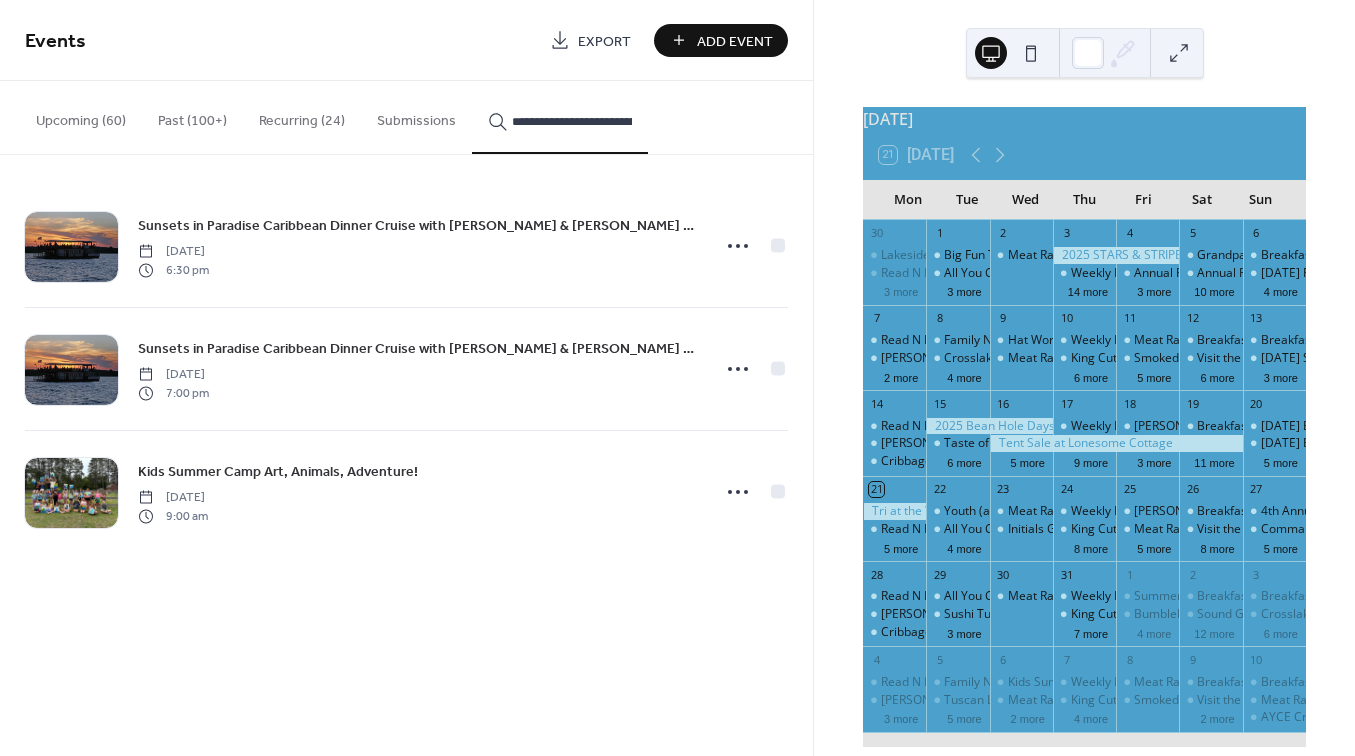 type on "**********" 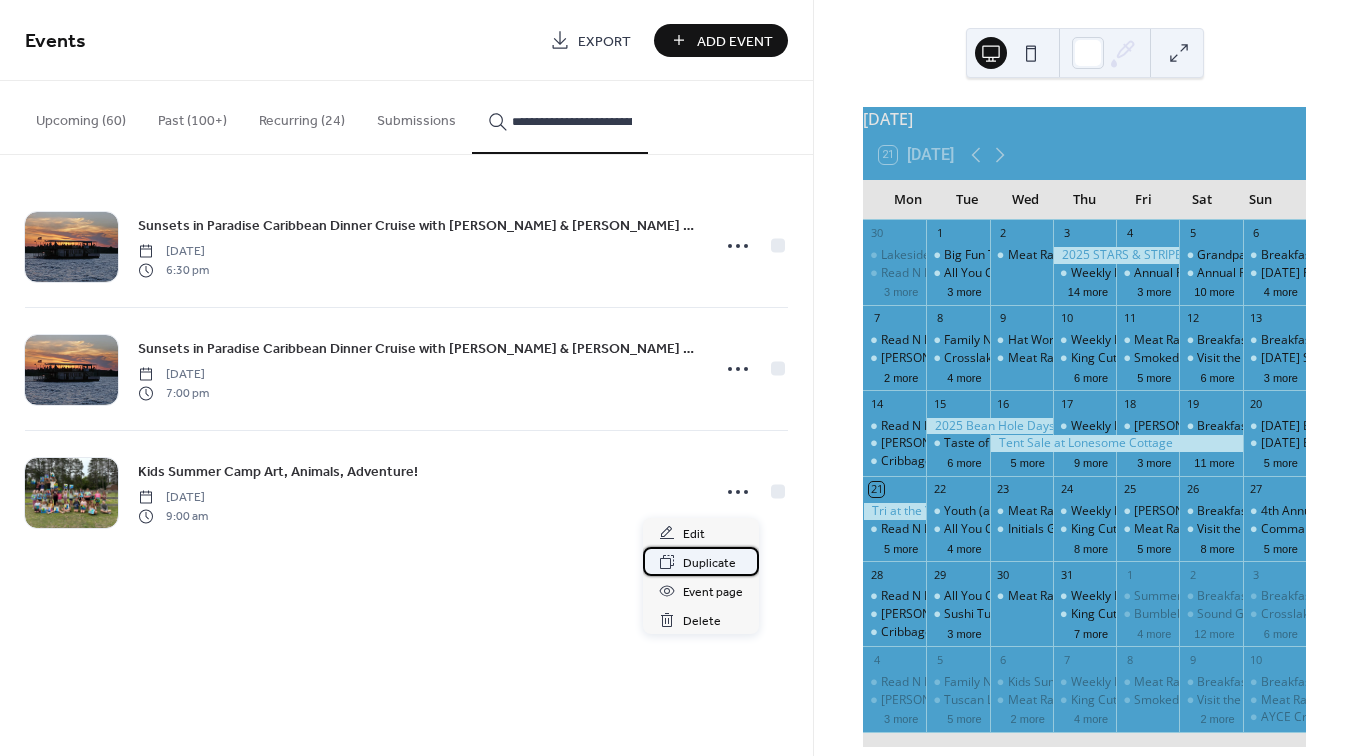 click on "Duplicate" at bounding box center (709, 563) 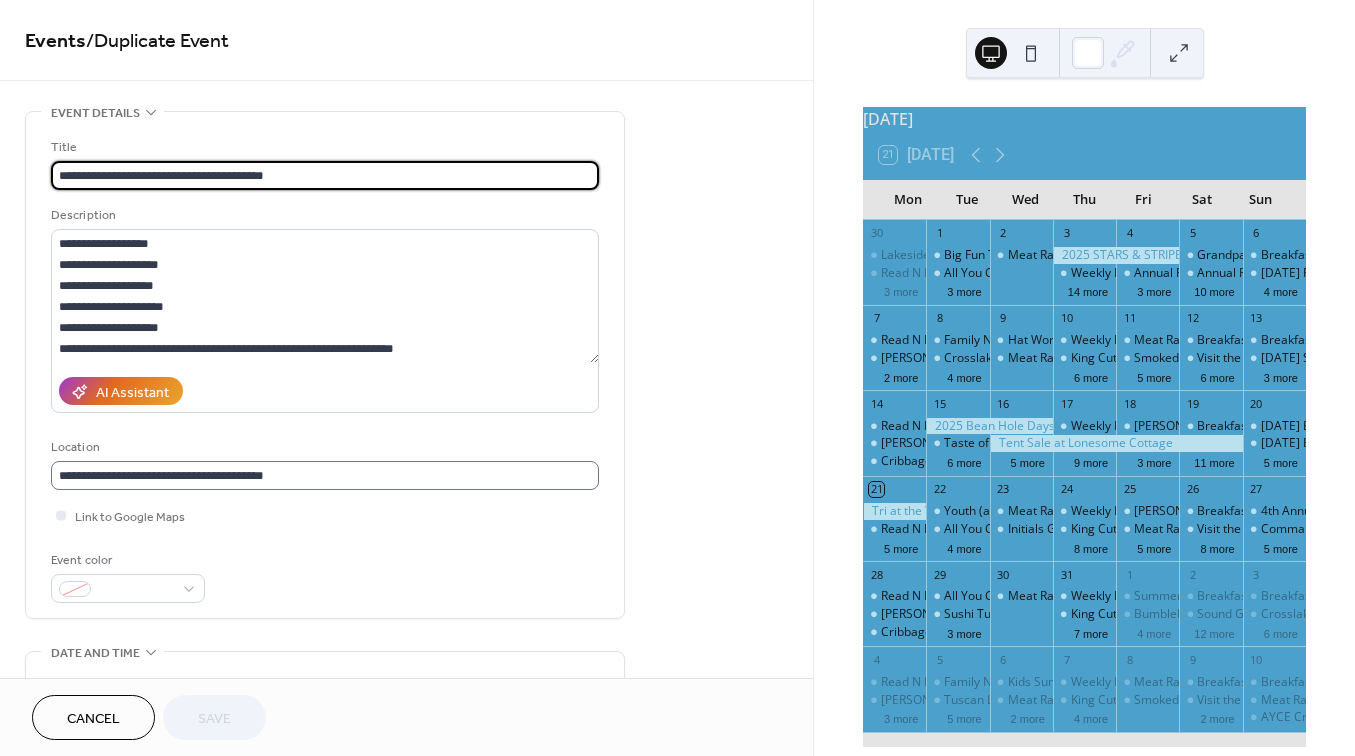 scroll, scrollTop: 609, scrollLeft: 0, axis: vertical 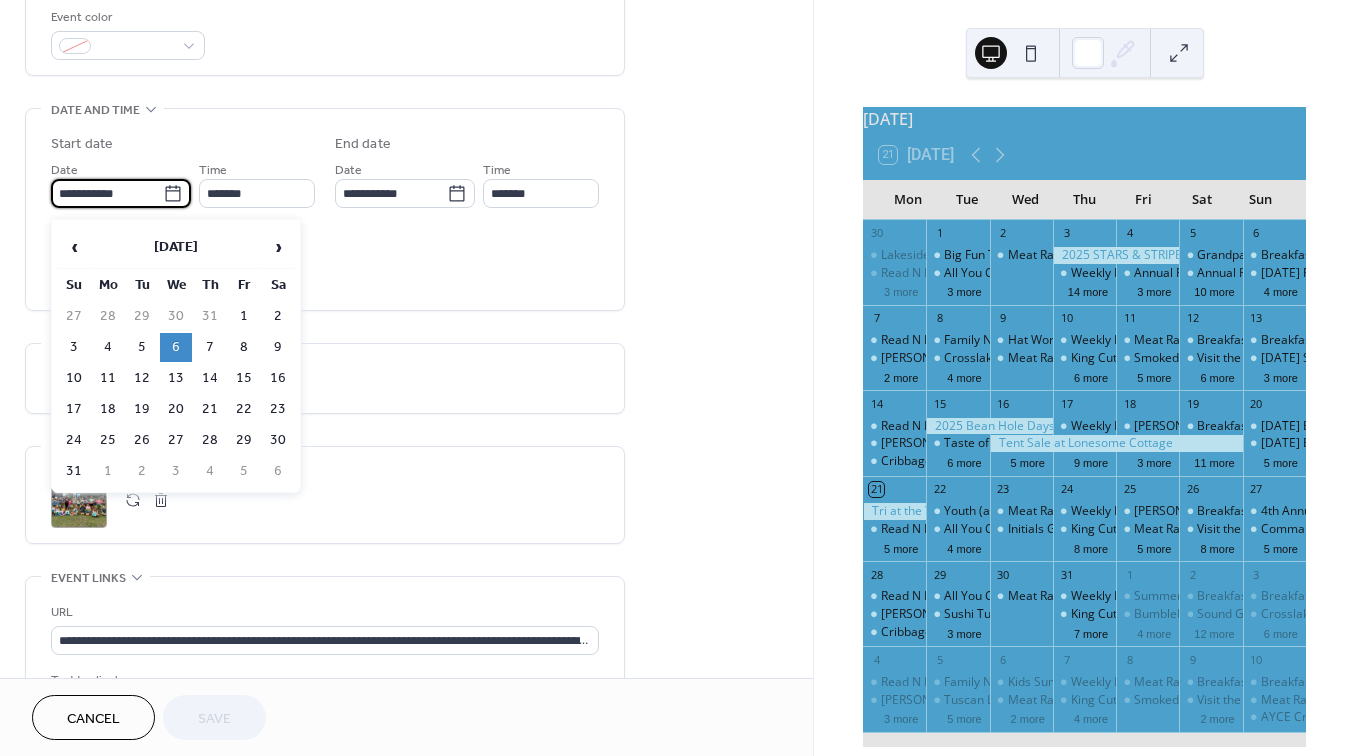 click on "**********" at bounding box center (107, 193) 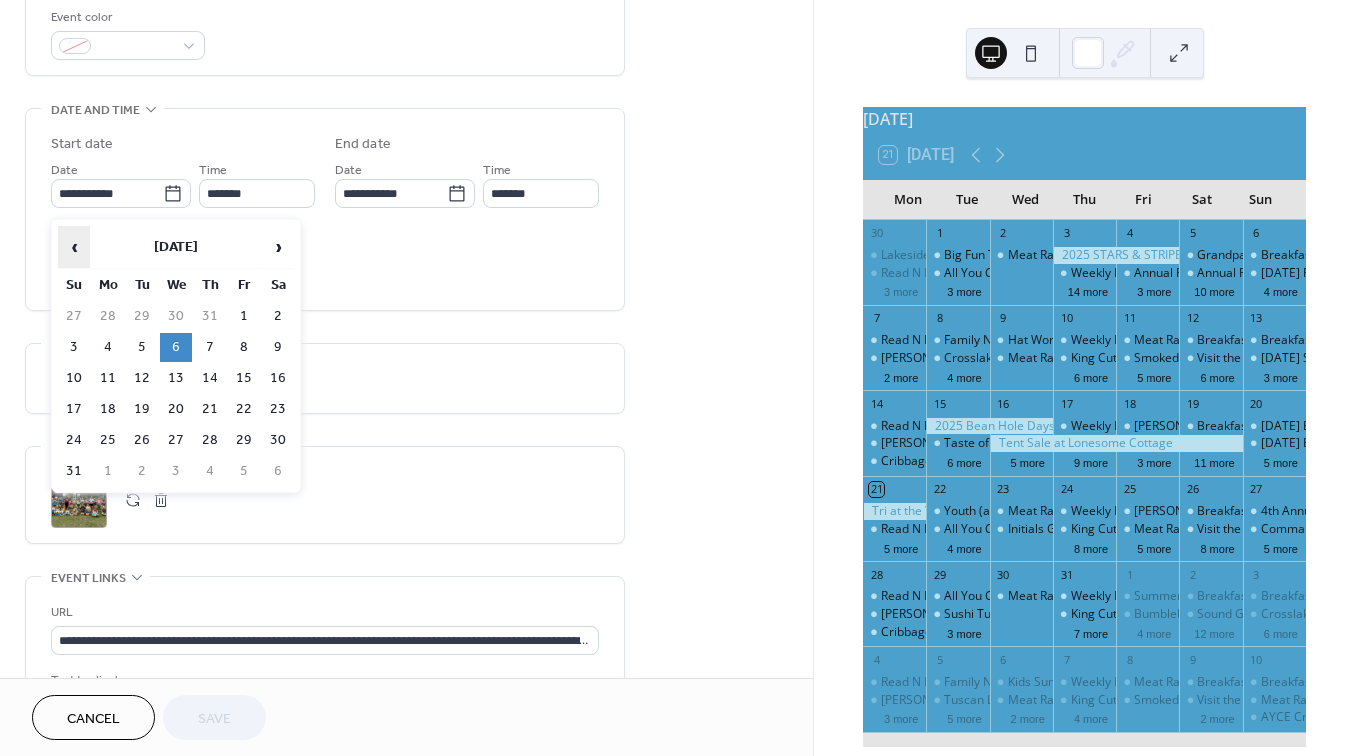 click on "‹" at bounding box center [74, 247] 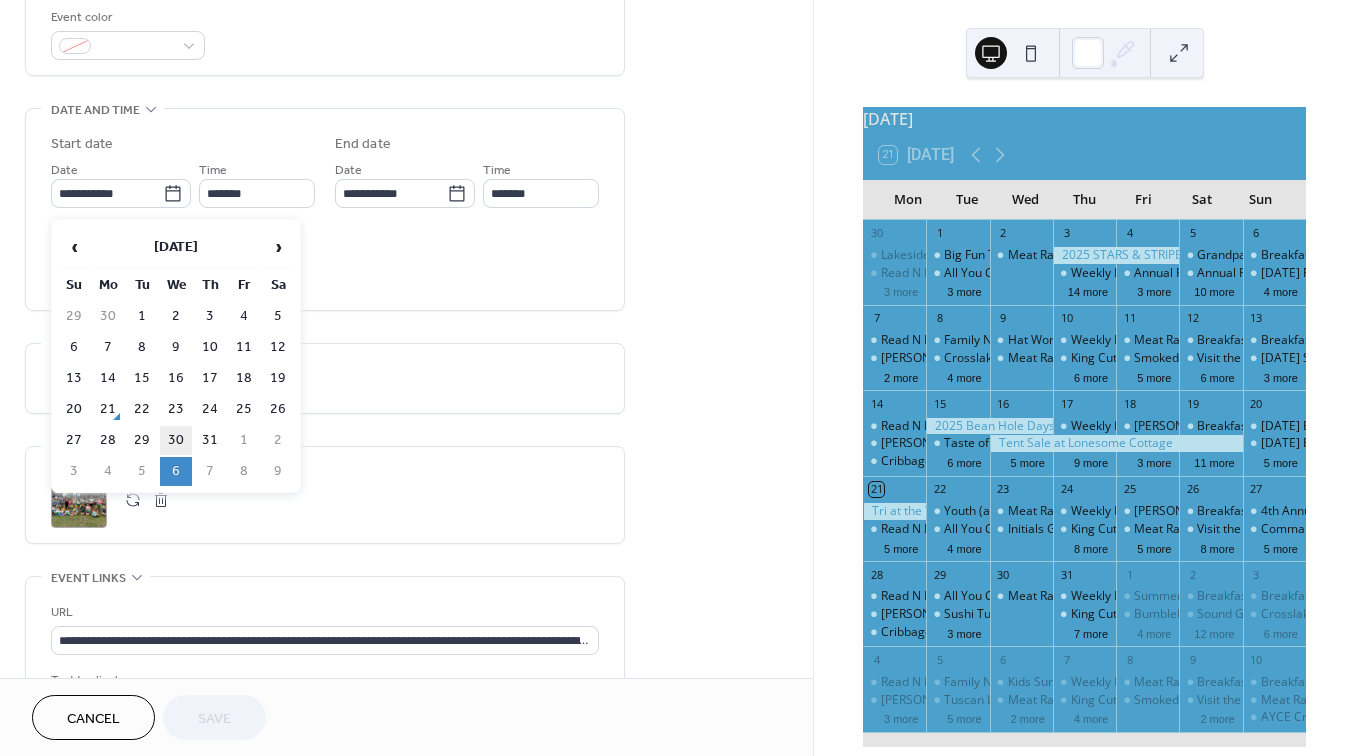 click on "30" at bounding box center (176, 440) 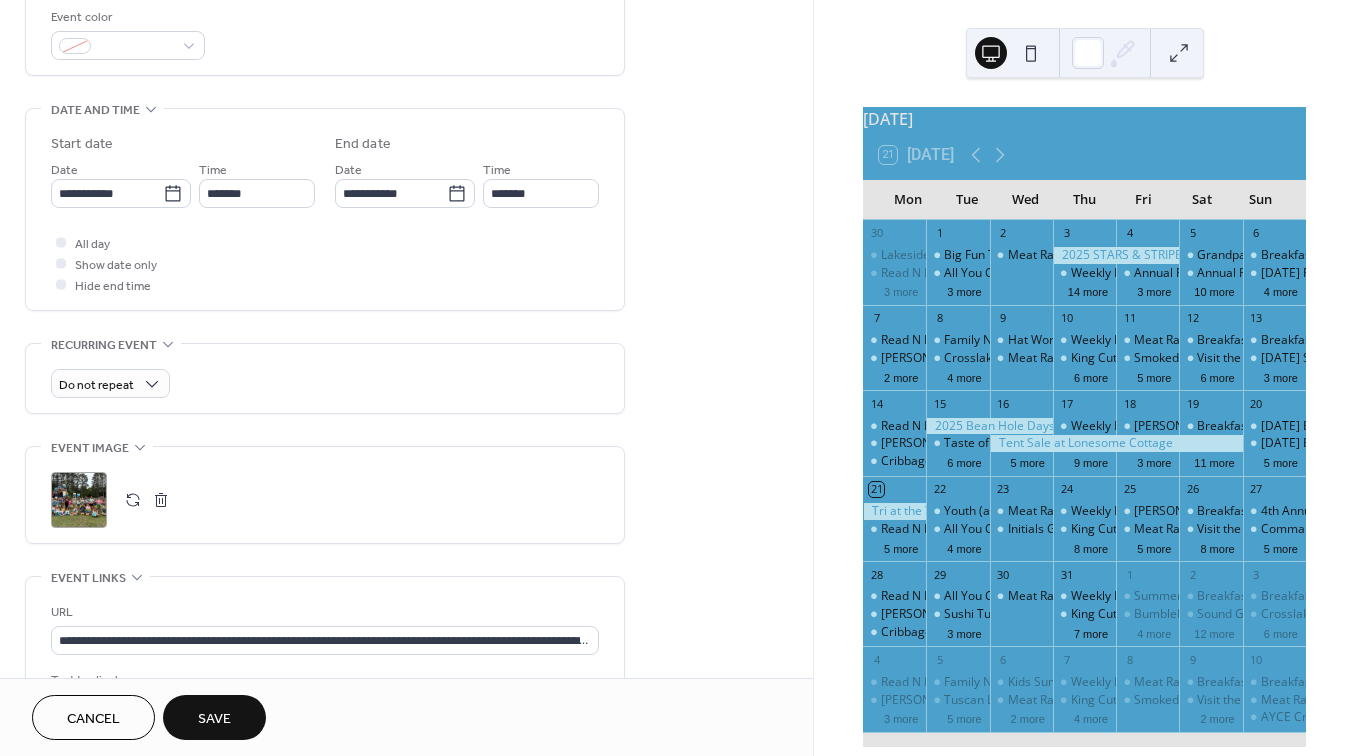 type on "**********" 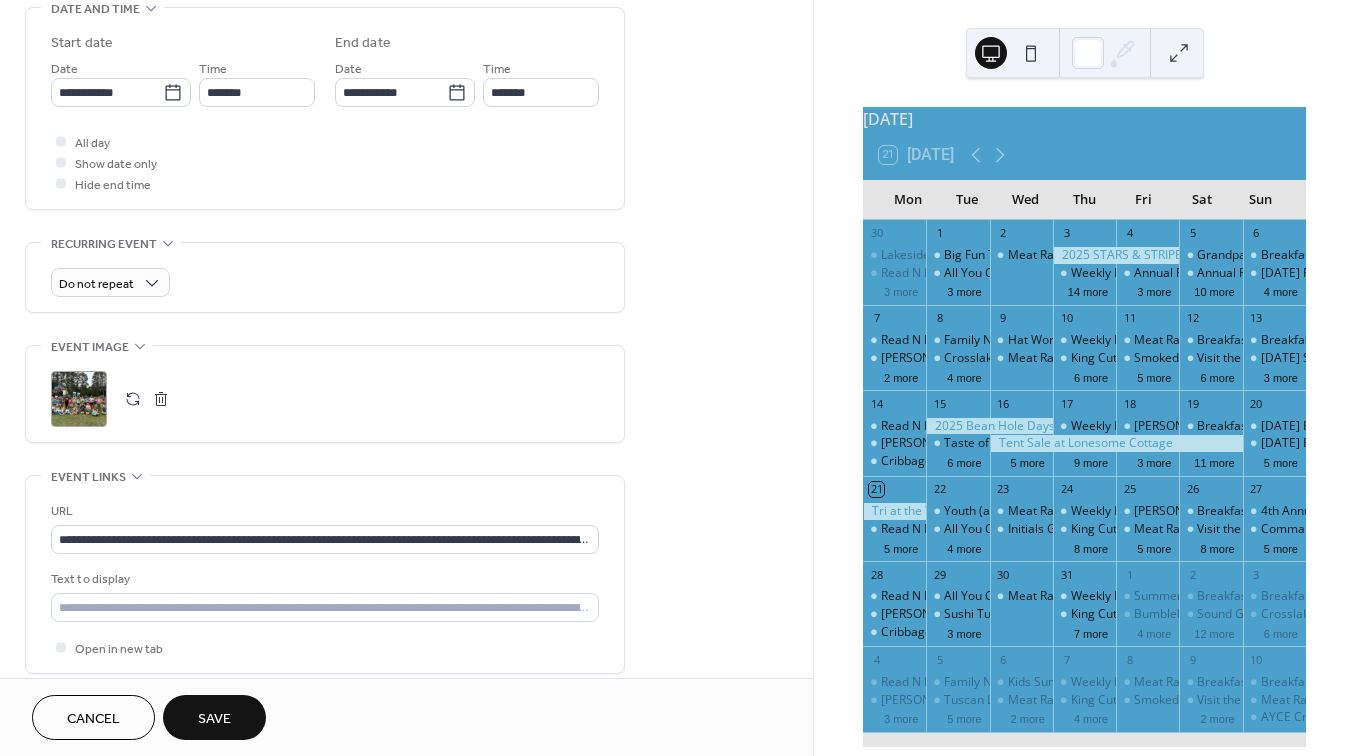 scroll, scrollTop: 676, scrollLeft: 0, axis: vertical 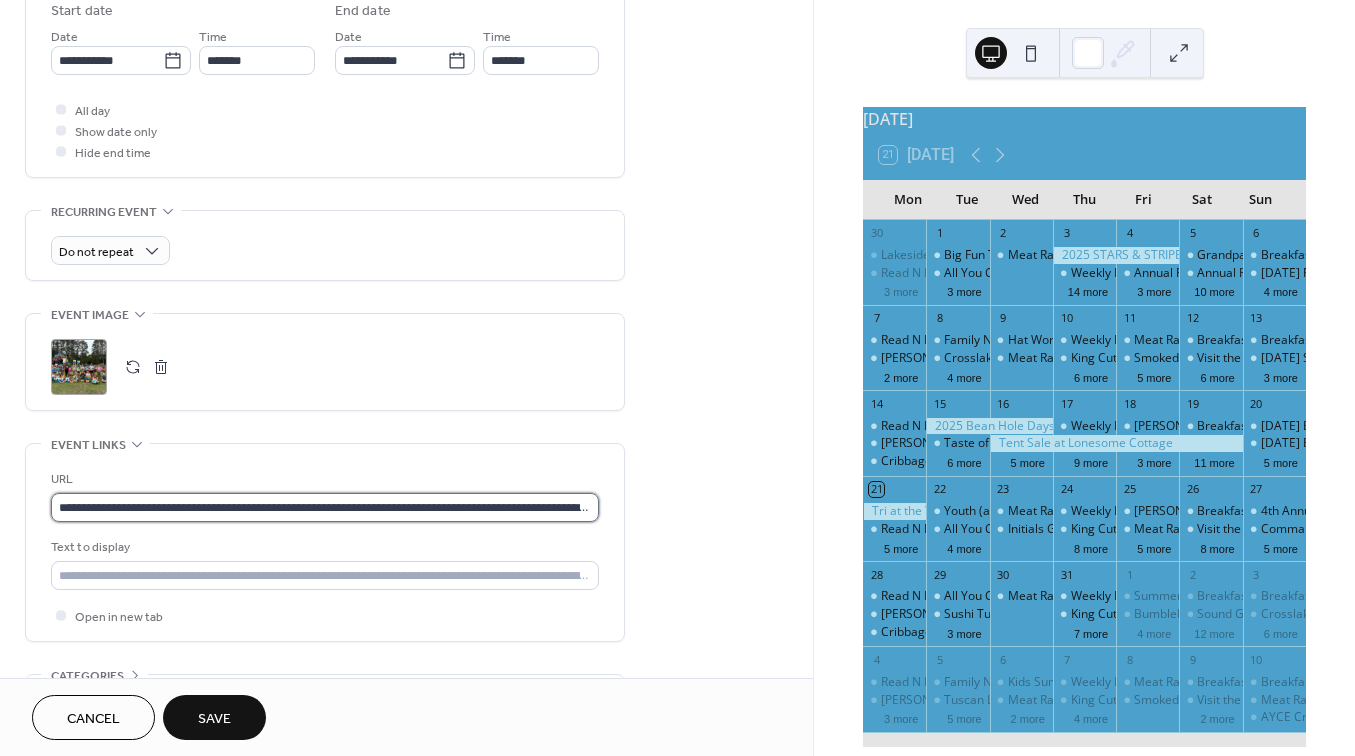 click on "**********" at bounding box center [325, 507] 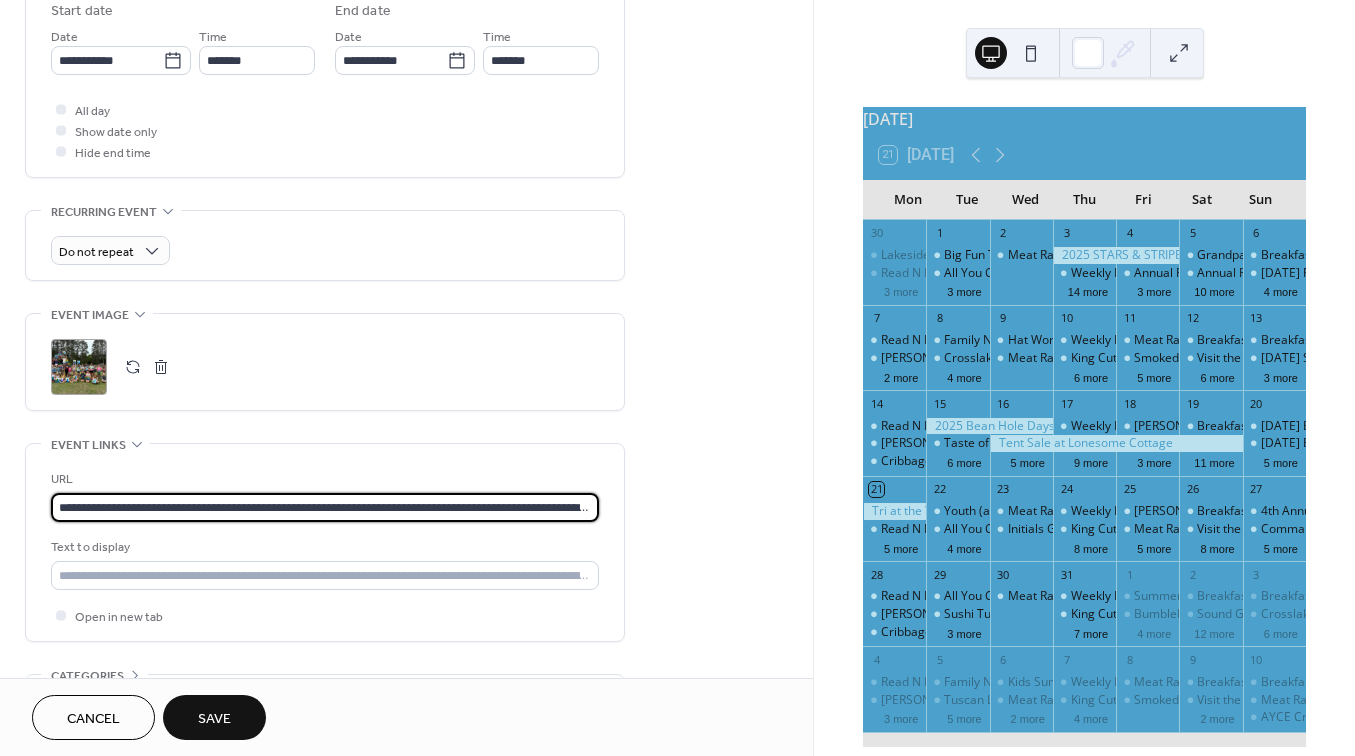 click on "**********" at bounding box center [325, 507] 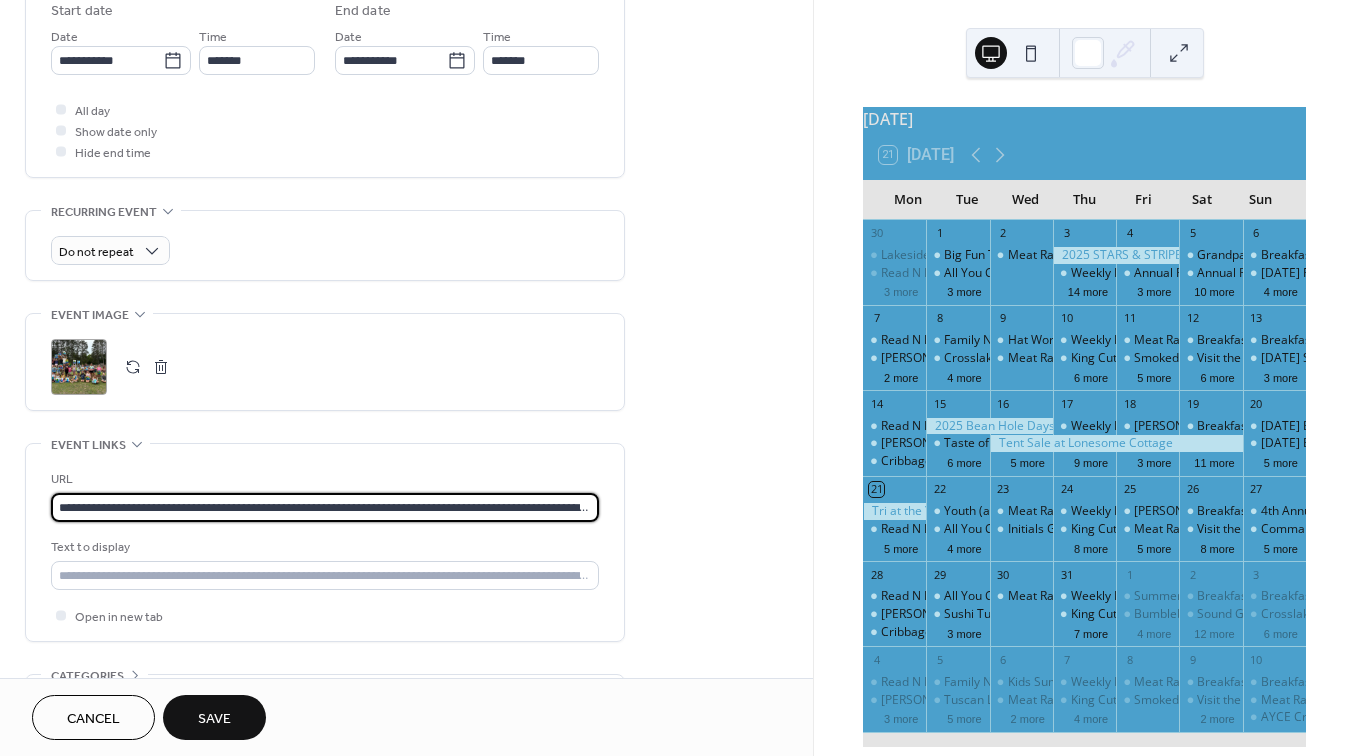 paste 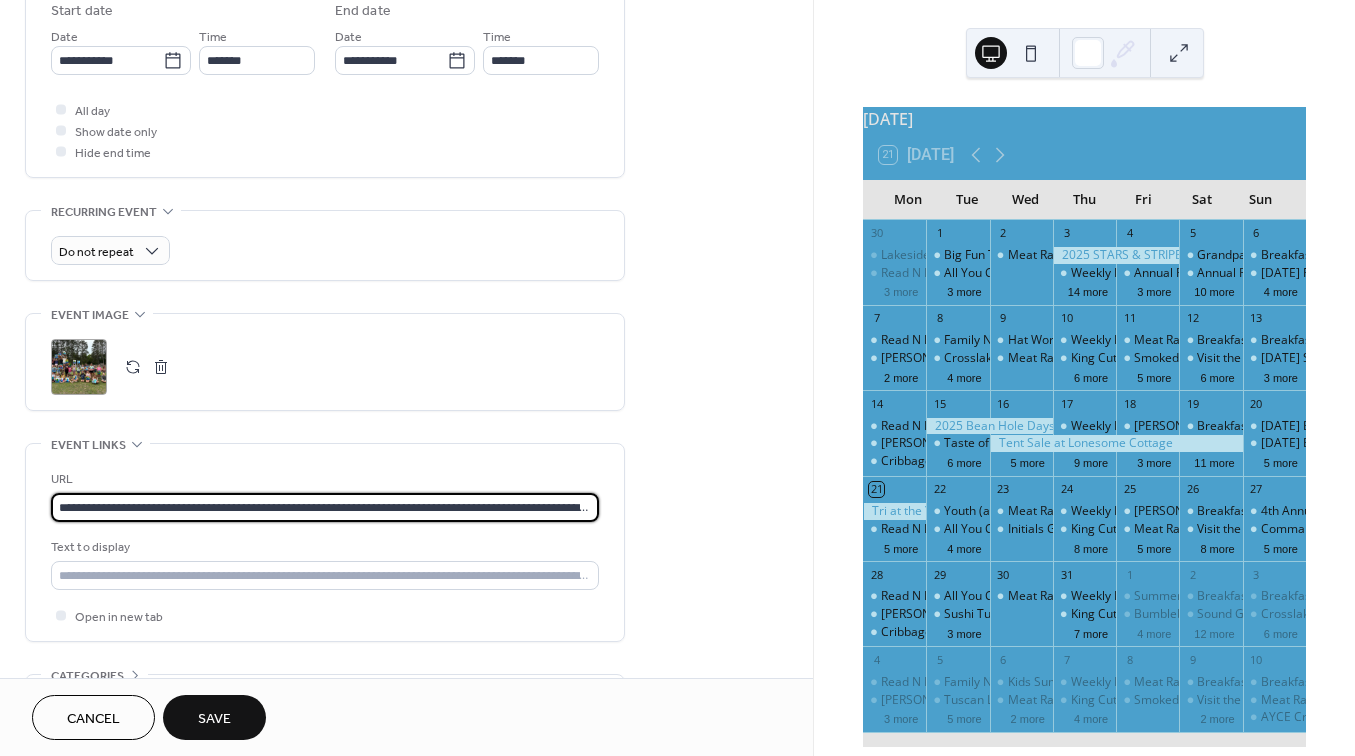 type on "**********" 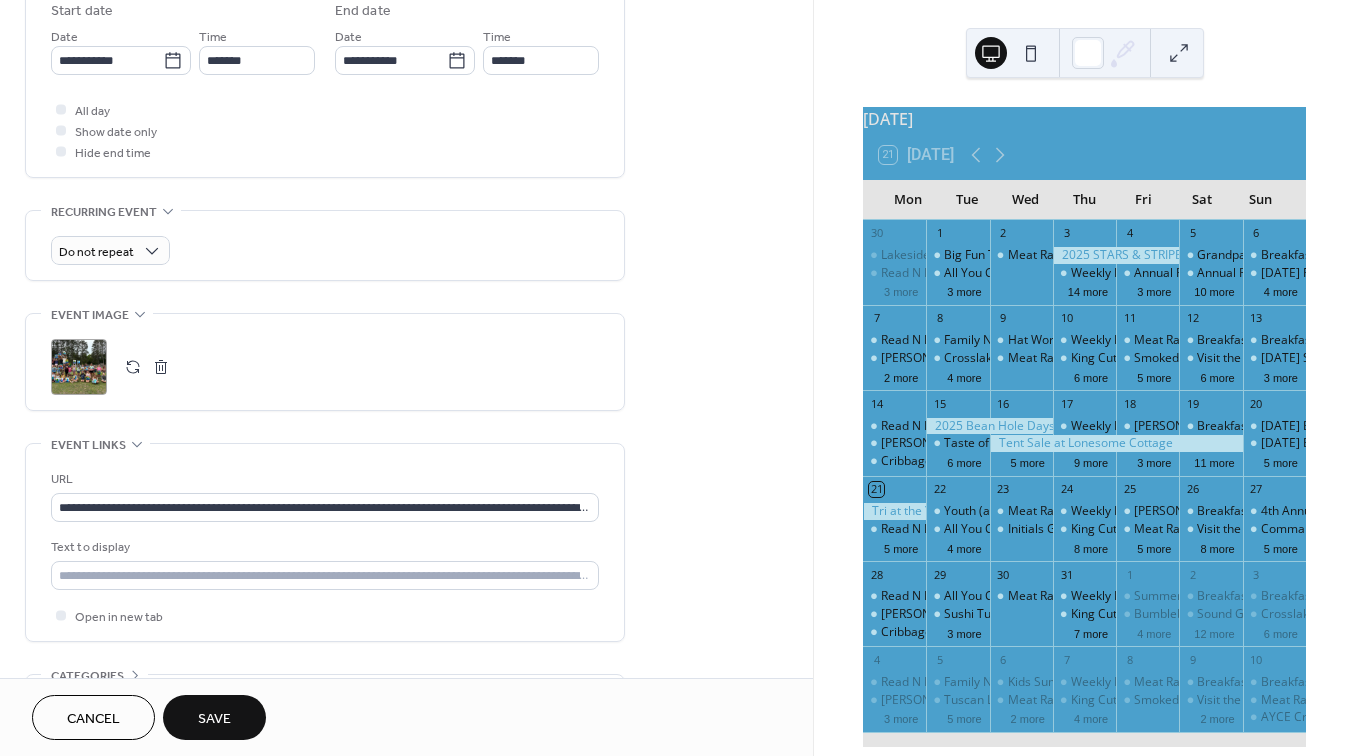 click on "Save" at bounding box center (214, 719) 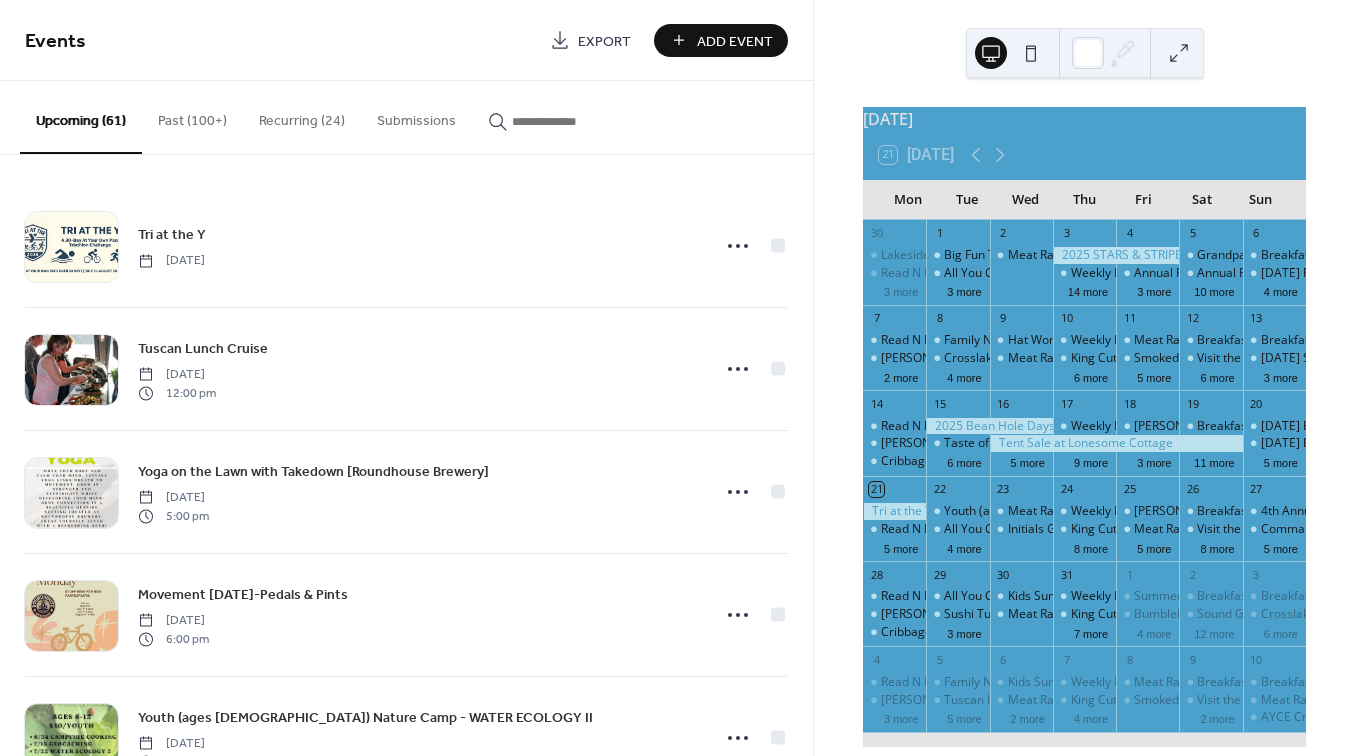 click at bounding box center [572, 121] 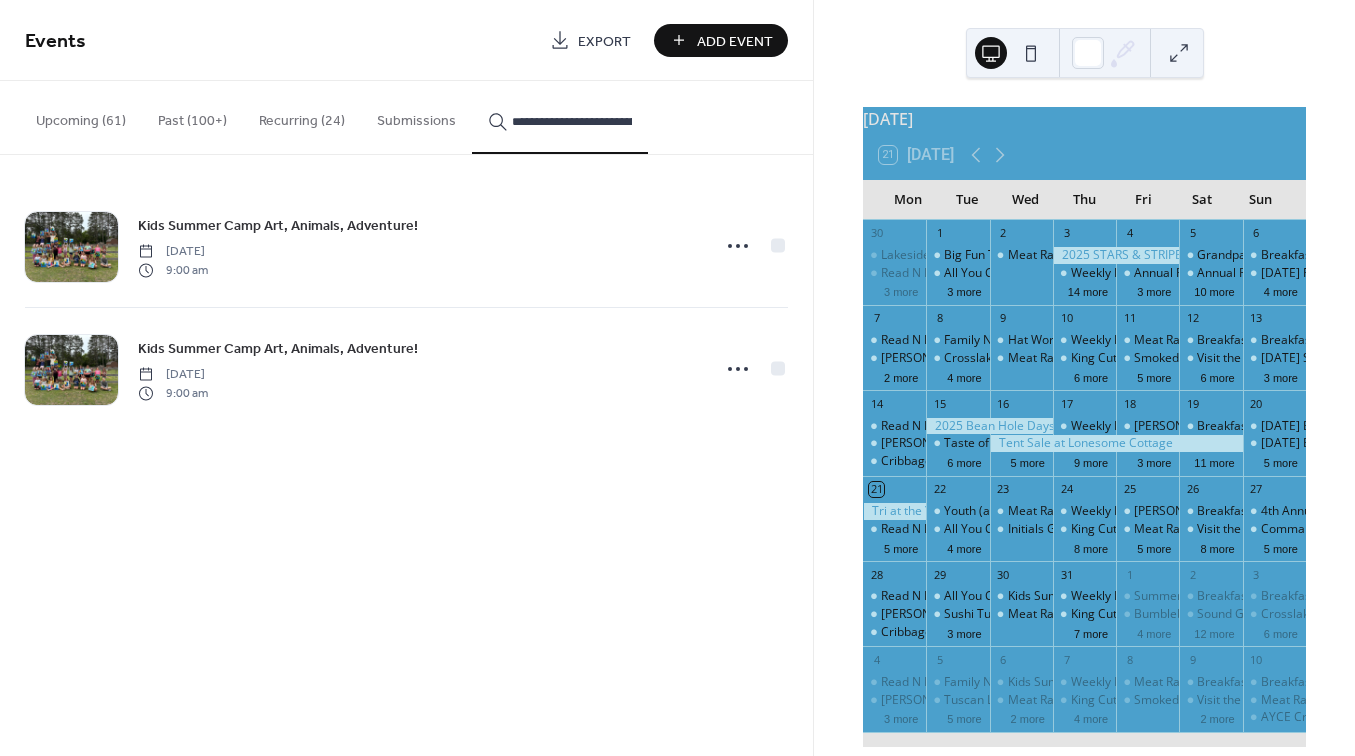 type on "**********" 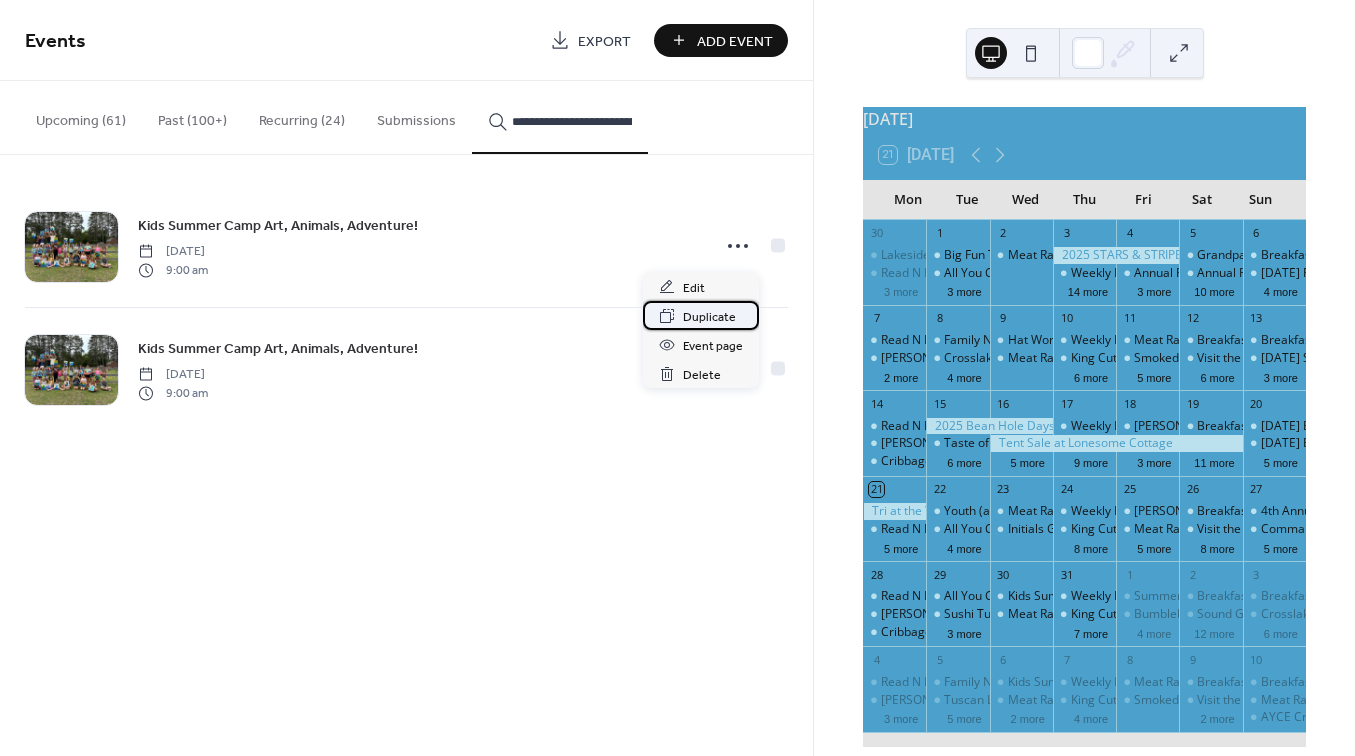 click on "Duplicate" at bounding box center (709, 317) 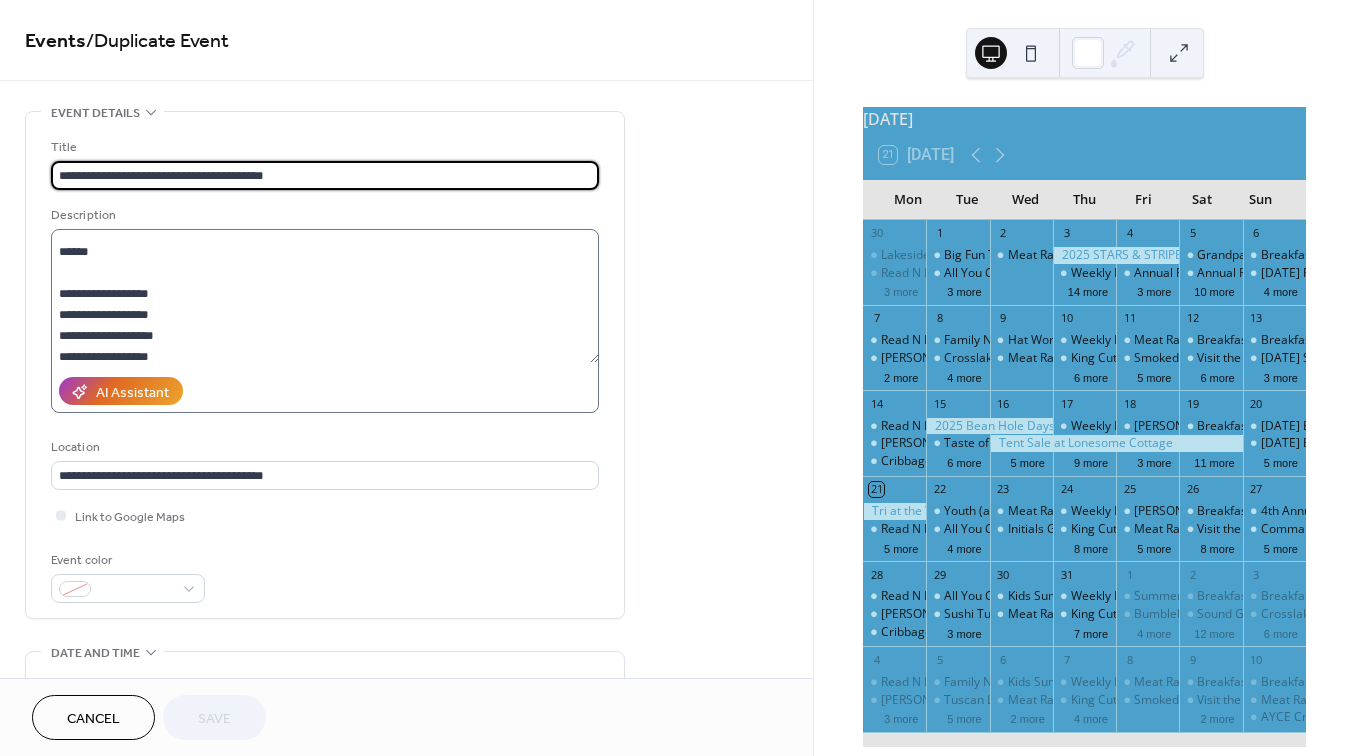 scroll, scrollTop: 527, scrollLeft: 0, axis: vertical 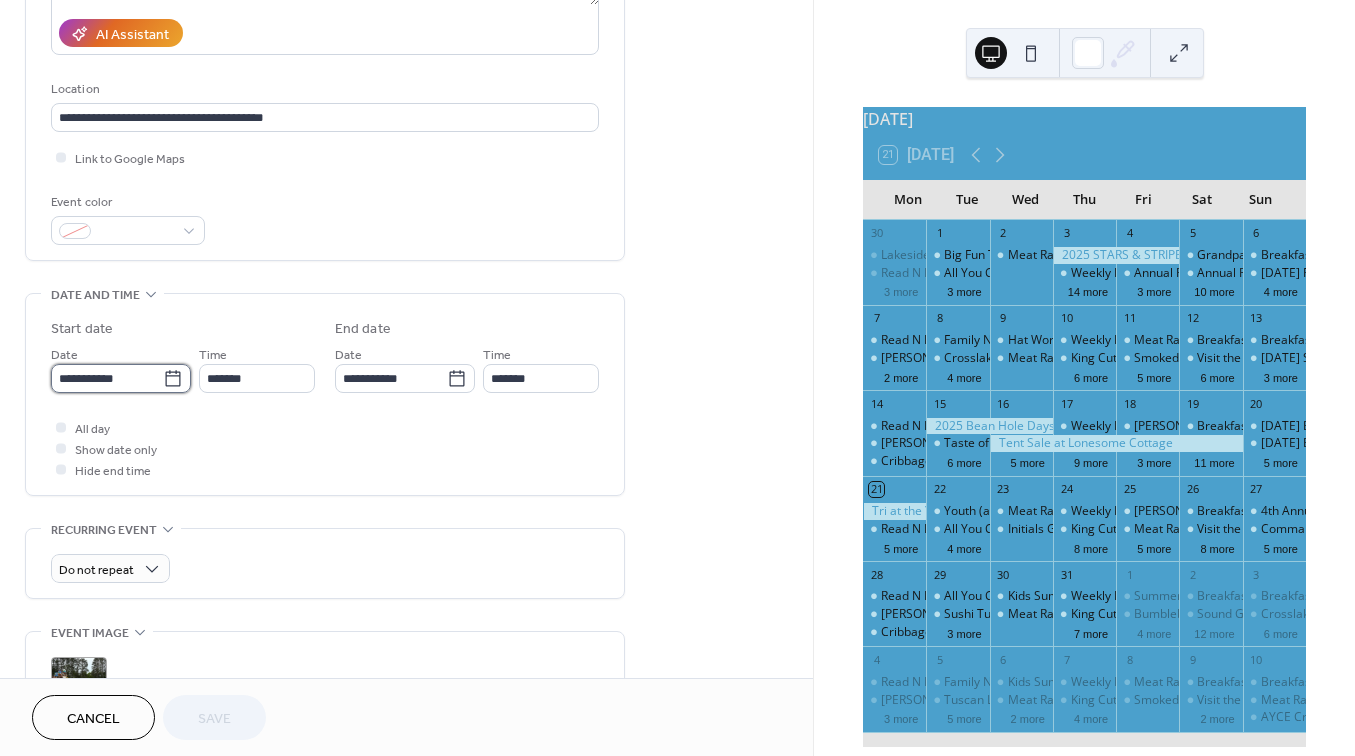 click on "**********" at bounding box center (107, 378) 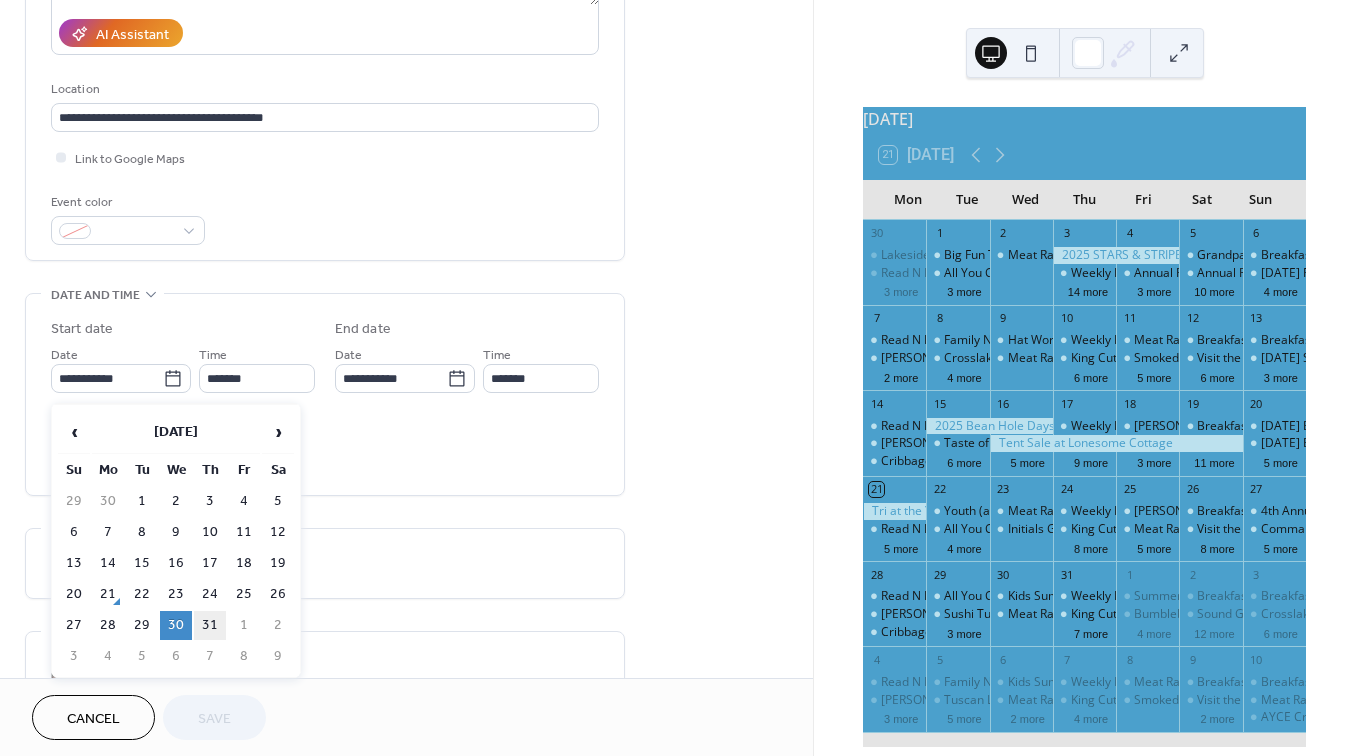click on "31" at bounding box center (210, 625) 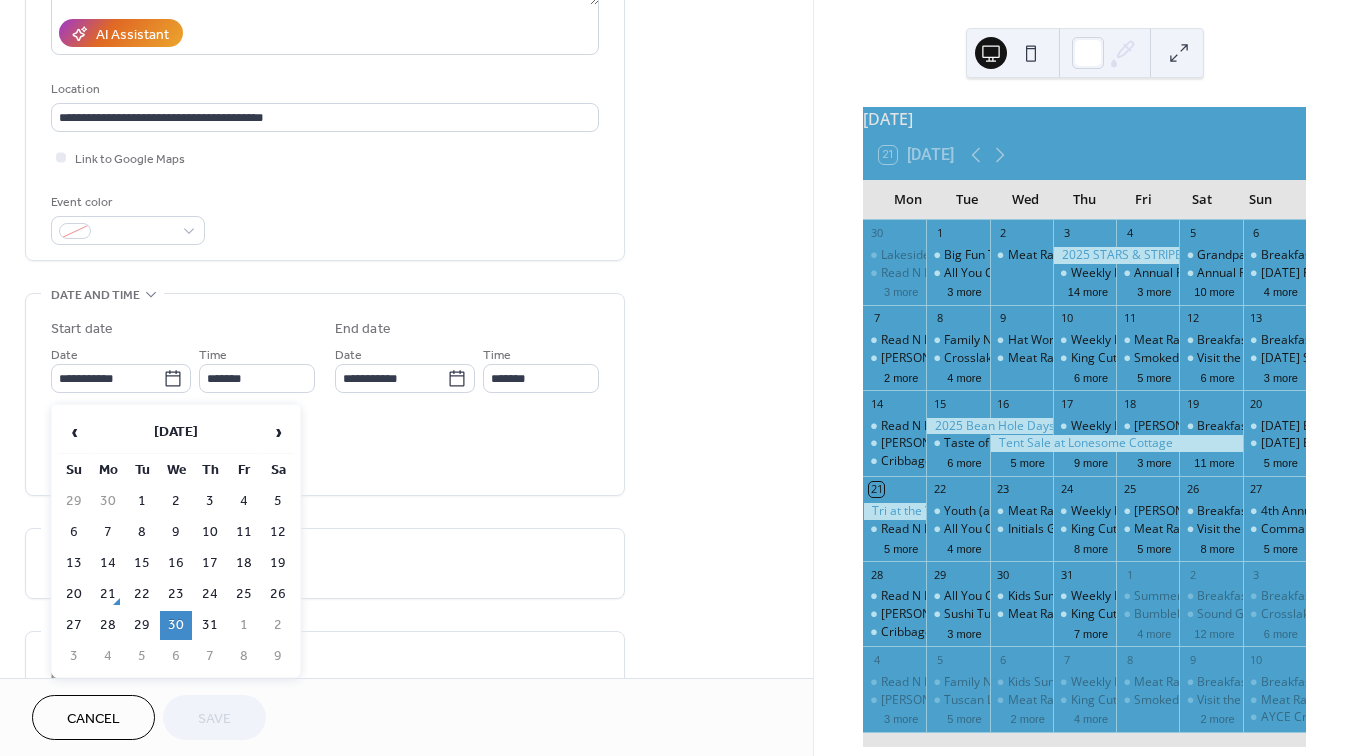 type on "**********" 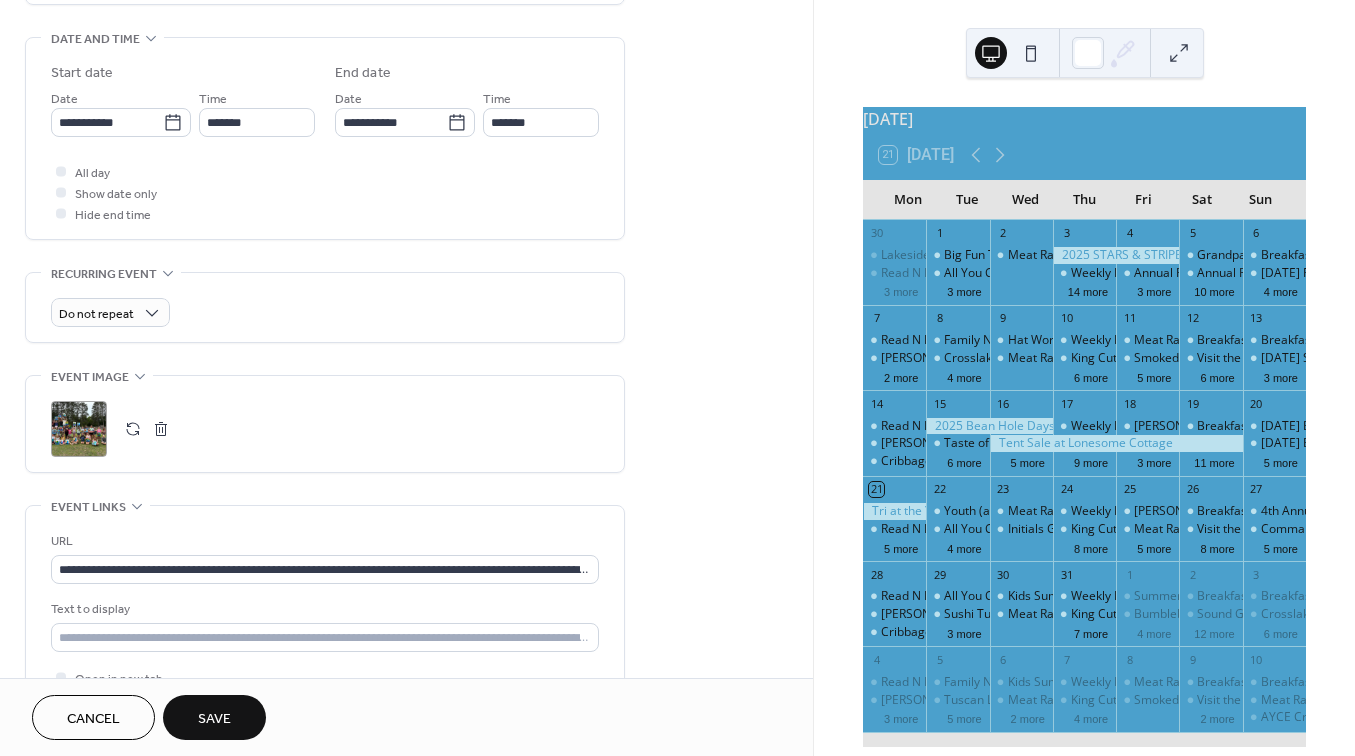 scroll, scrollTop: 646, scrollLeft: 0, axis: vertical 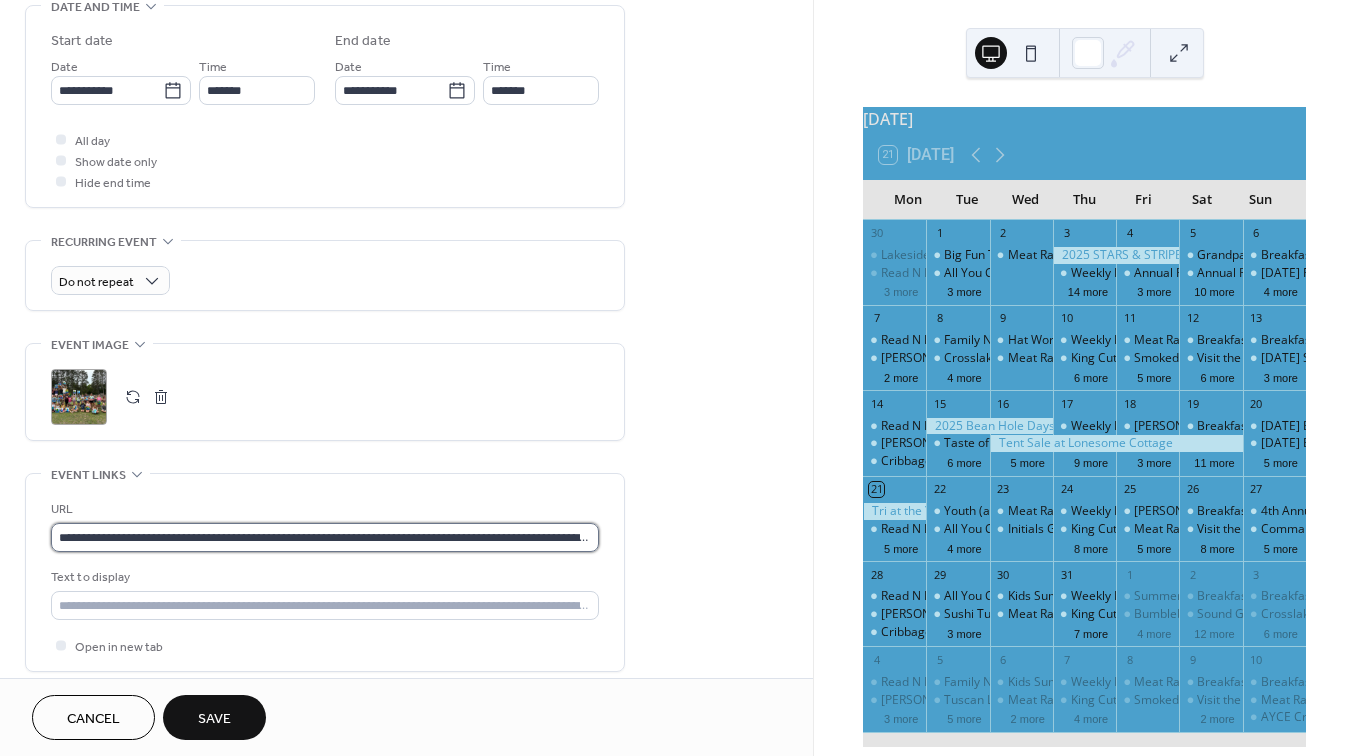 click on "**********" at bounding box center (325, 537) 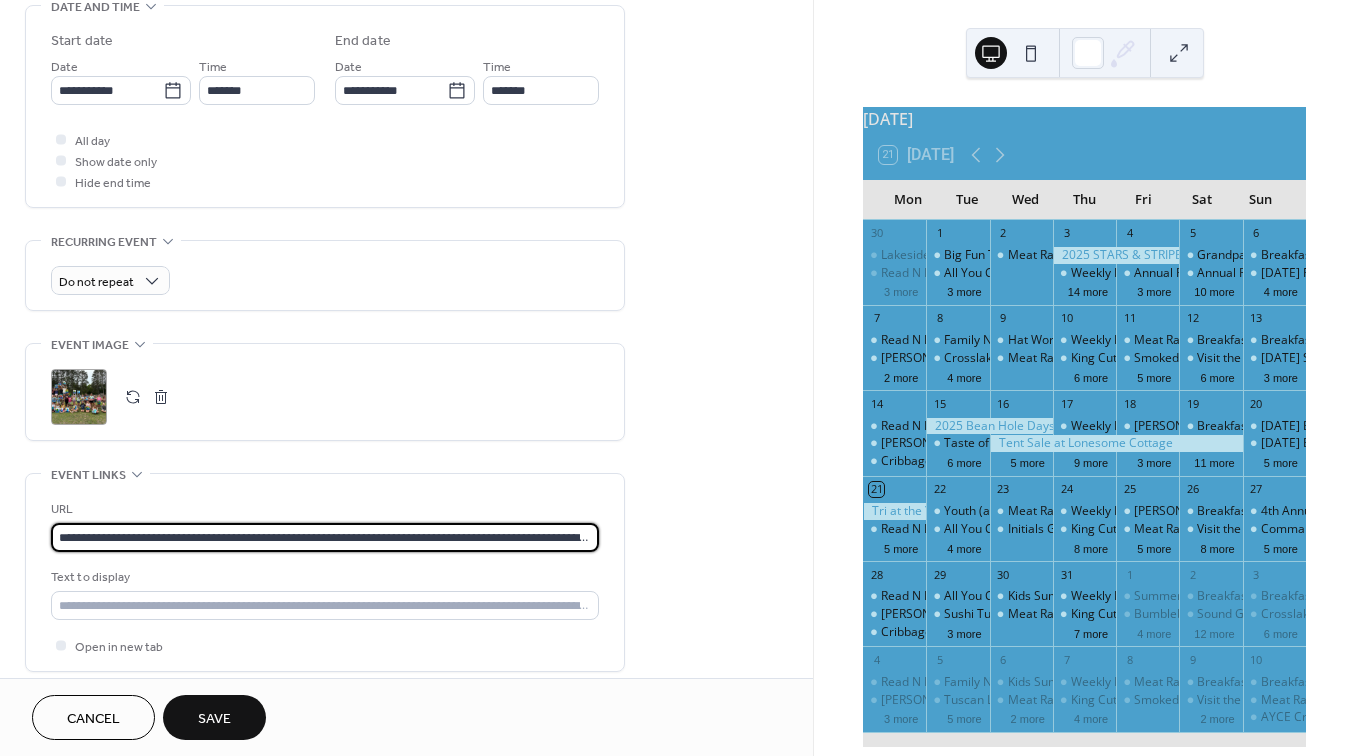 click on "**********" at bounding box center [325, 537] 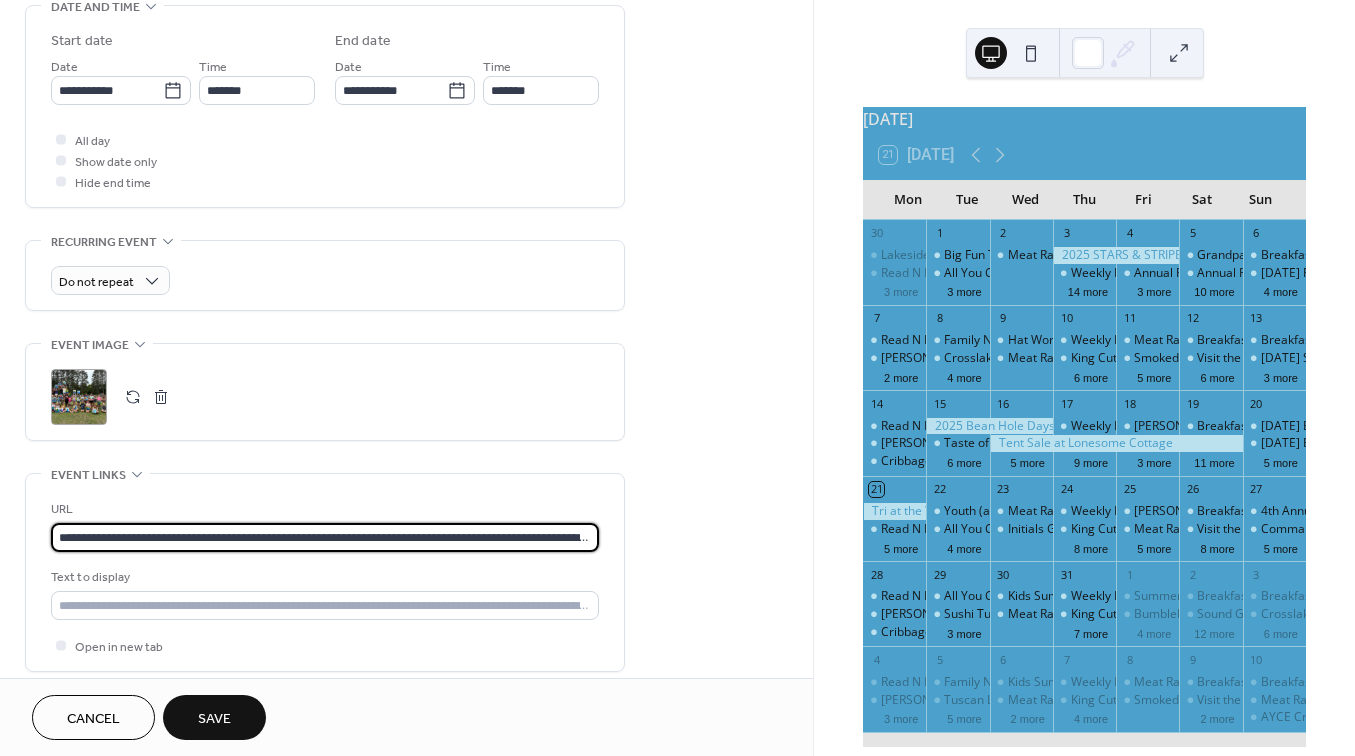 paste 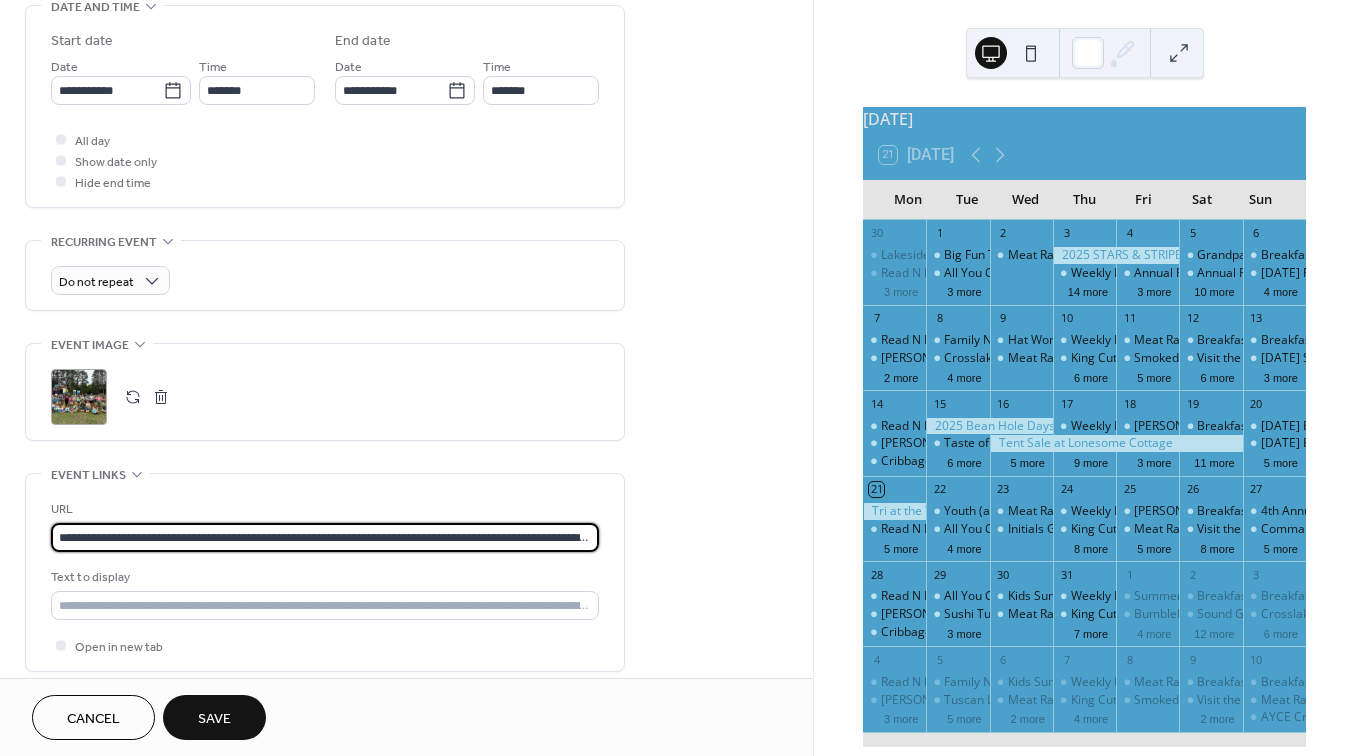 type on "**********" 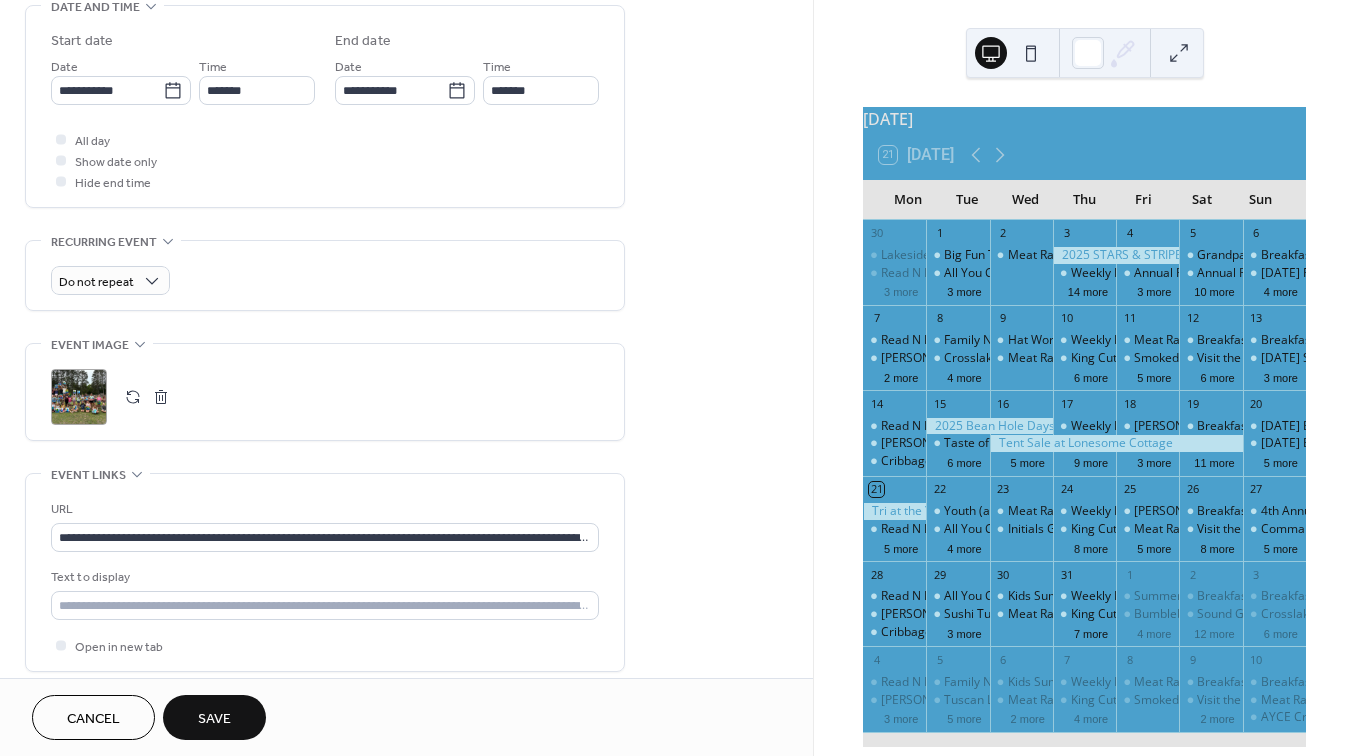 click on "Save" at bounding box center [214, 719] 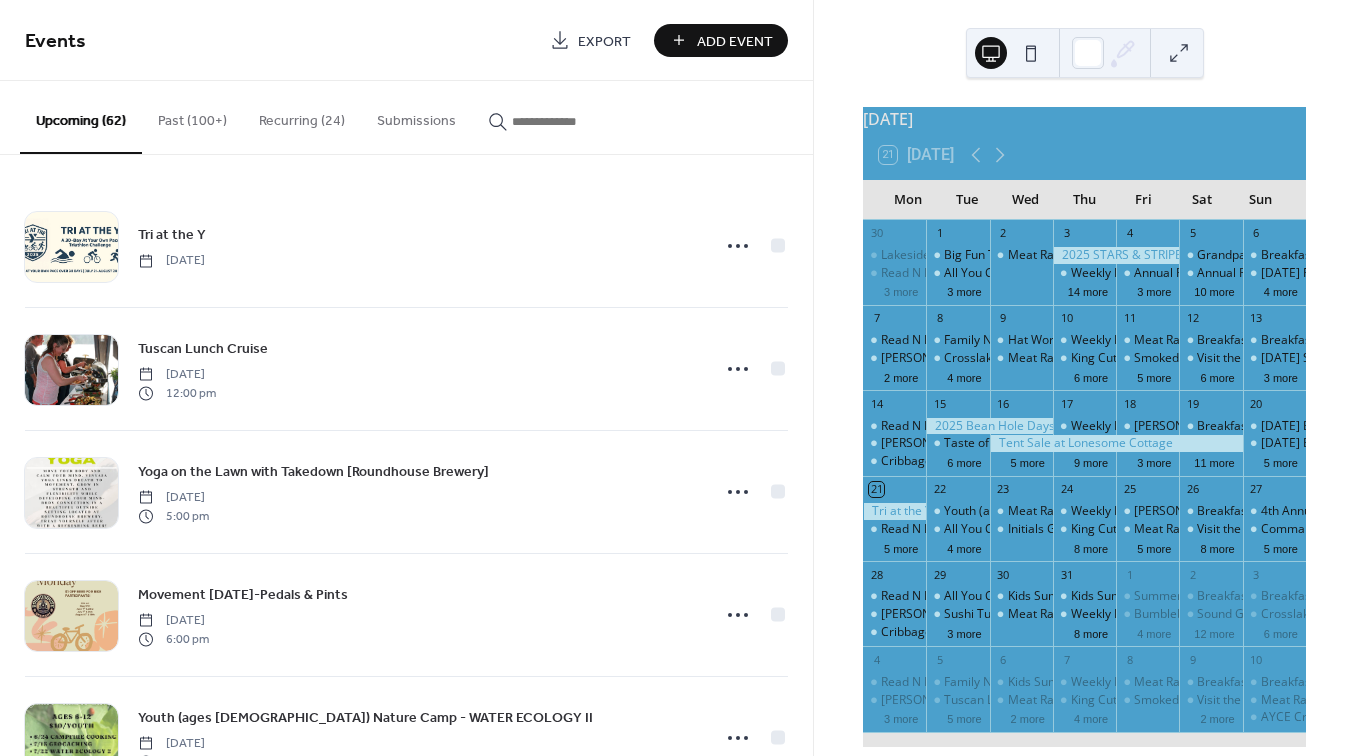 click at bounding box center [572, 121] 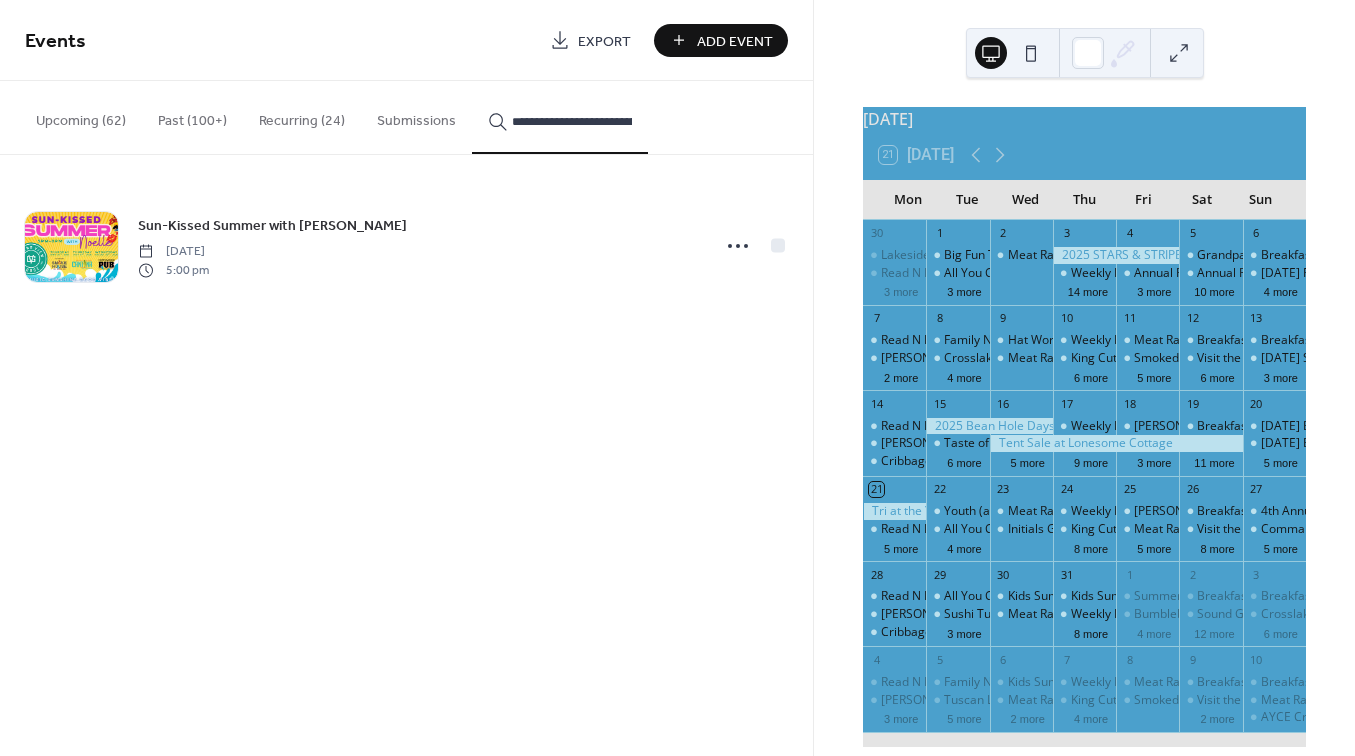click on "**********" at bounding box center (572, 121) 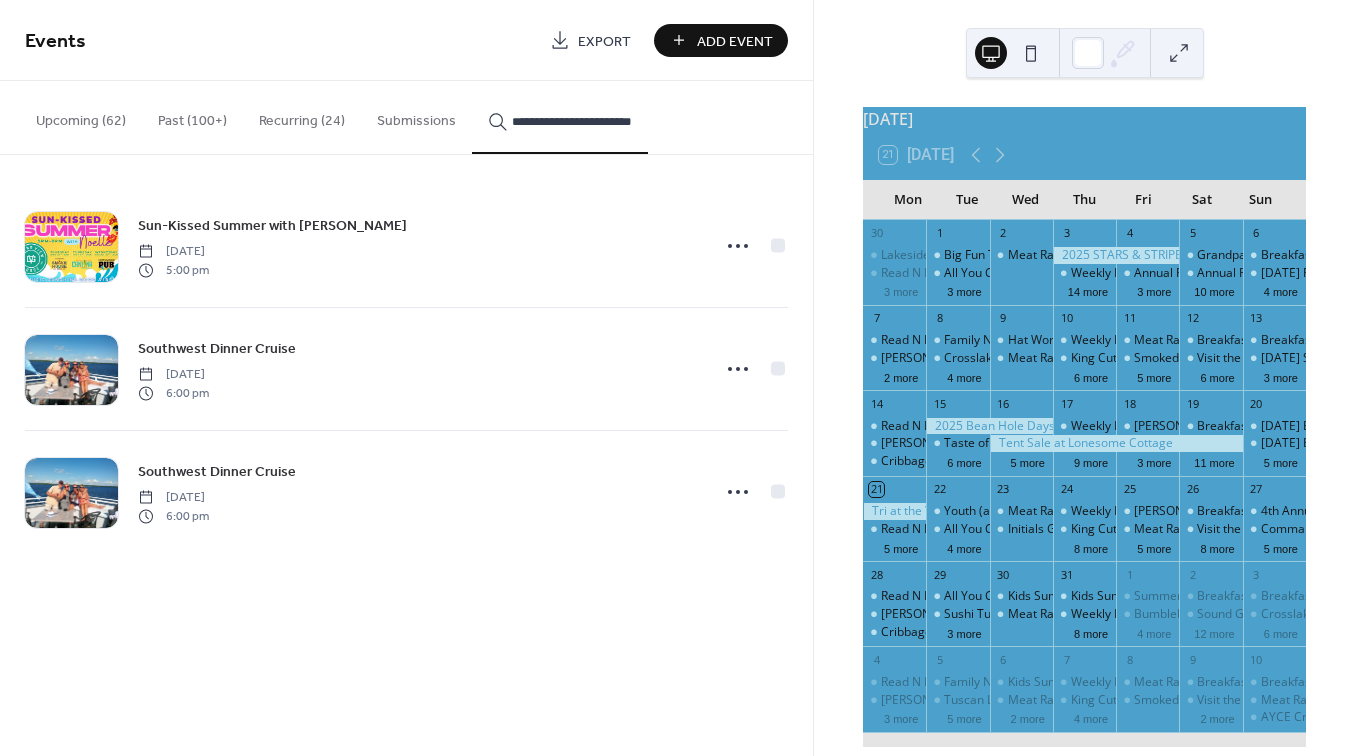 type on "**********" 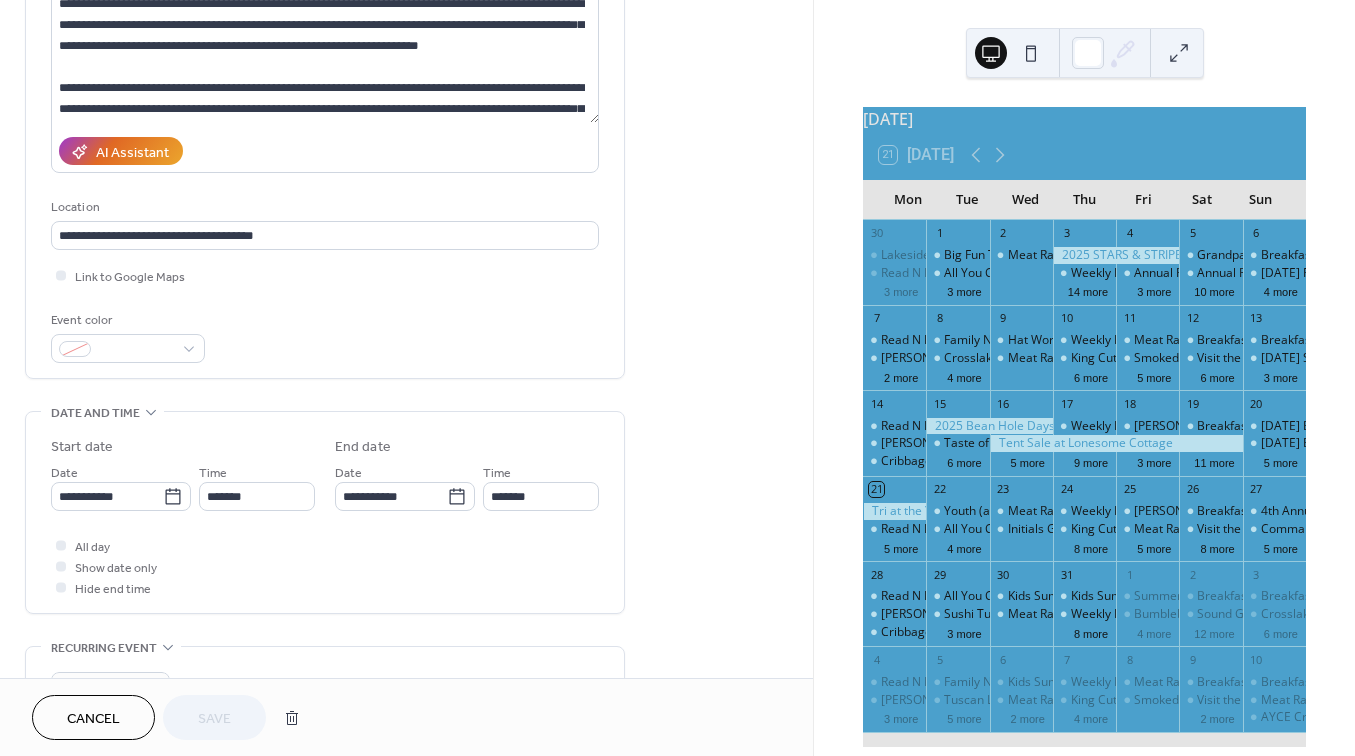 scroll, scrollTop: 249, scrollLeft: 0, axis: vertical 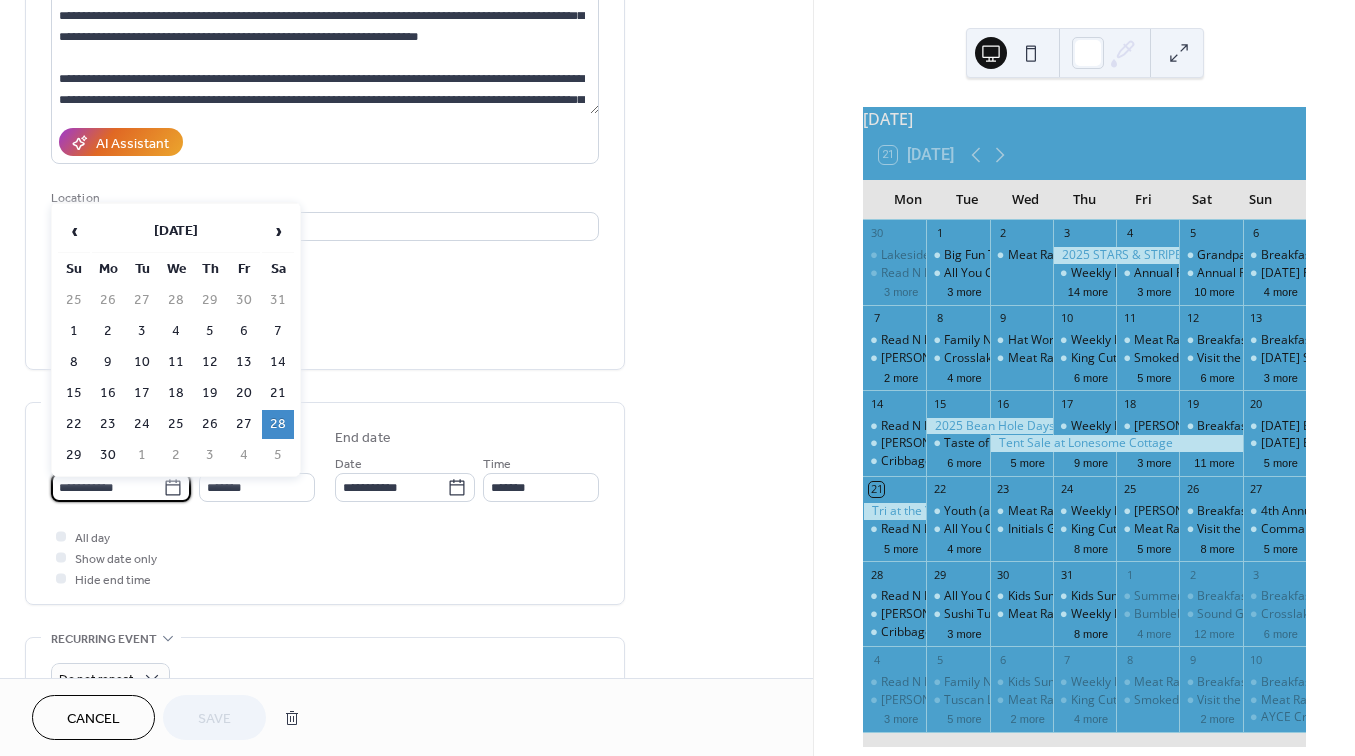 click on "**********" at bounding box center (107, 487) 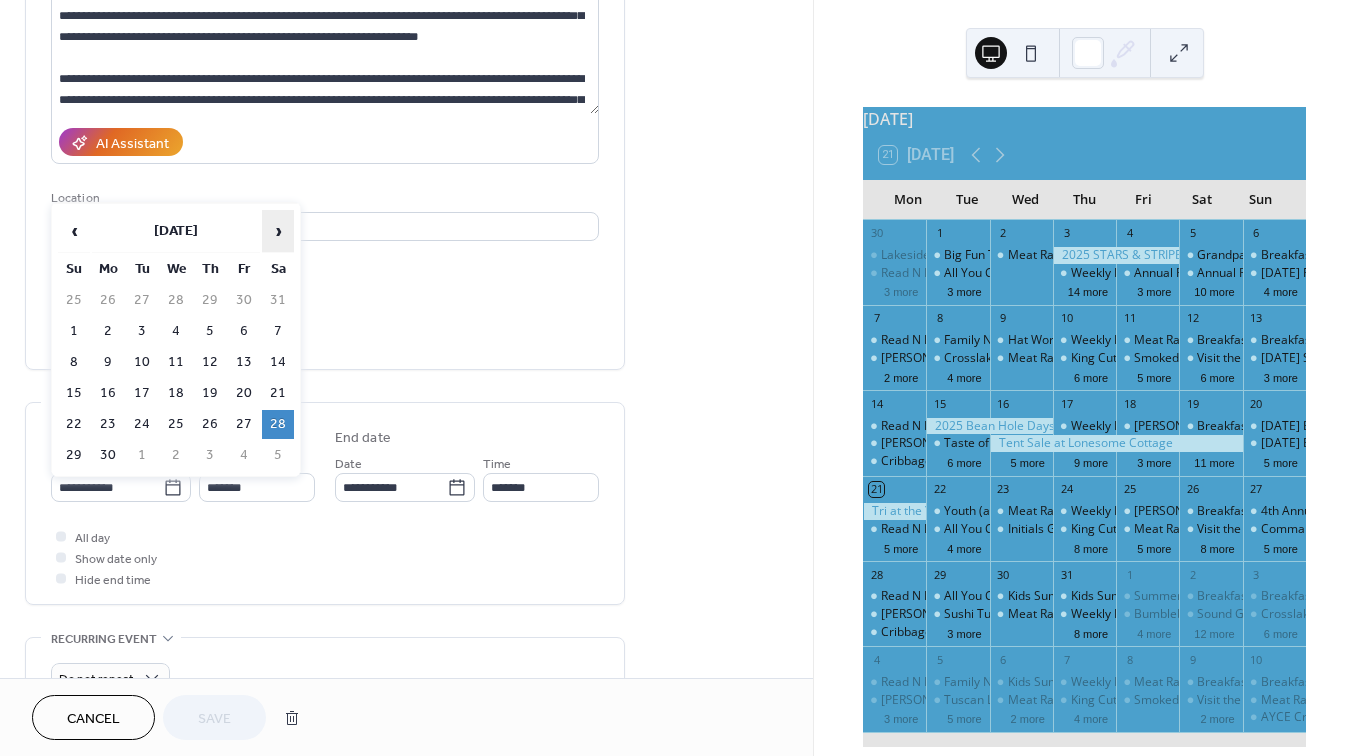 click on "›" at bounding box center [278, 231] 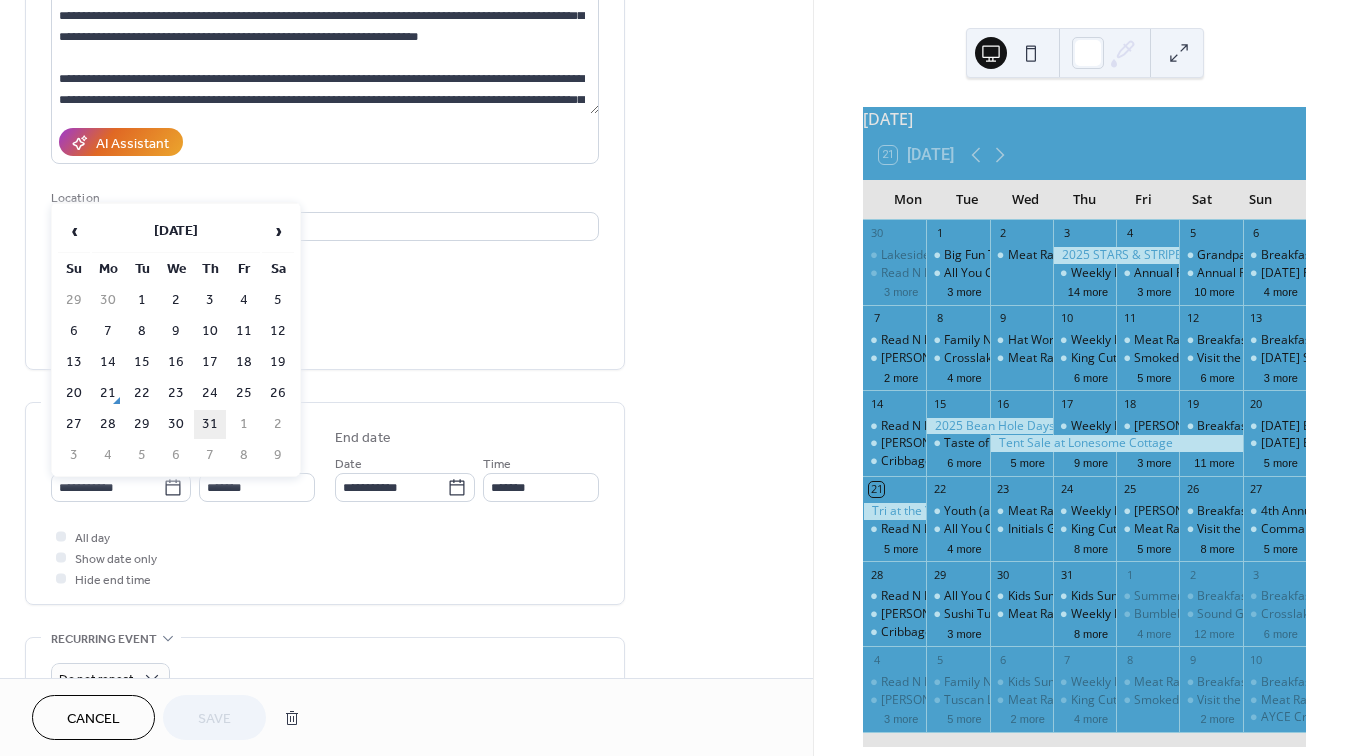 click on "31" at bounding box center [210, 424] 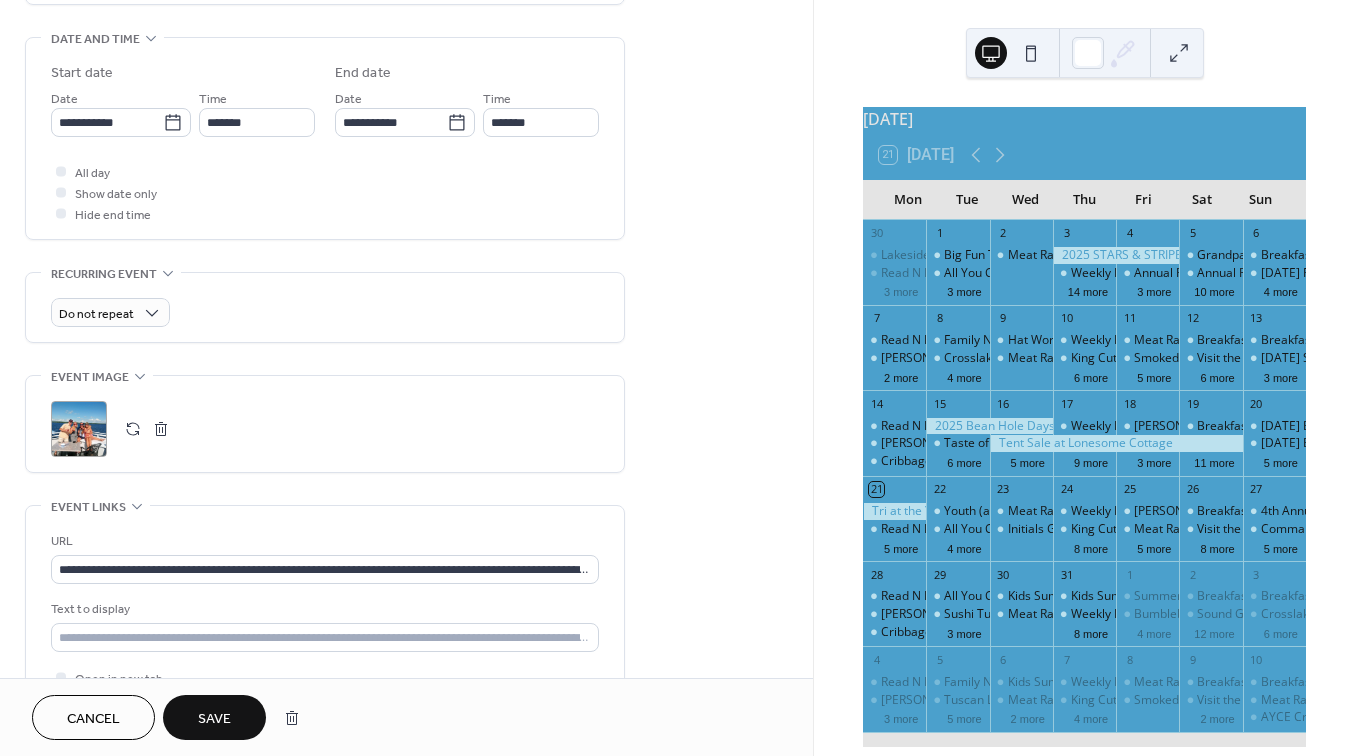 scroll, scrollTop: 631, scrollLeft: 0, axis: vertical 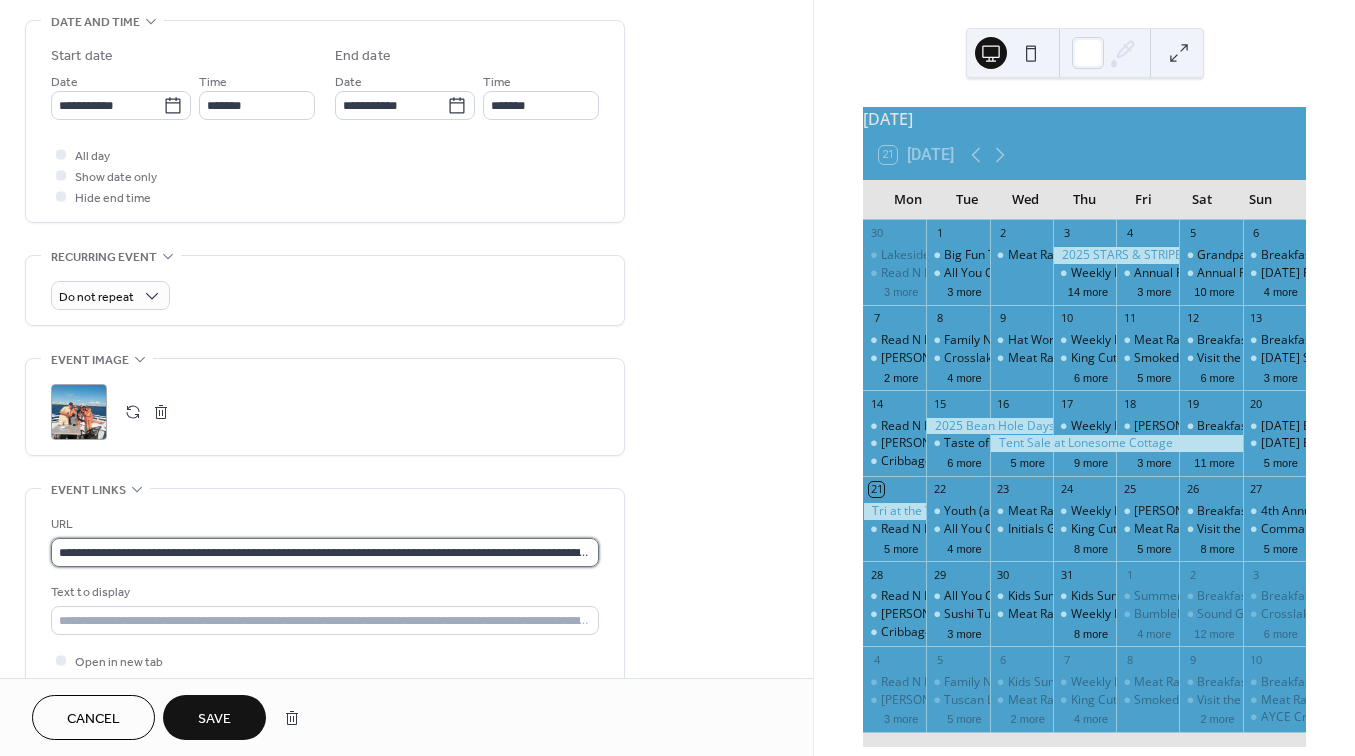 click on "**********" at bounding box center [325, 552] 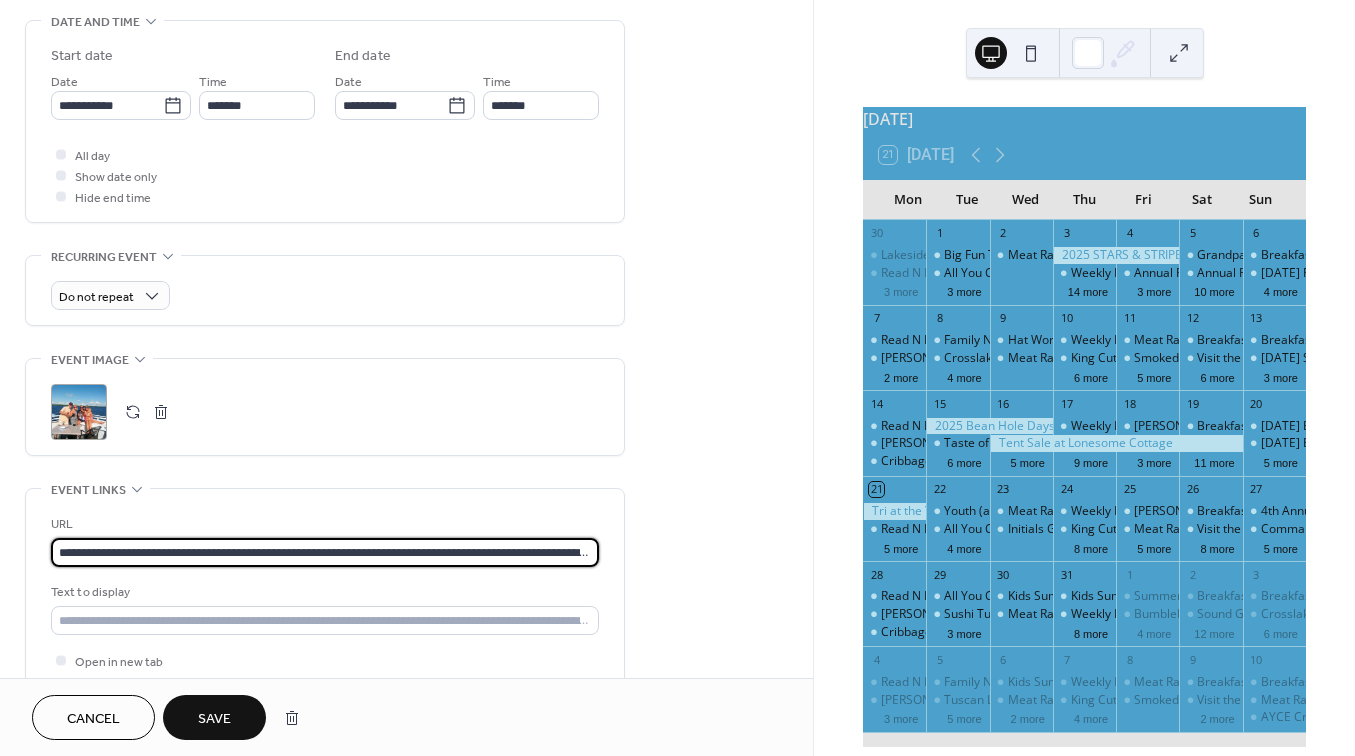 click on "**********" at bounding box center (325, 552) 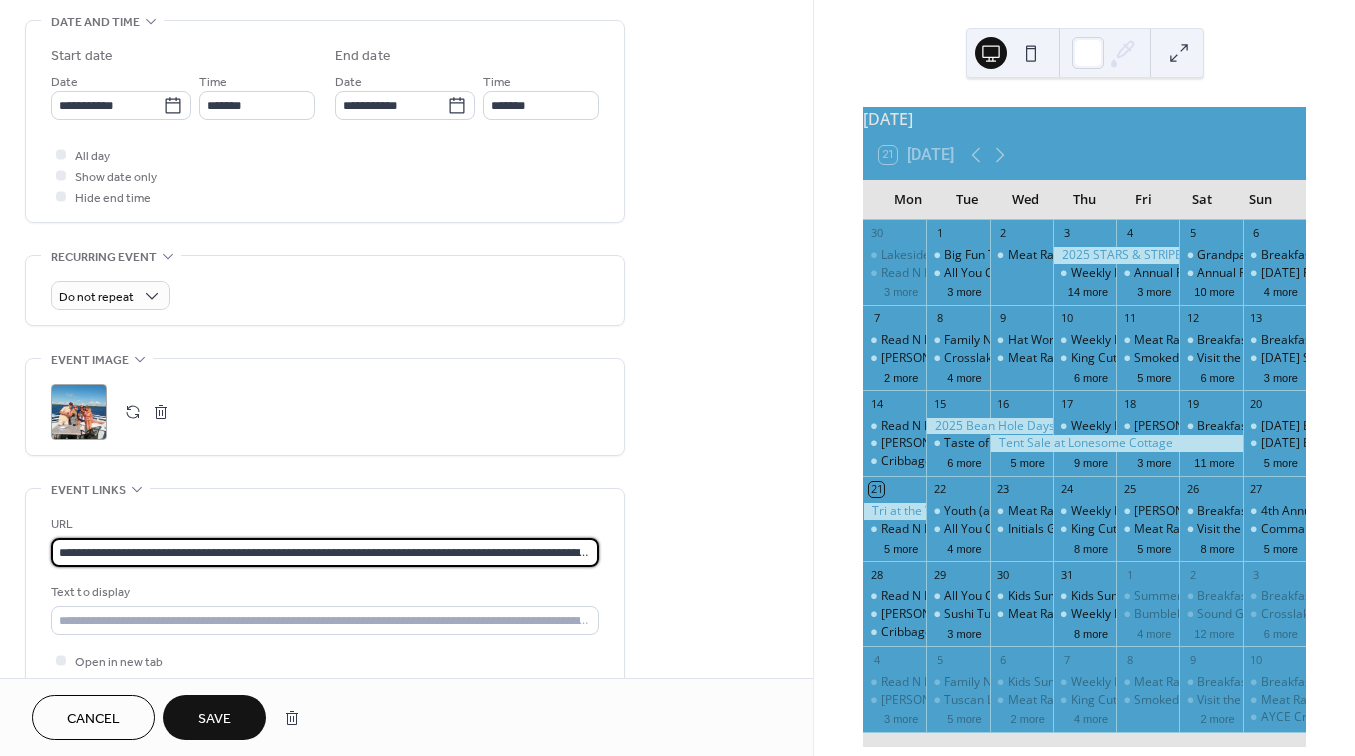 paste 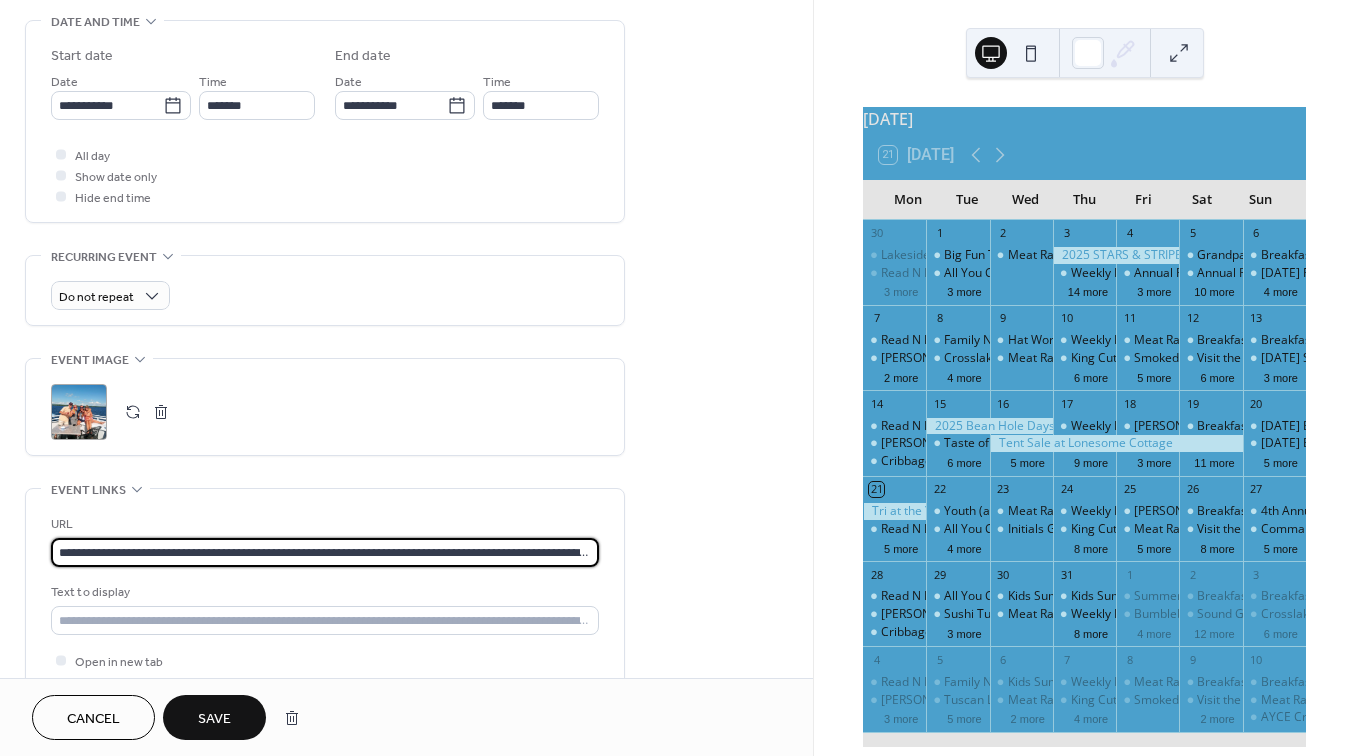 type on "**********" 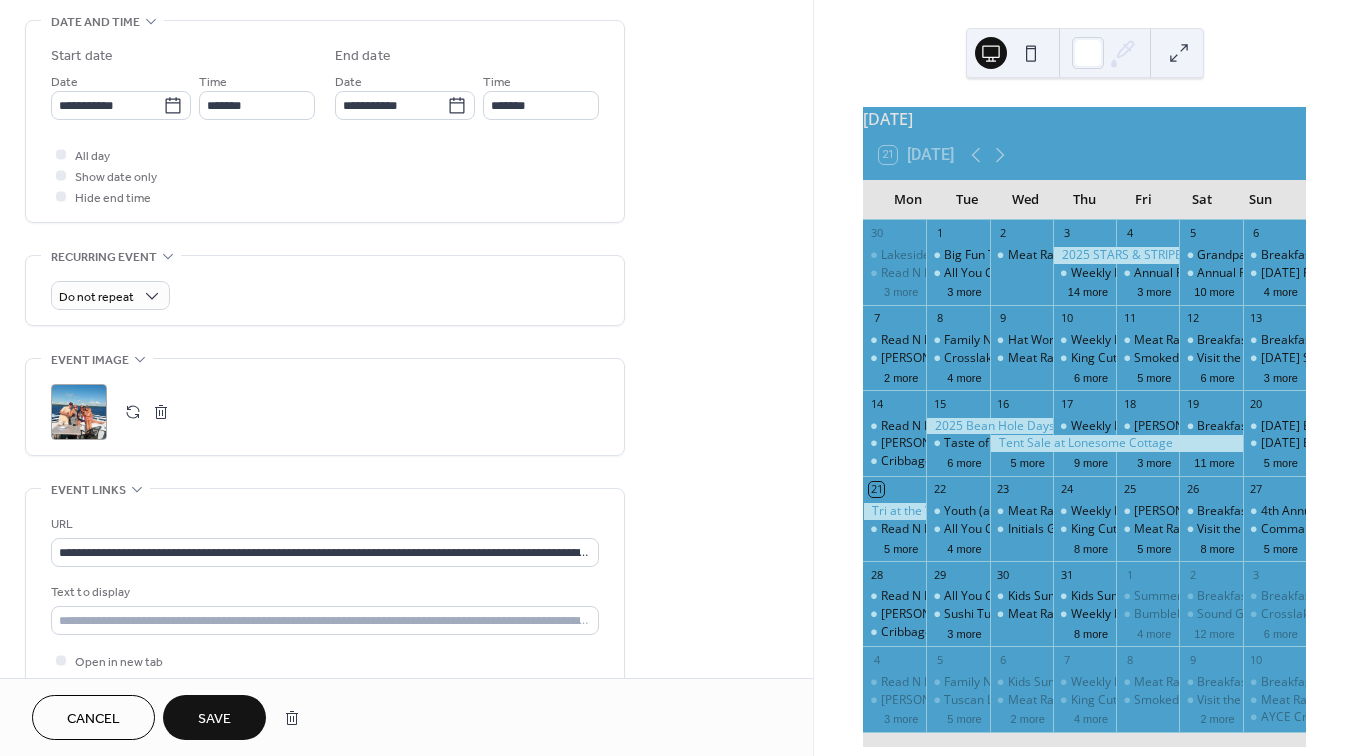 click on "Save" at bounding box center [214, 719] 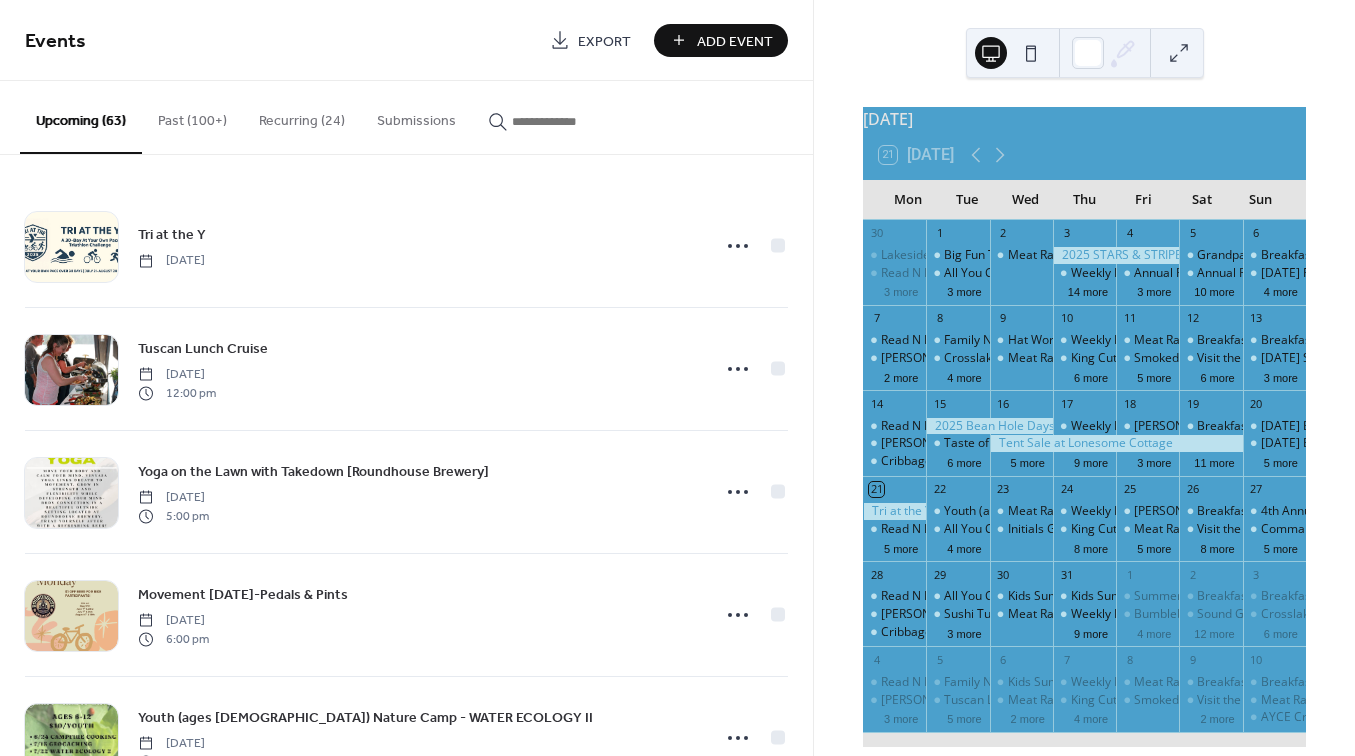 click at bounding box center [572, 121] 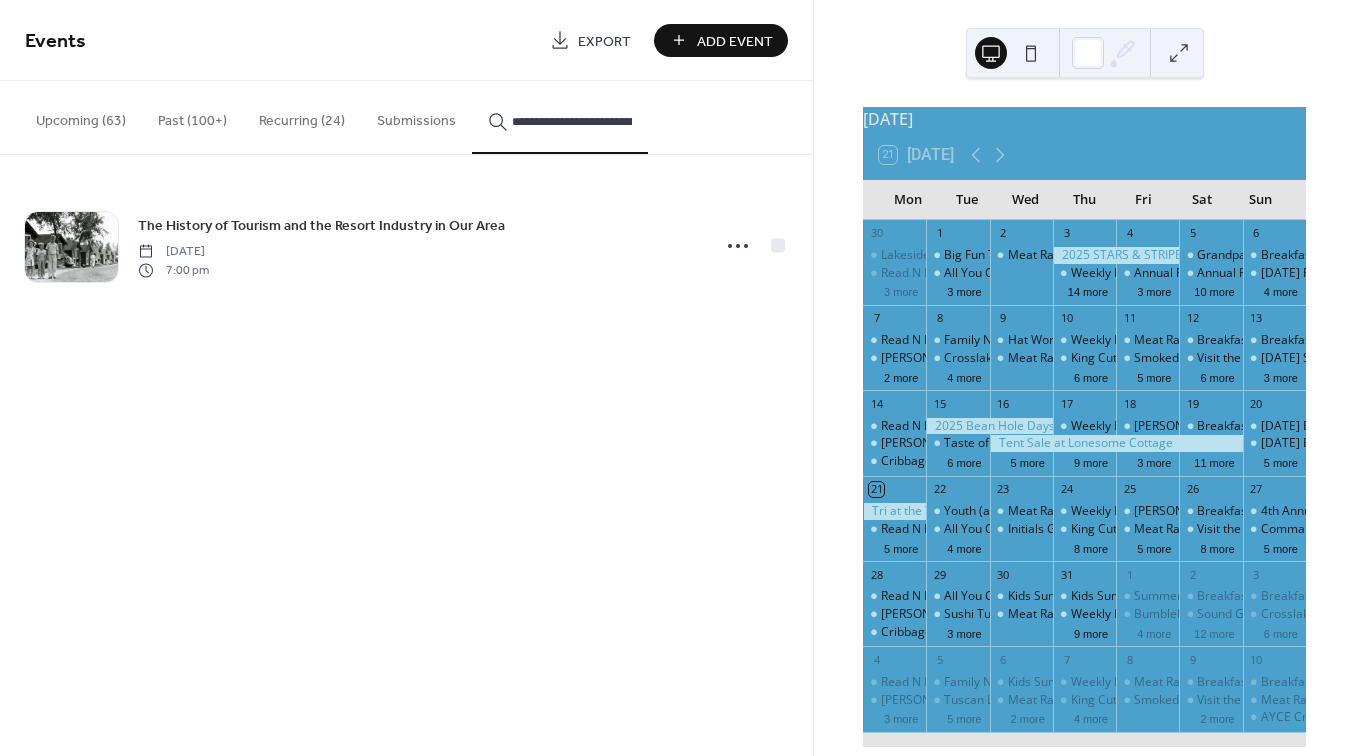 click on "**********" at bounding box center [572, 121] 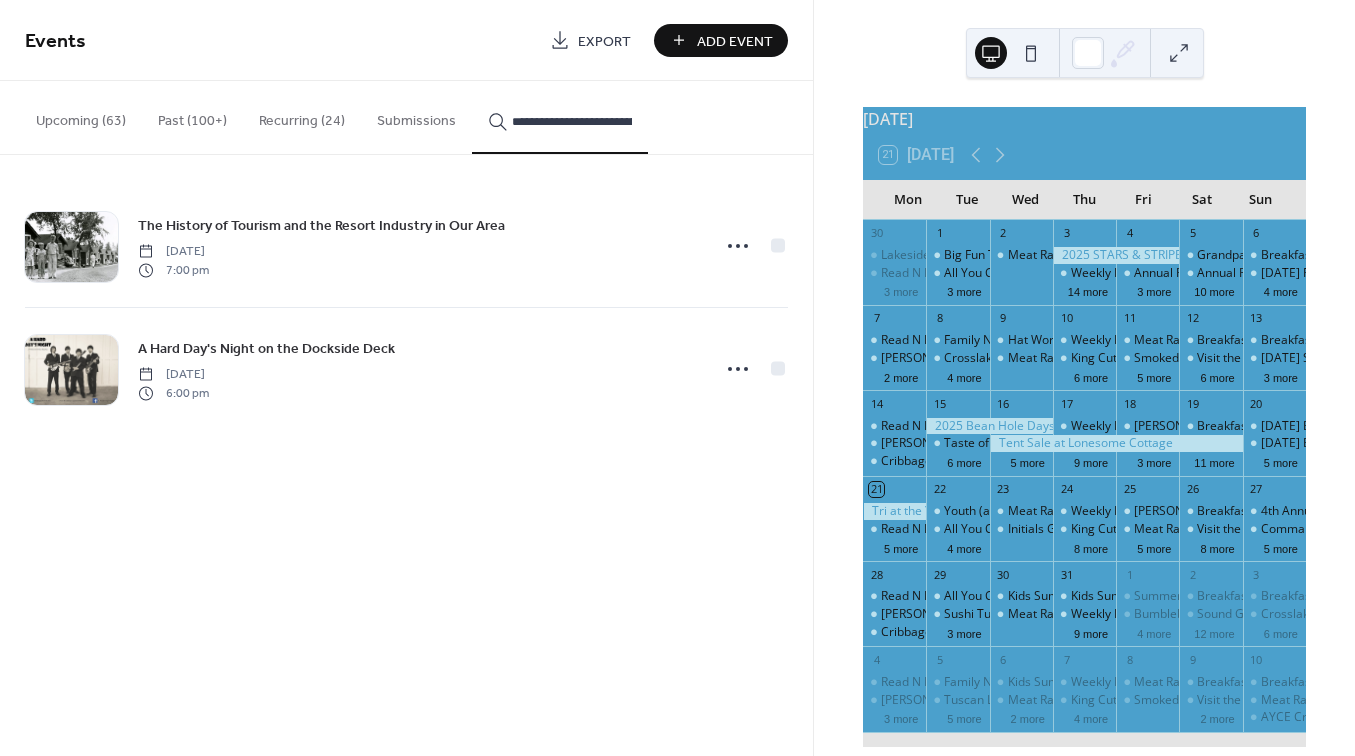 type on "**********" 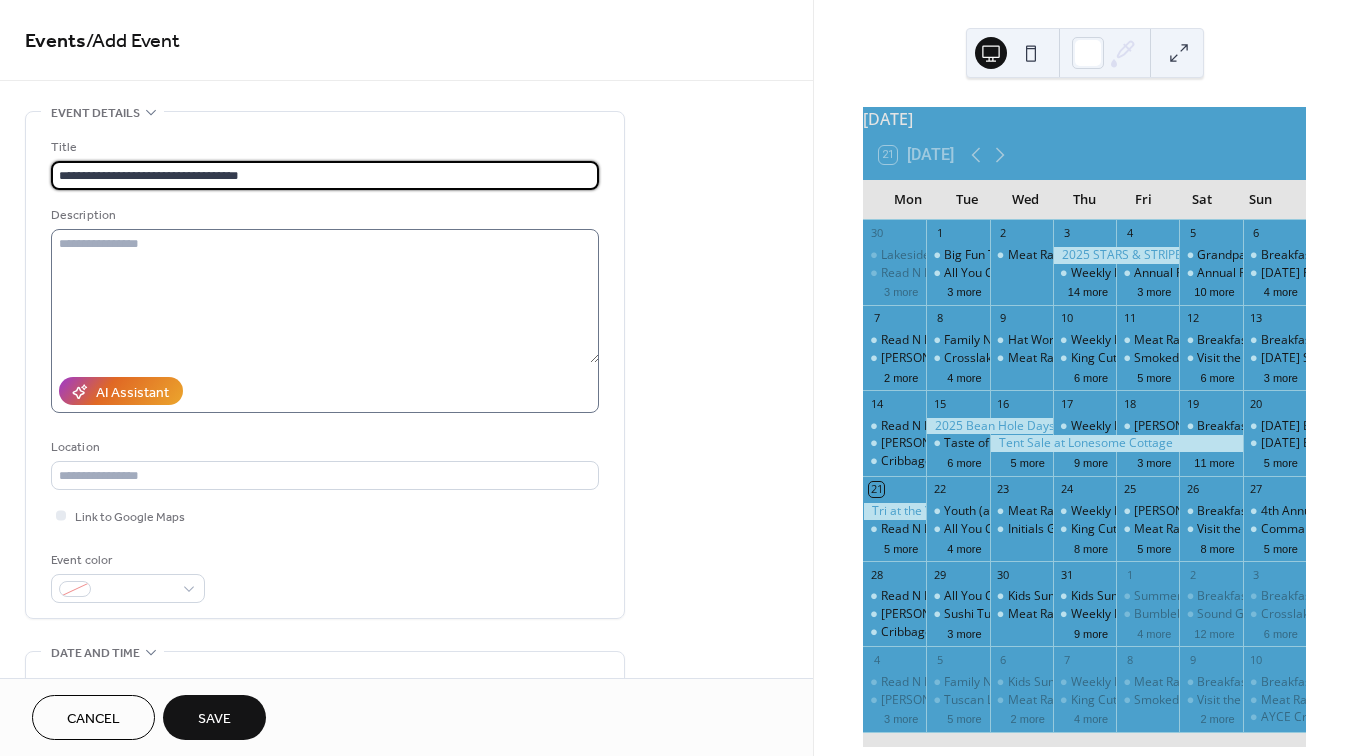 type on "**********" 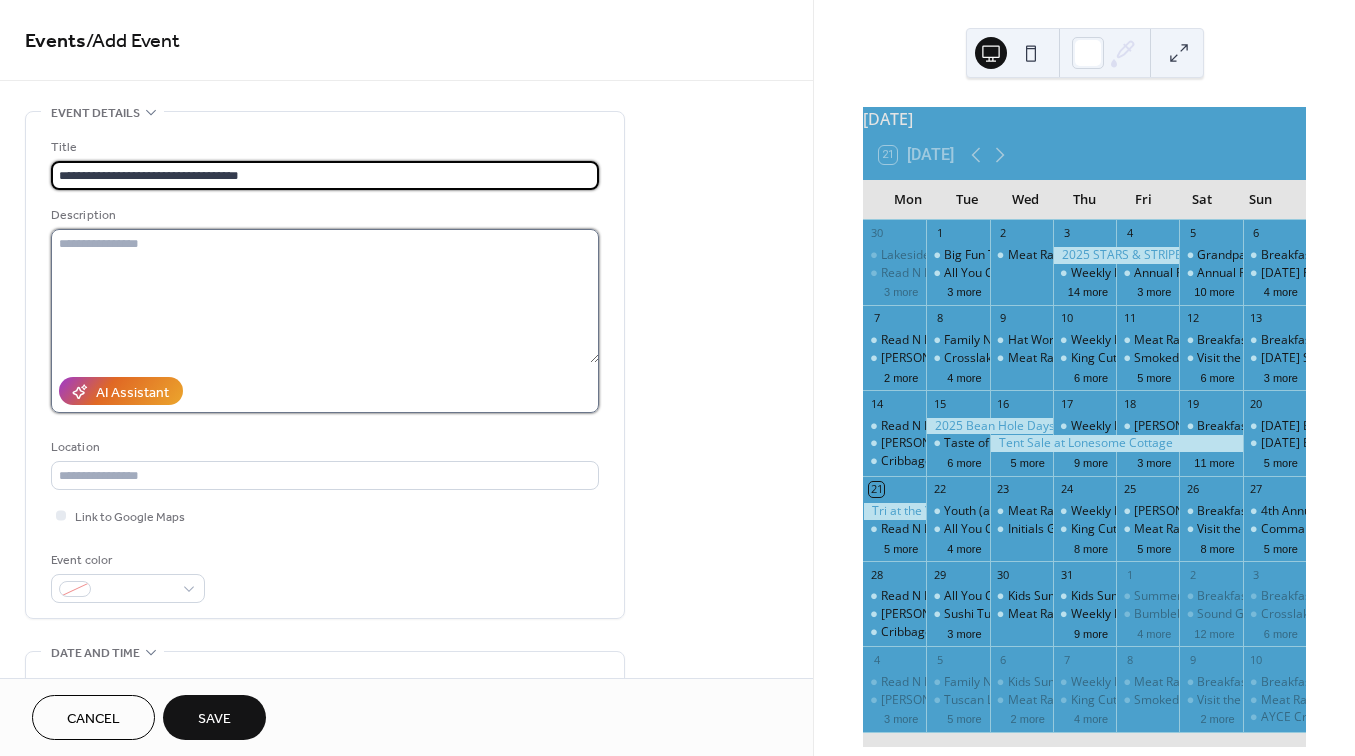click at bounding box center [325, 296] 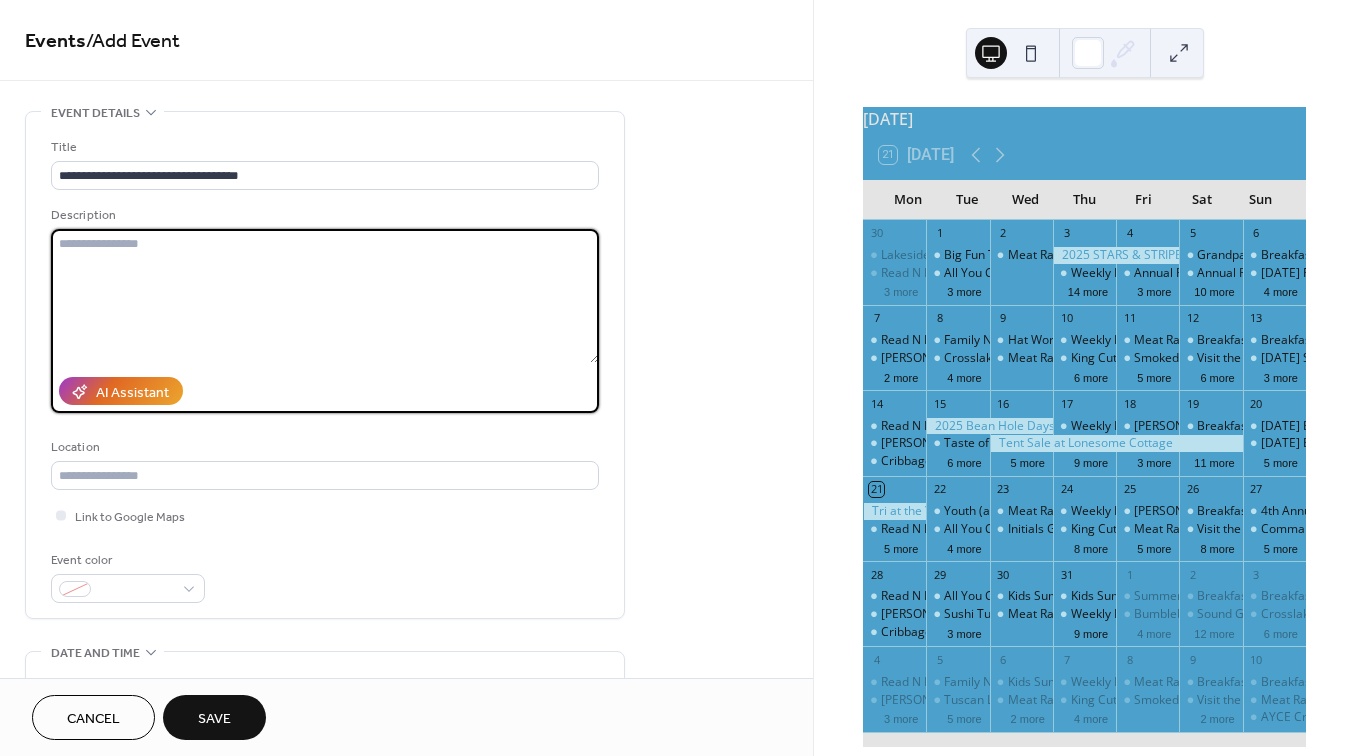 paste on "**********" 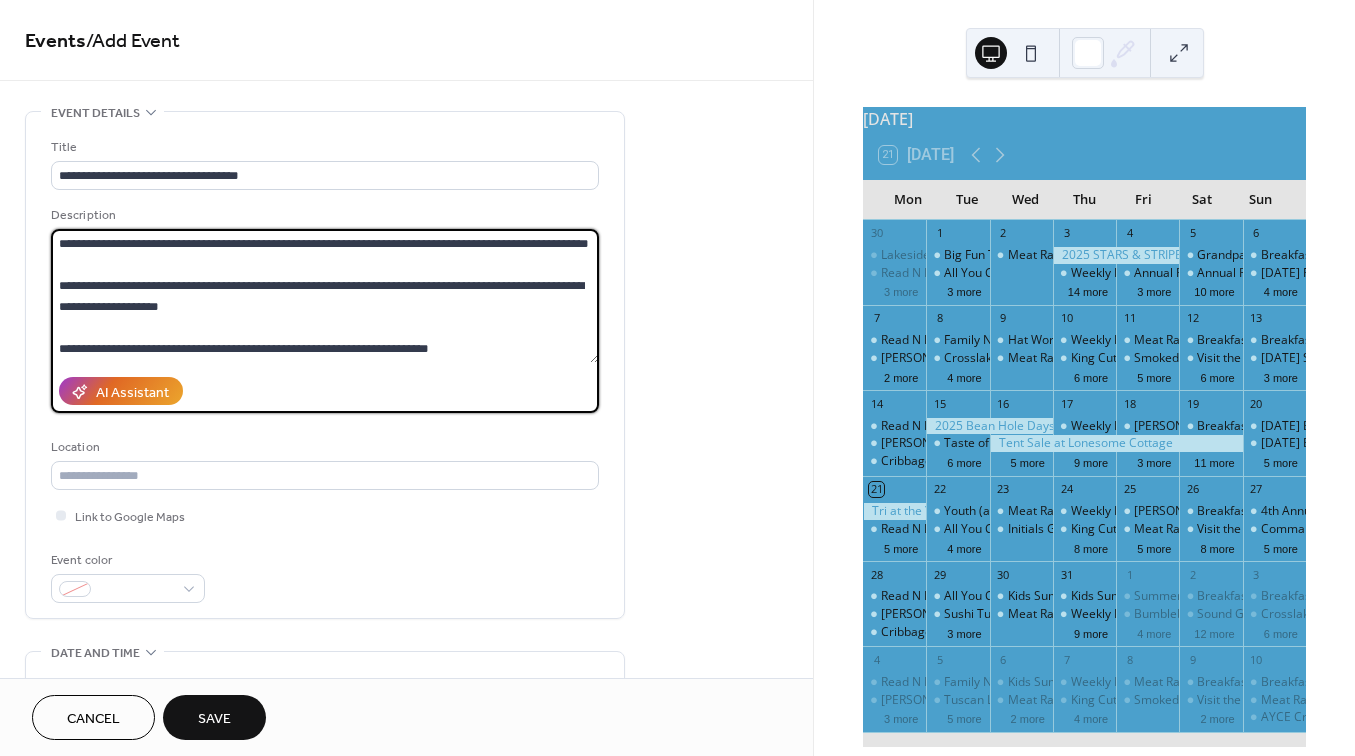 scroll, scrollTop: 63, scrollLeft: 0, axis: vertical 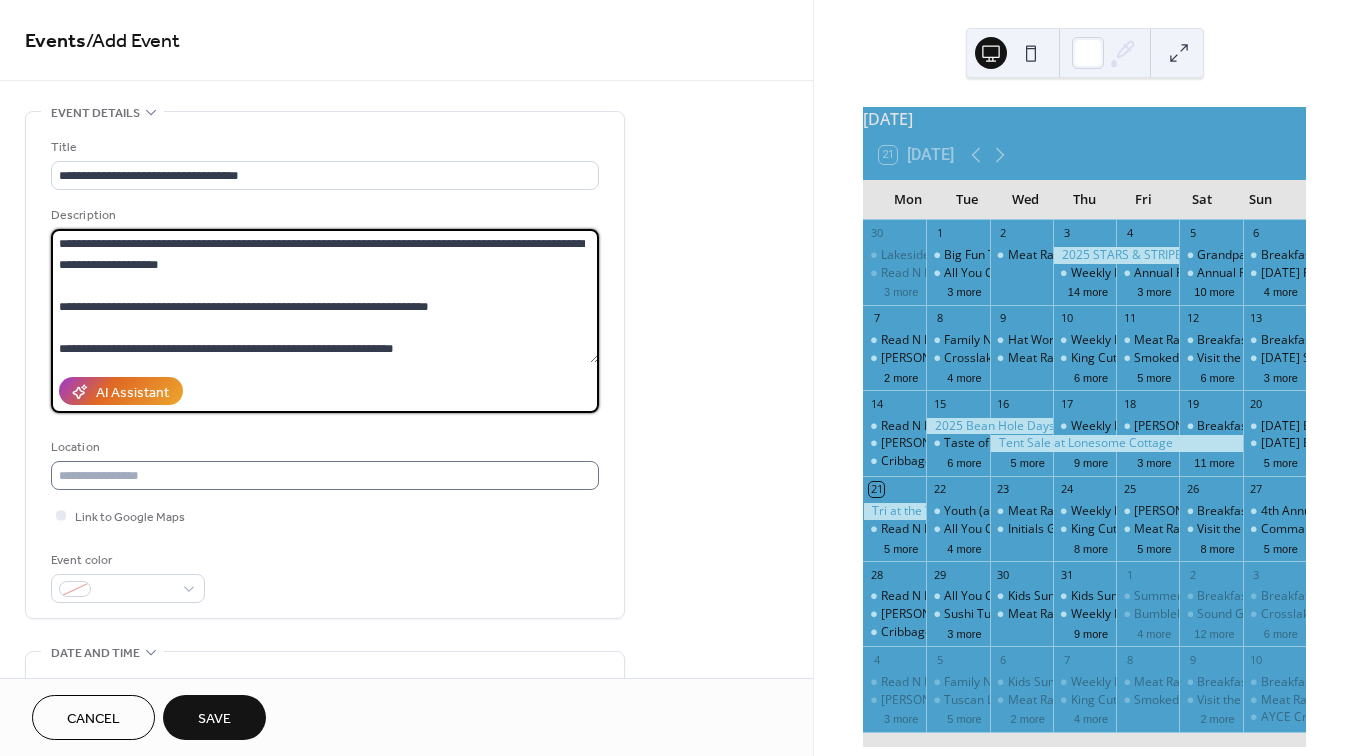 type on "**********" 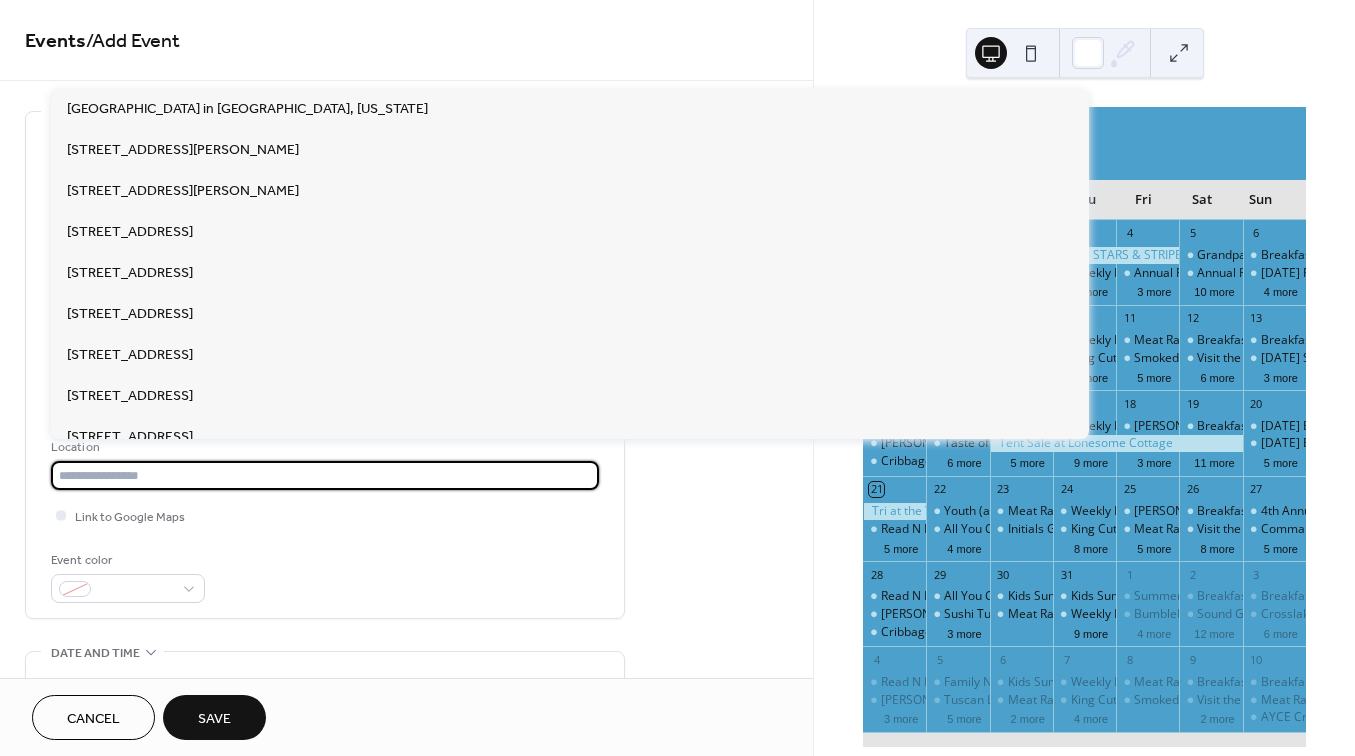 click at bounding box center (325, 475) 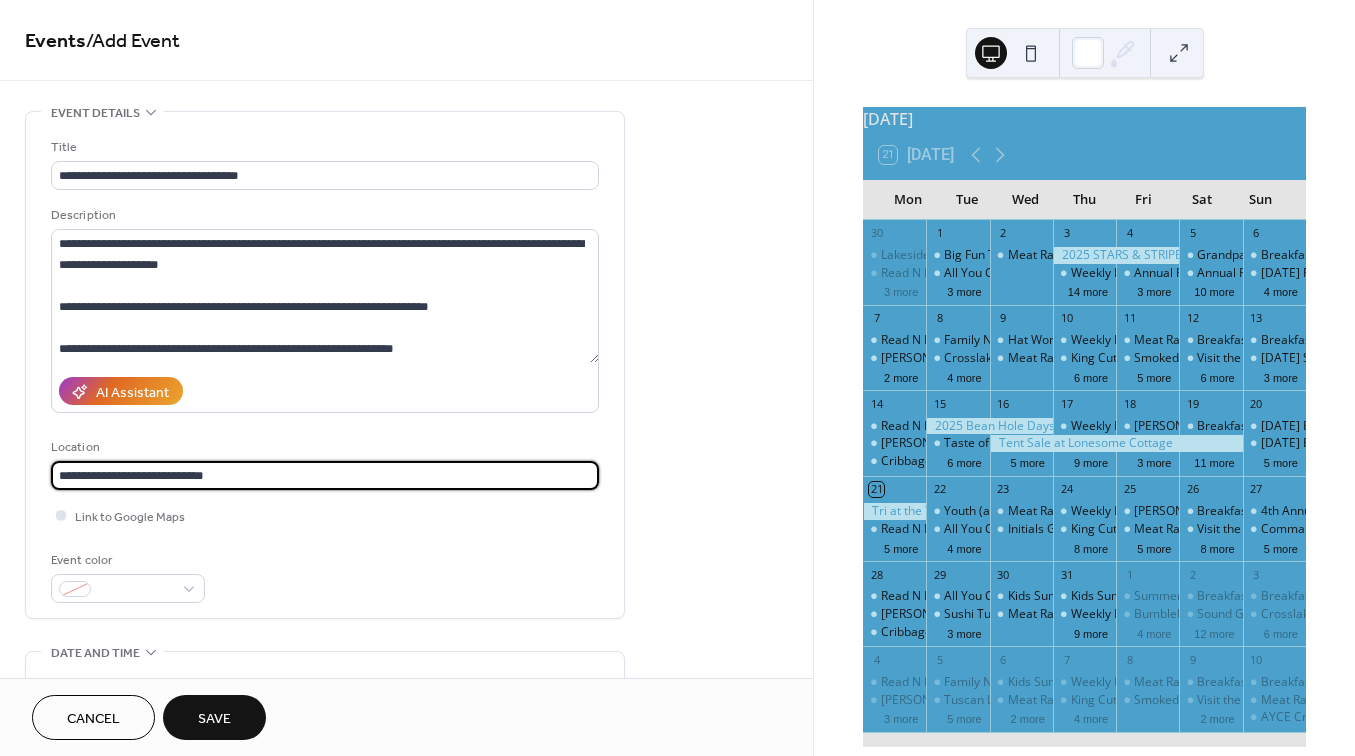 type on "**********" 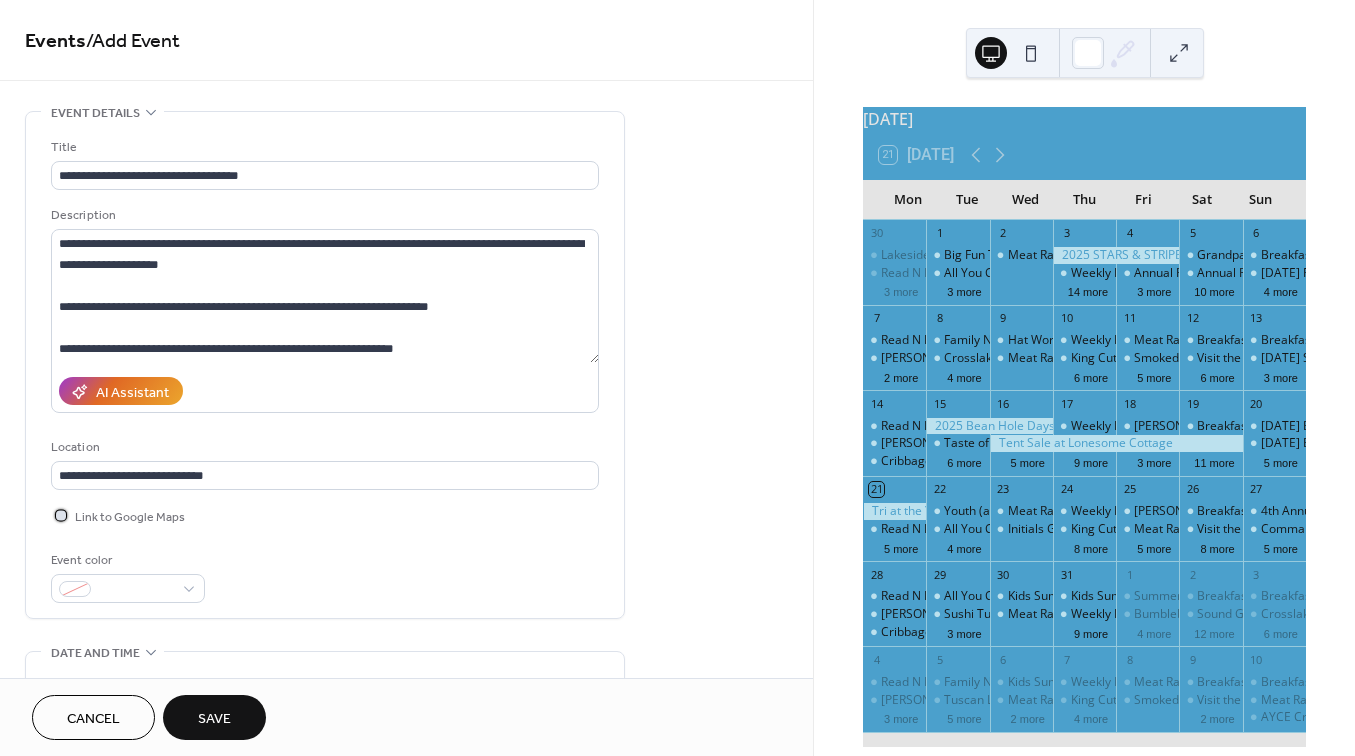 click at bounding box center [61, 515] 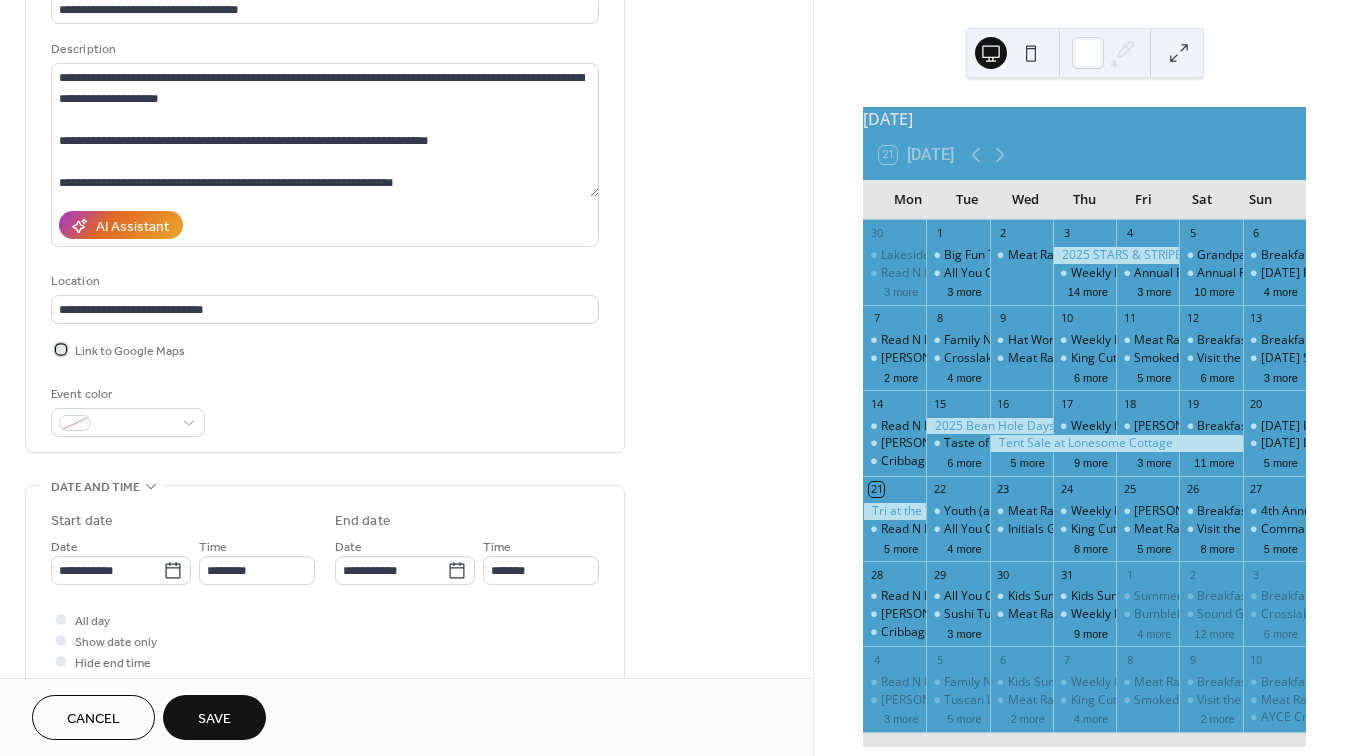 scroll, scrollTop: 167, scrollLeft: 0, axis: vertical 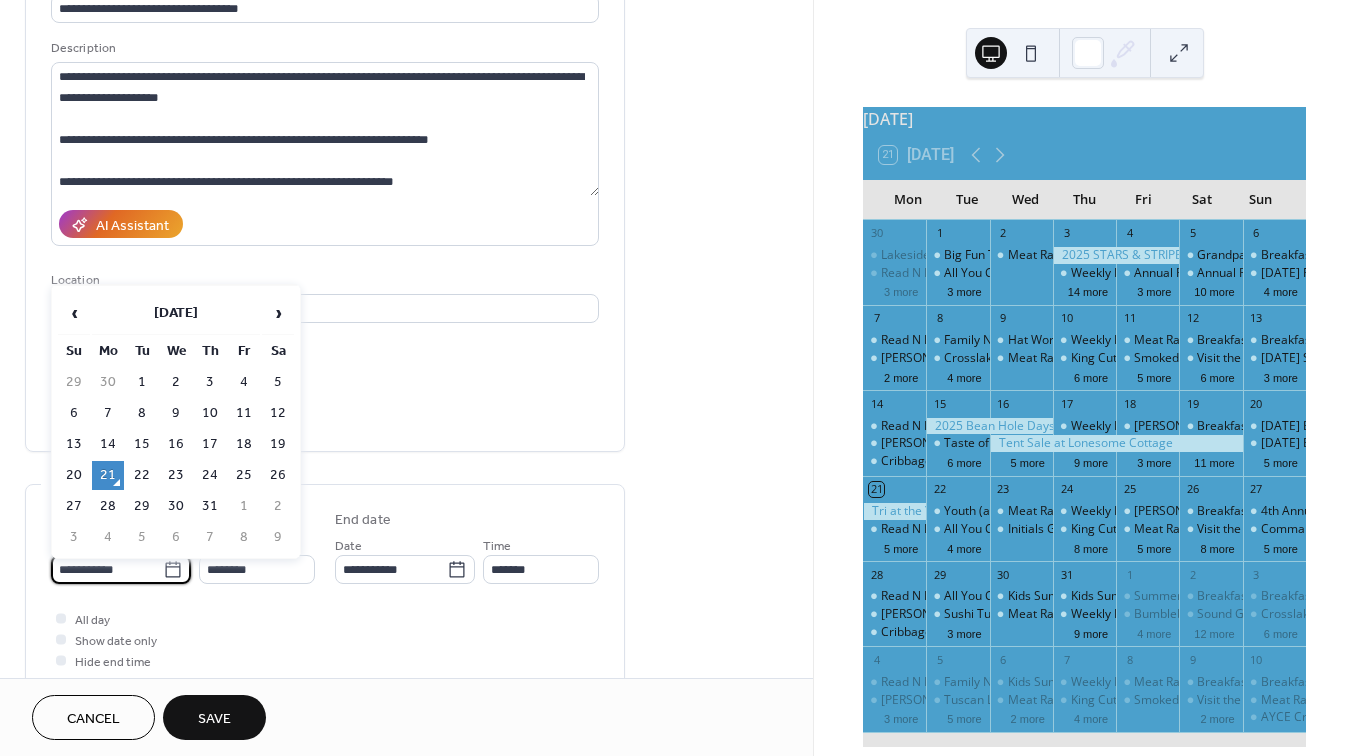 click on "**********" at bounding box center (107, 569) 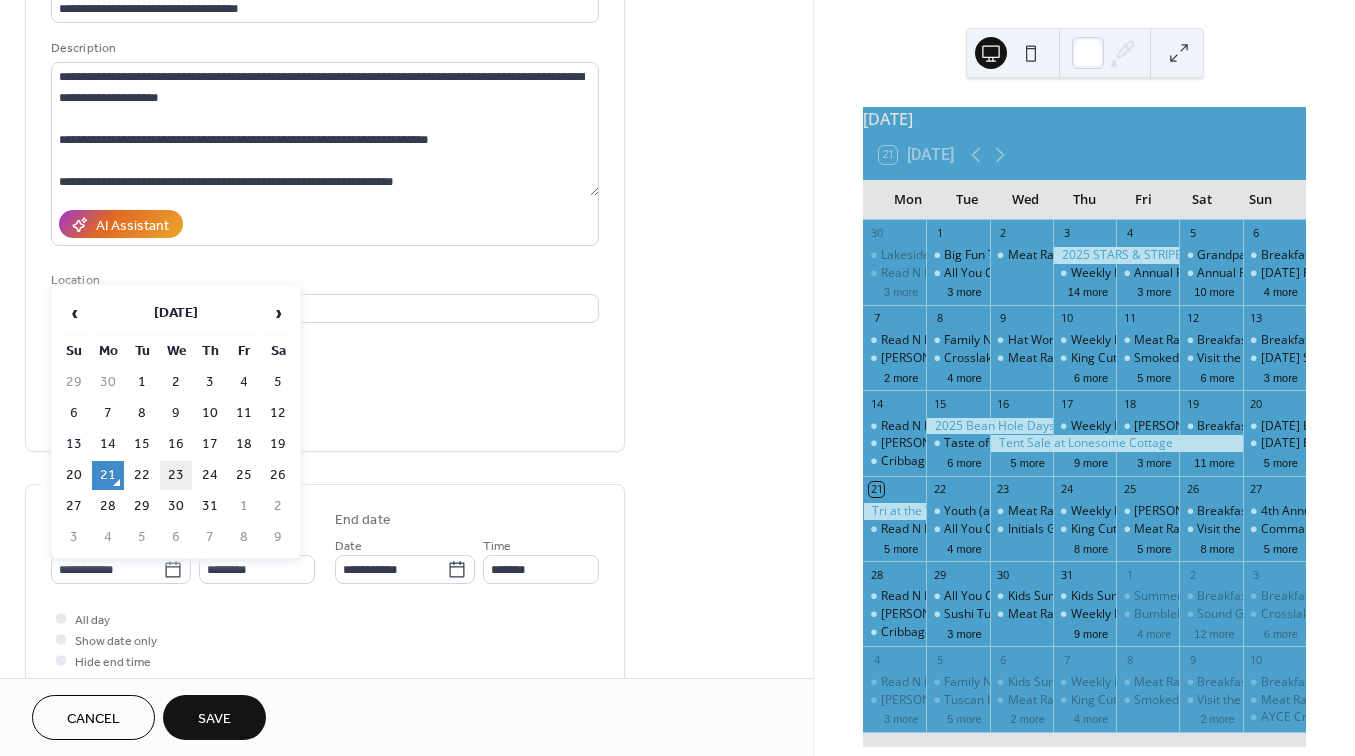 click on "23" at bounding box center [176, 475] 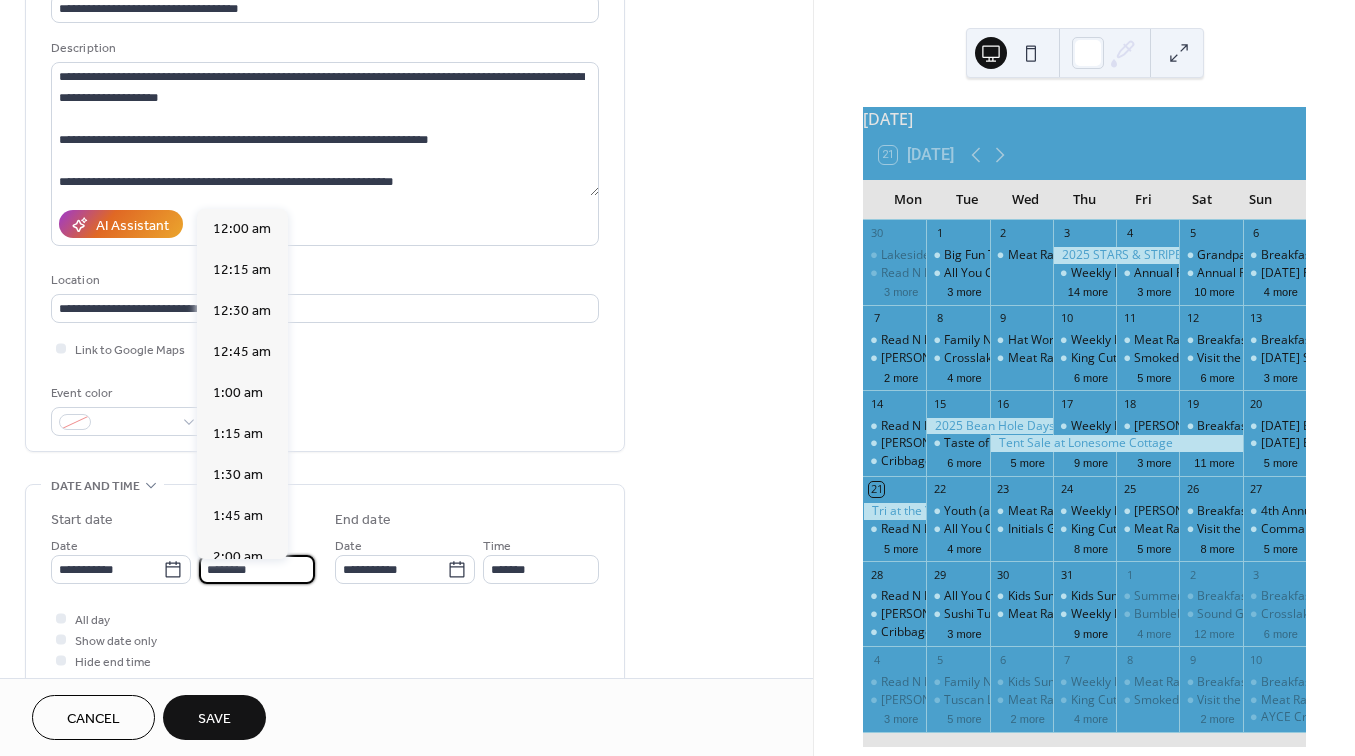 click on "********" at bounding box center [257, 569] 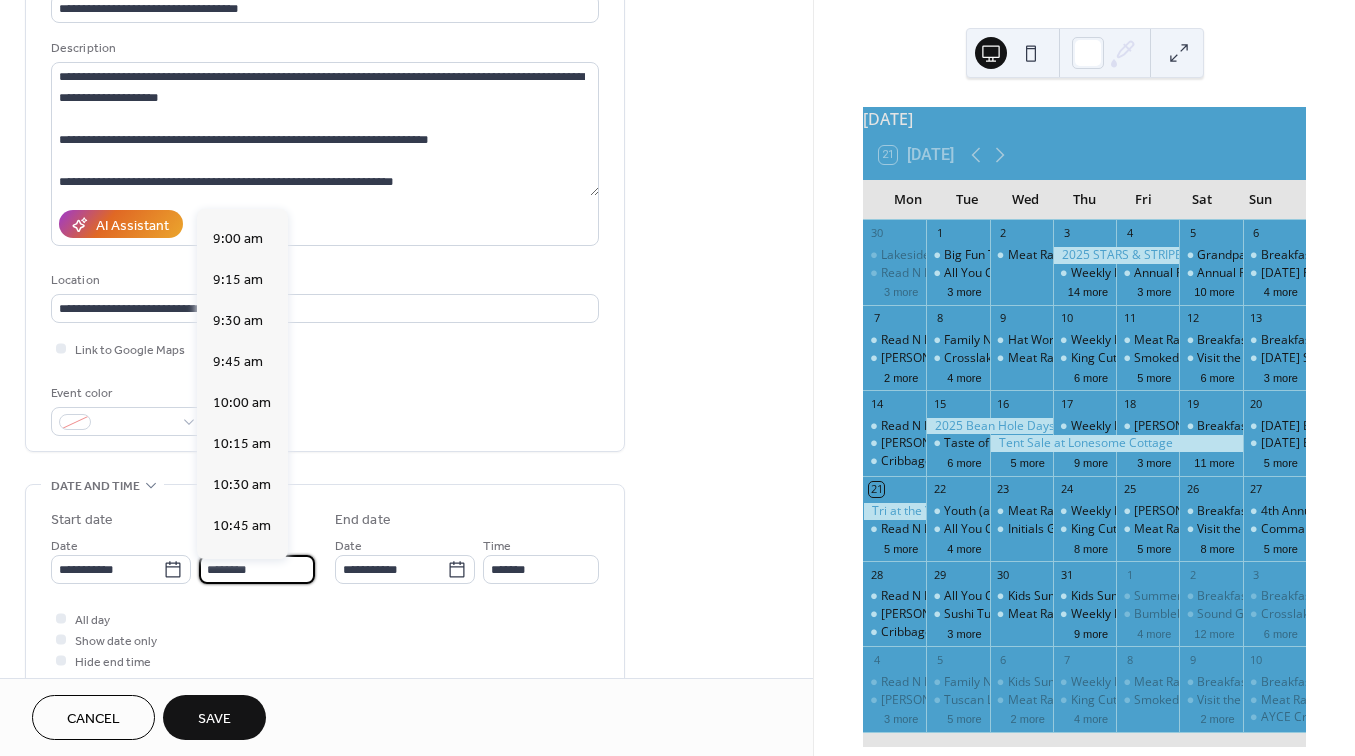 scroll, scrollTop: 1456, scrollLeft: 0, axis: vertical 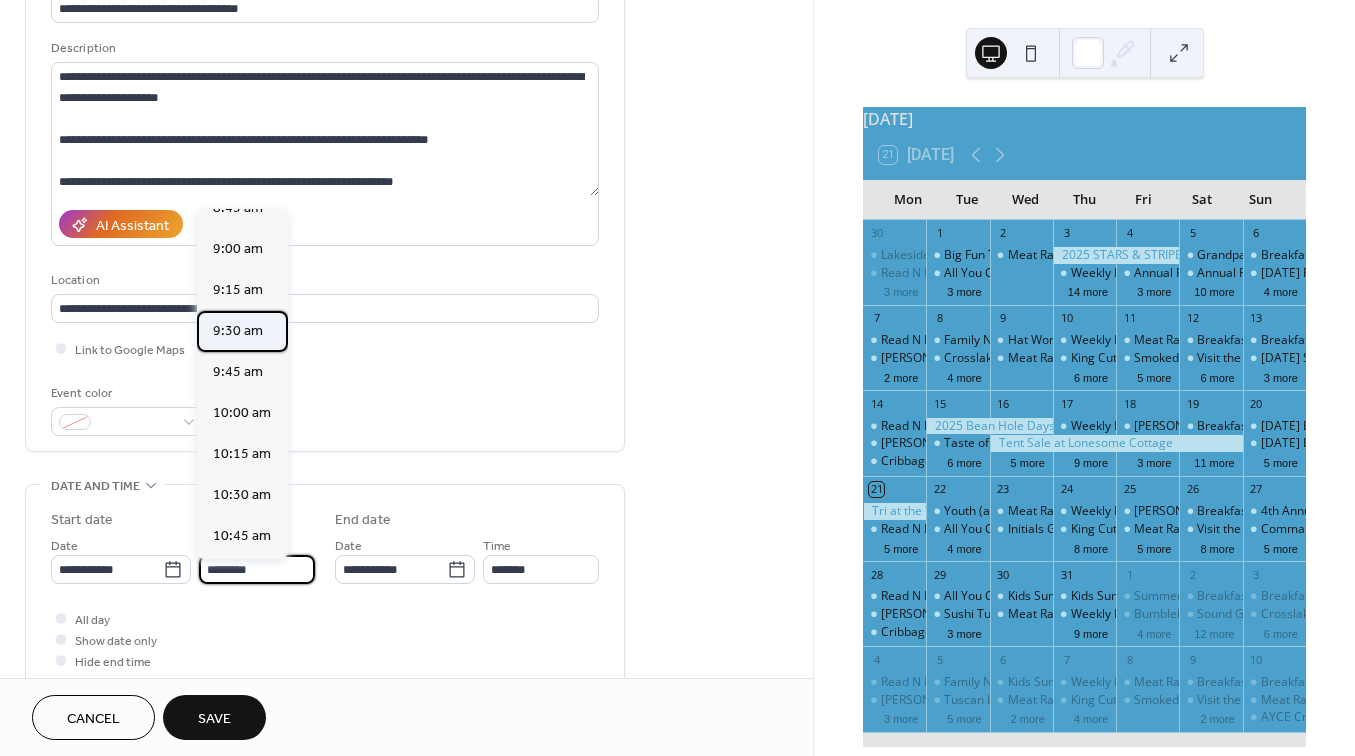 click on "9:30 am" at bounding box center [238, 331] 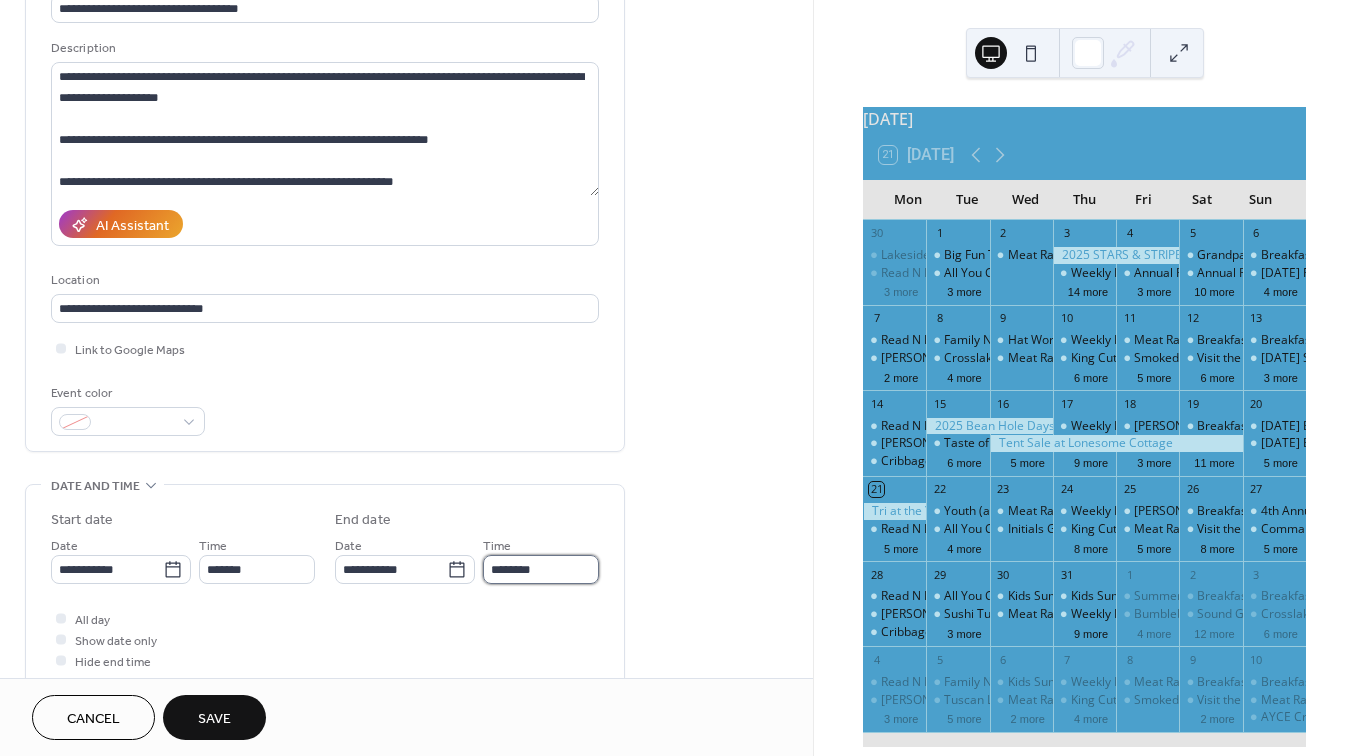 click on "********" at bounding box center [541, 569] 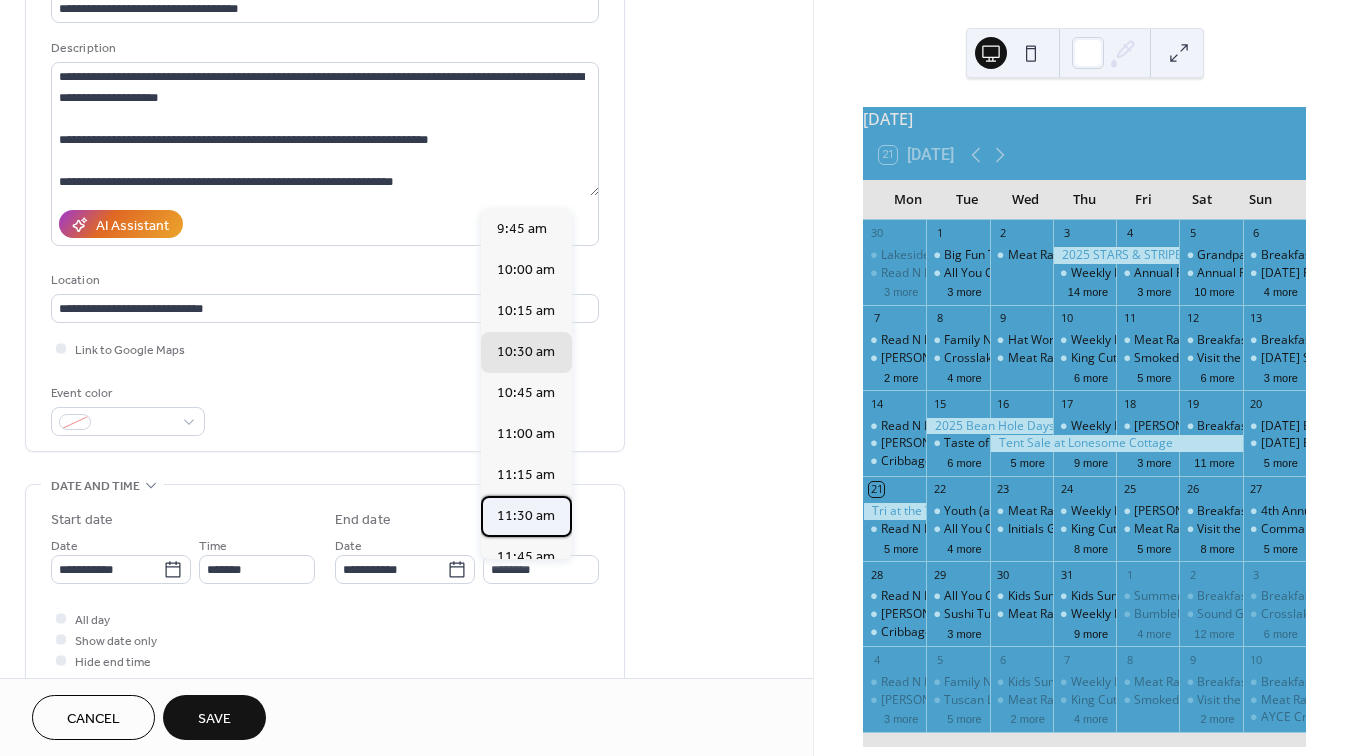 click on "11:30 am" at bounding box center [526, 516] 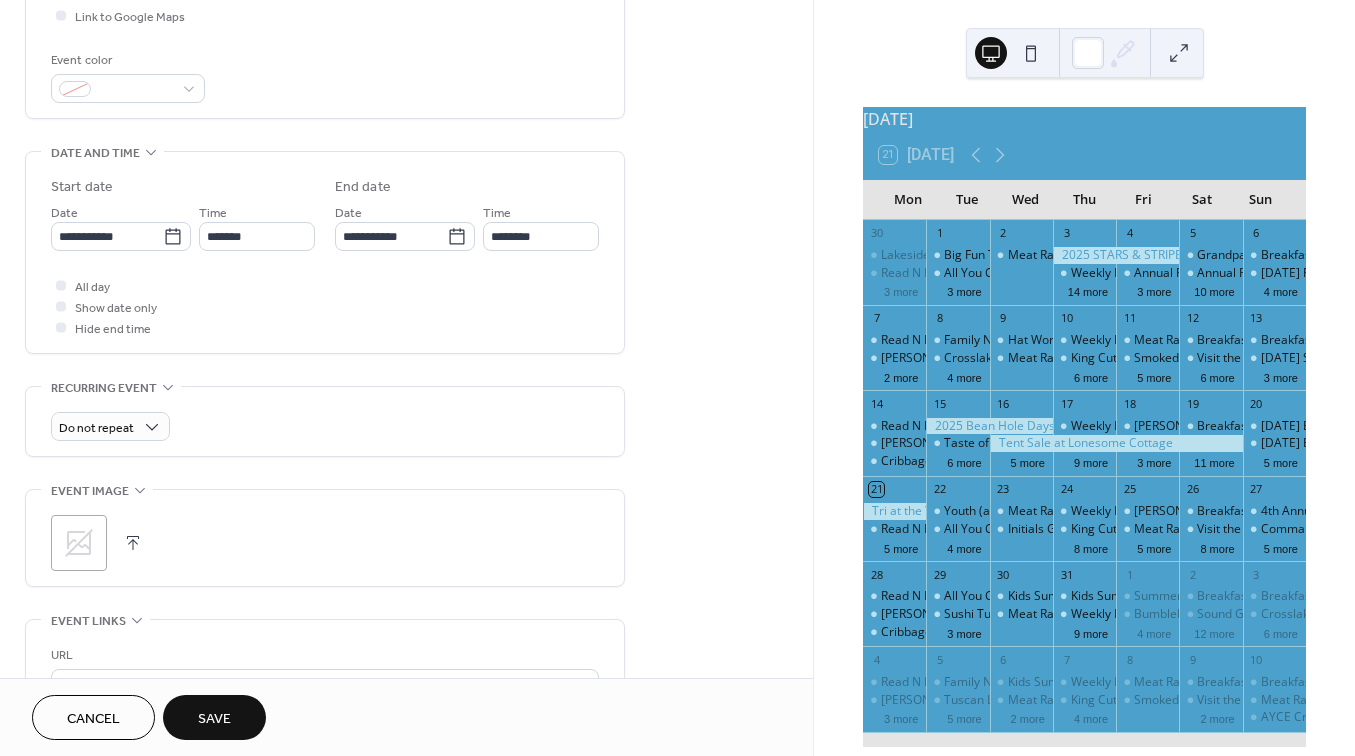 scroll, scrollTop: 500, scrollLeft: 0, axis: vertical 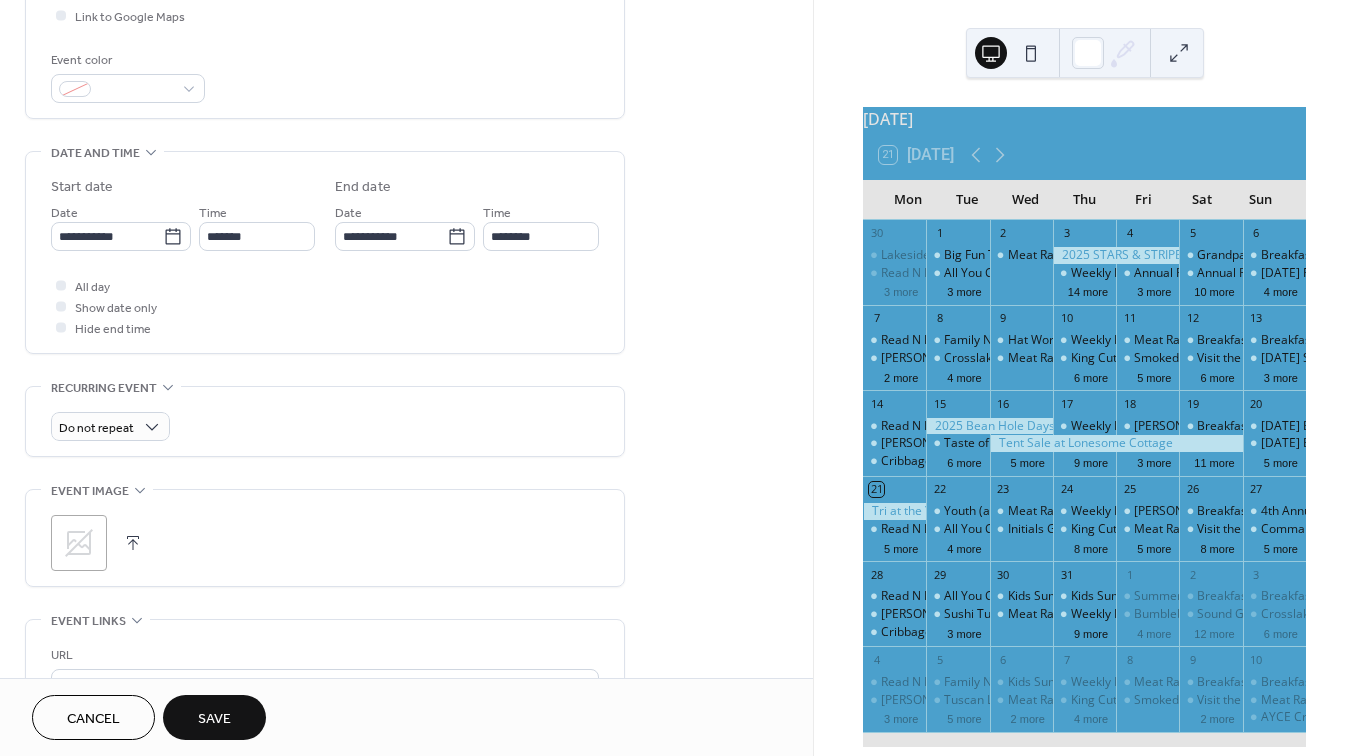 click at bounding box center (133, 543) 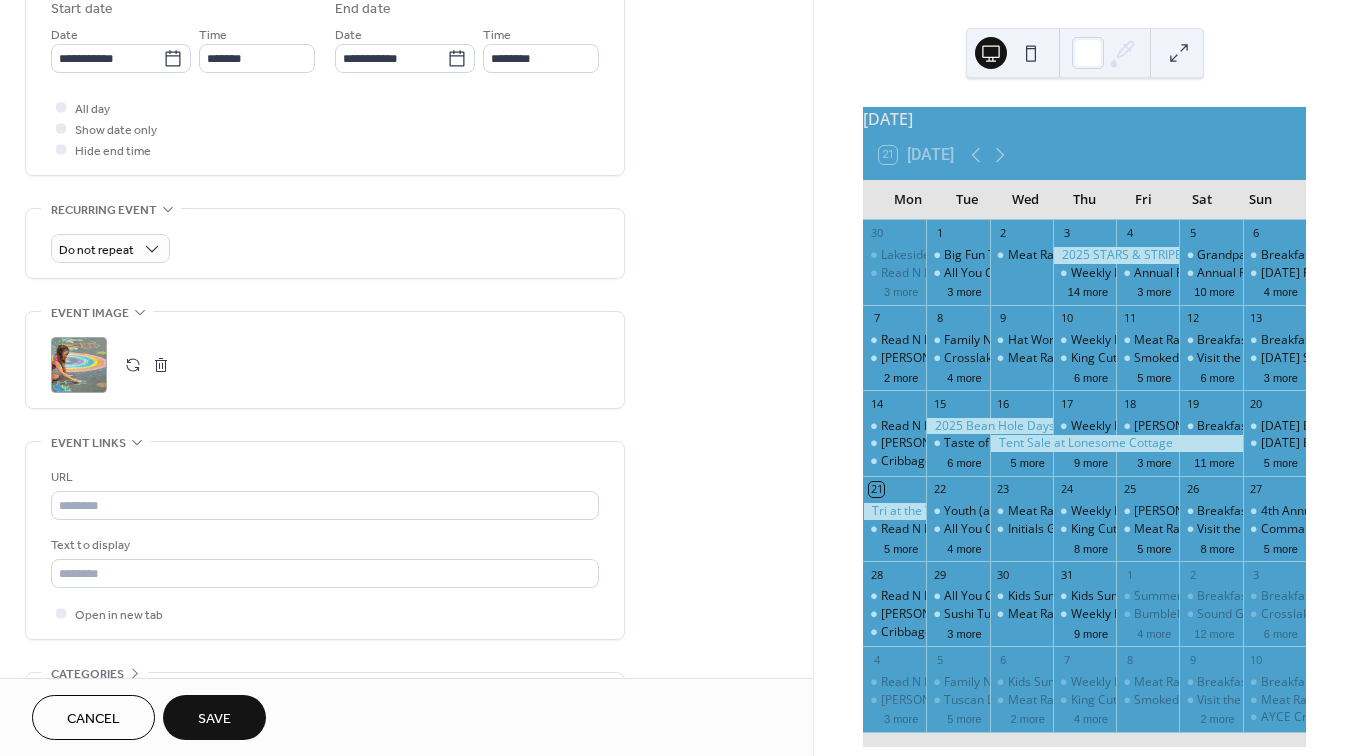 scroll, scrollTop: 683, scrollLeft: 0, axis: vertical 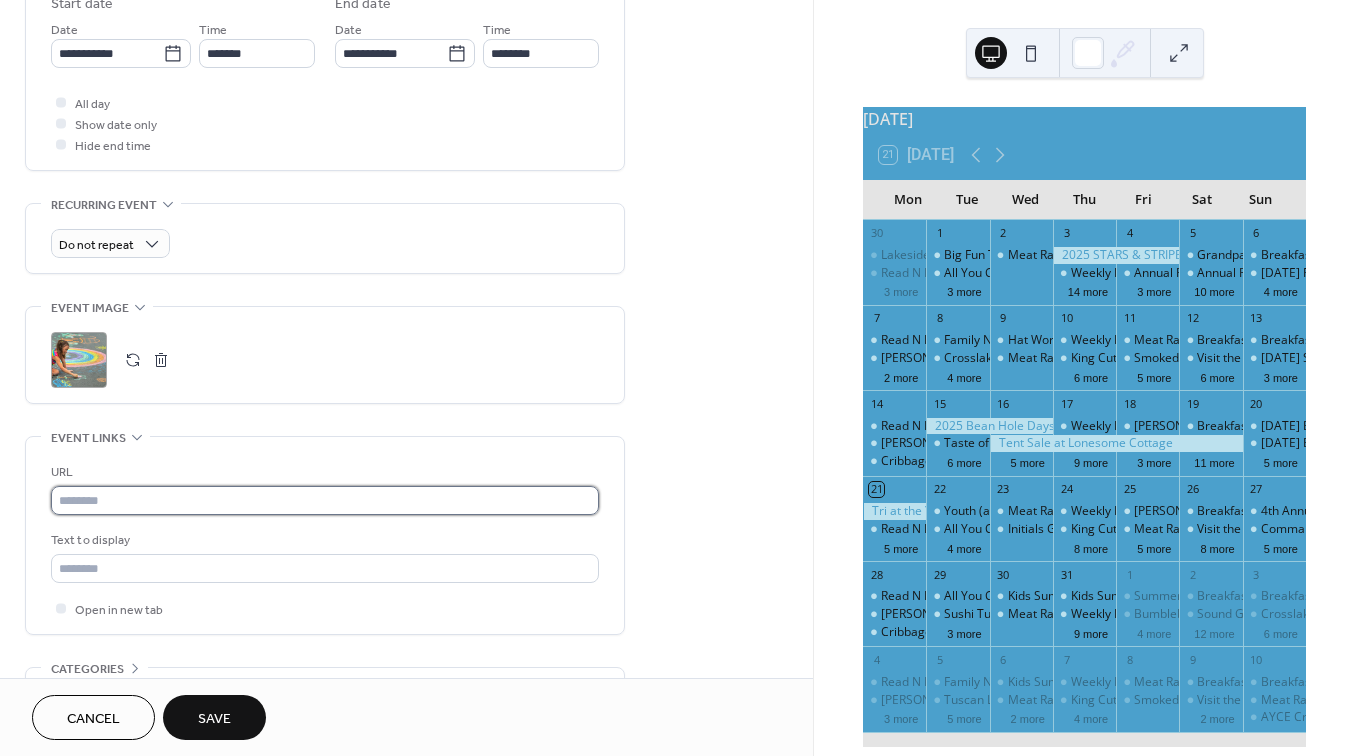 click at bounding box center (325, 500) 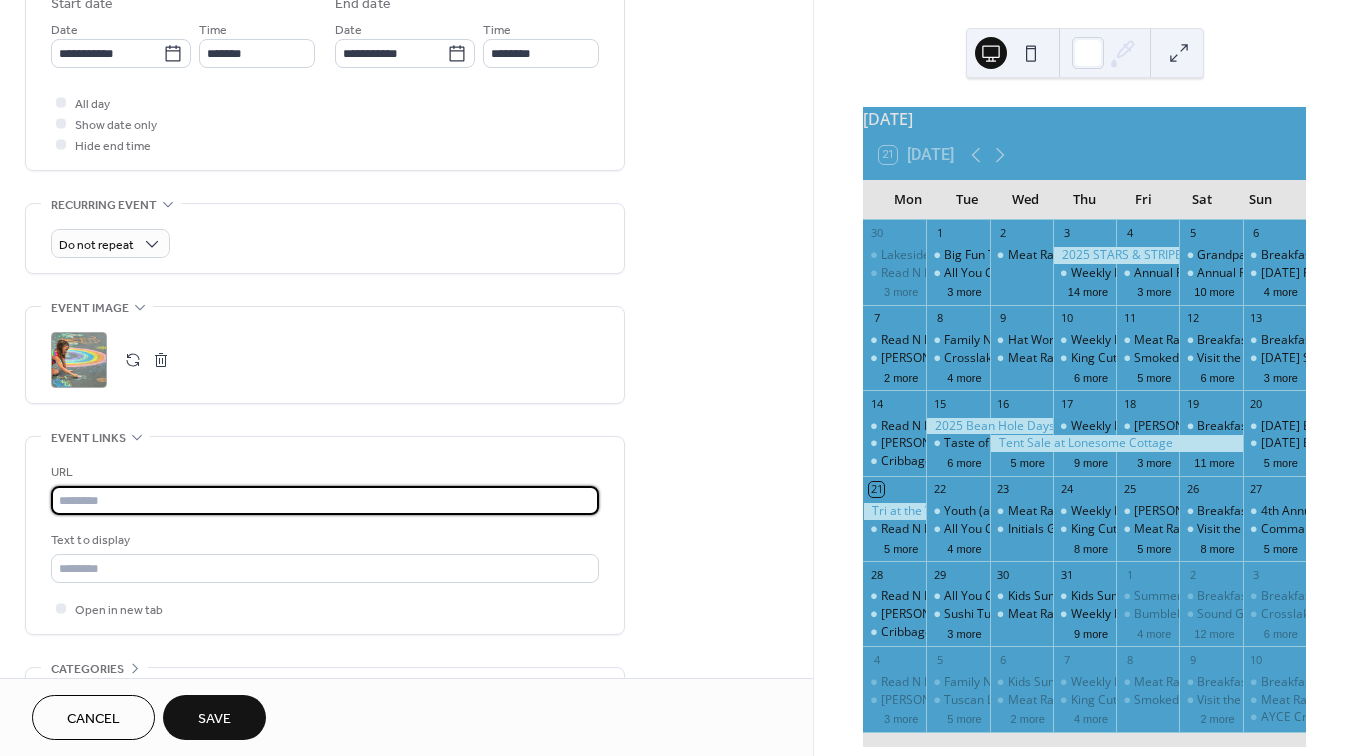 paste on "**********" 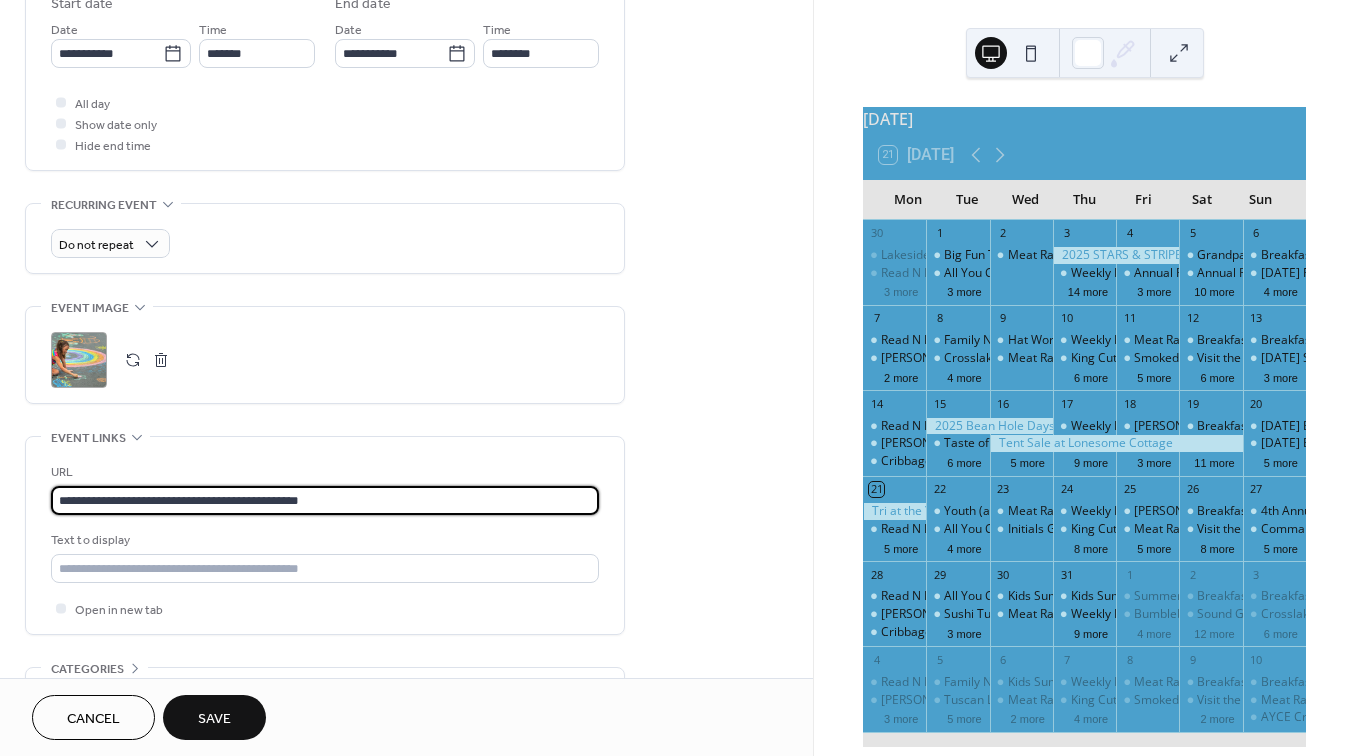 type on "**********" 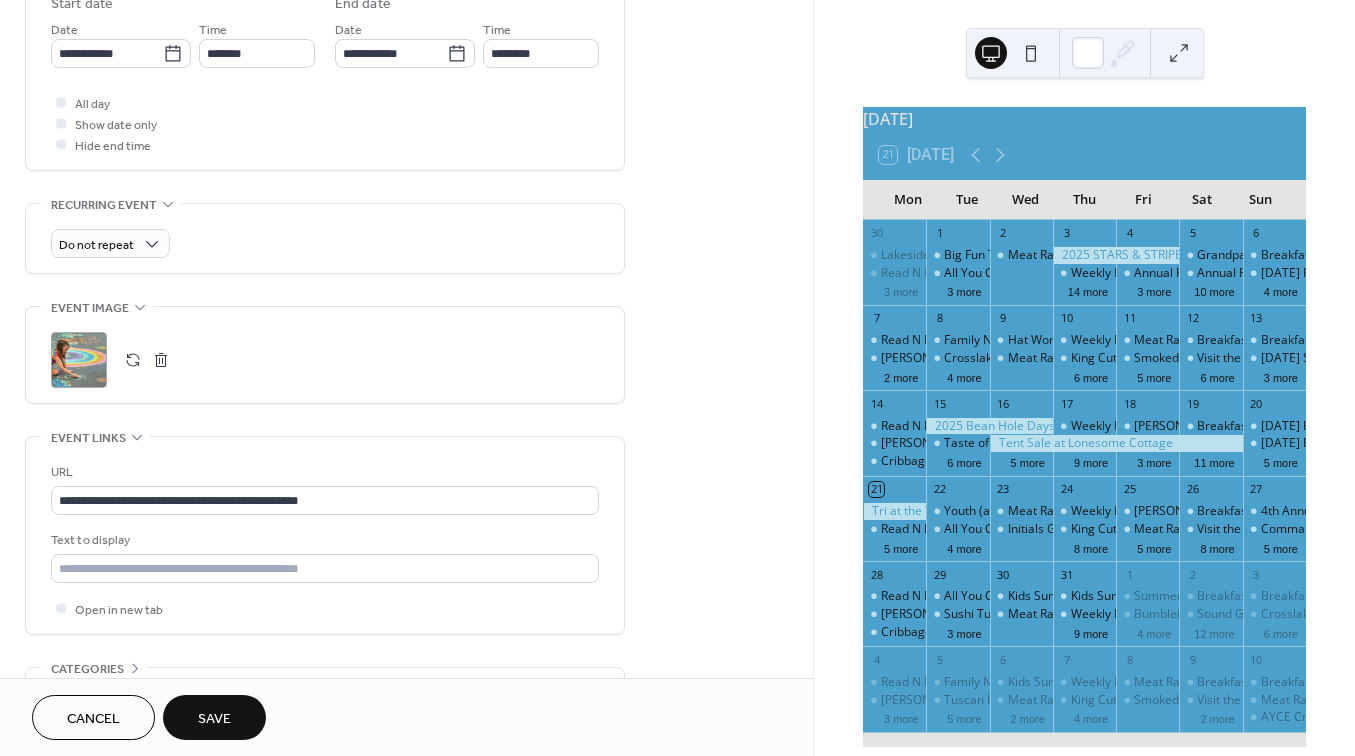 click on "Save" at bounding box center (214, 719) 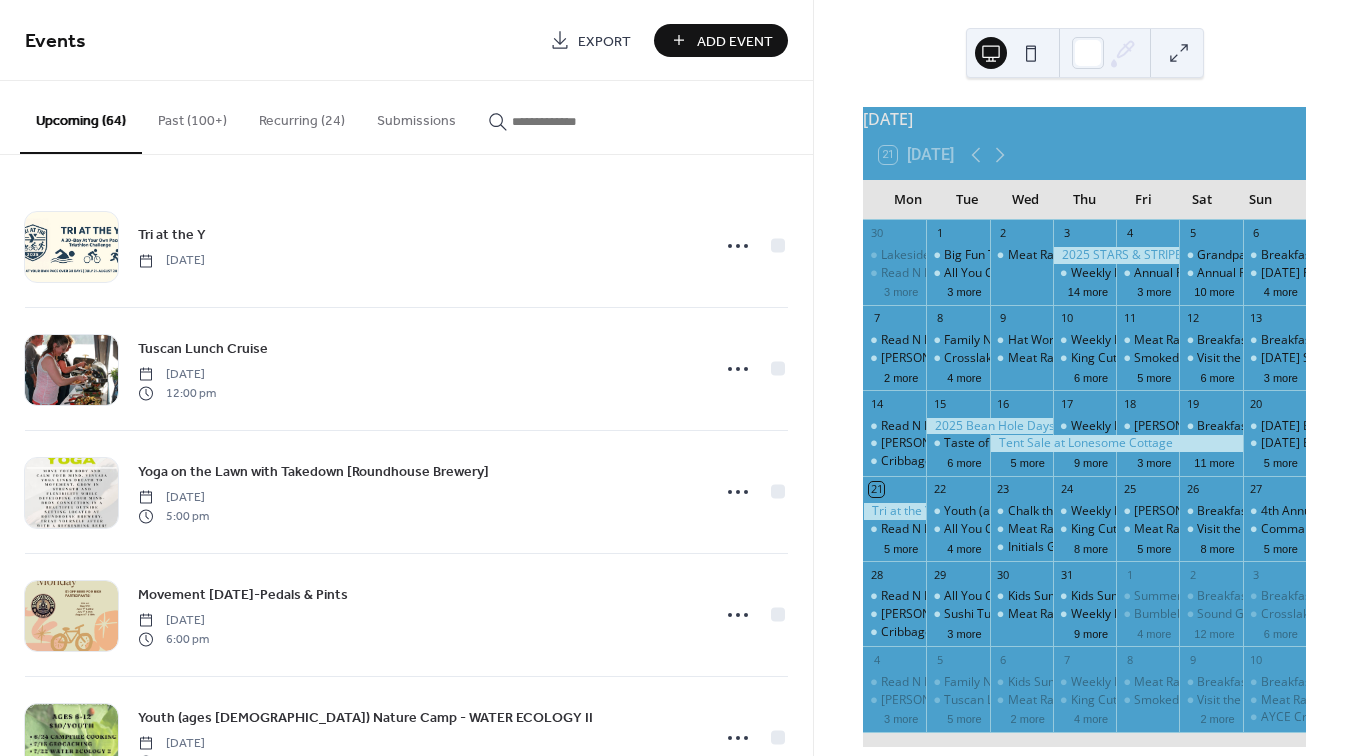 click on "Add Event" at bounding box center (735, 41) 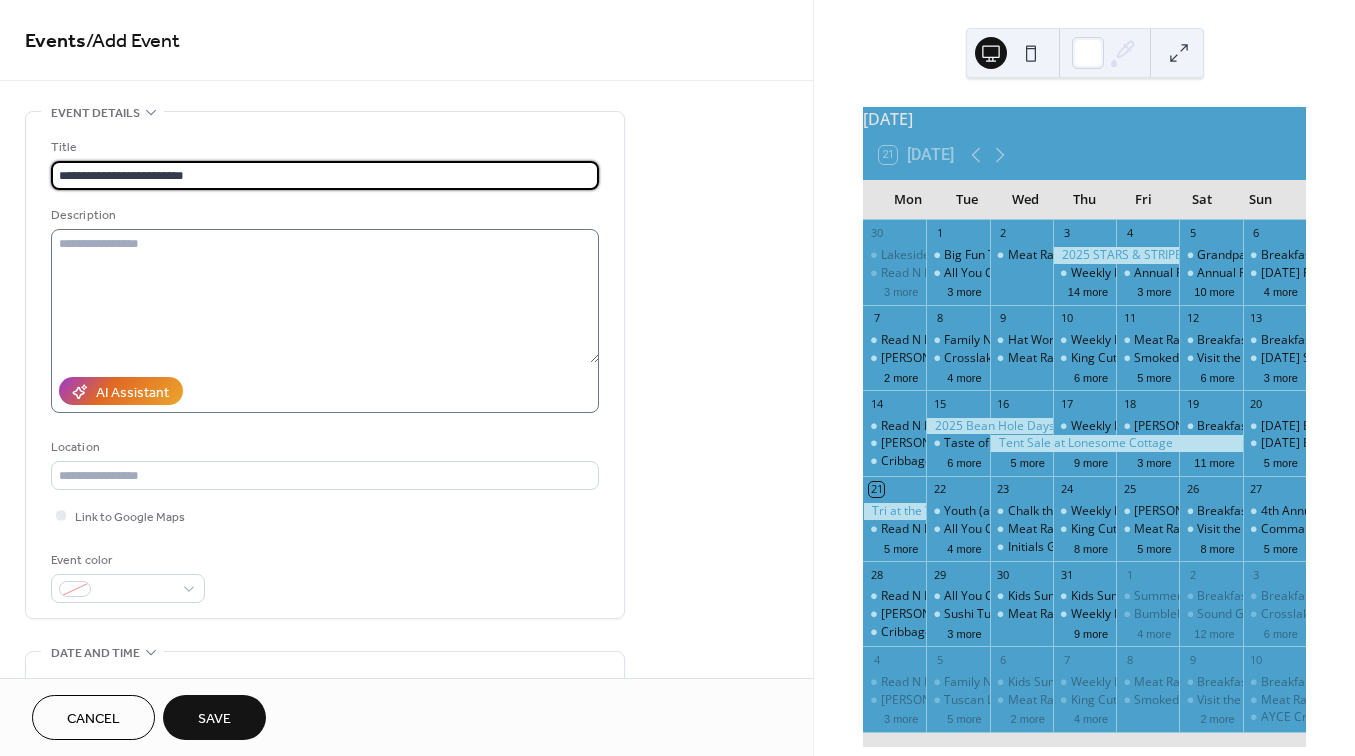 type on "**********" 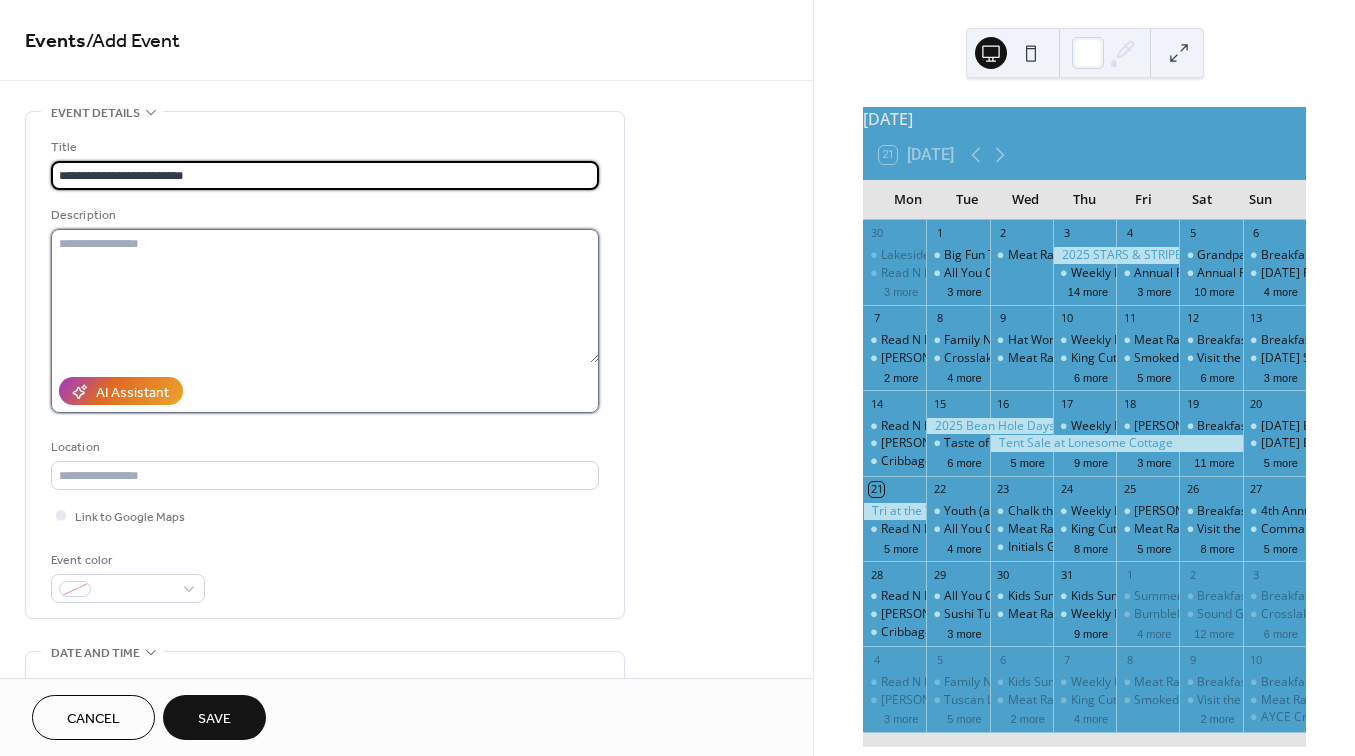 click at bounding box center [325, 296] 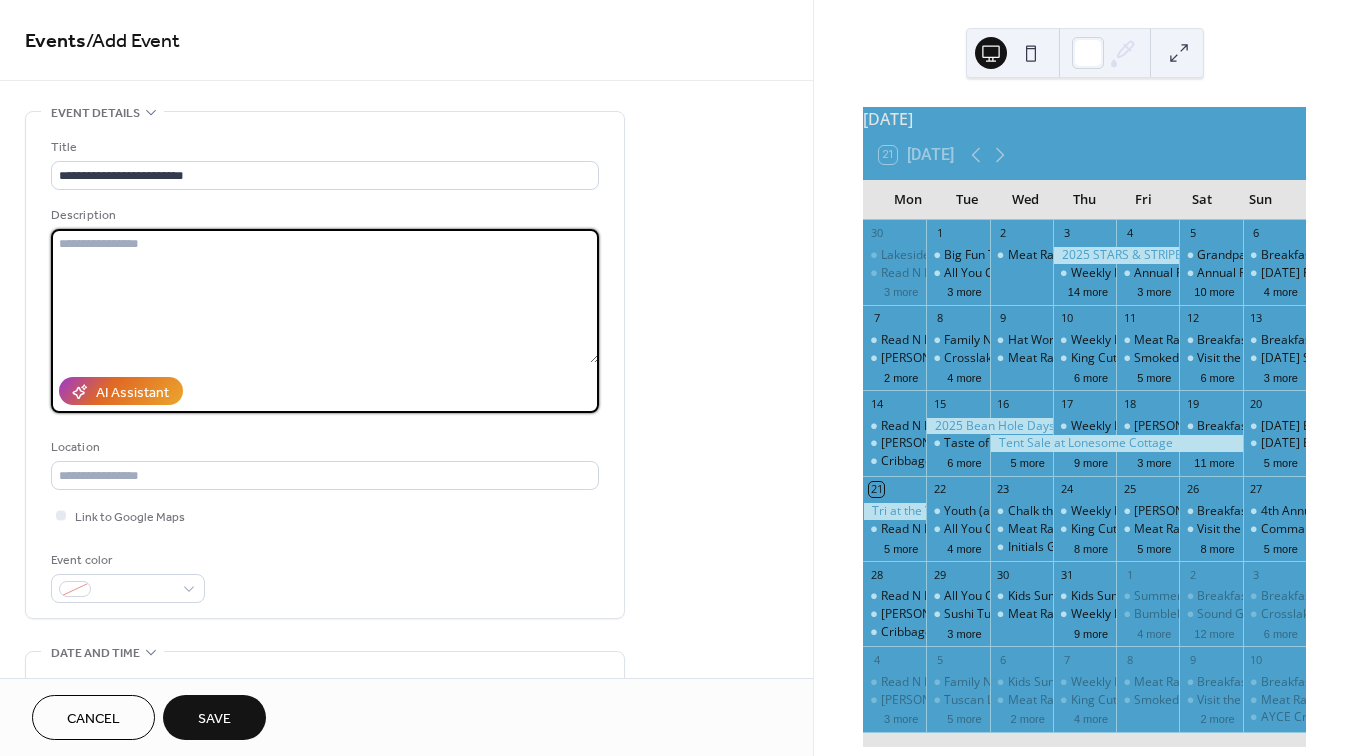 paste on "**********" 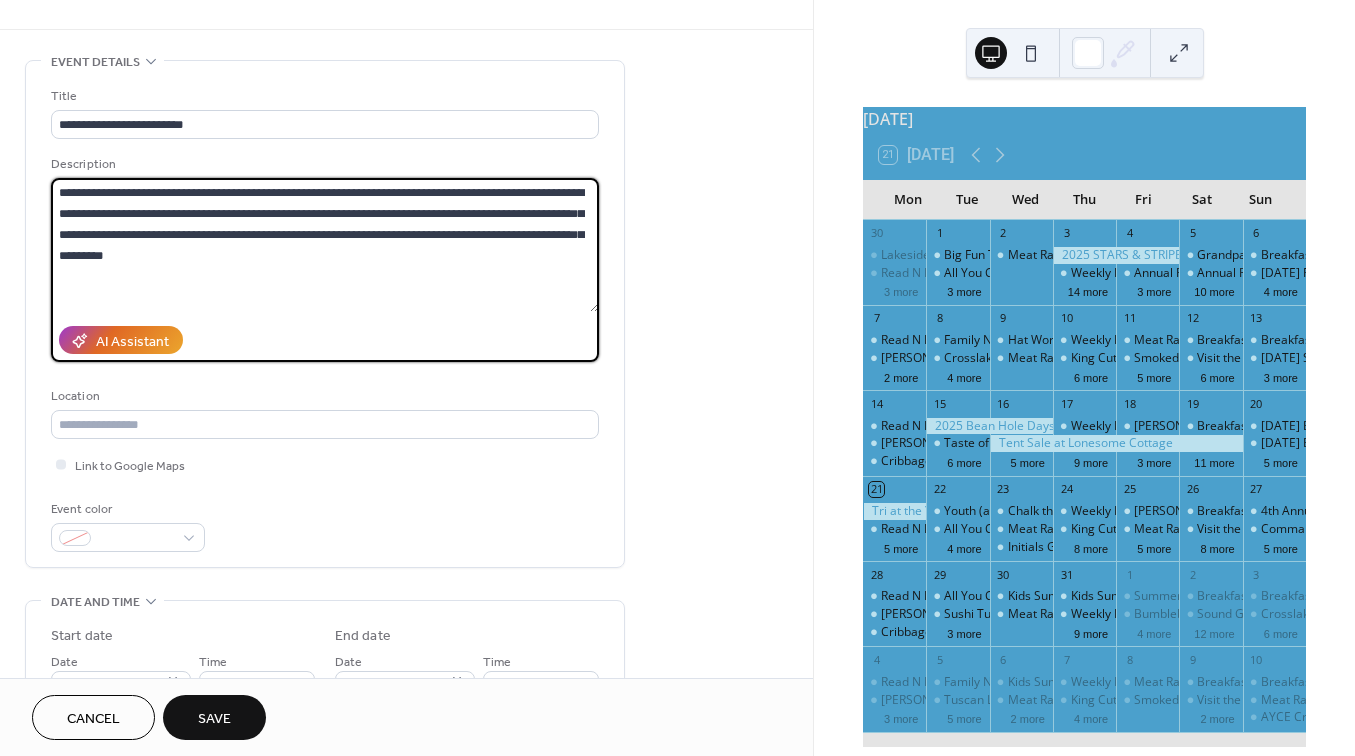 scroll, scrollTop: 64, scrollLeft: 0, axis: vertical 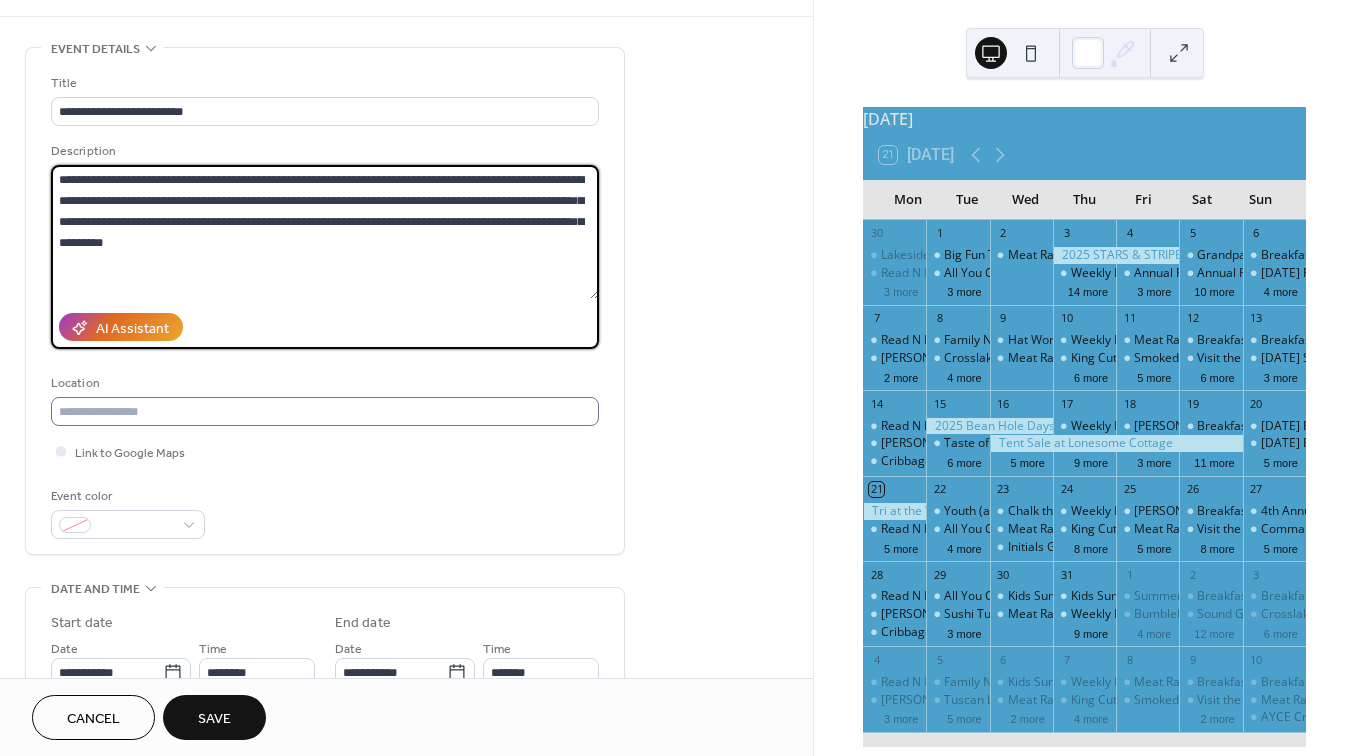 type on "**********" 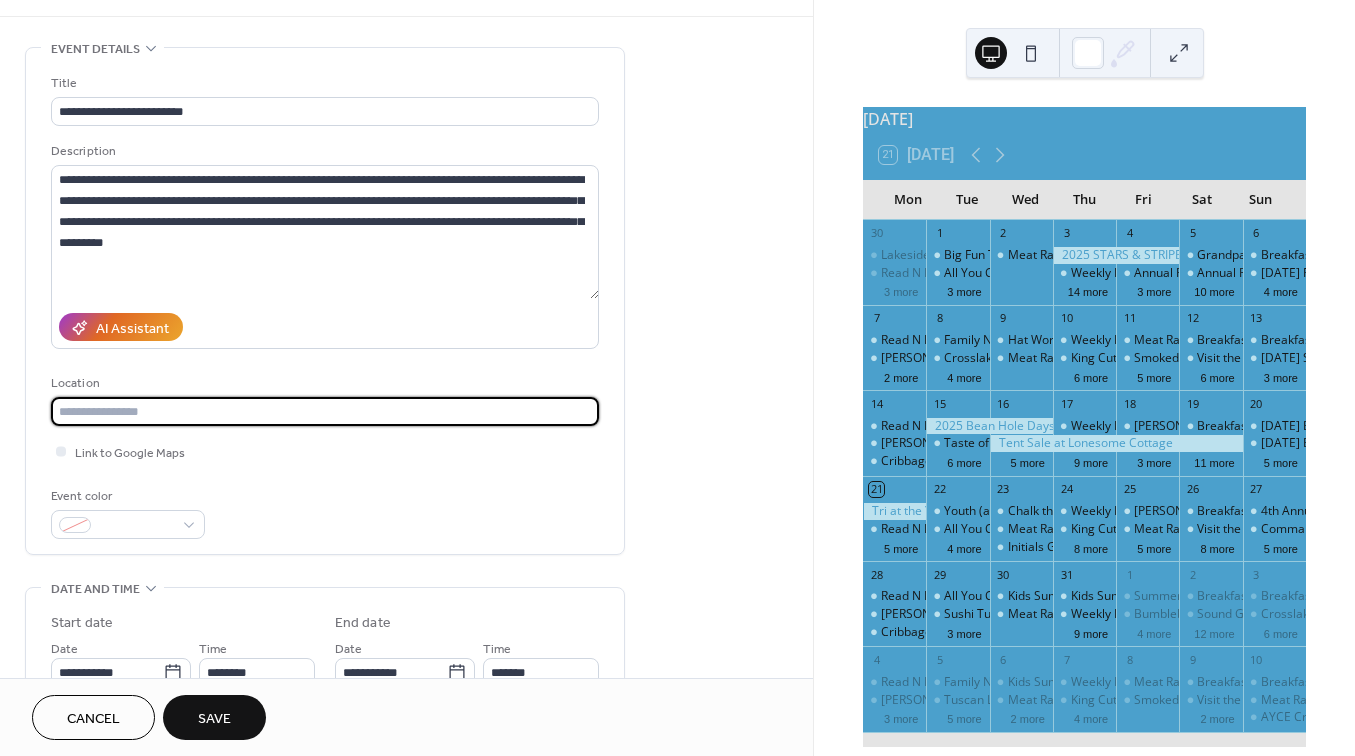 click at bounding box center [325, 411] 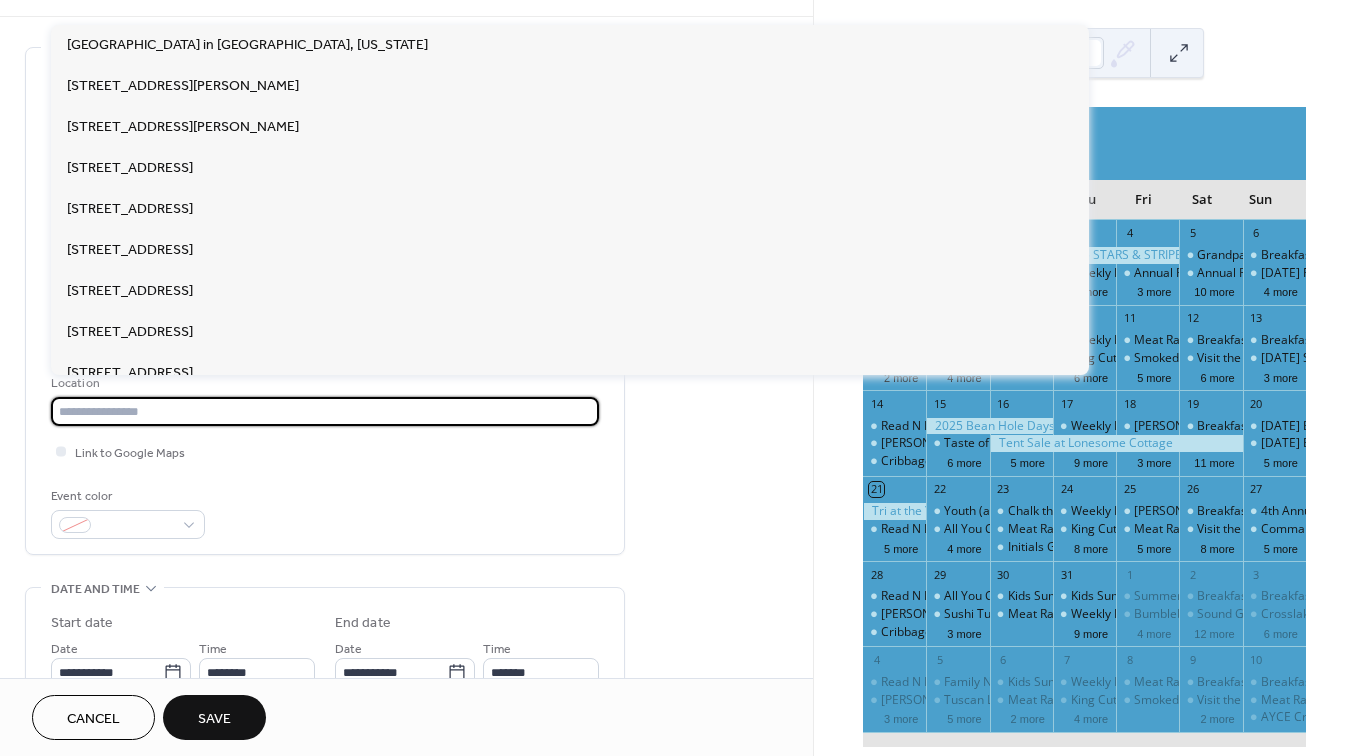 paste on "**********" 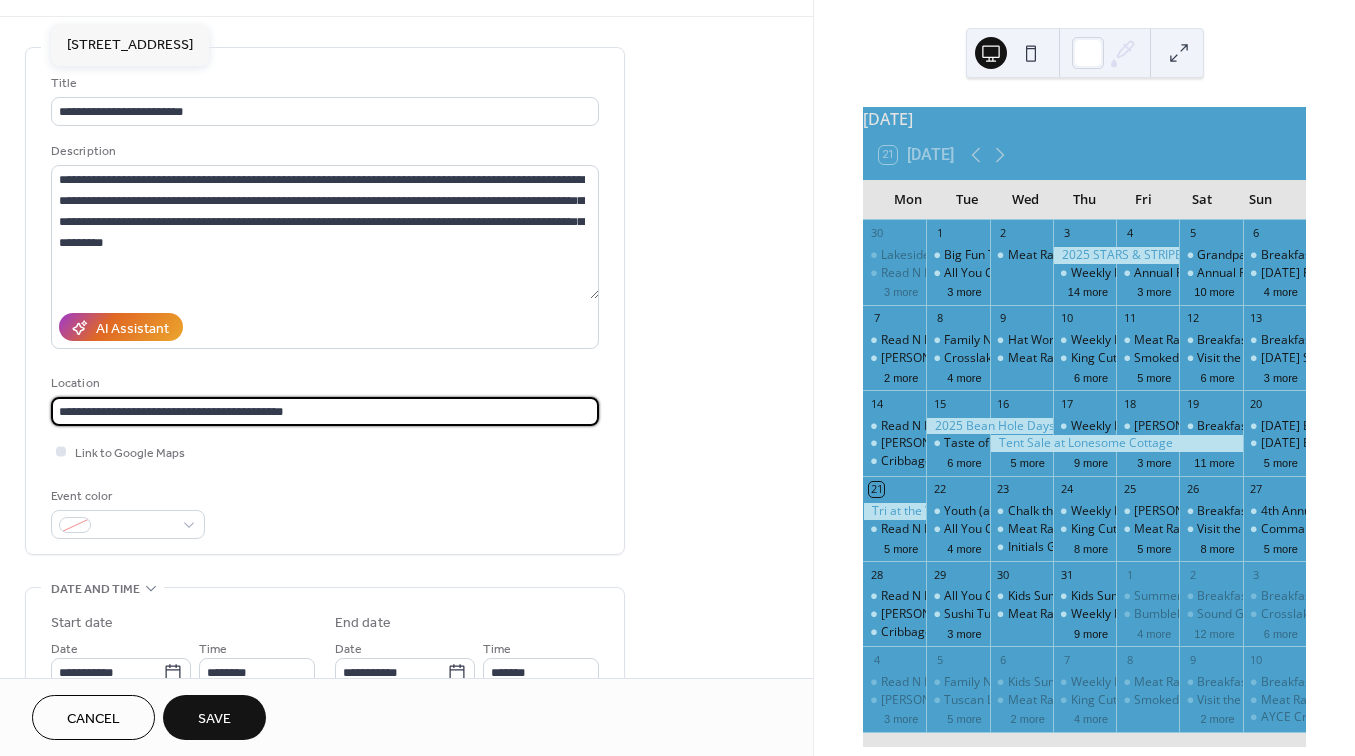 type on "**********" 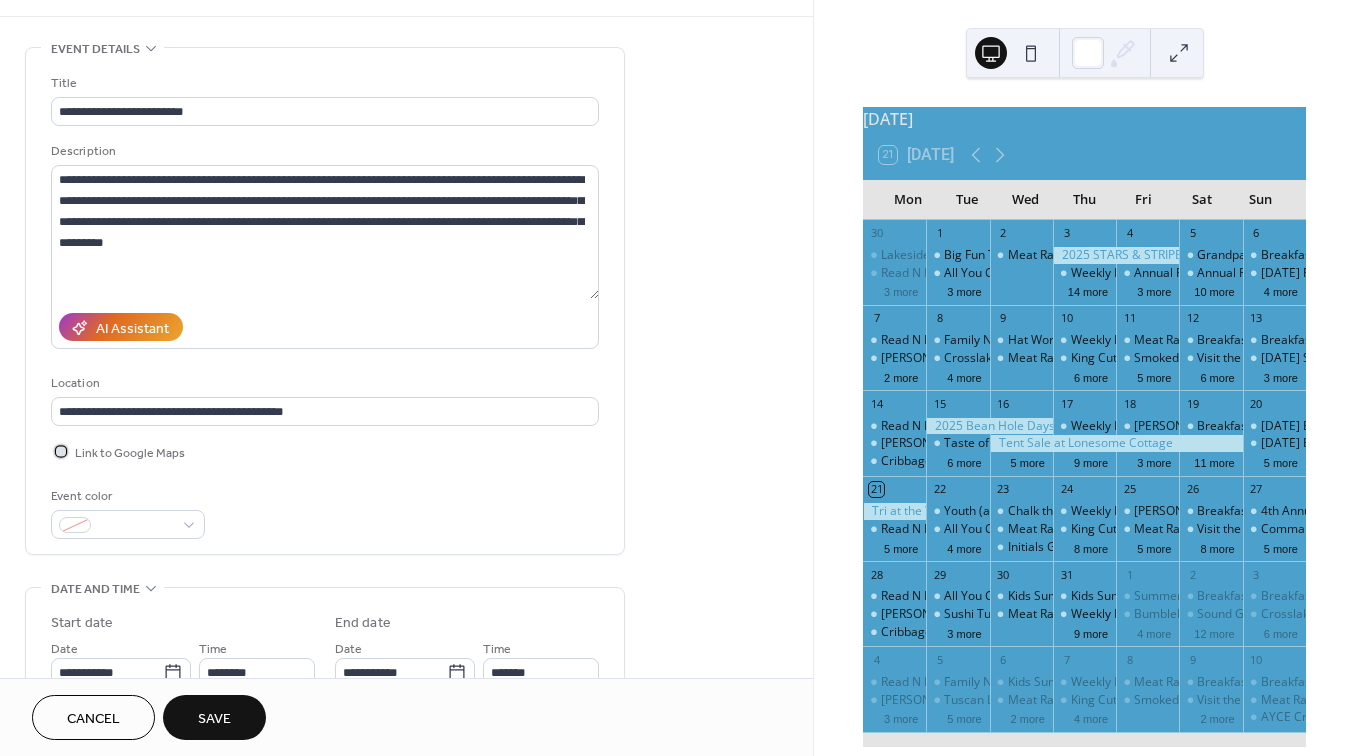 click at bounding box center (61, 451) 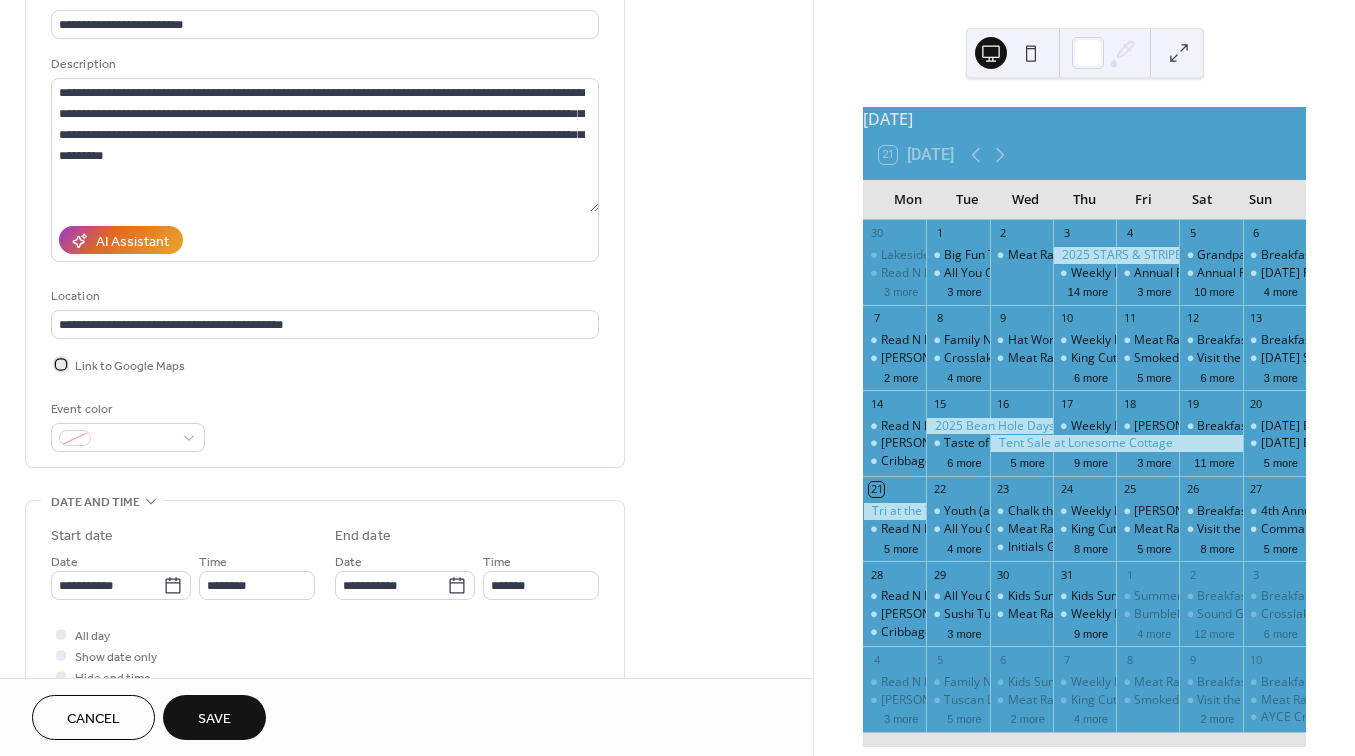 scroll, scrollTop: 156, scrollLeft: 0, axis: vertical 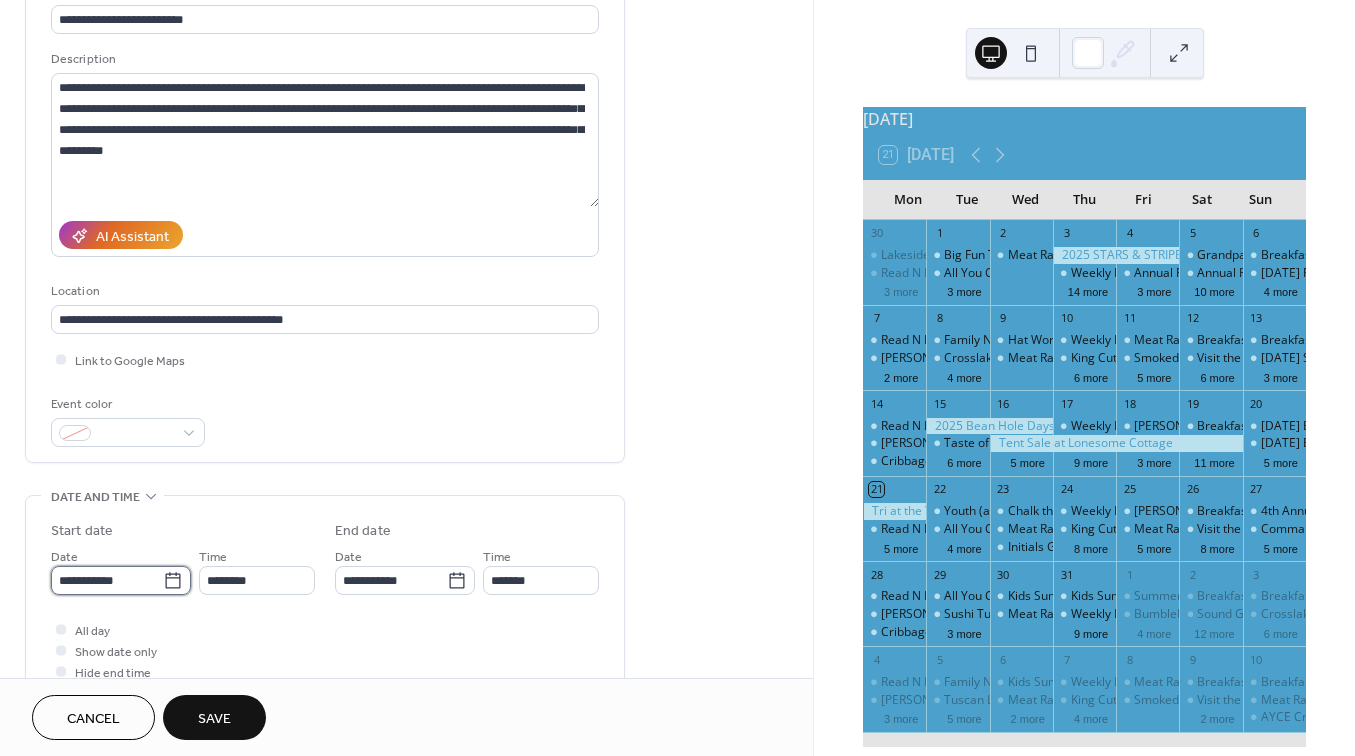 click on "**********" at bounding box center (107, 580) 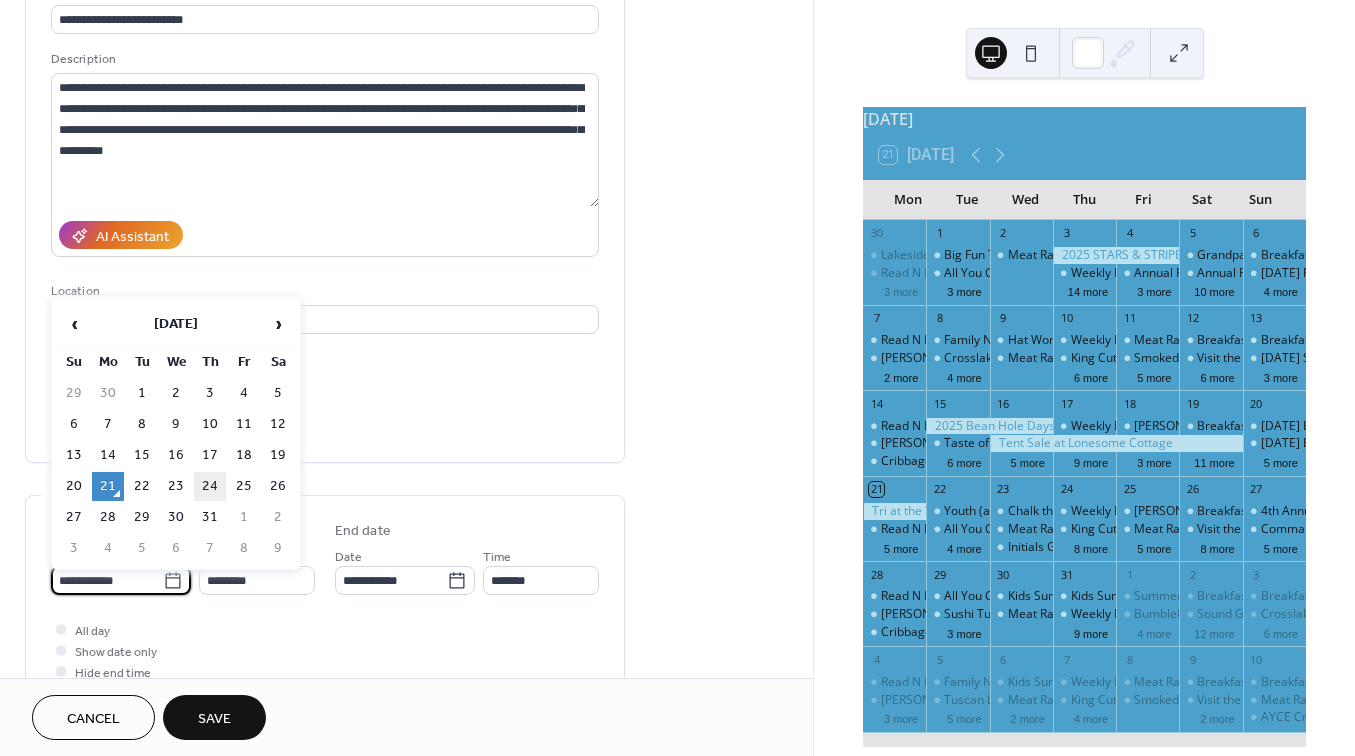 click on "24" at bounding box center (210, 486) 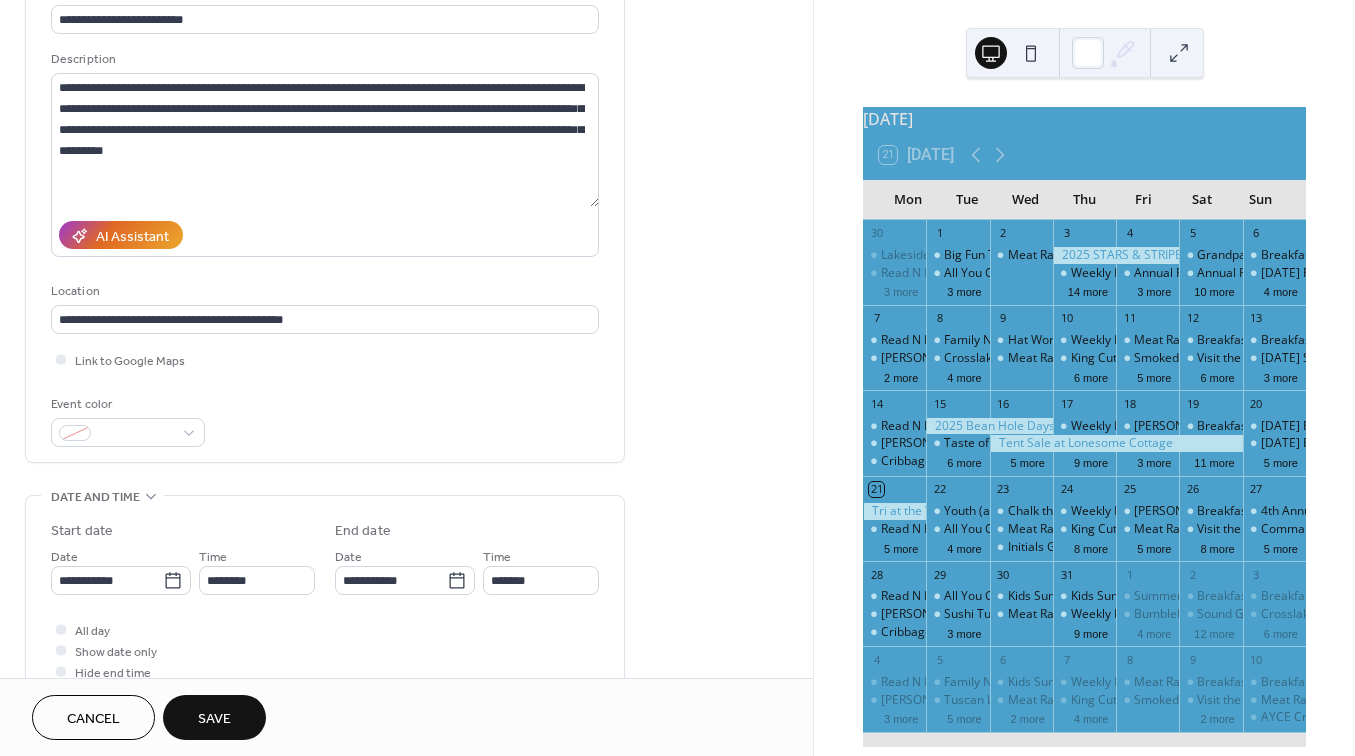 type on "**********" 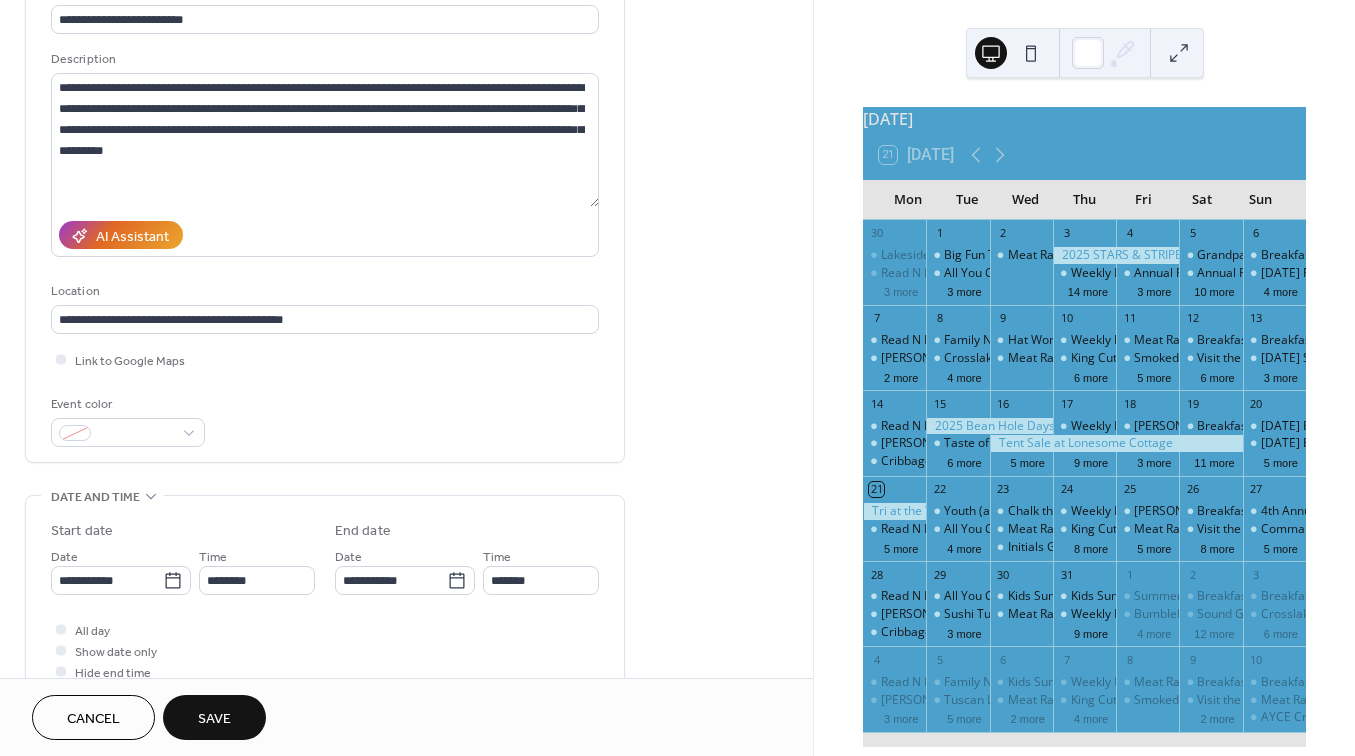 type on "**********" 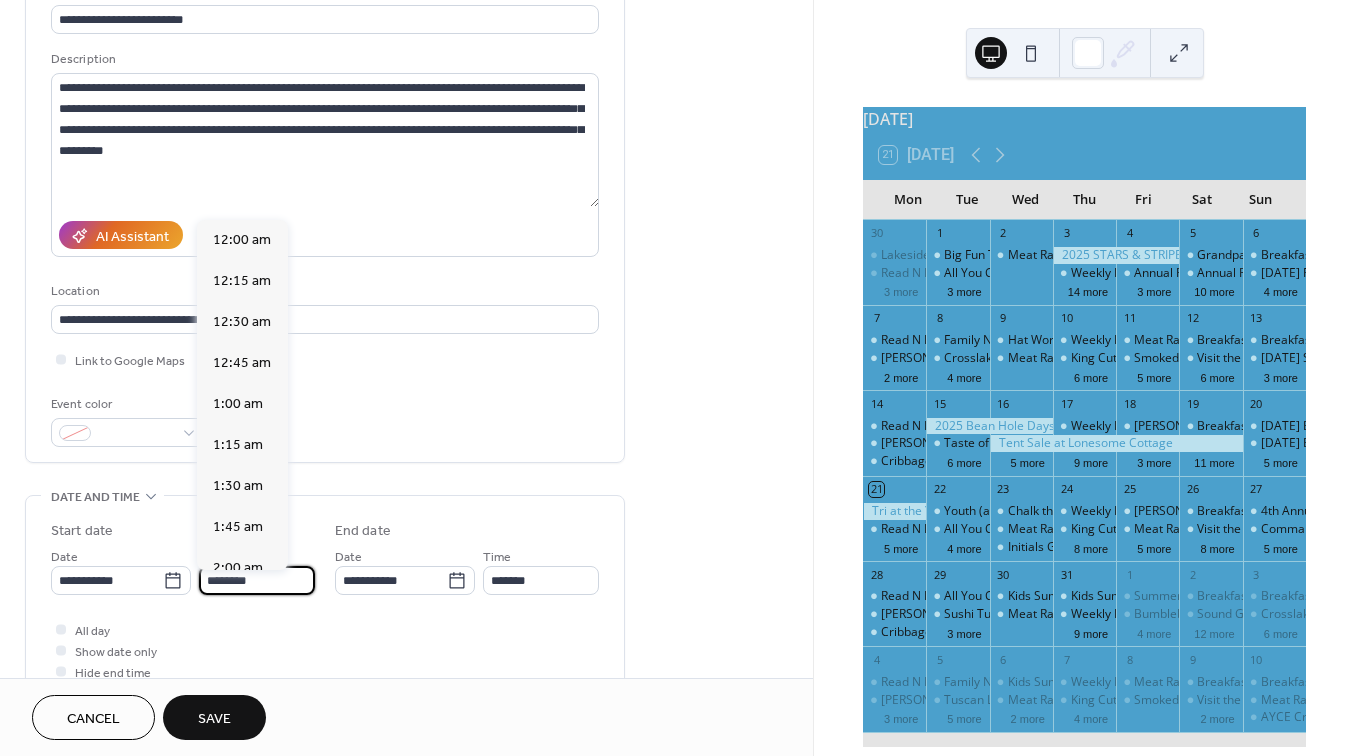 click on "********" at bounding box center (257, 580) 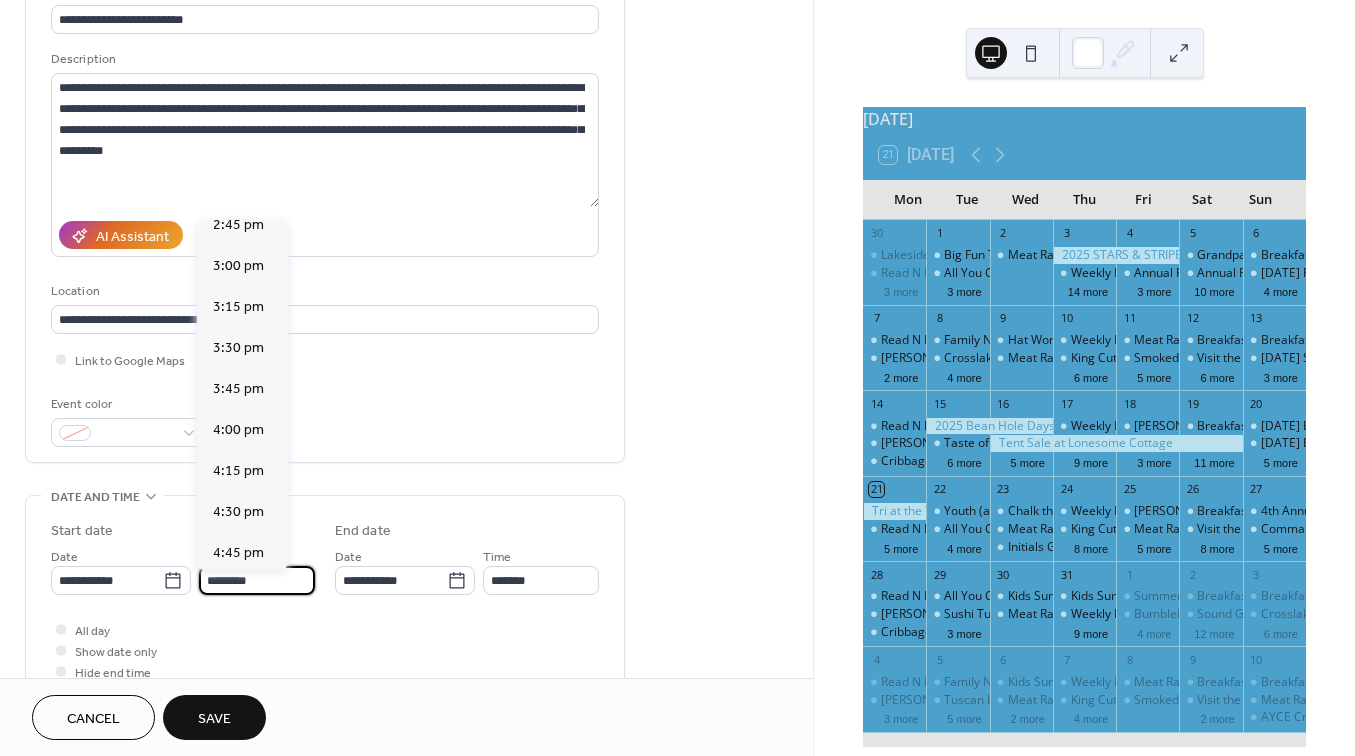 scroll, scrollTop: 2440, scrollLeft: 0, axis: vertical 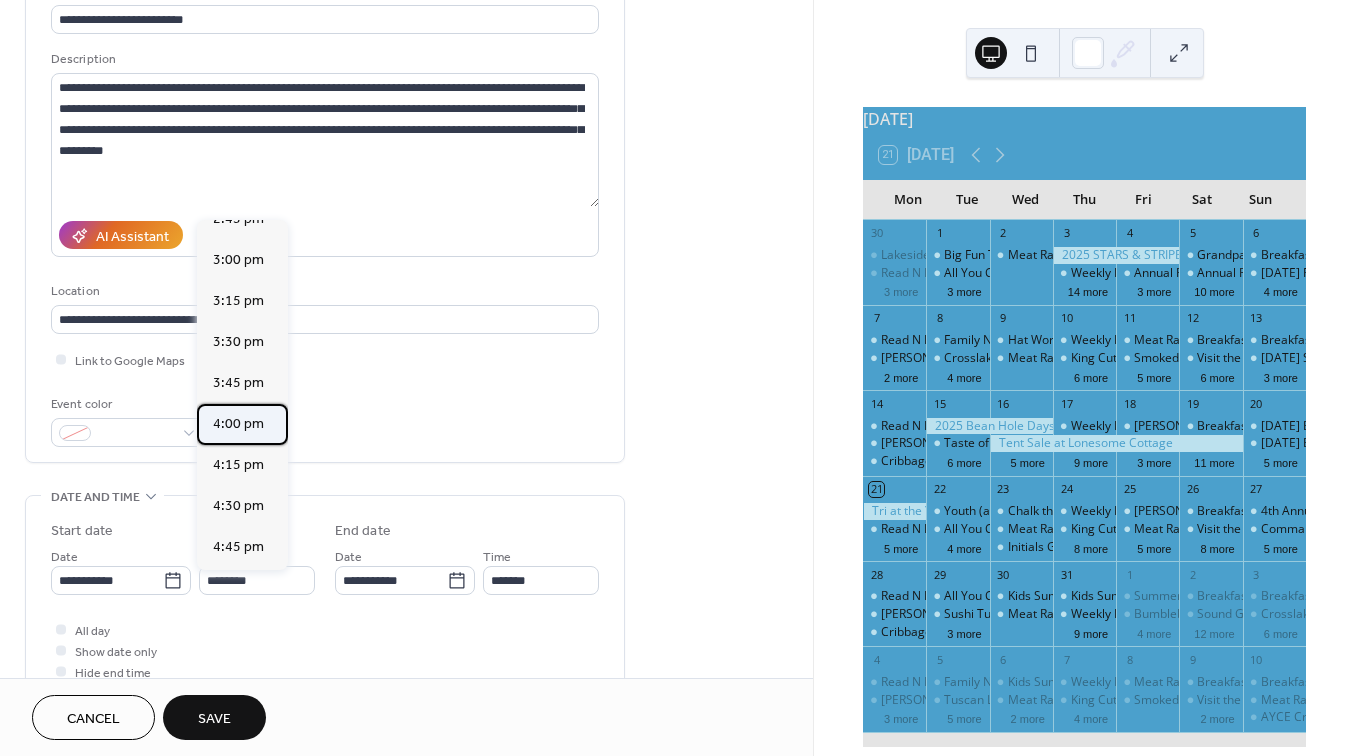 click on "4:00 pm" at bounding box center (238, 424) 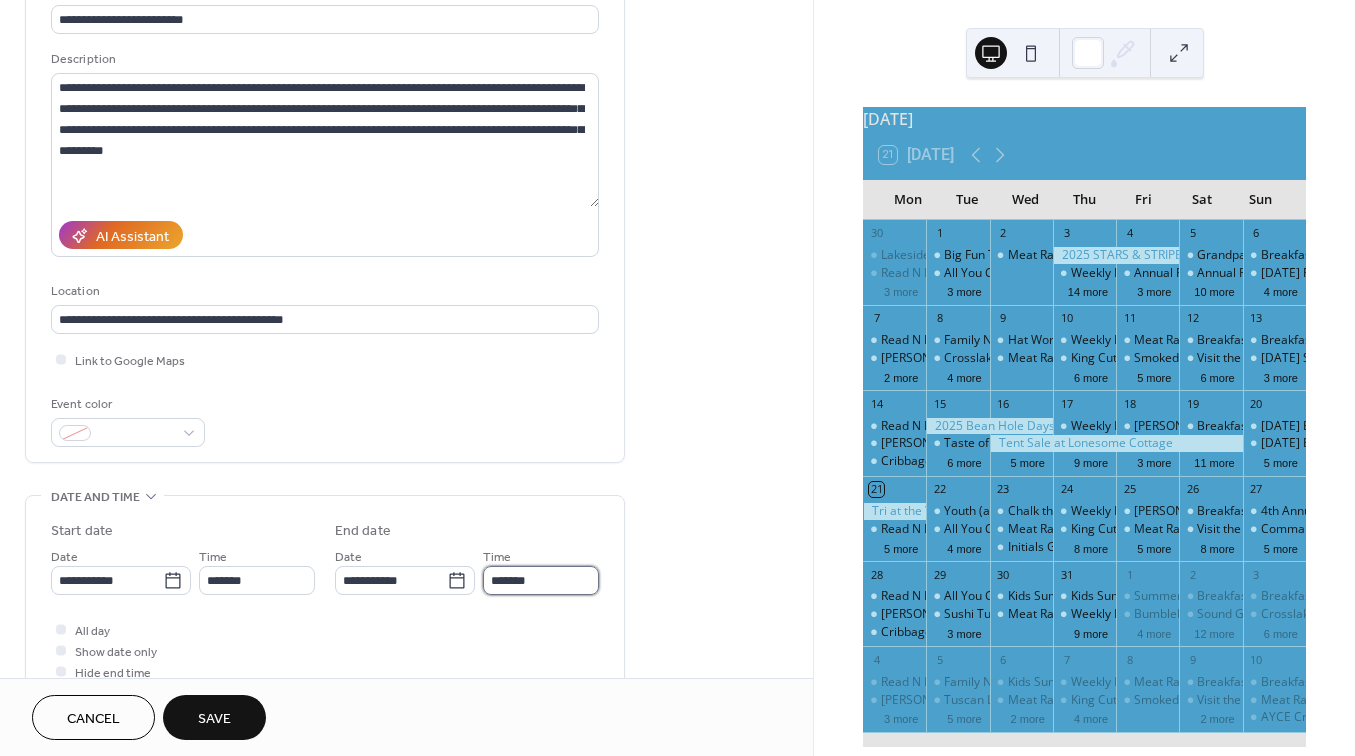 click on "*******" at bounding box center (541, 580) 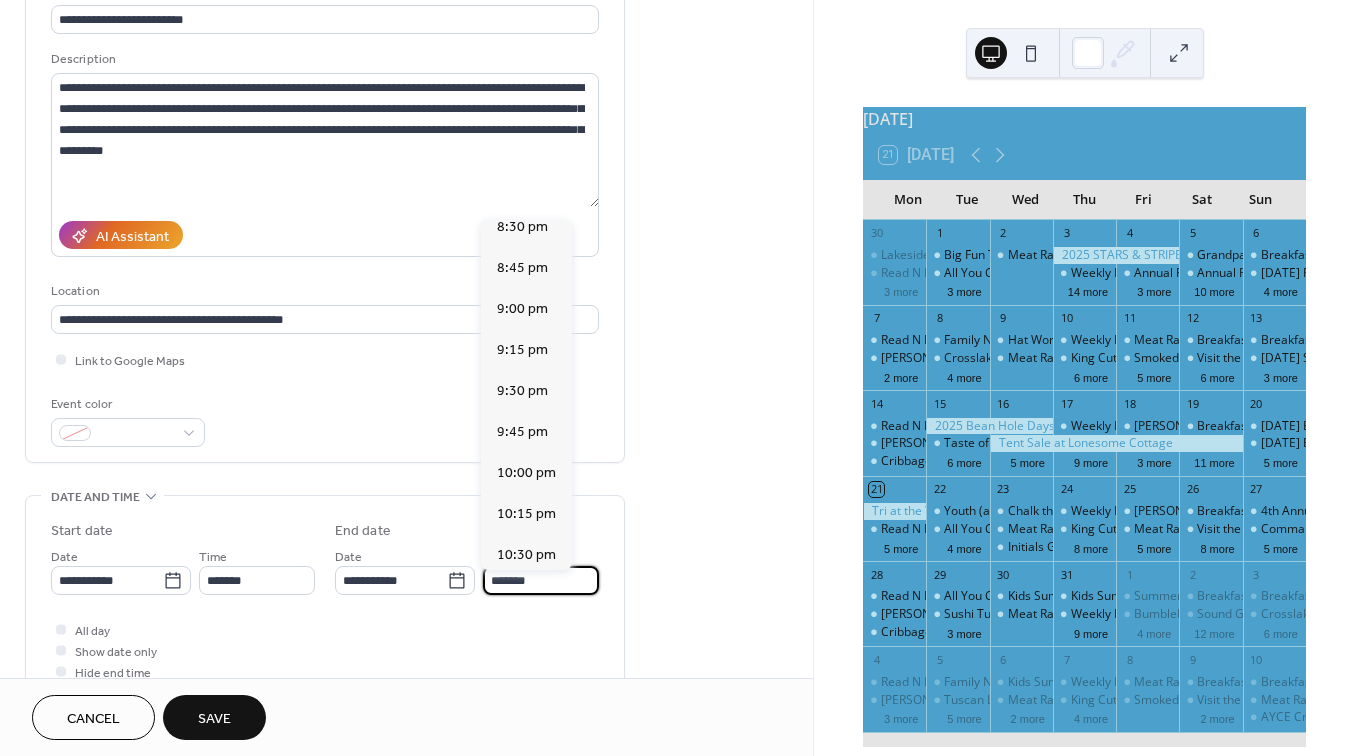 scroll, scrollTop: 714, scrollLeft: 0, axis: vertical 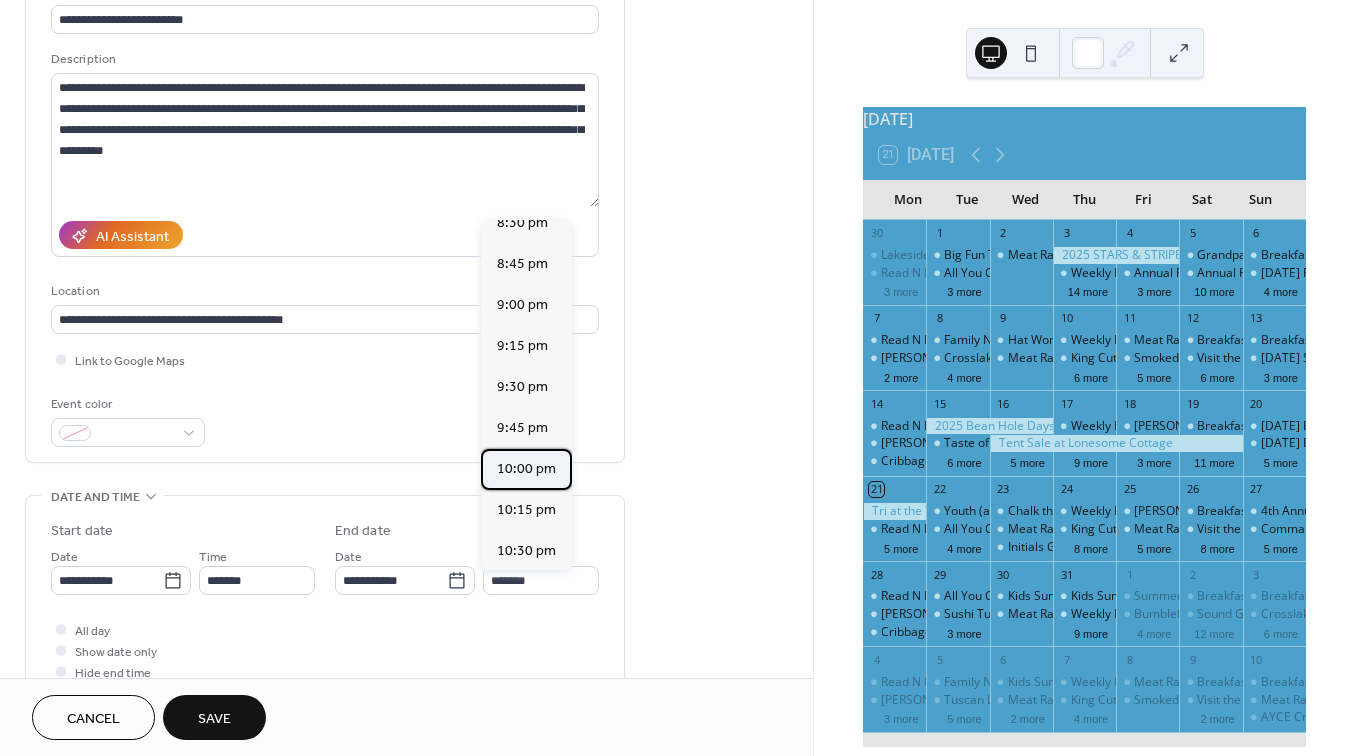 click on "10:00 pm" at bounding box center [526, 469] 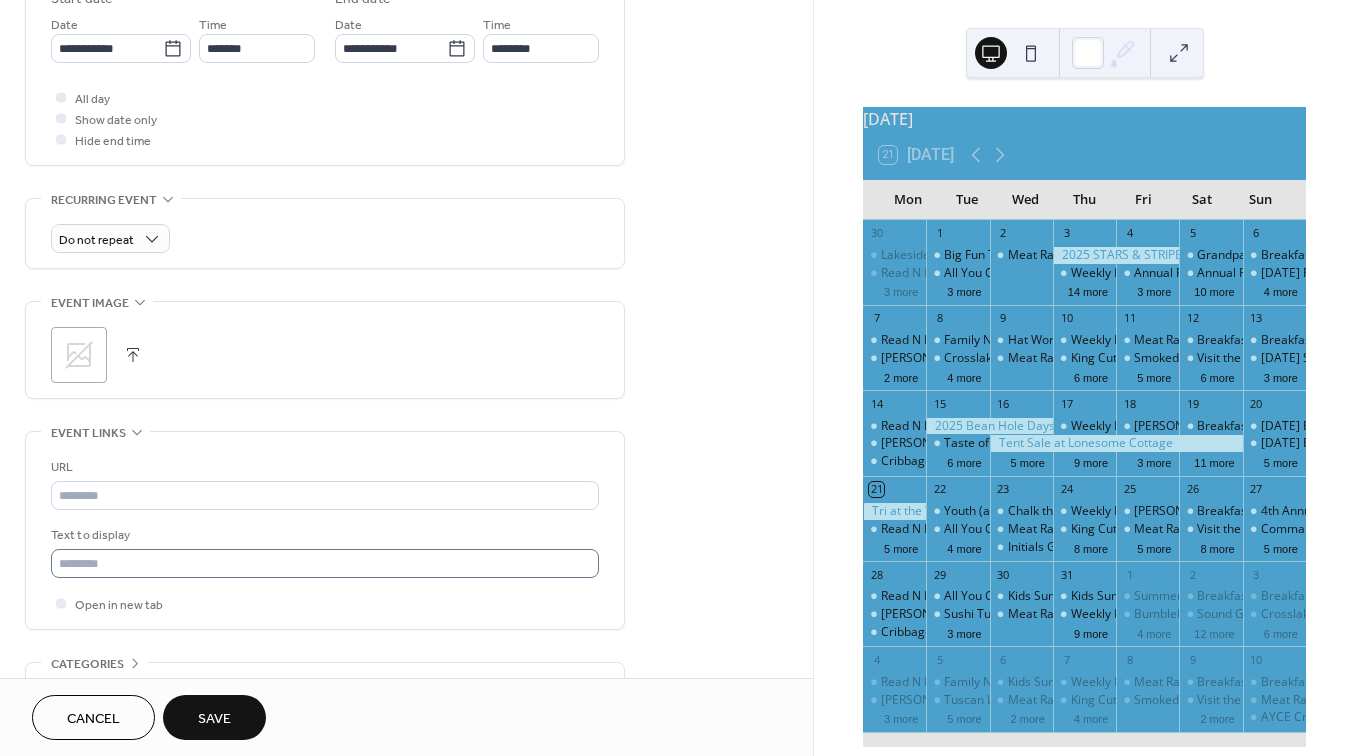 scroll, scrollTop: 692, scrollLeft: 0, axis: vertical 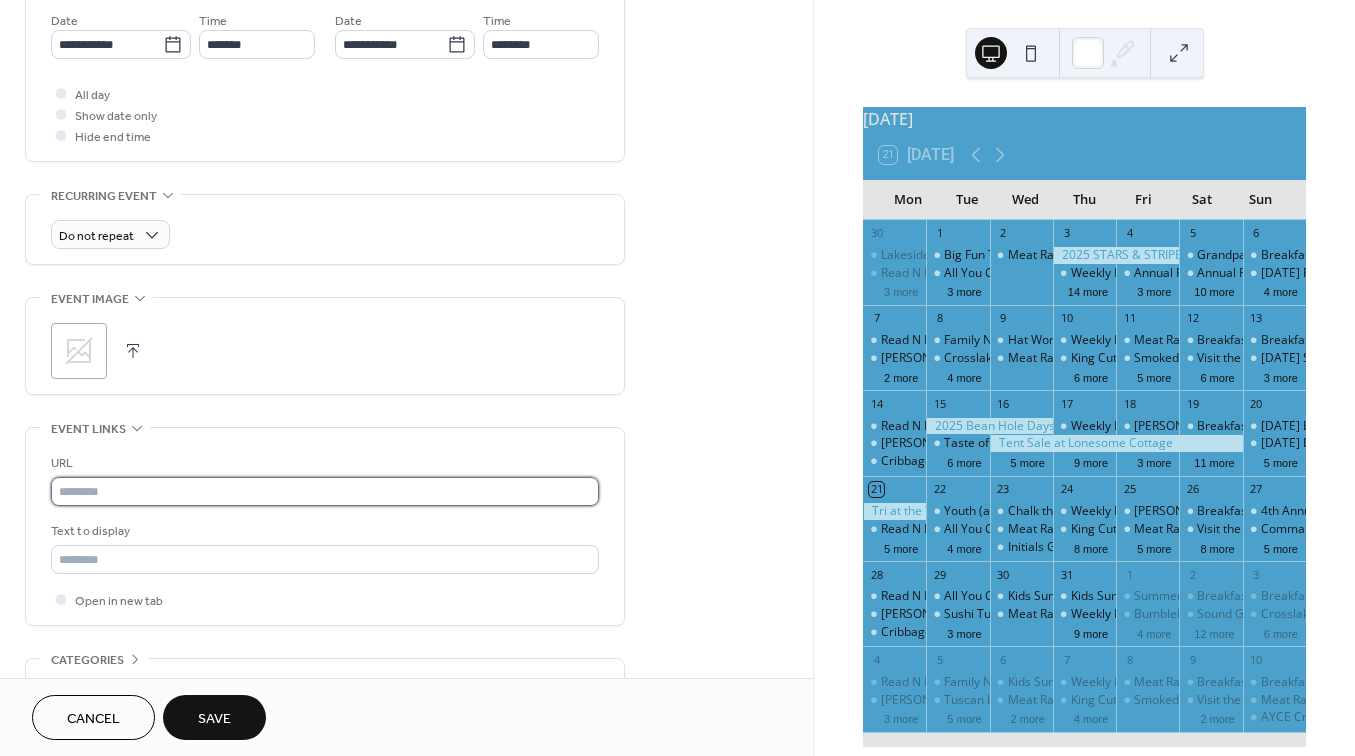 click at bounding box center [325, 491] 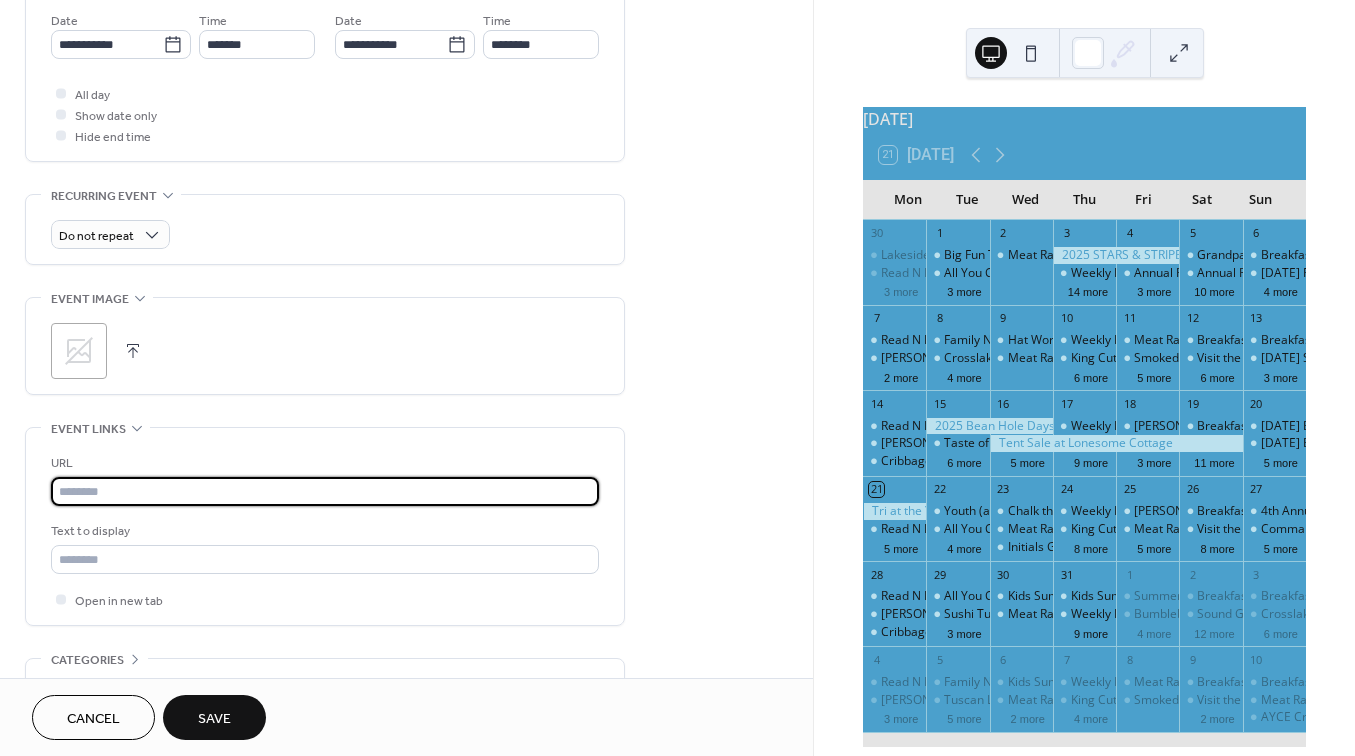 paste on "**********" 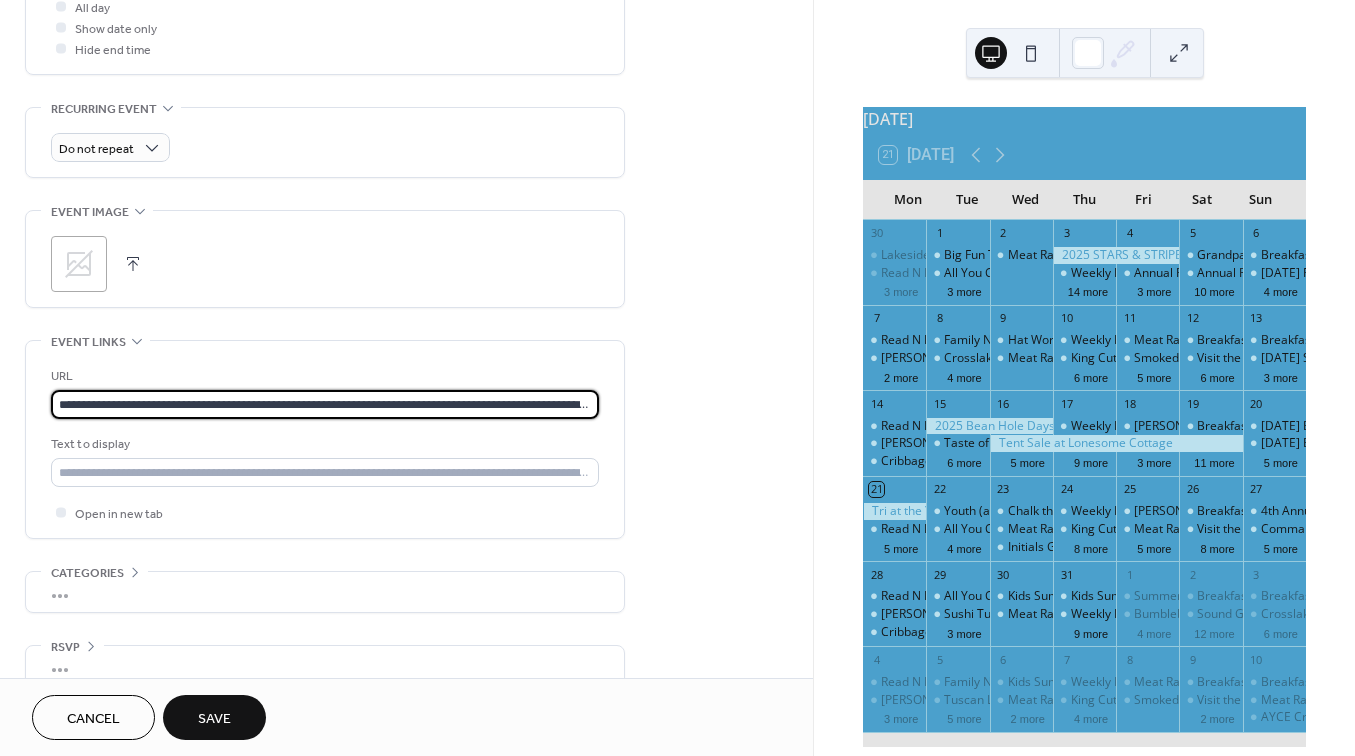 scroll, scrollTop: 784, scrollLeft: 0, axis: vertical 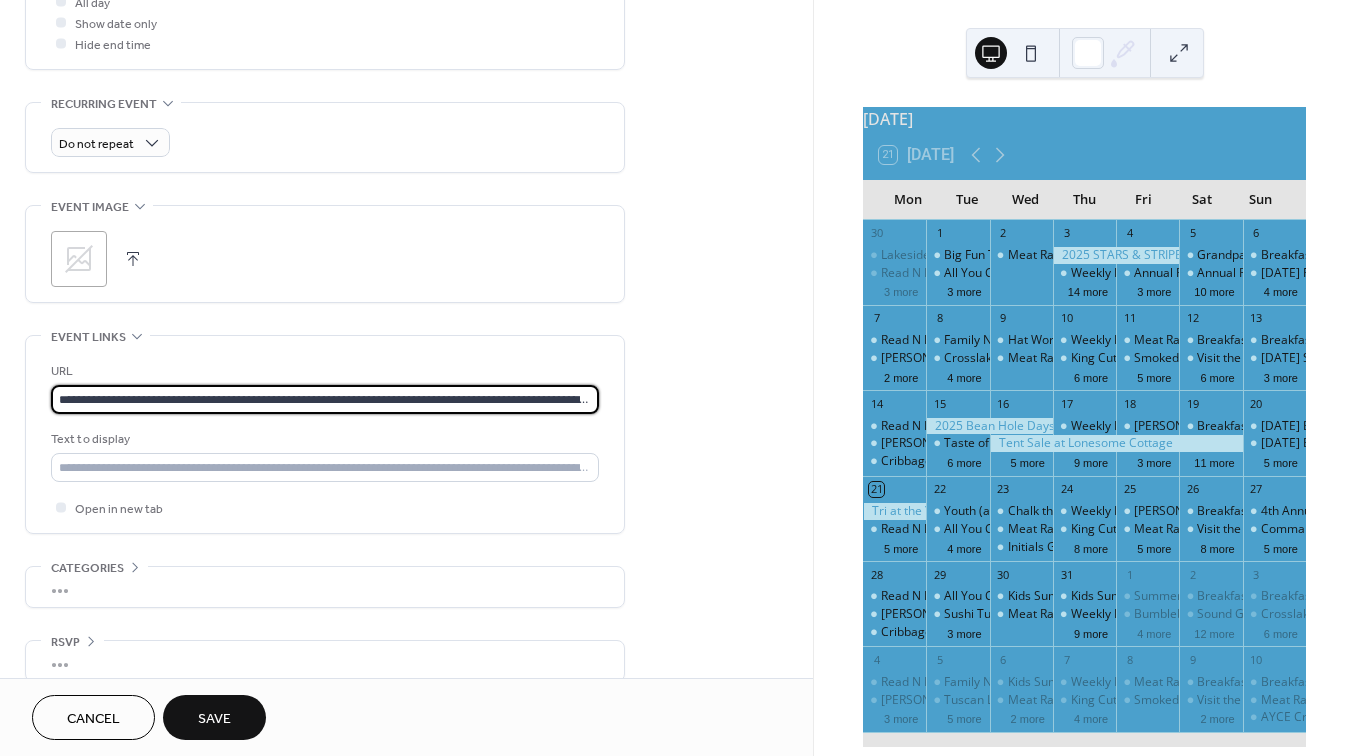type on "**********" 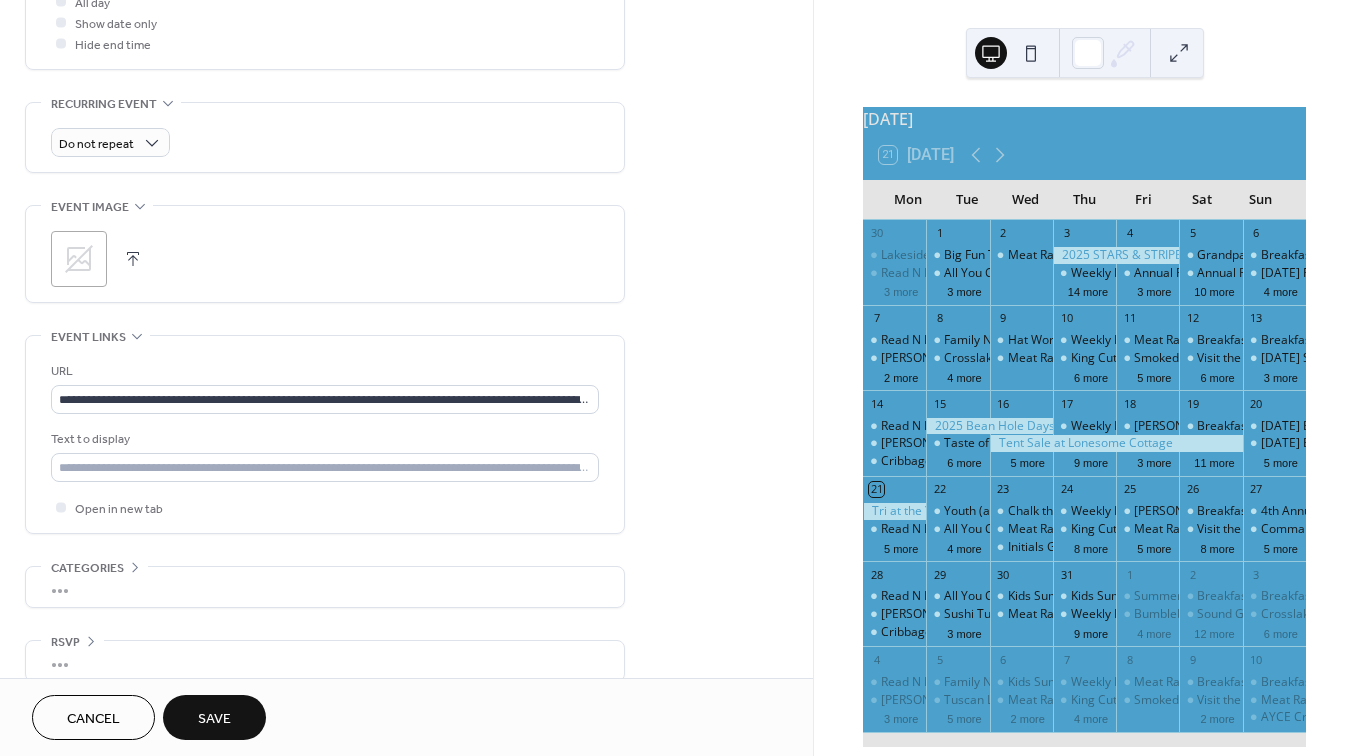 click on "Save" at bounding box center (214, 719) 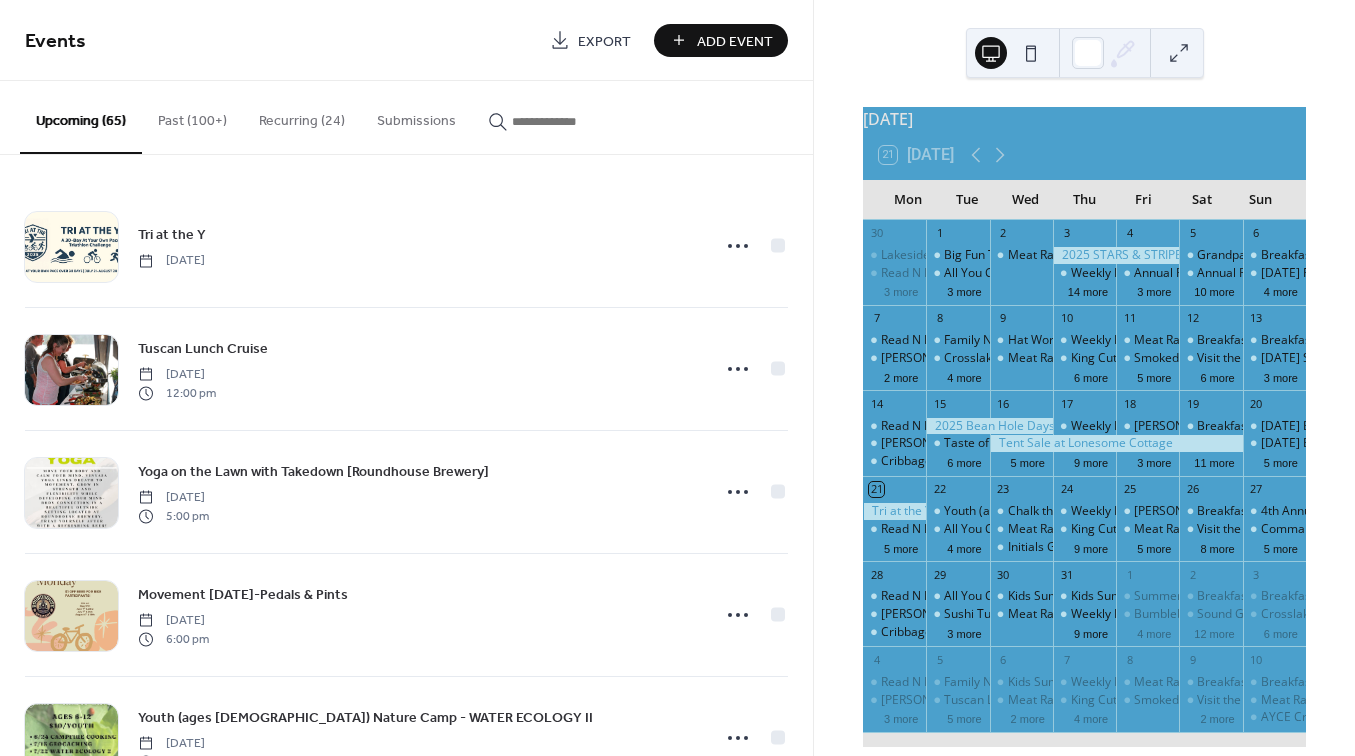 click on "Add Event" at bounding box center [735, 41] 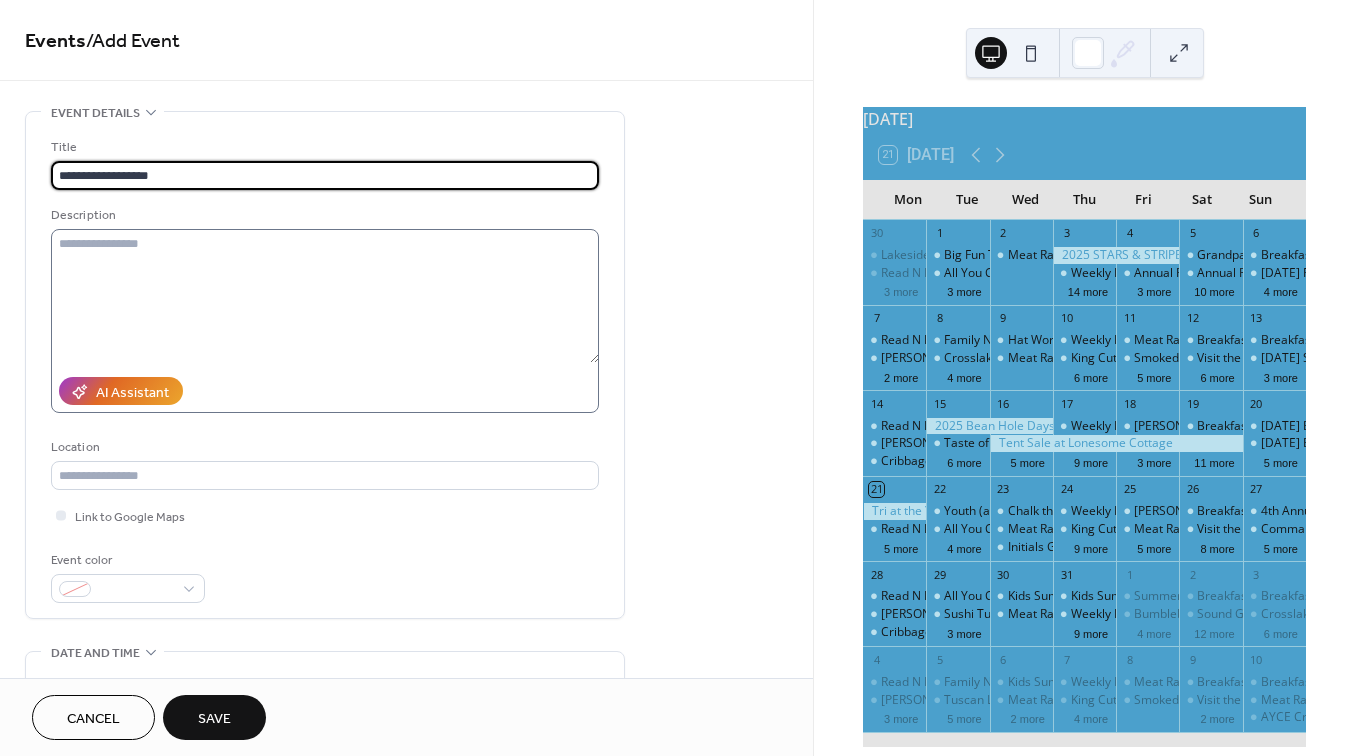 type on "**********" 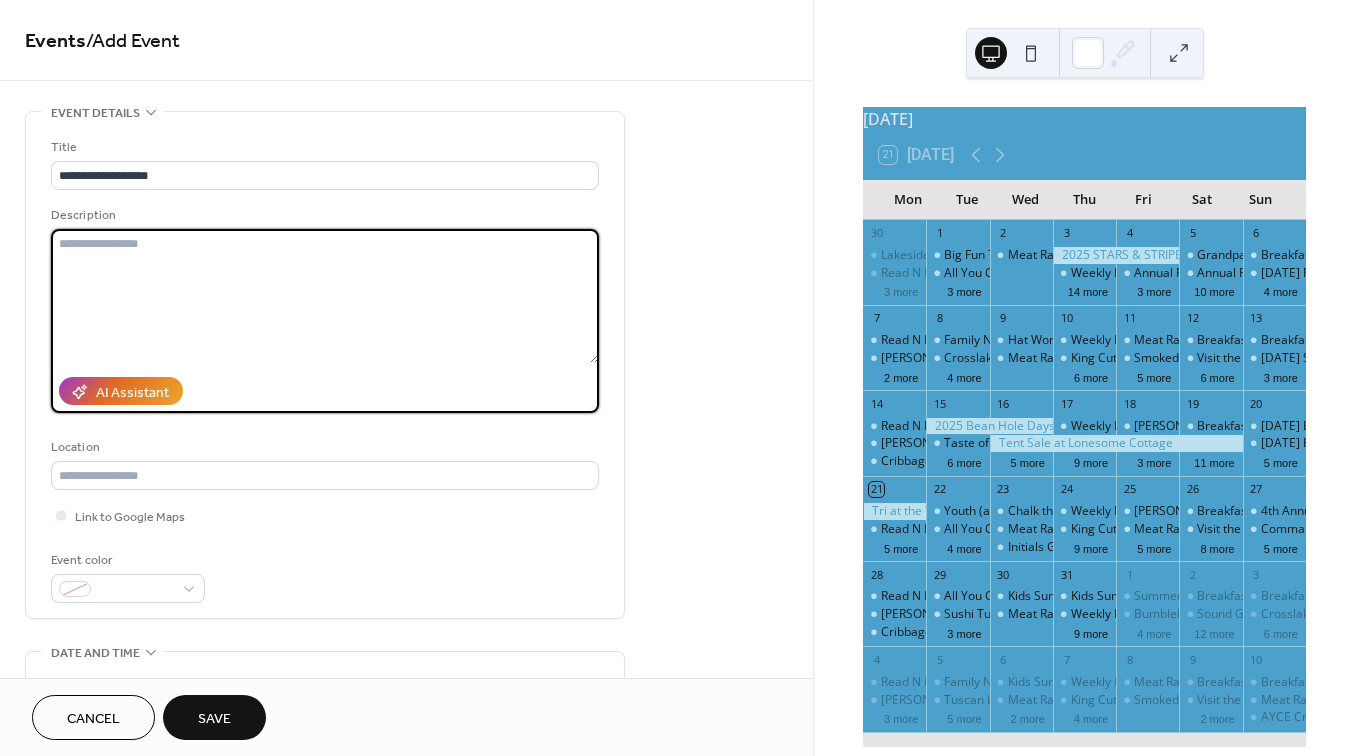 click at bounding box center (325, 296) 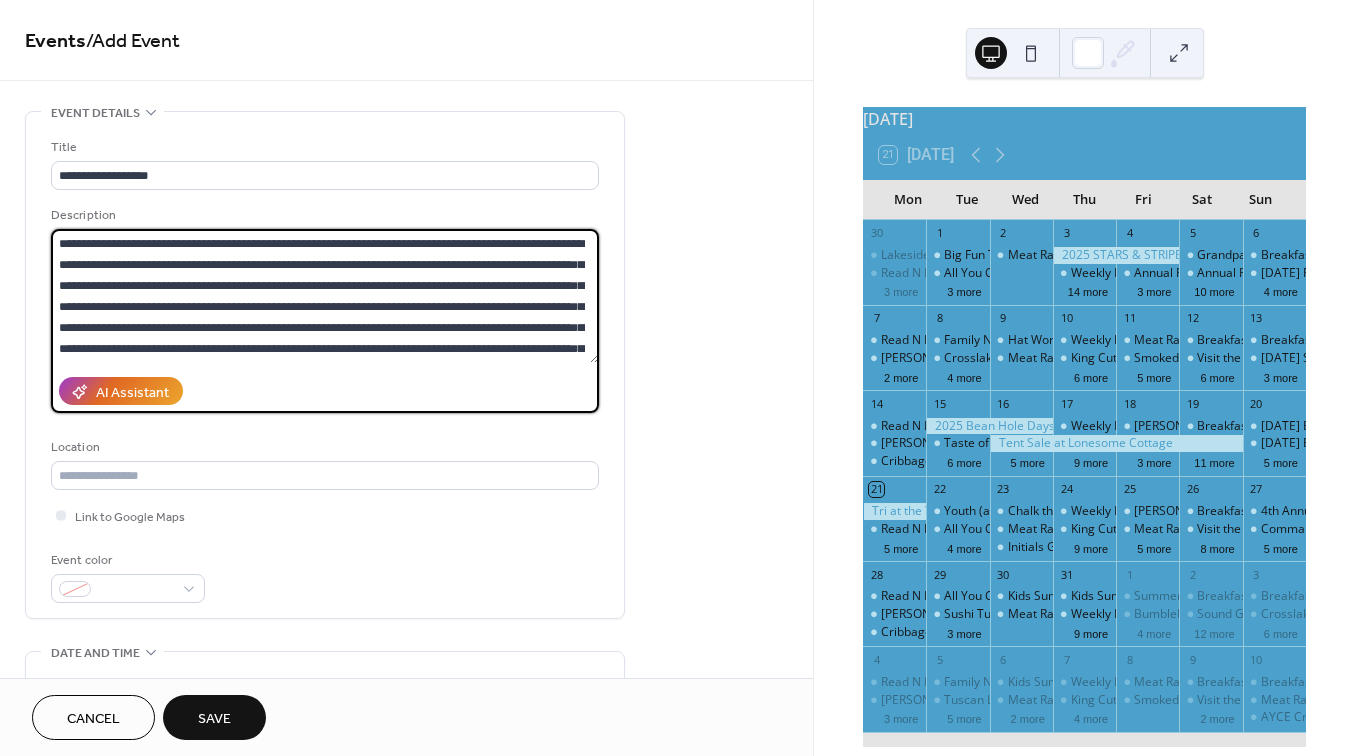 scroll, scrollTop: 18, scrollLeft: 0, axis: vertical 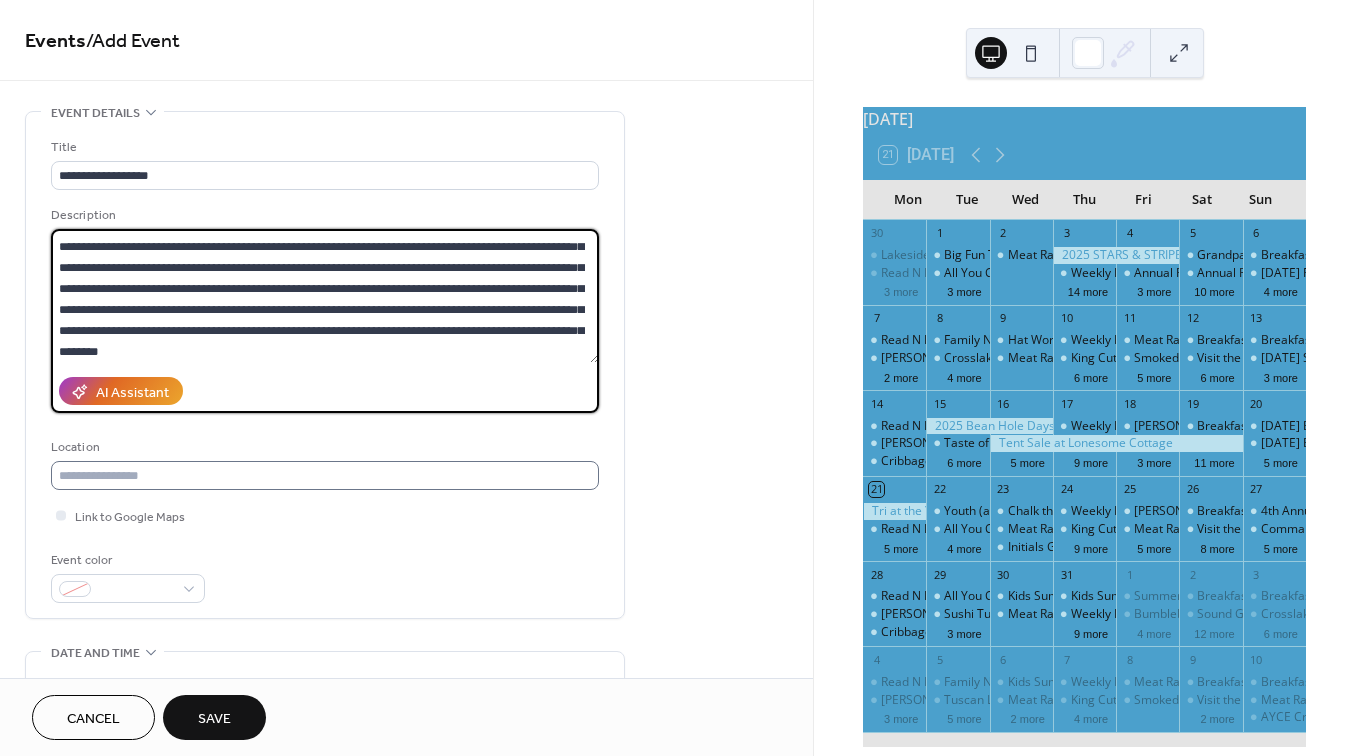 type on "**********" 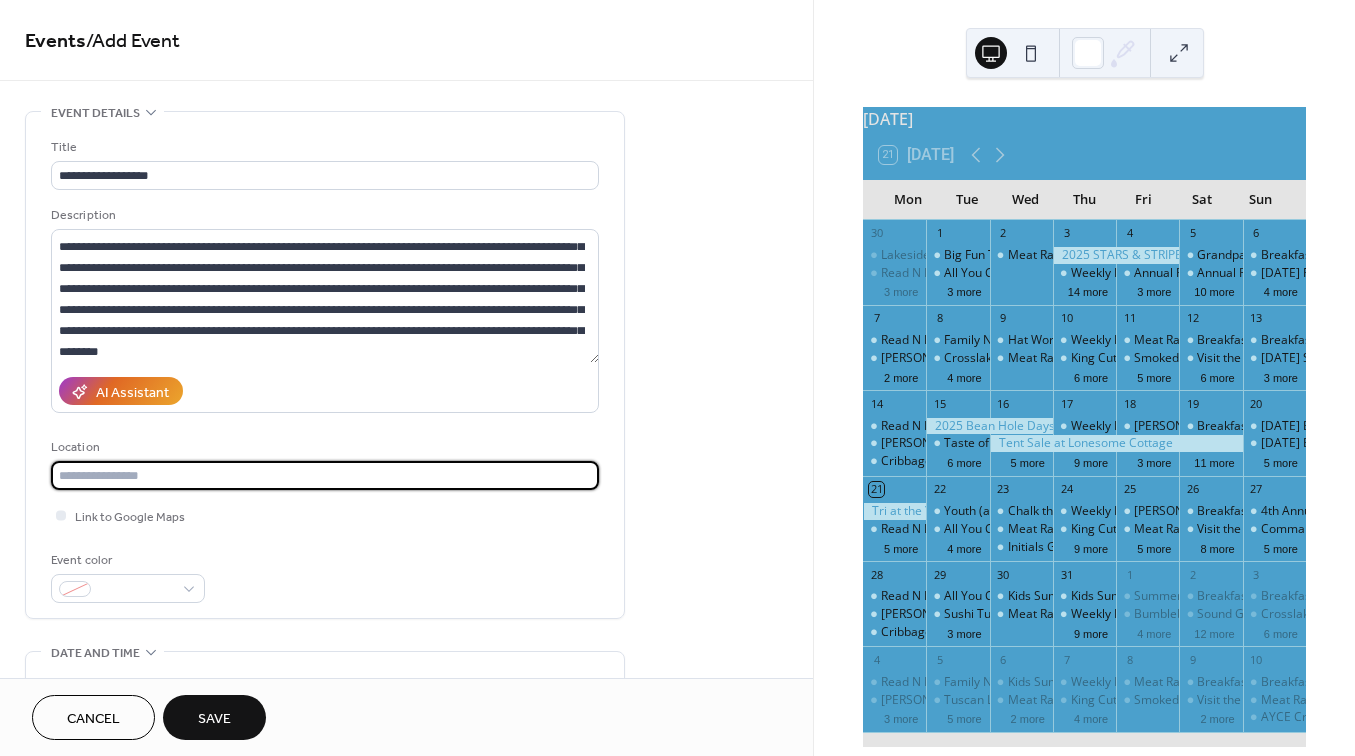 click at bounding box center [325, 475] 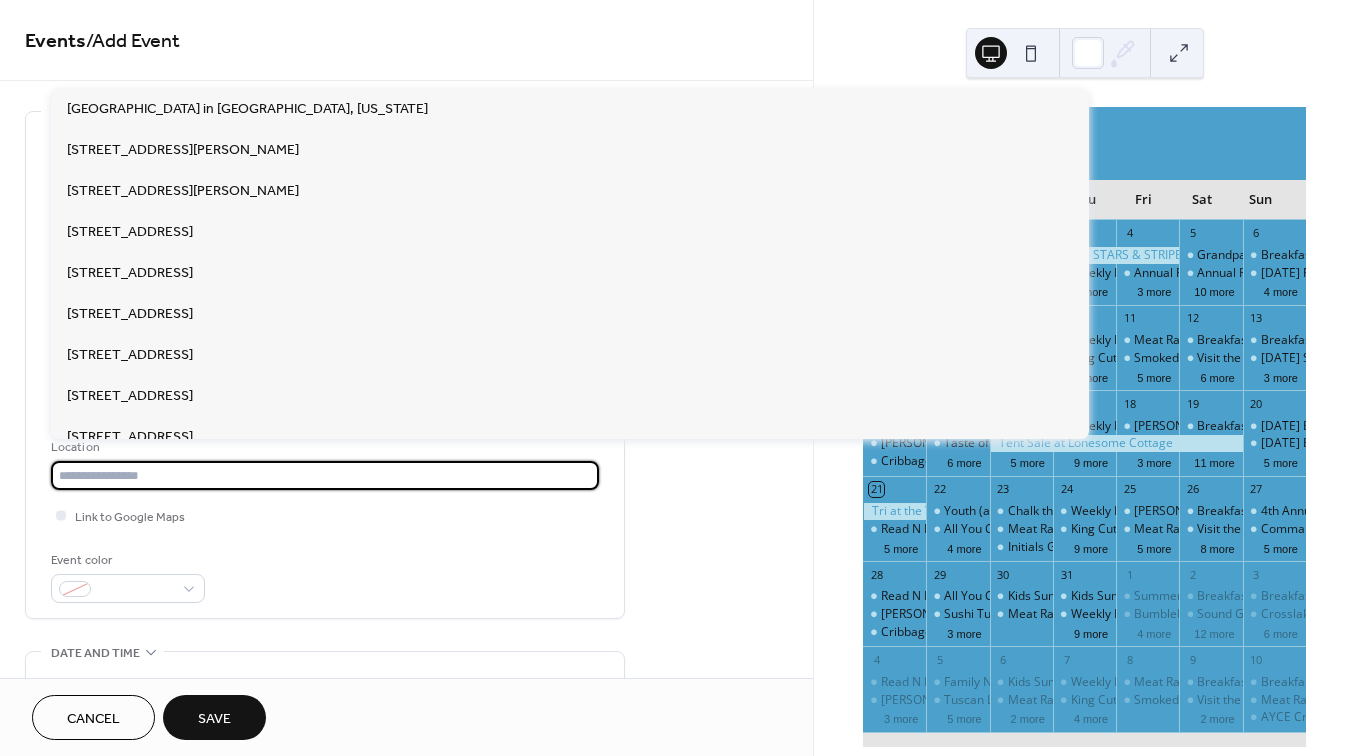 paste on "**********" 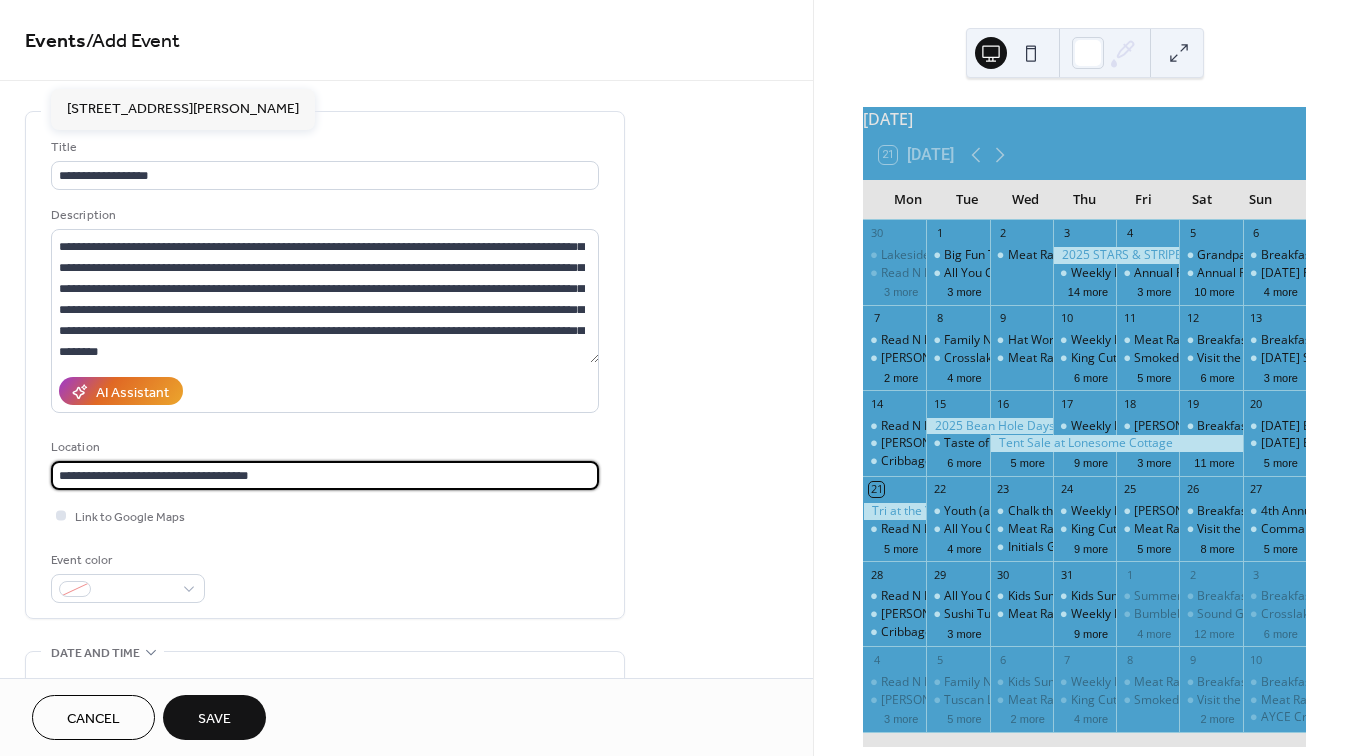 type on "**********" 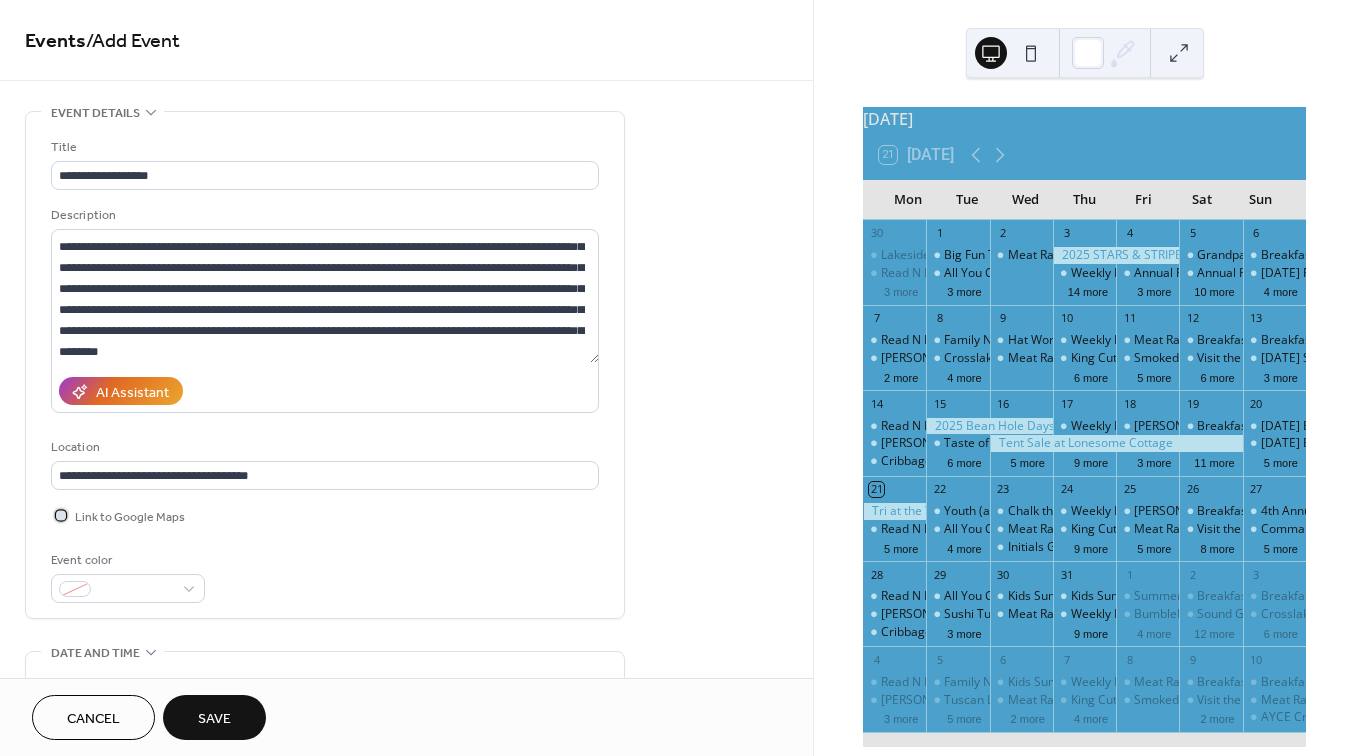 click at bounding box center (61, 515) 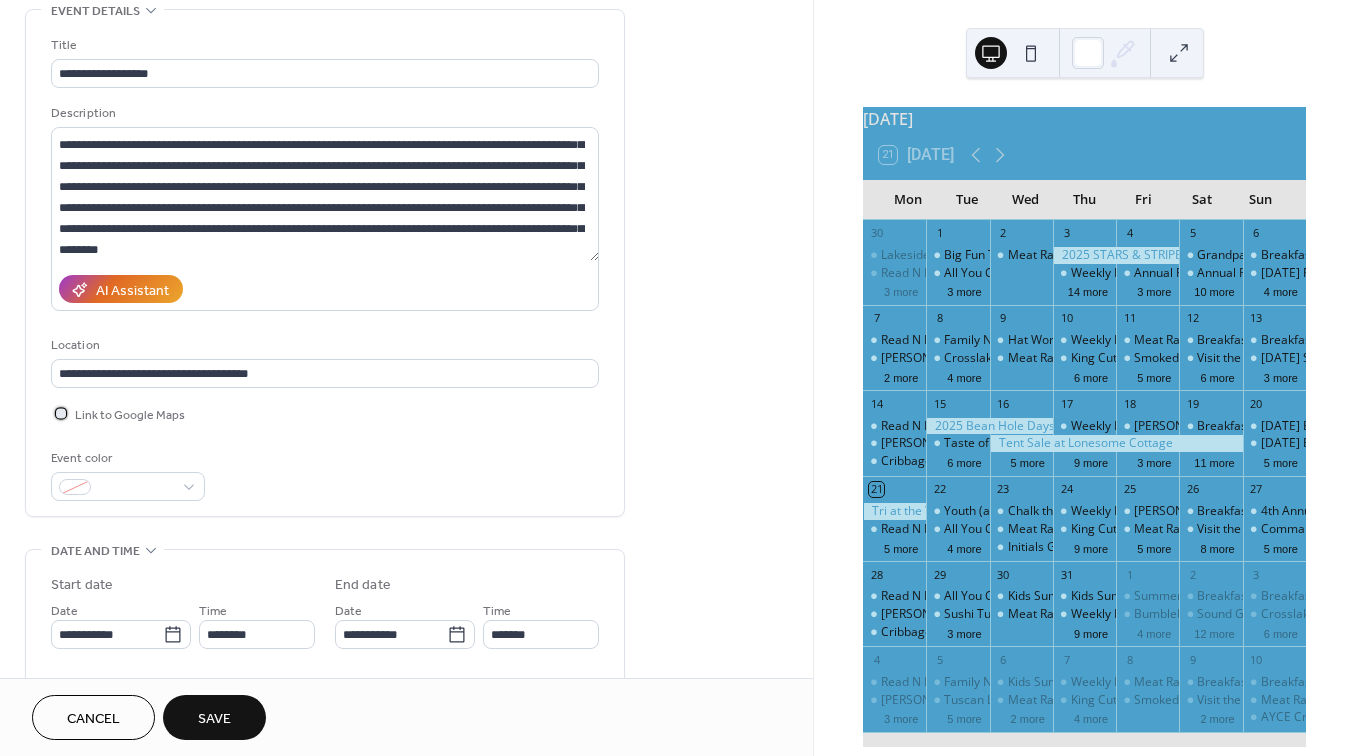 scroll, scrollTop: 121, scrollLeft: 0, axis: vertical 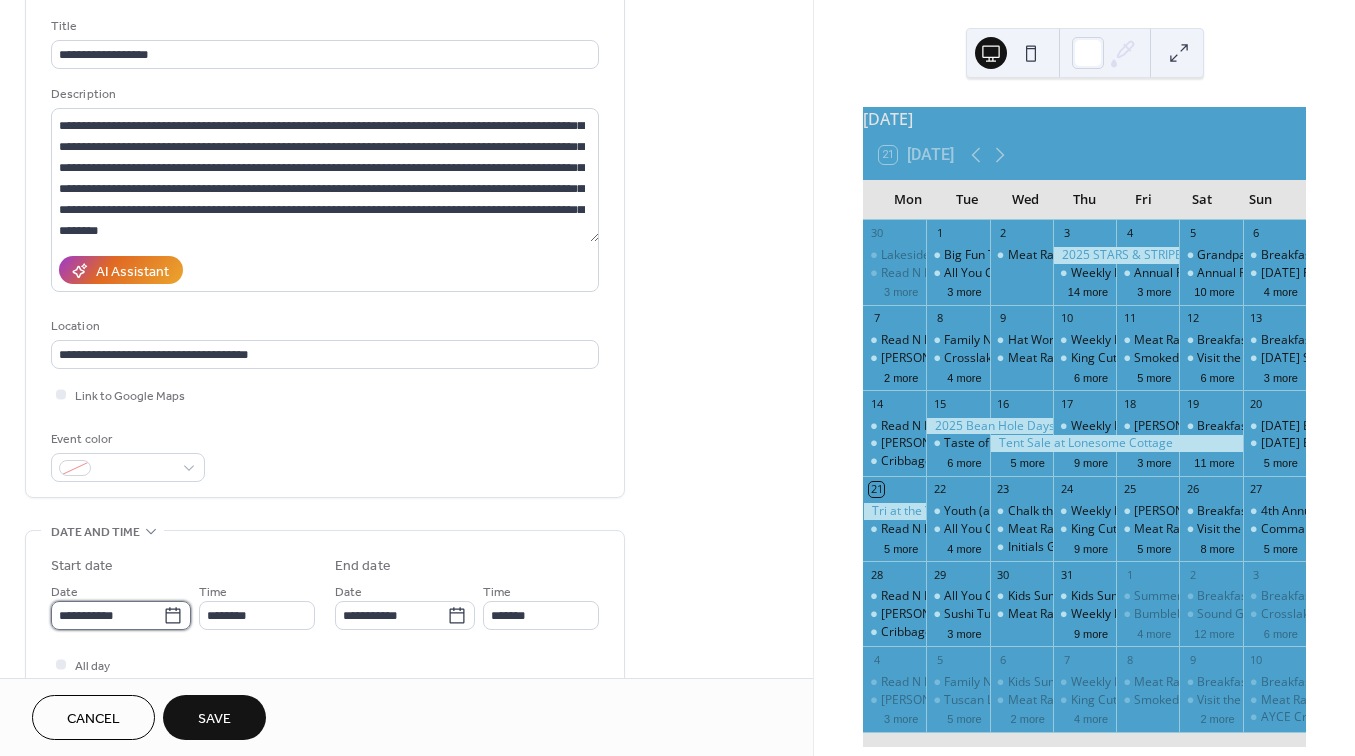 click on "**********" at bounding box center [107, 615] 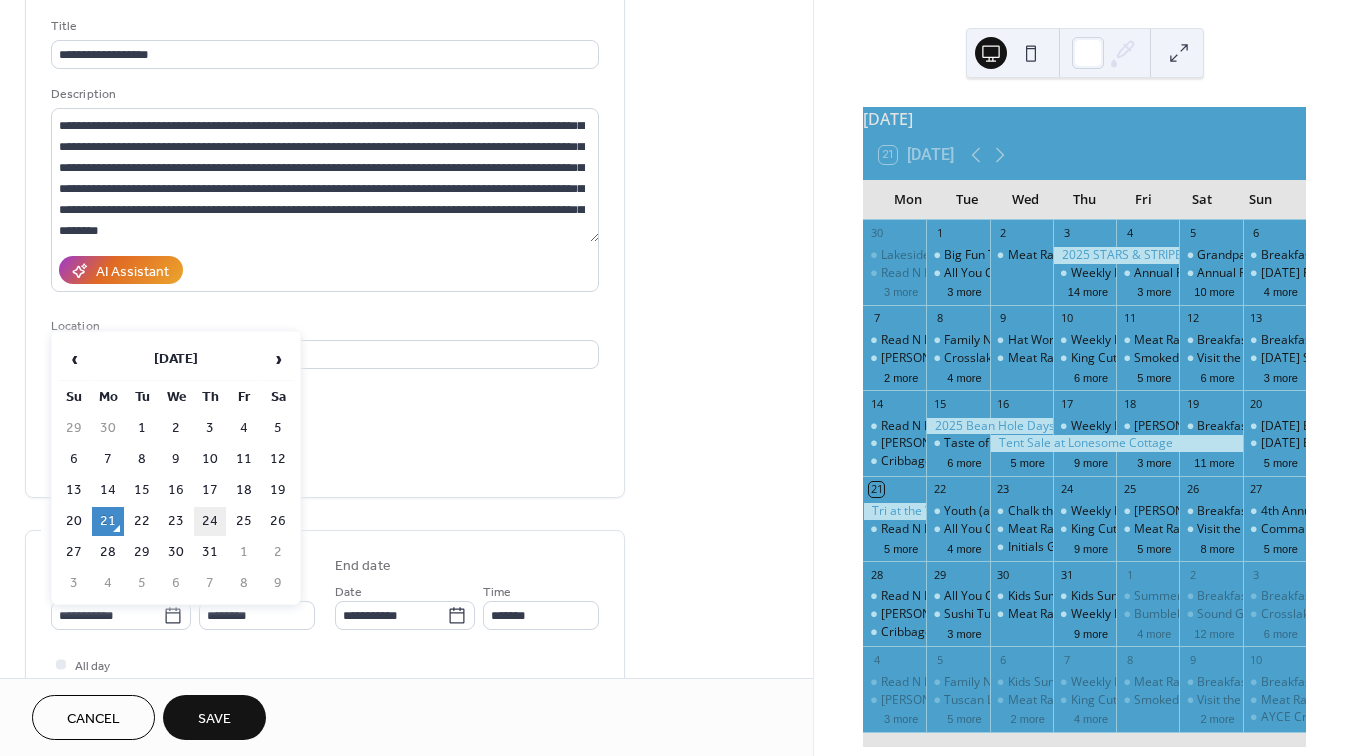 click on "24" at bounding box center [210, 521] 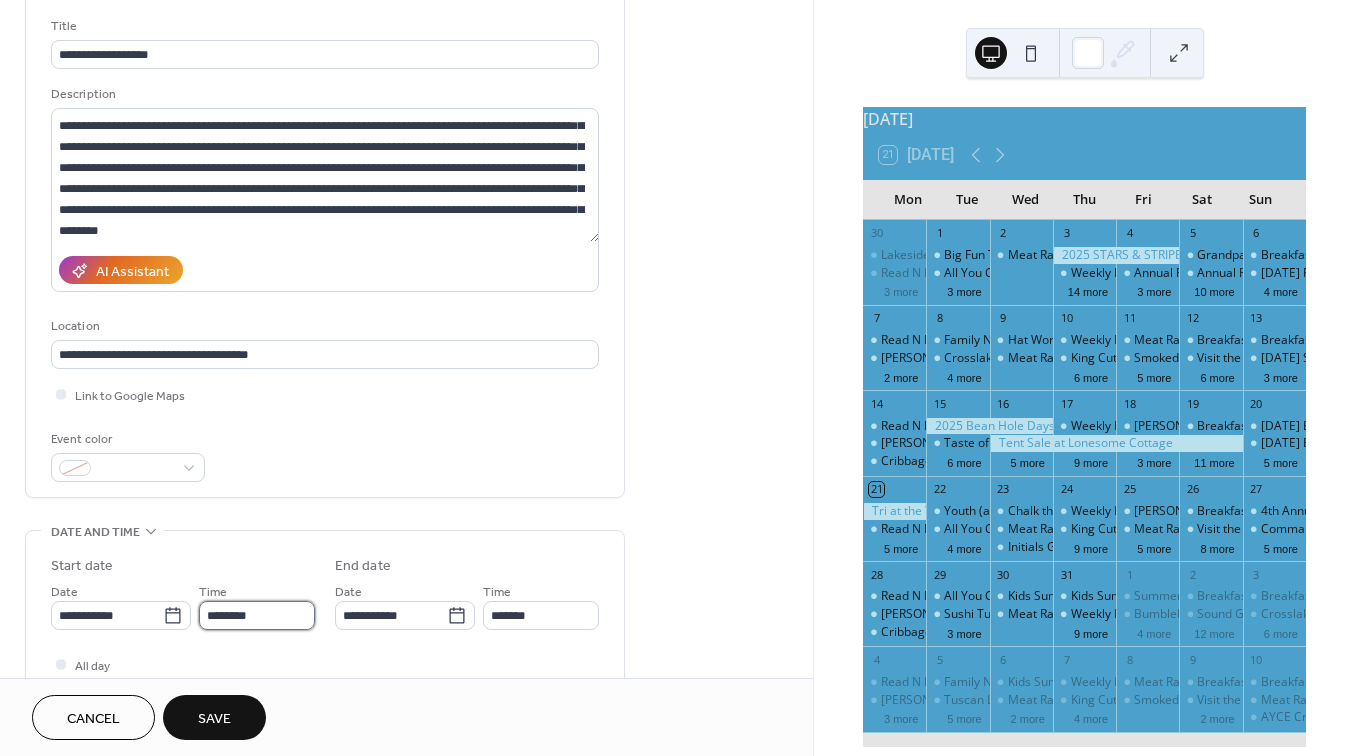 click on "********" at bounding box center (257, 615) 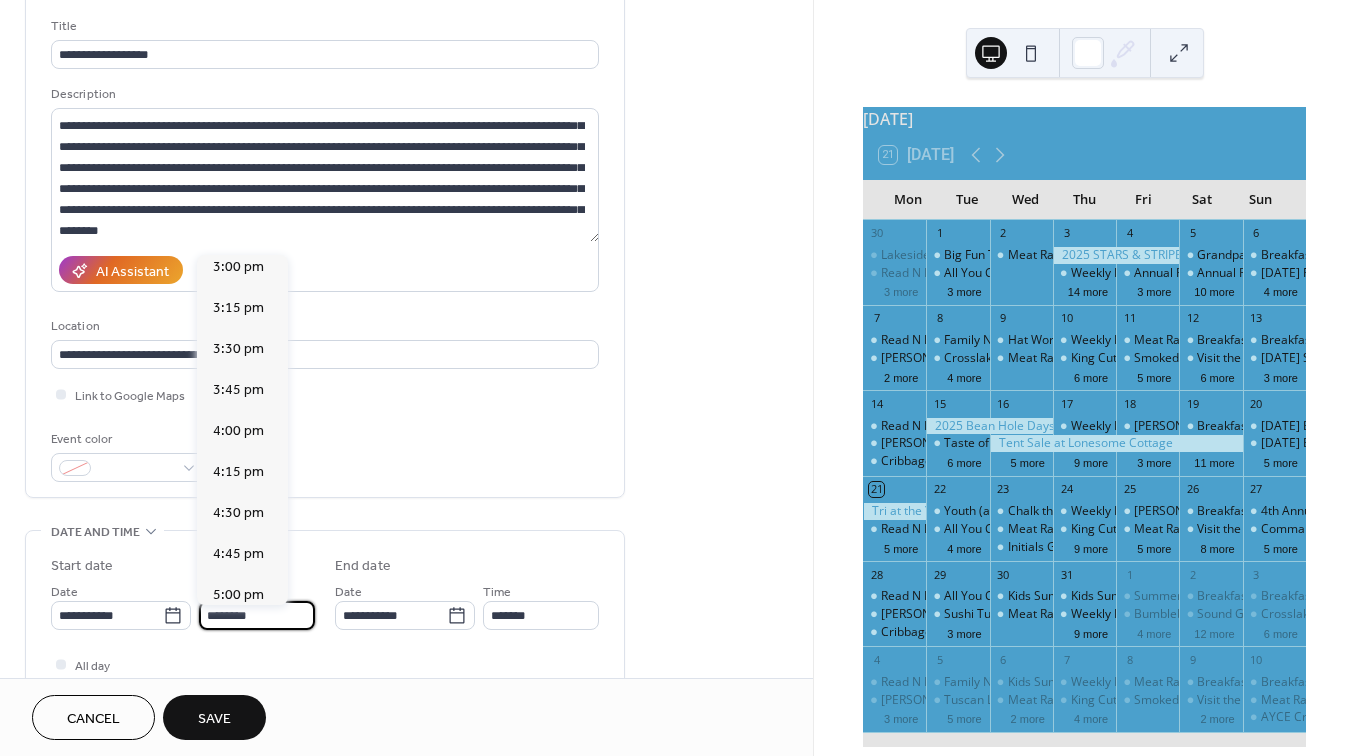 scroll, scrollTop: 2481, scrollLeft: 0, axis: vertical 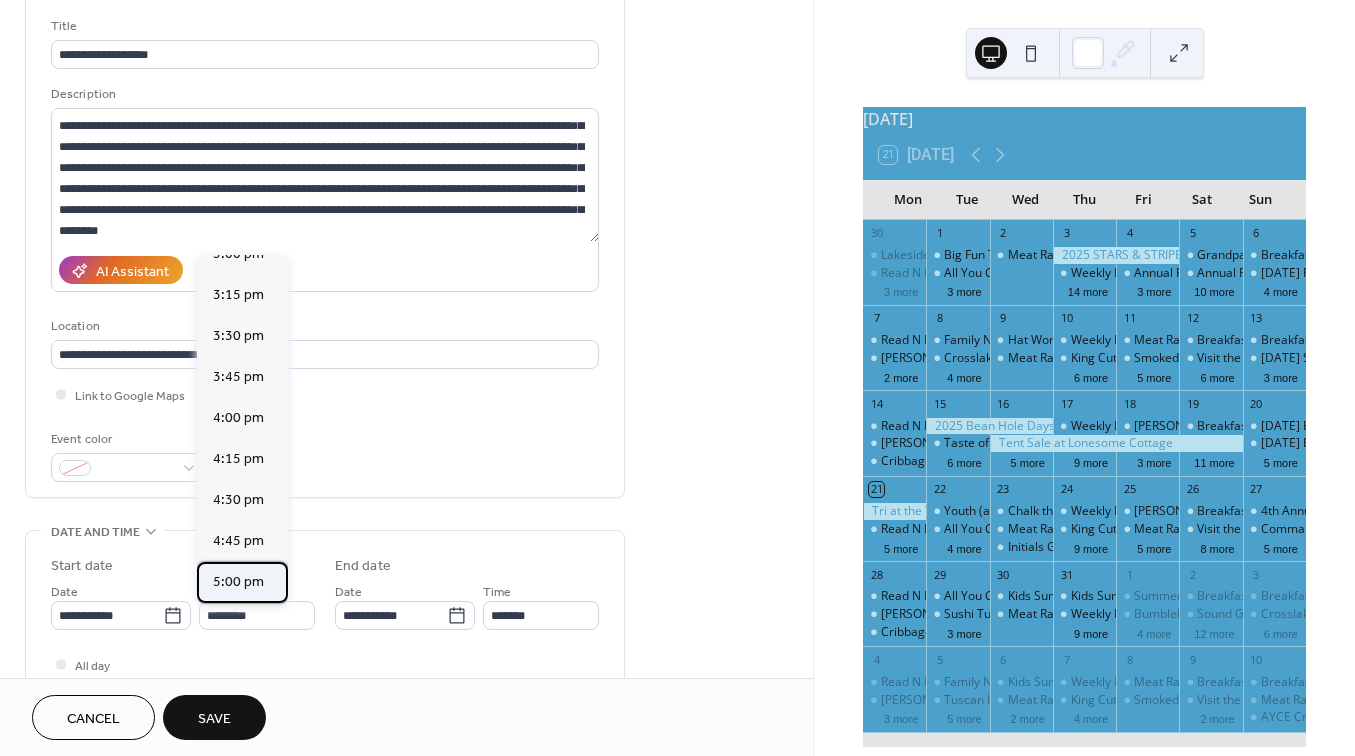 click on "5:00 pm" at bounding box center (238, 582) 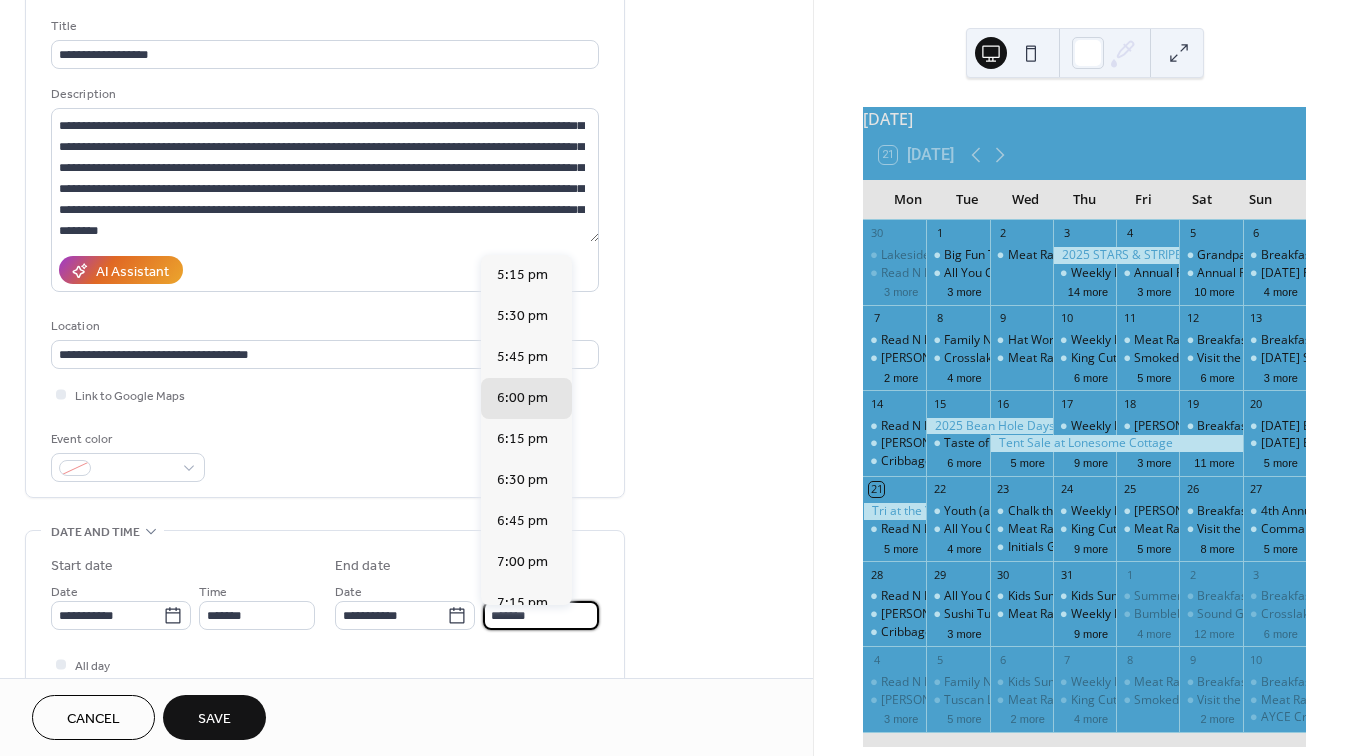 click on "*******" at bounding box center (541, 615) 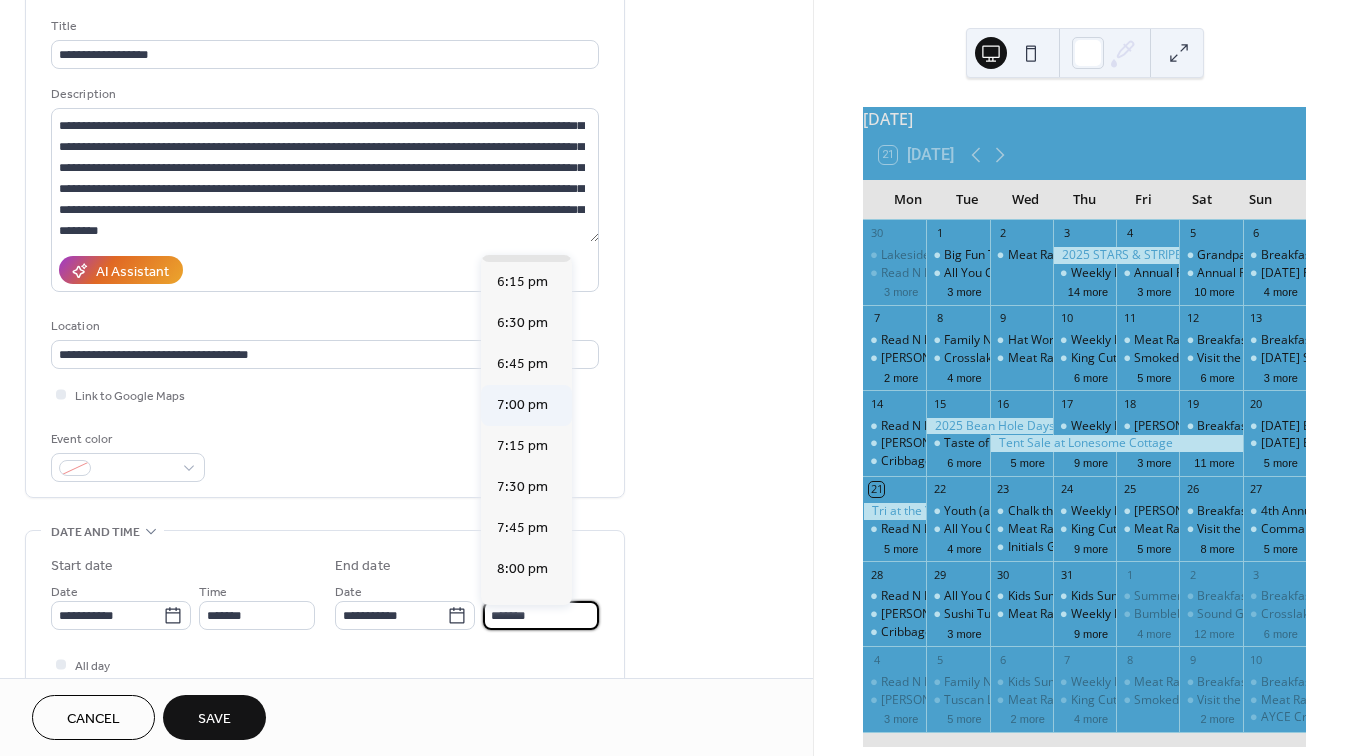 scroll, scrollTop: 175, scrollLeft: 0, axis: vertical 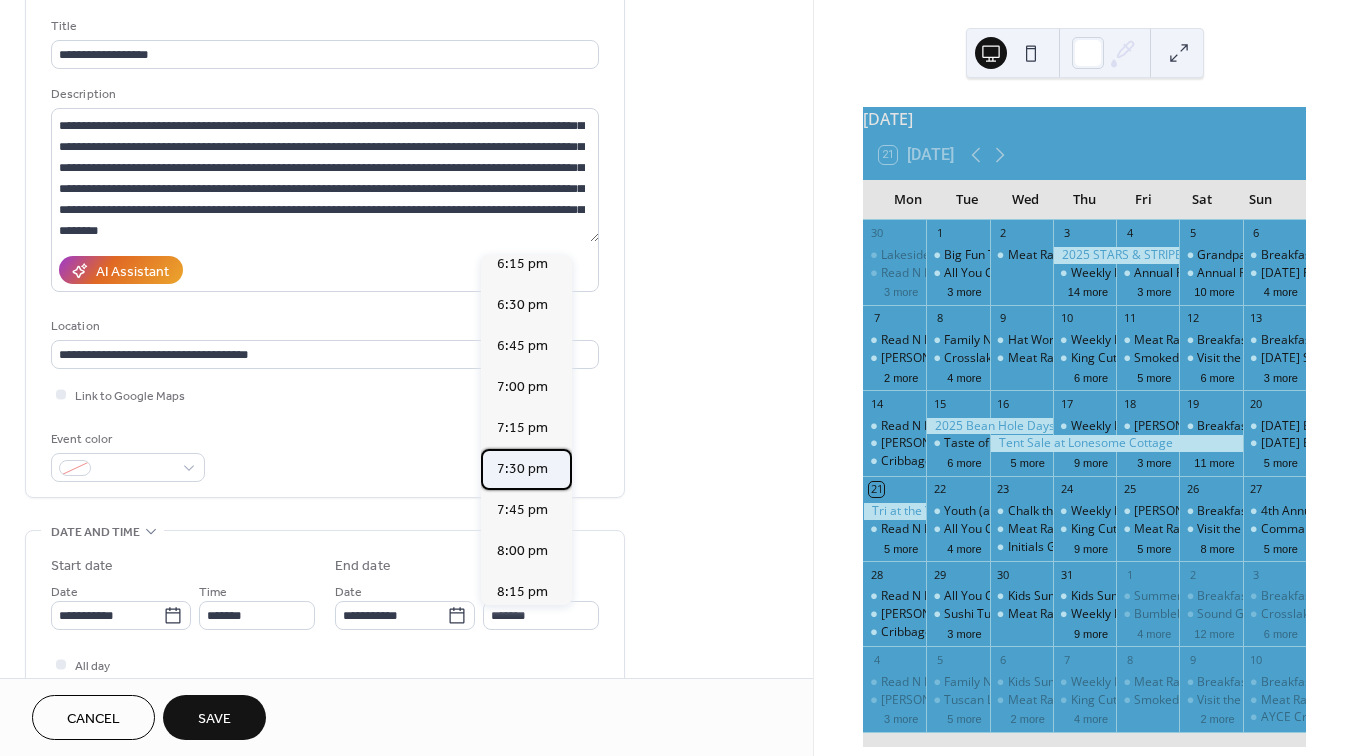 click on "7:30 pm" at bounding box center [522, 469] 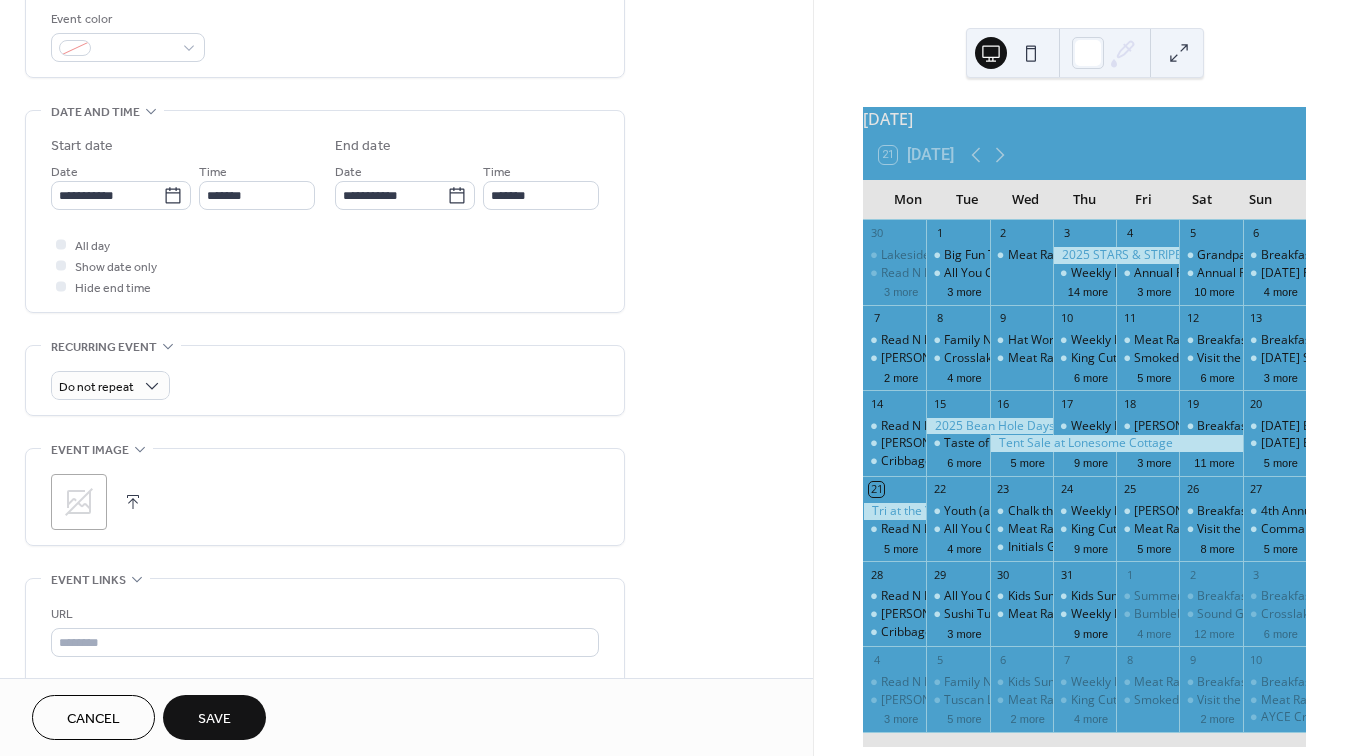 scroll, scrollTop: 554, scrollLeft: 0, axis: vertical 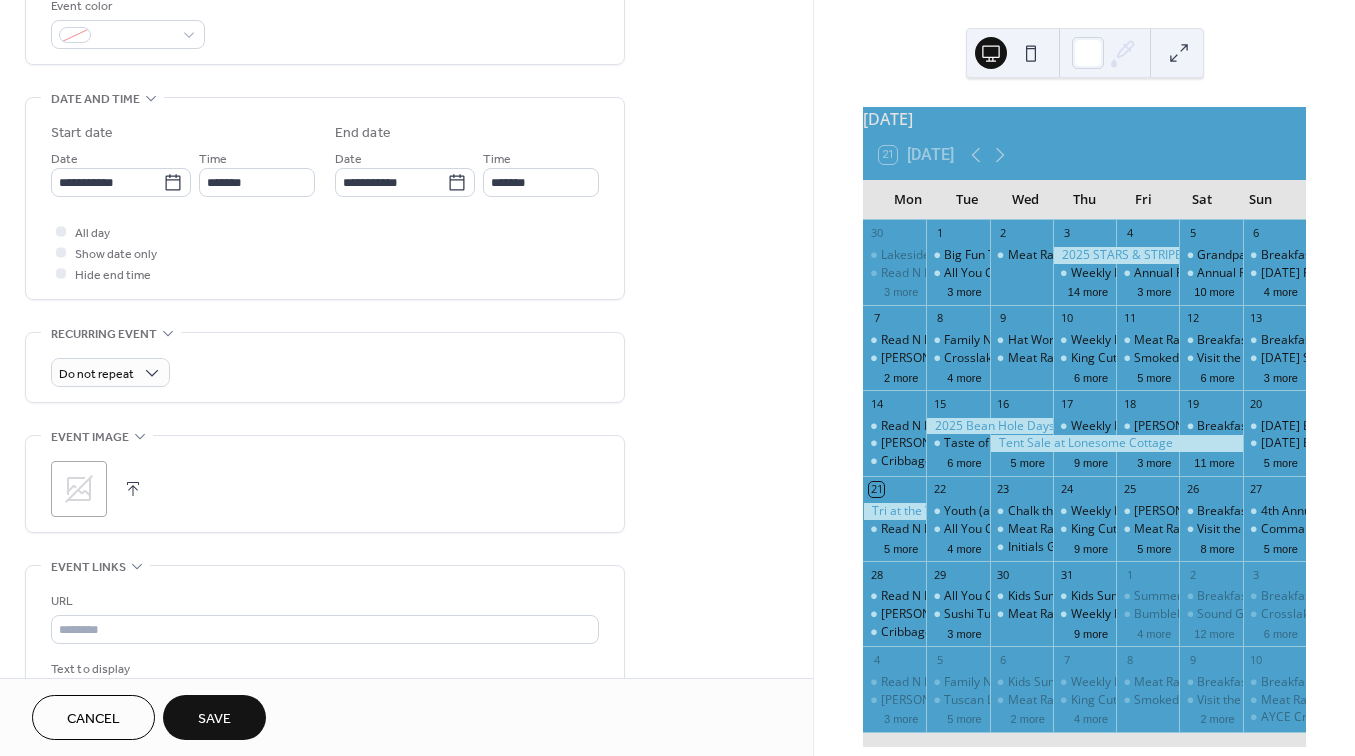 click at bounding box center [133, 489] 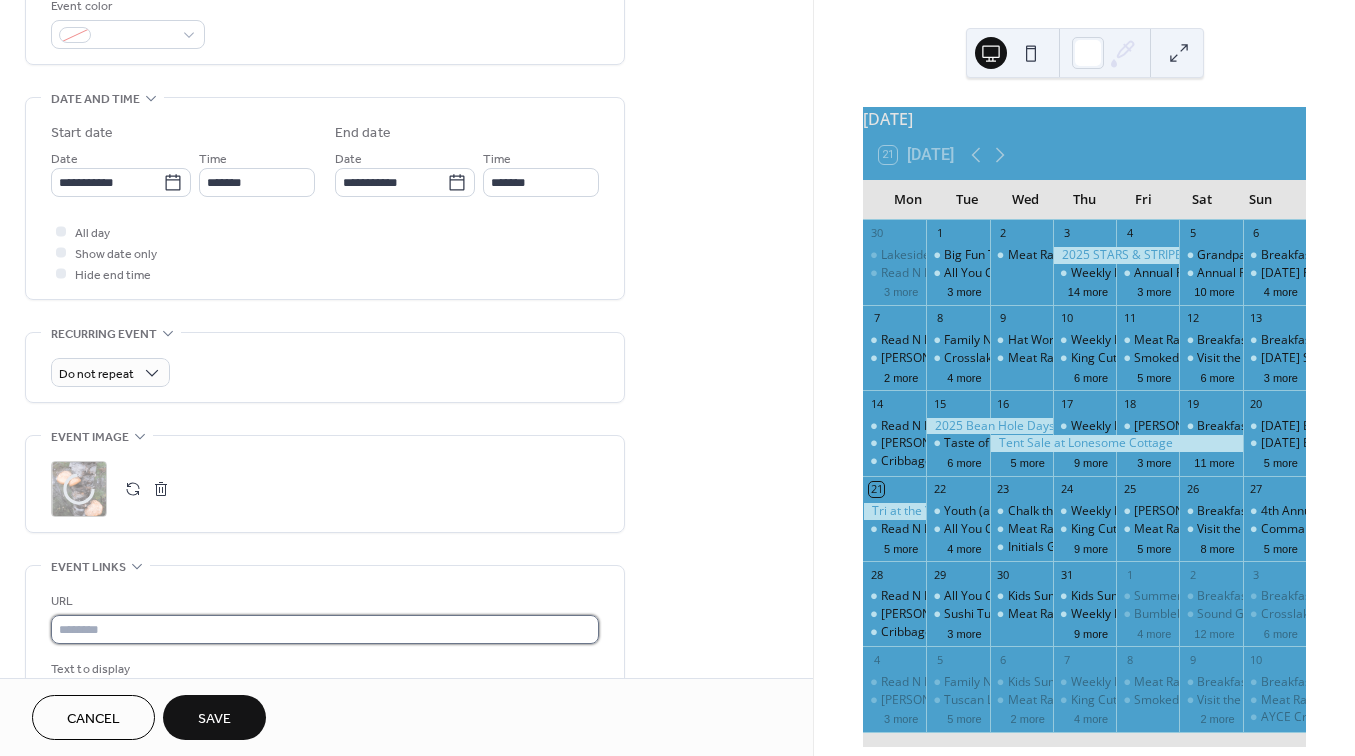 click at bounding box center [325, 629] 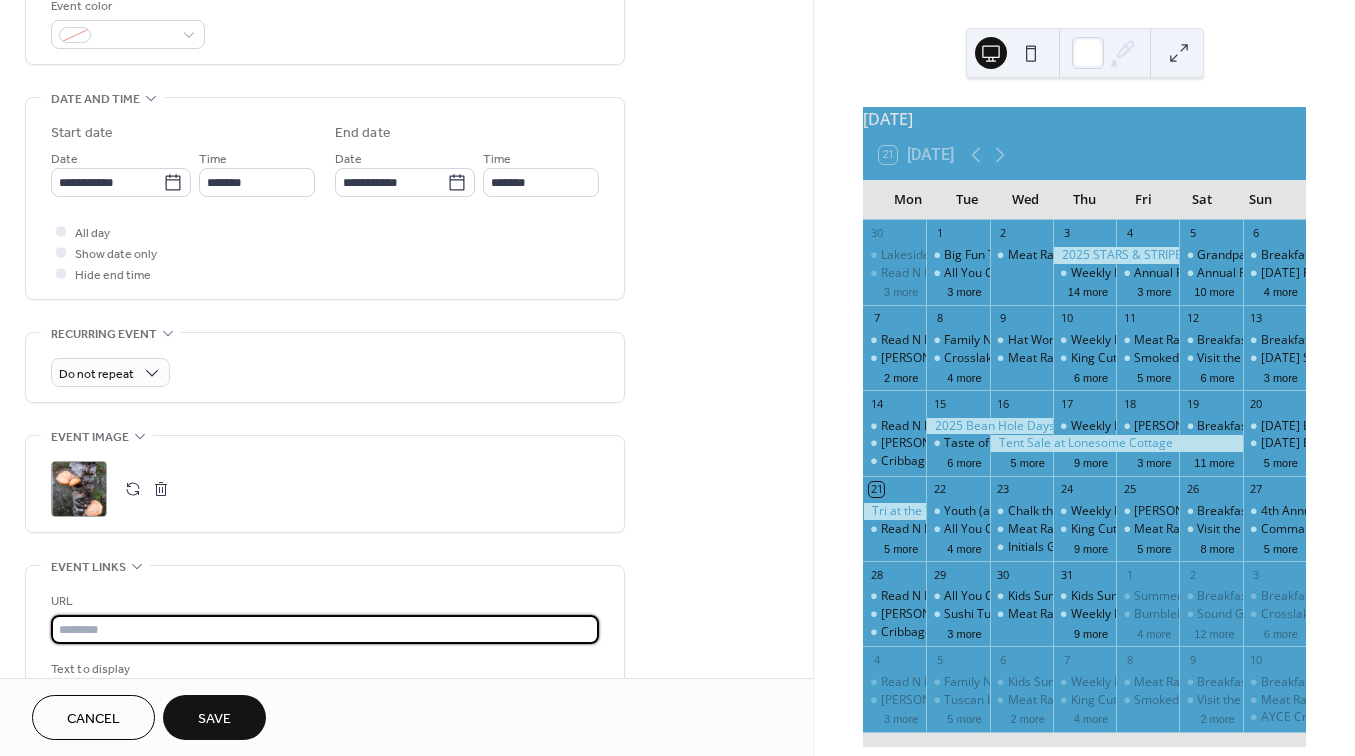 paste on "**********" 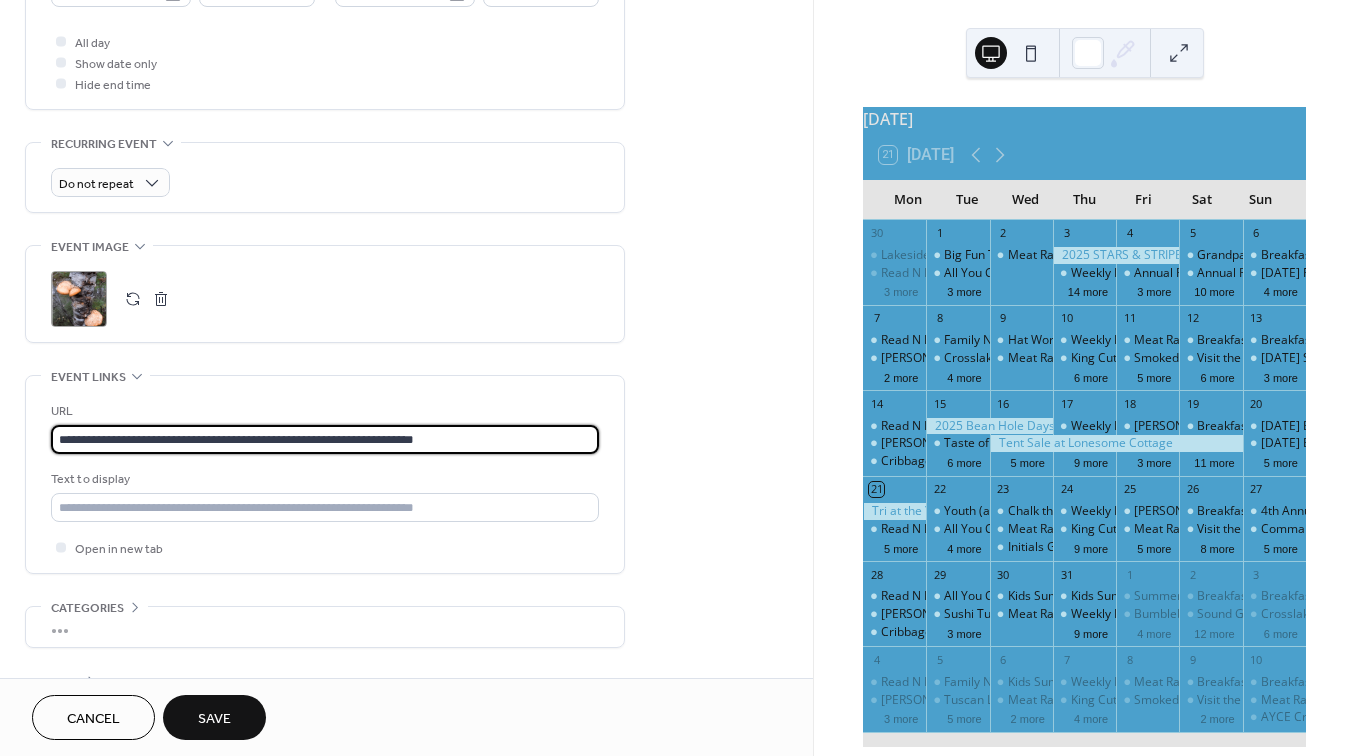 scroll, scrollTop: 772, scrollLeft: 0, axis: vertical 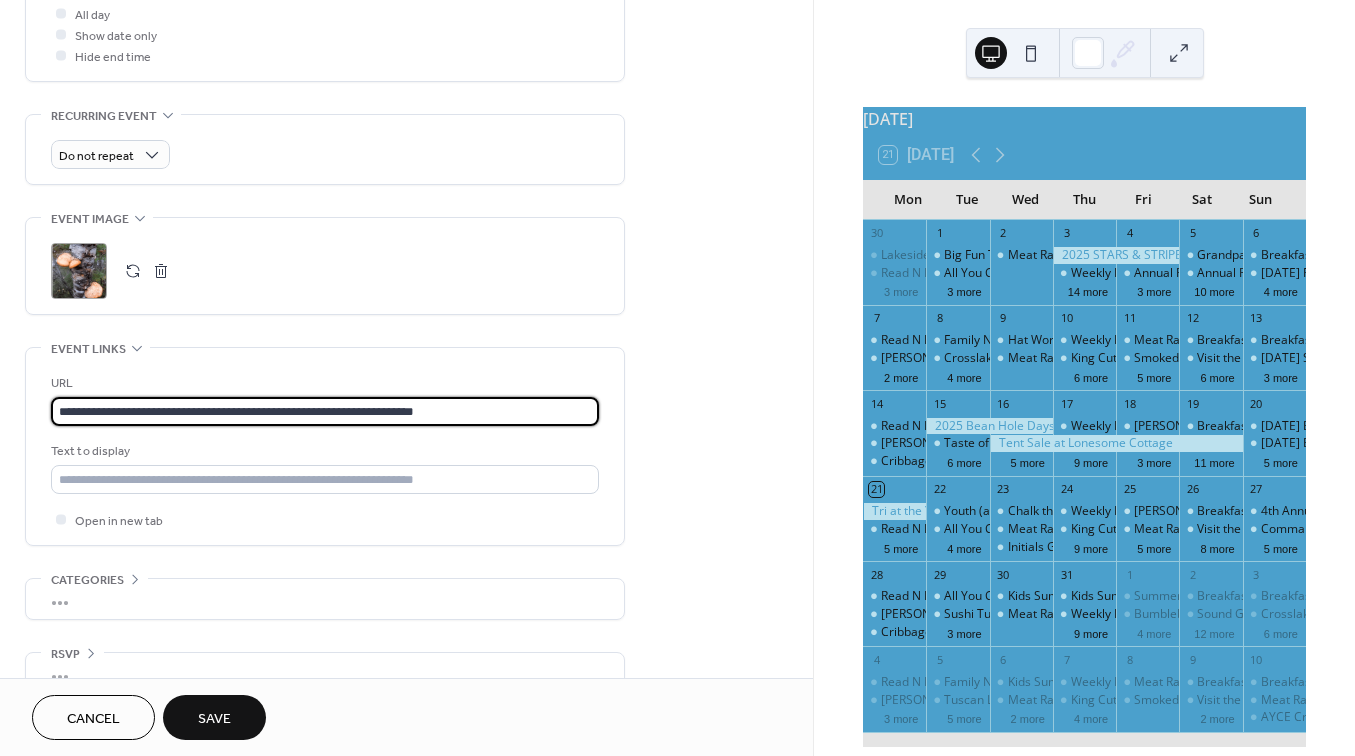 type on "**********" 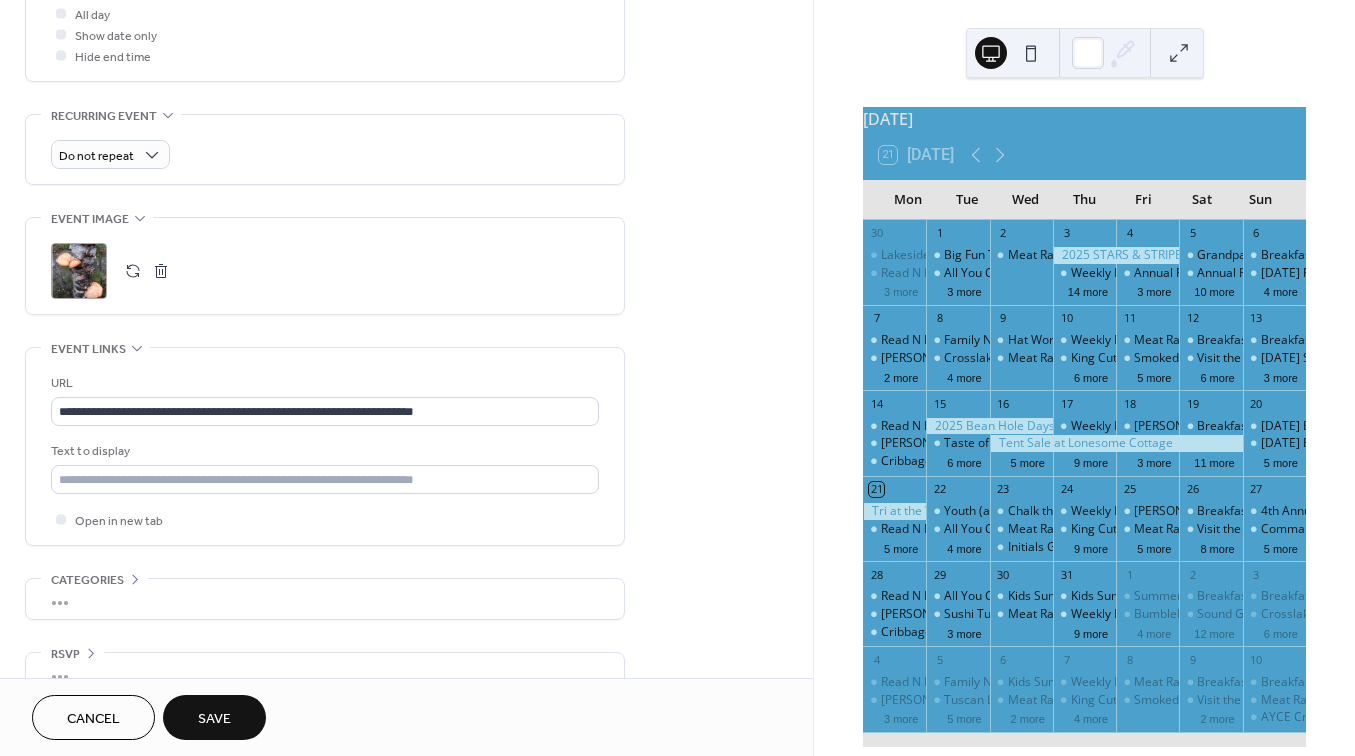 click on "Save" at bounding box center [214, 719] 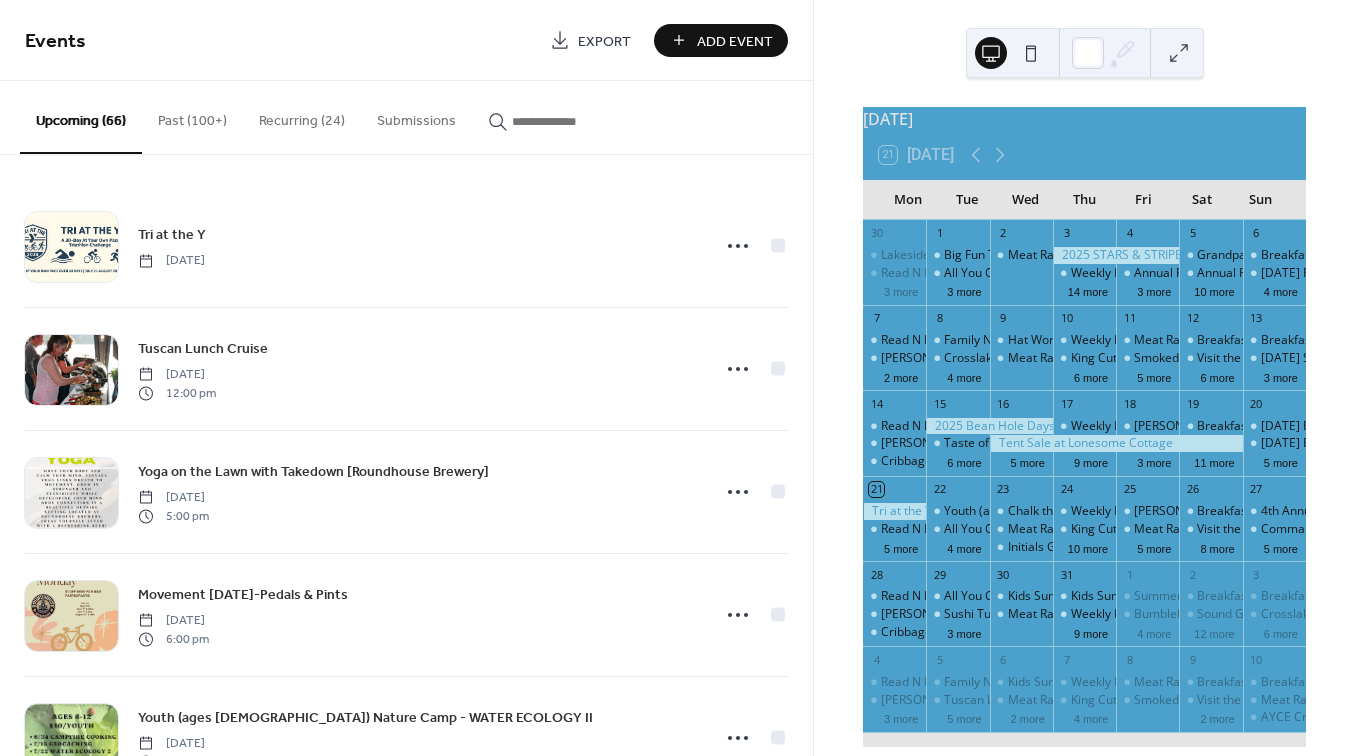 click on "Add Event" at bounding box center [735, 41] 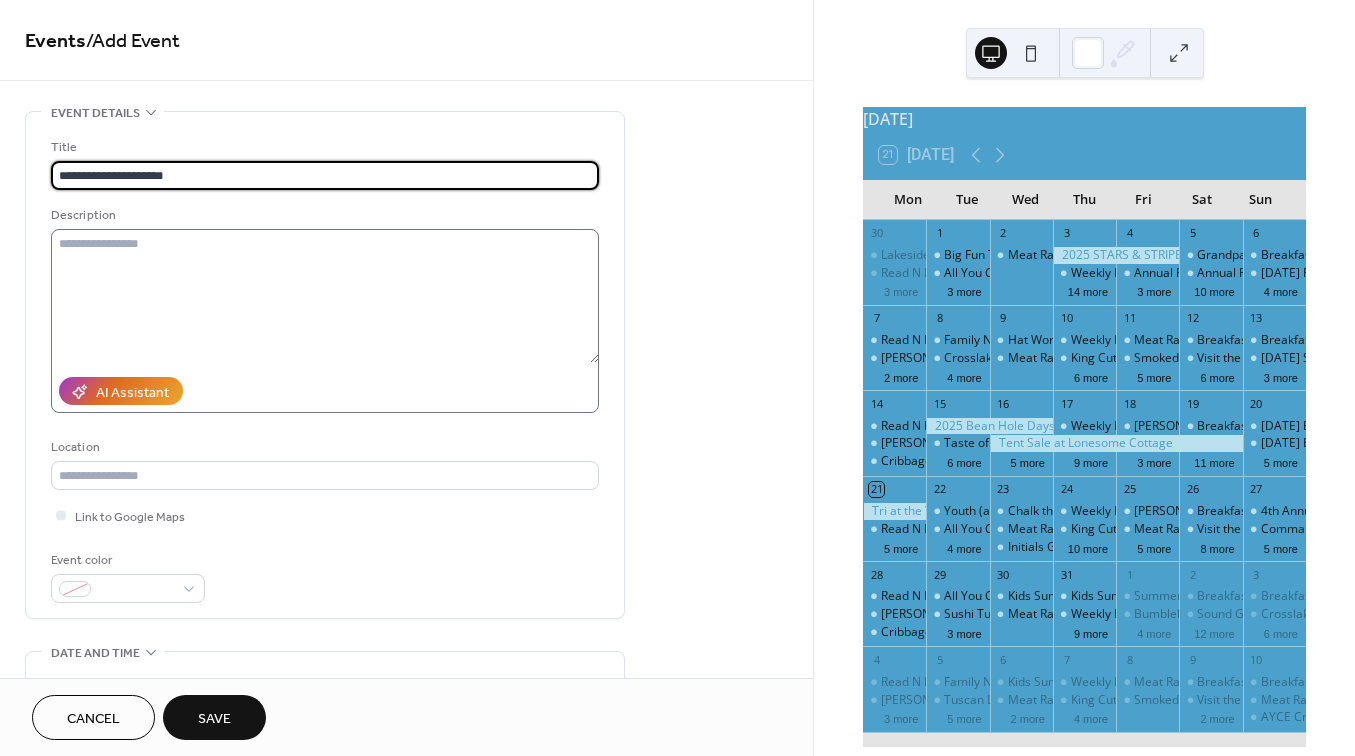 type on "**********" 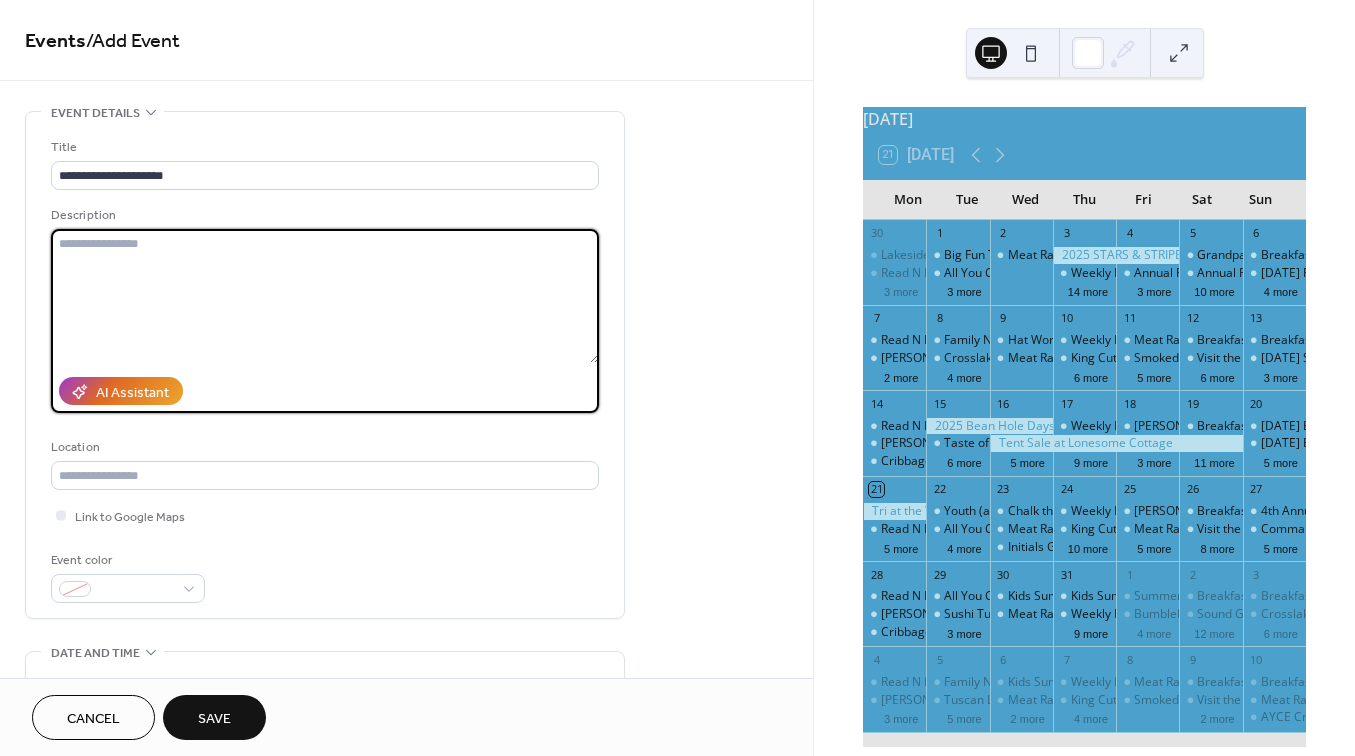 click at bounding box center [325, 296] 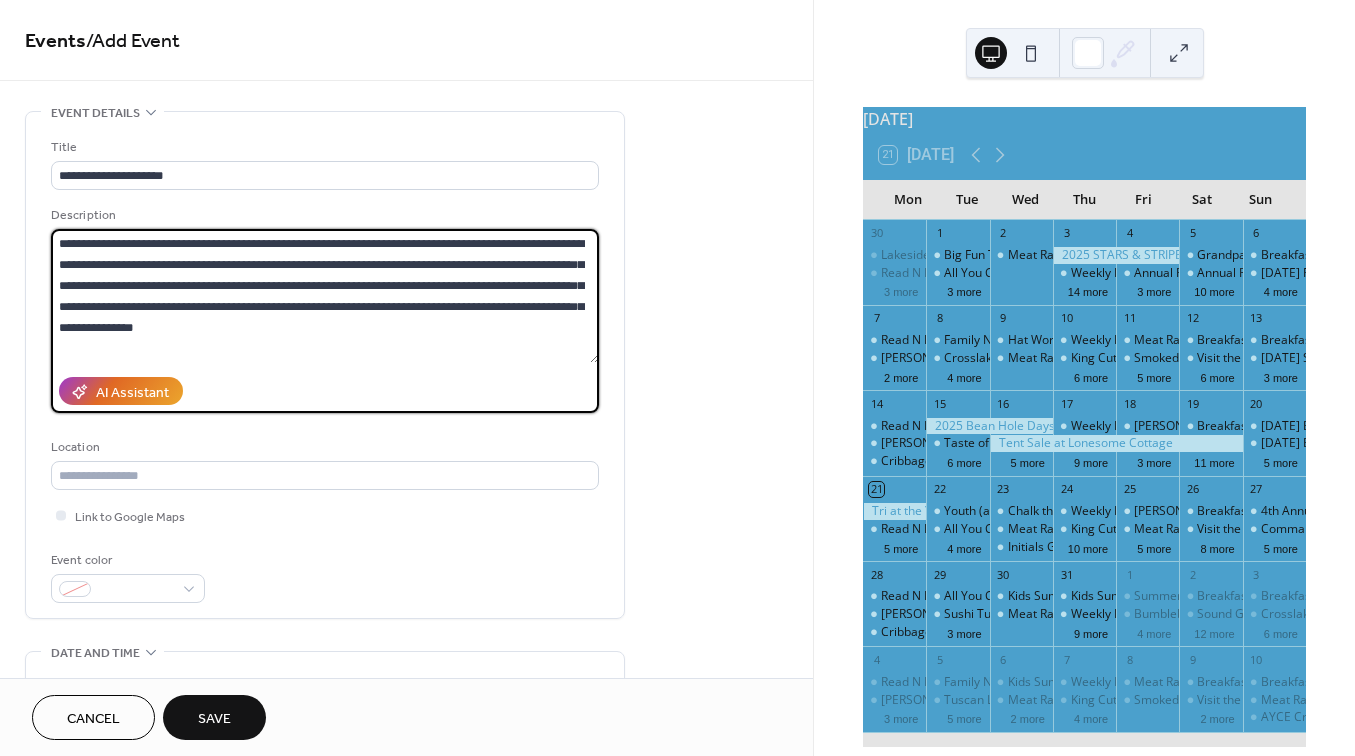 scroll, scrollTop: 84, scrollLeft: 0, axis: vertical 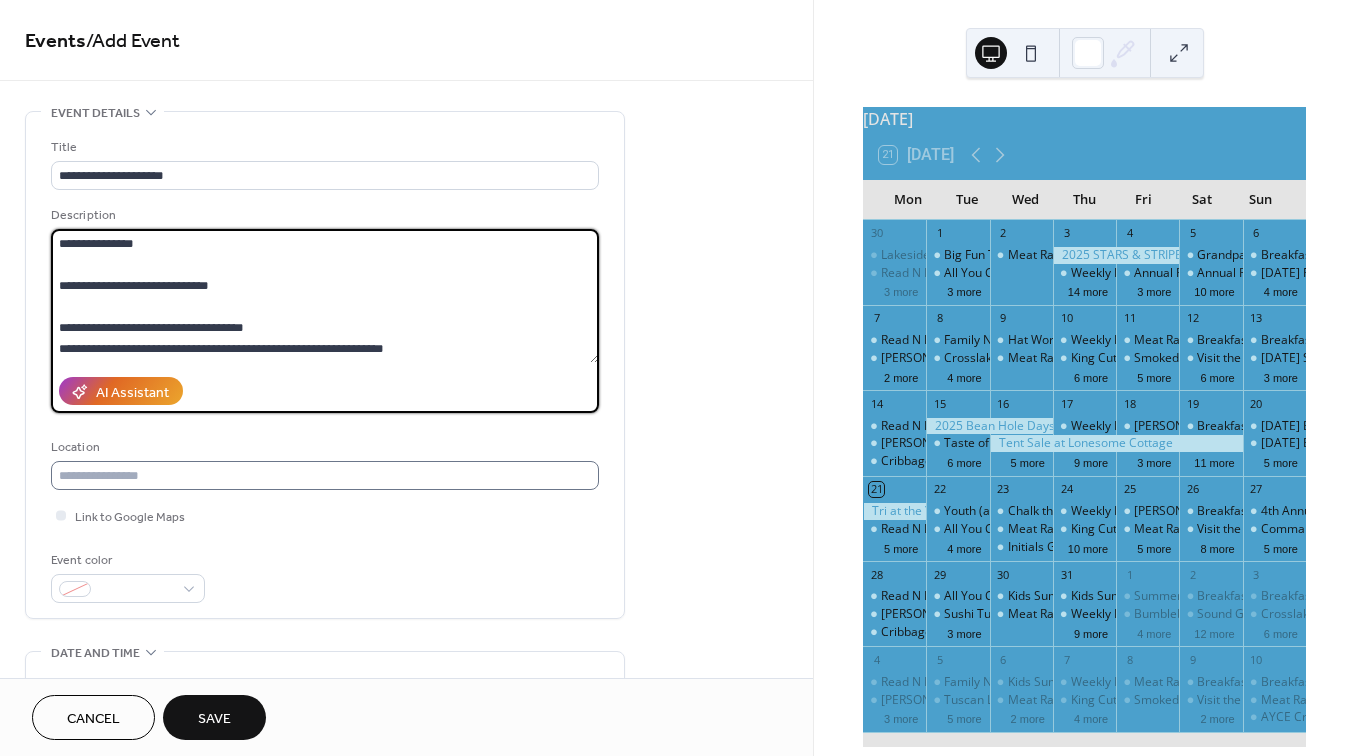 type on "**********" 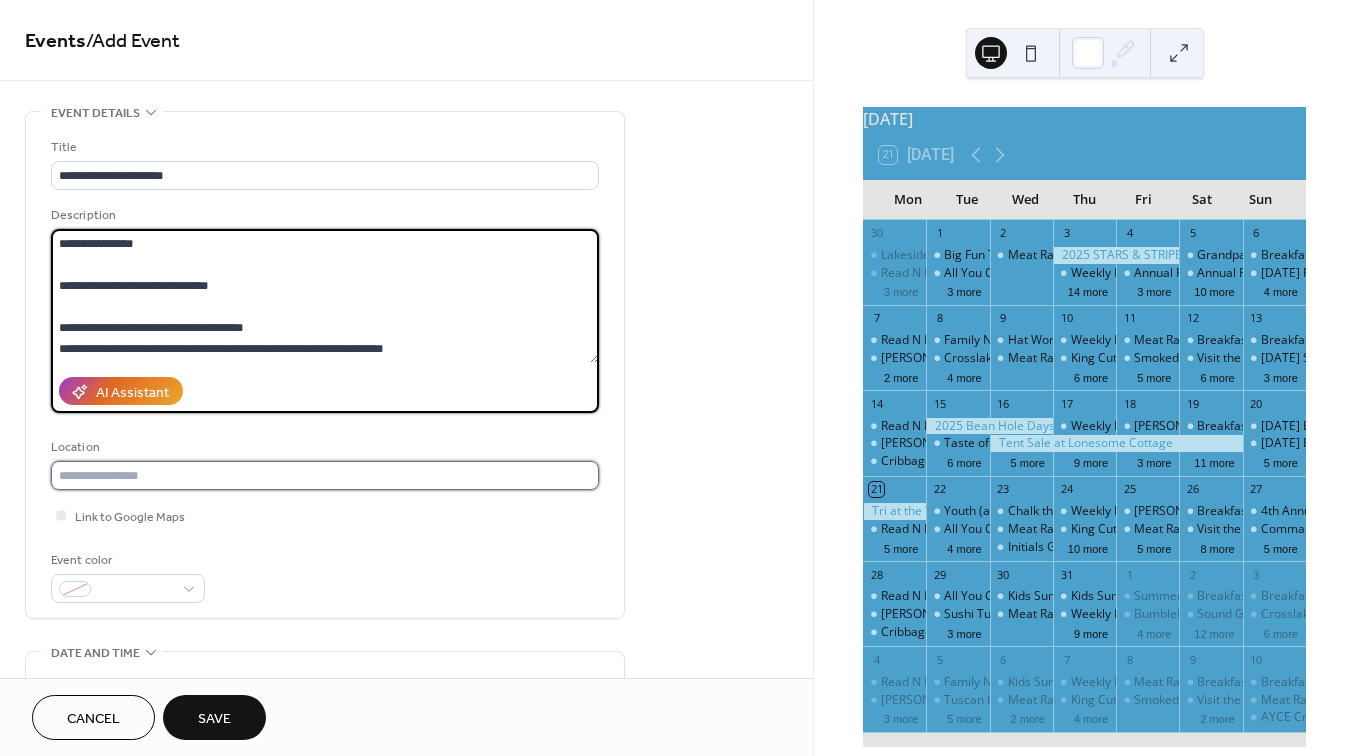click at bounding box center [325, 475] 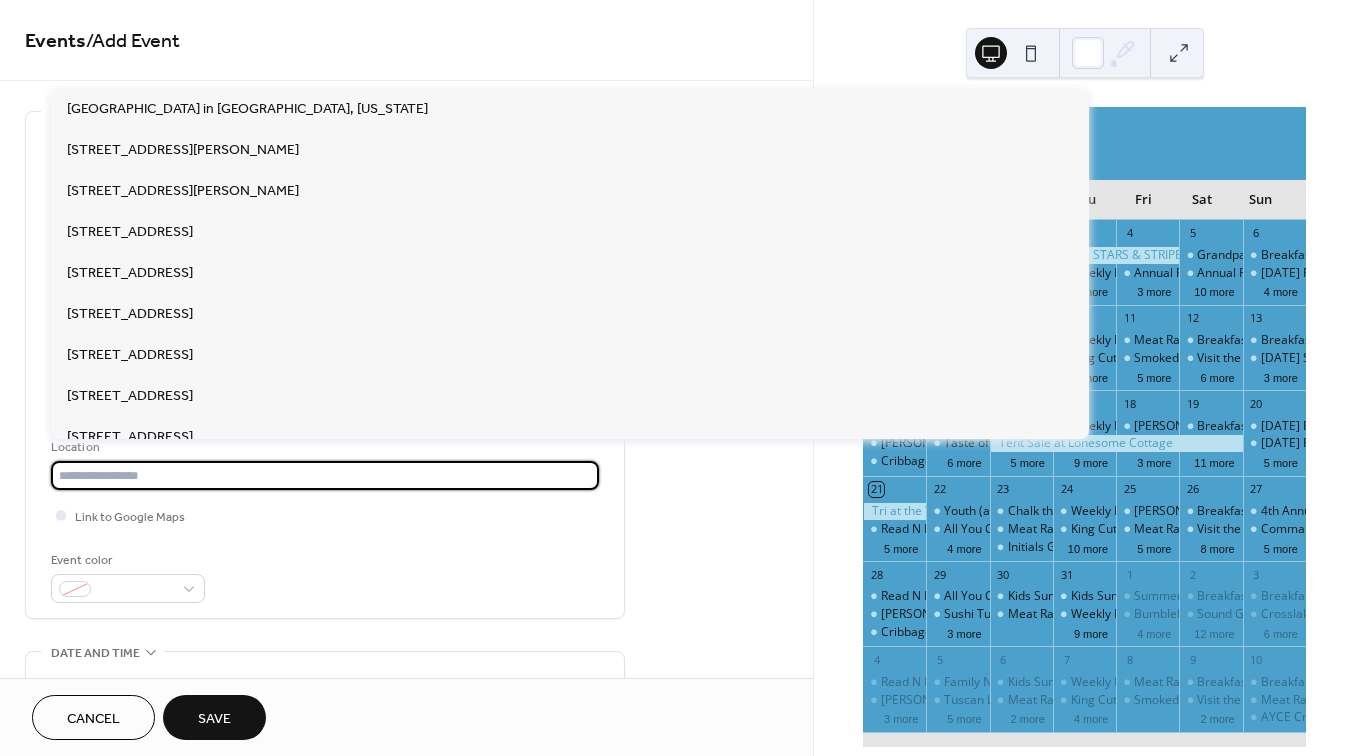 paste on "**********" 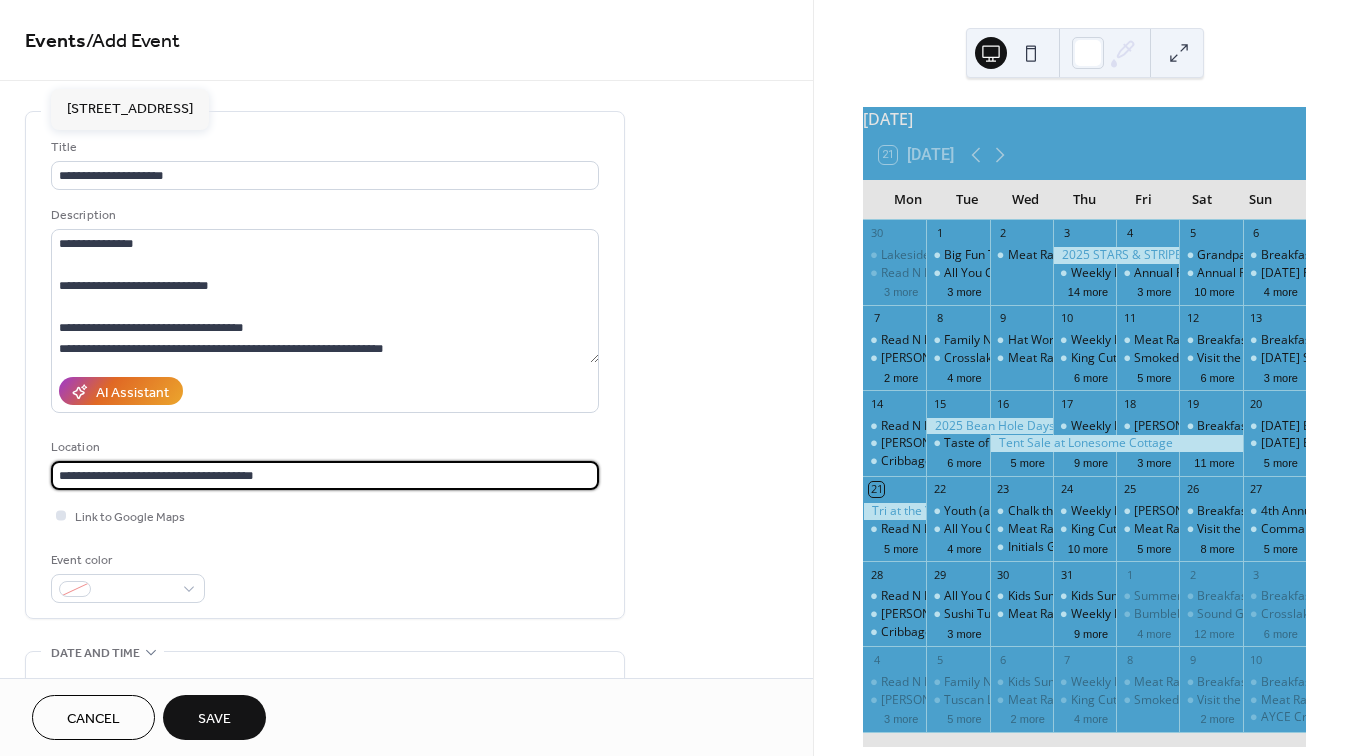type on "**********" 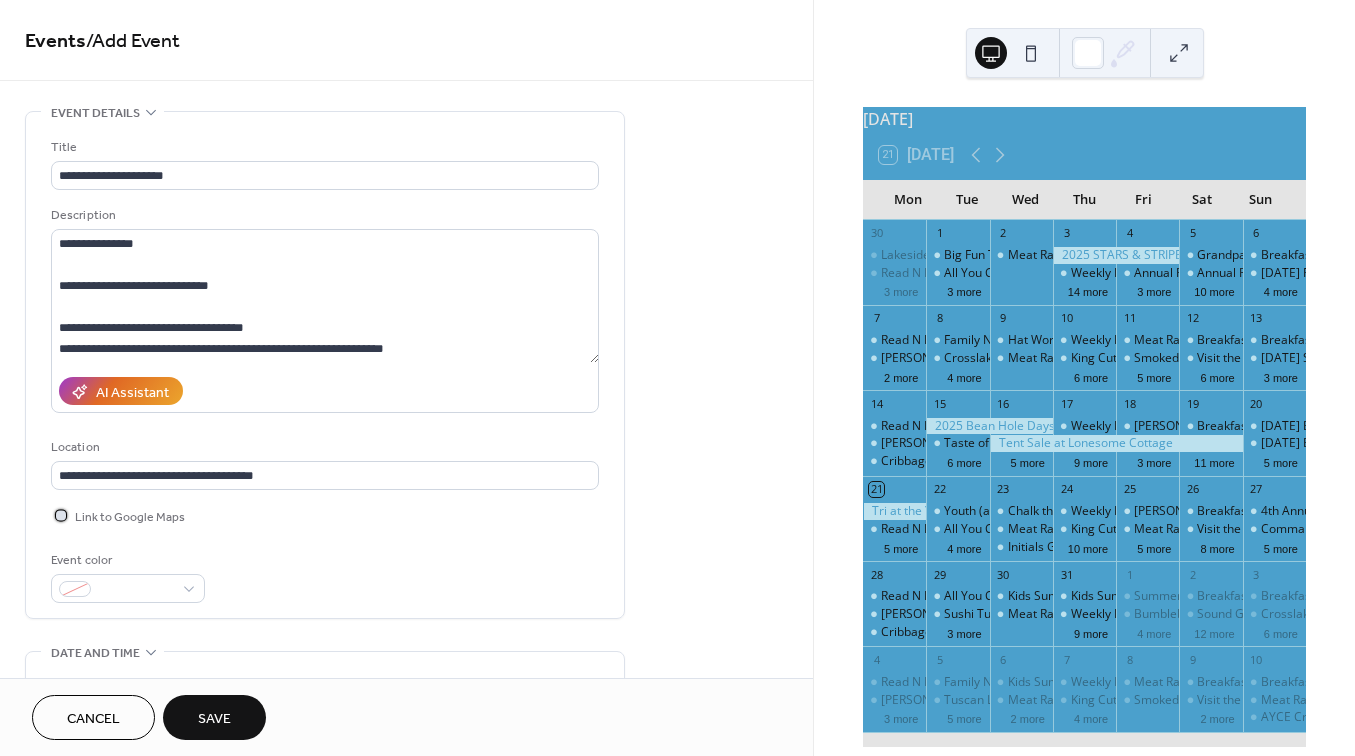 click at bounding box center (61, 515) 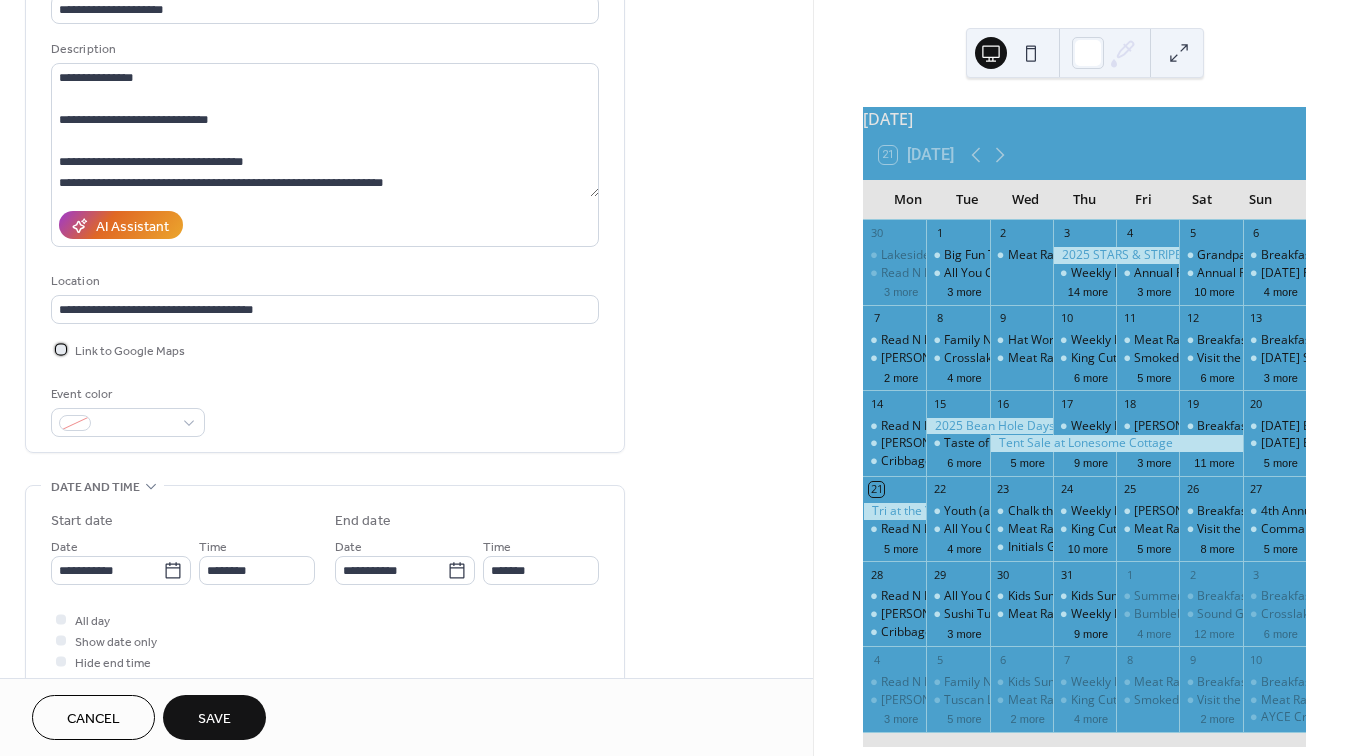 scroll, scrollTop: 177, scrollLeft: 0, axis: vertical 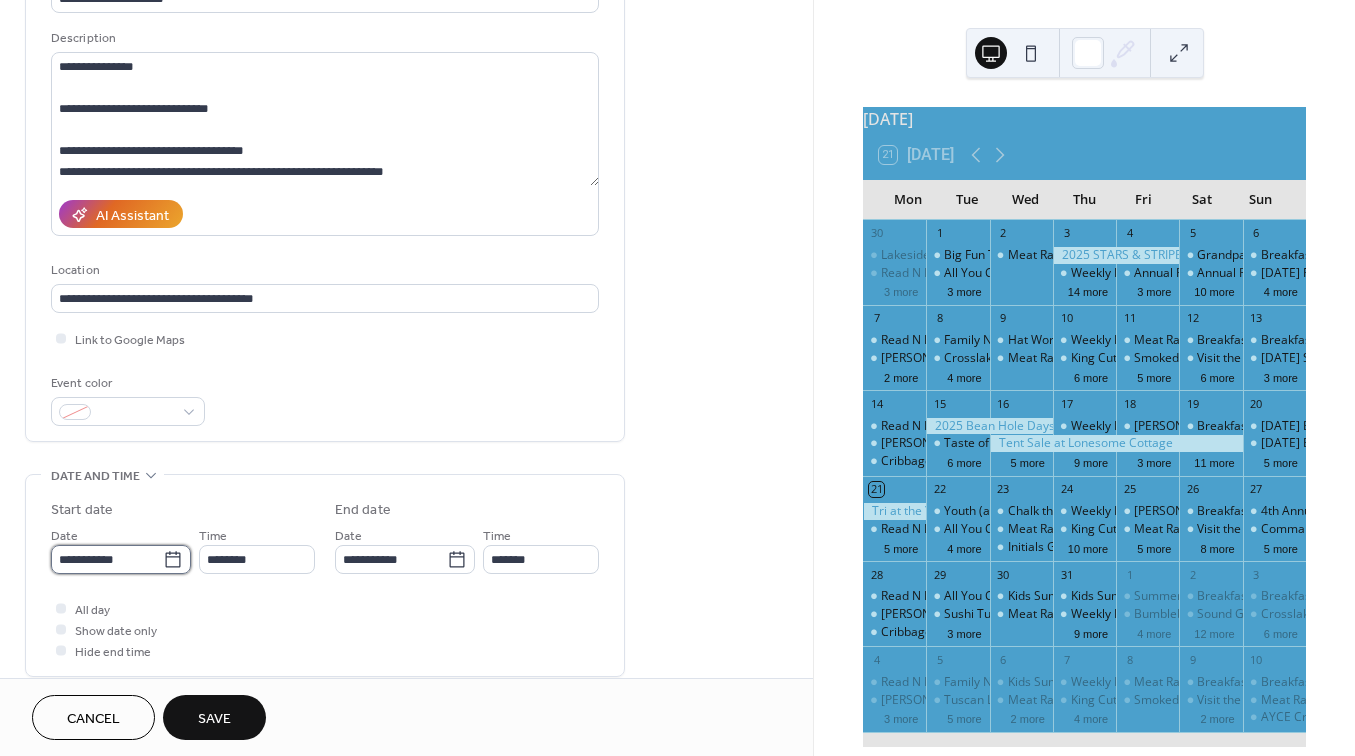 click on "**********" at bounding box center [107, 559] 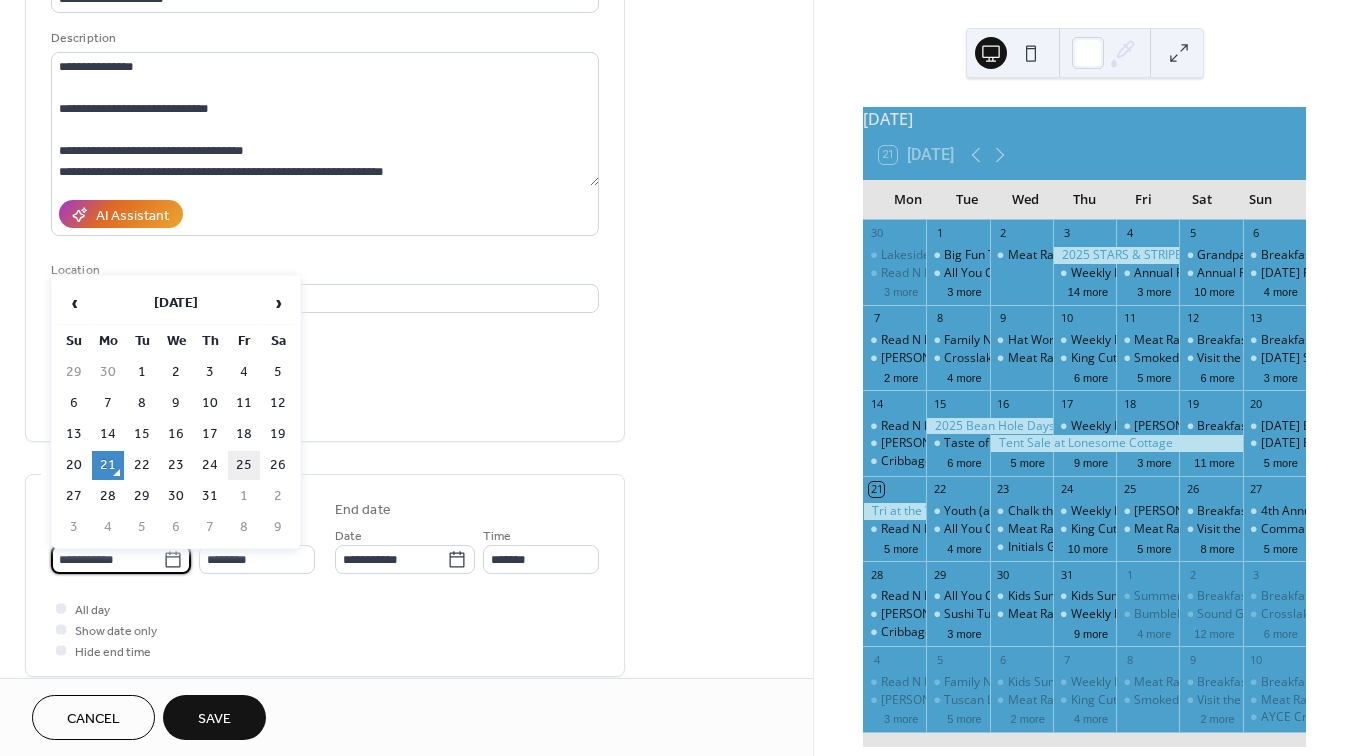 click on "25" at bounding box center [244, 465] 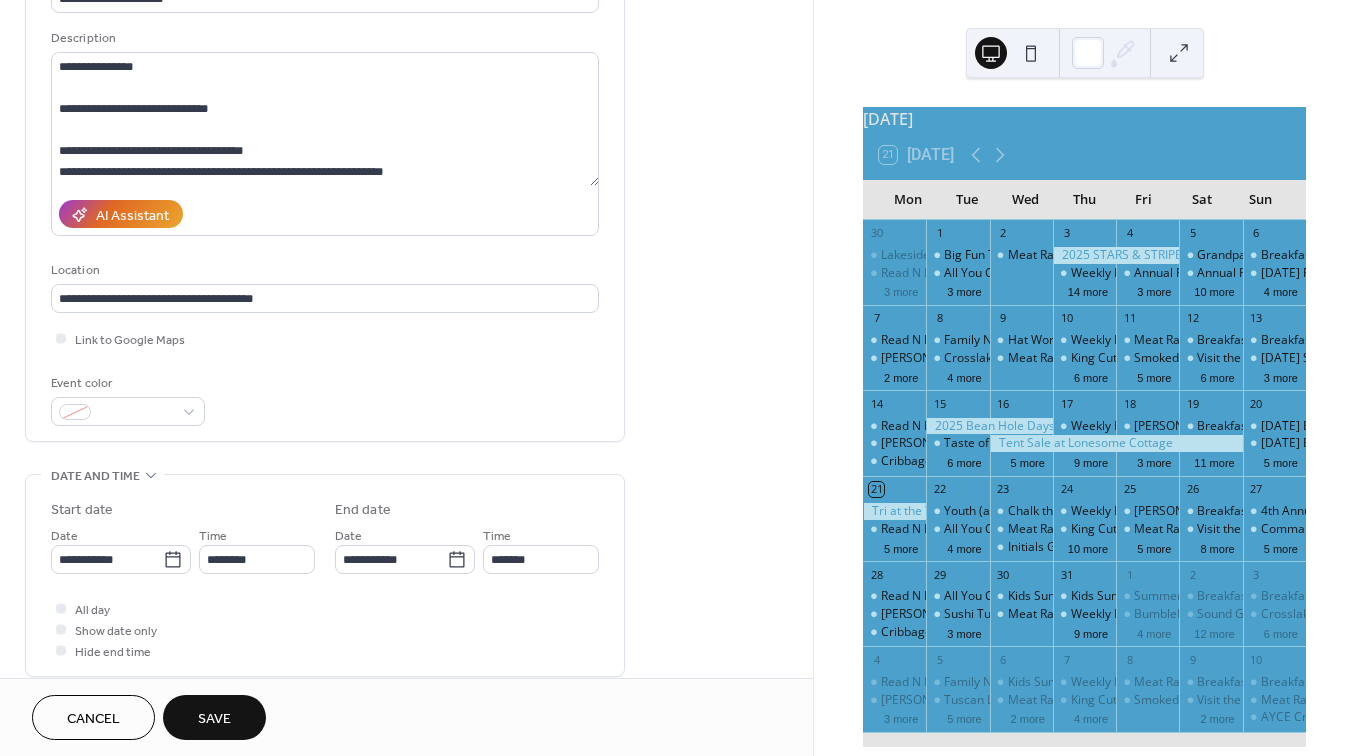 type on "**********" 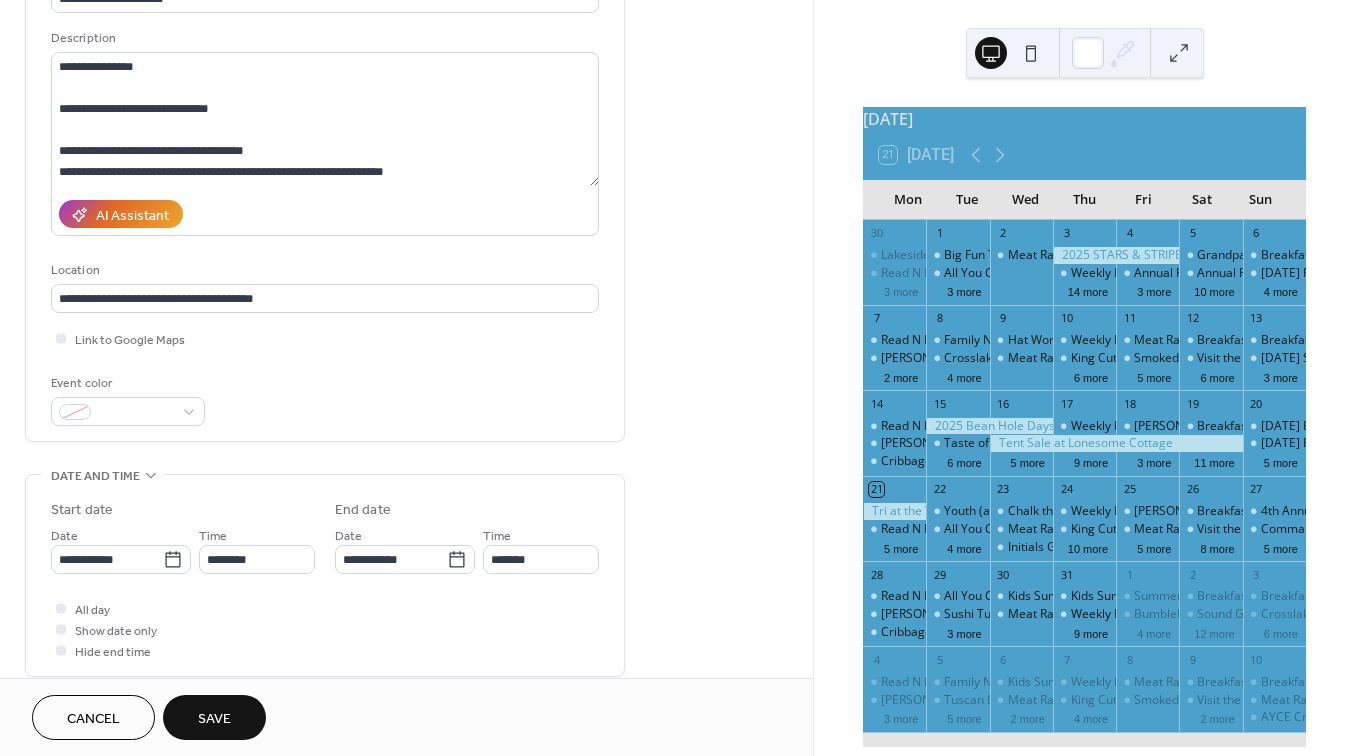 type on "**********" 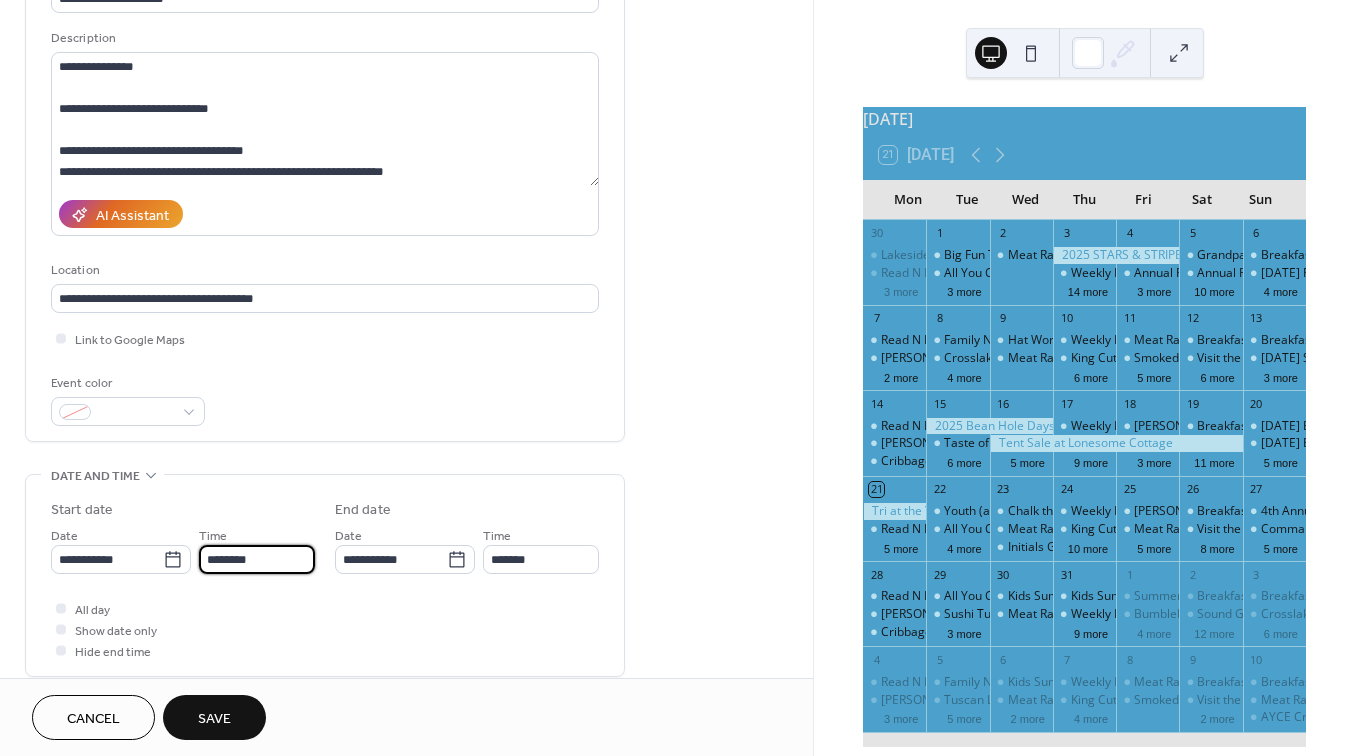 click on "********" at bounding box center [257, 559] 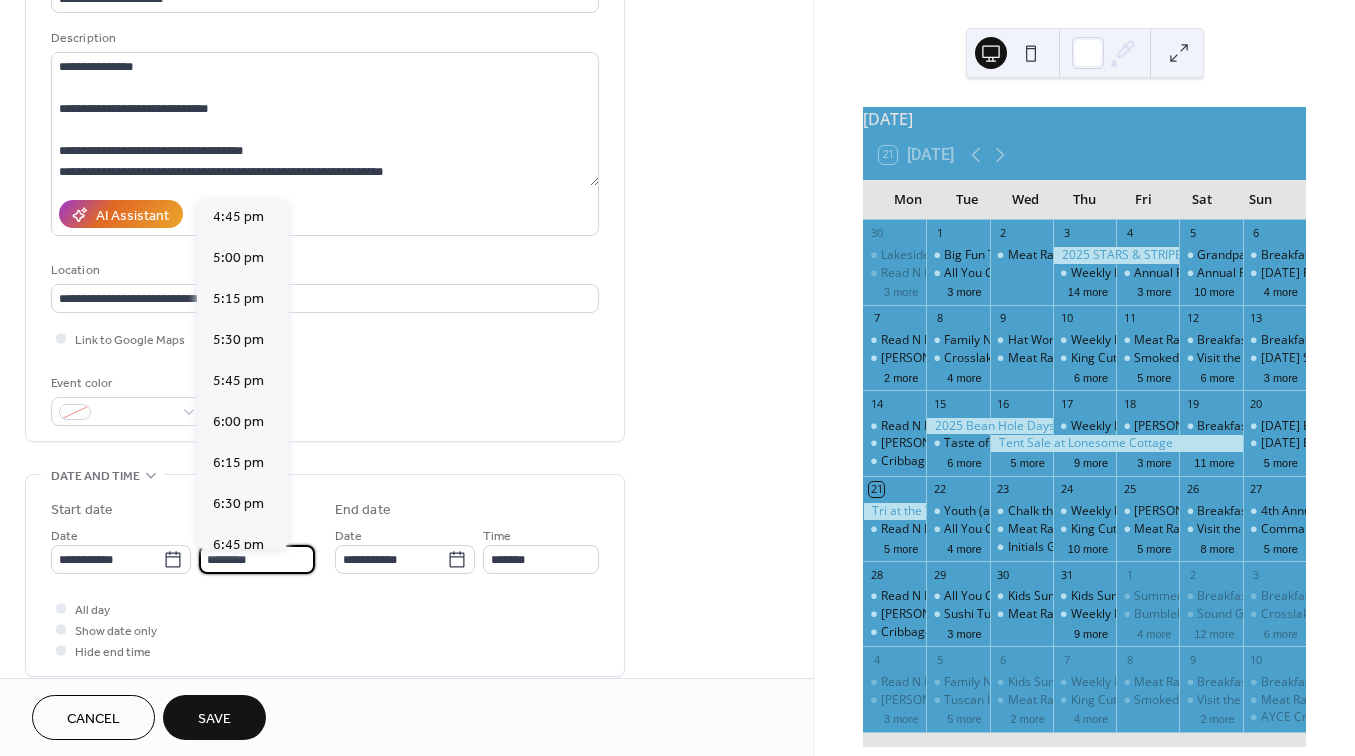 scroll, scrollTop: 2752, scrollLeft: 0, axis: vertical 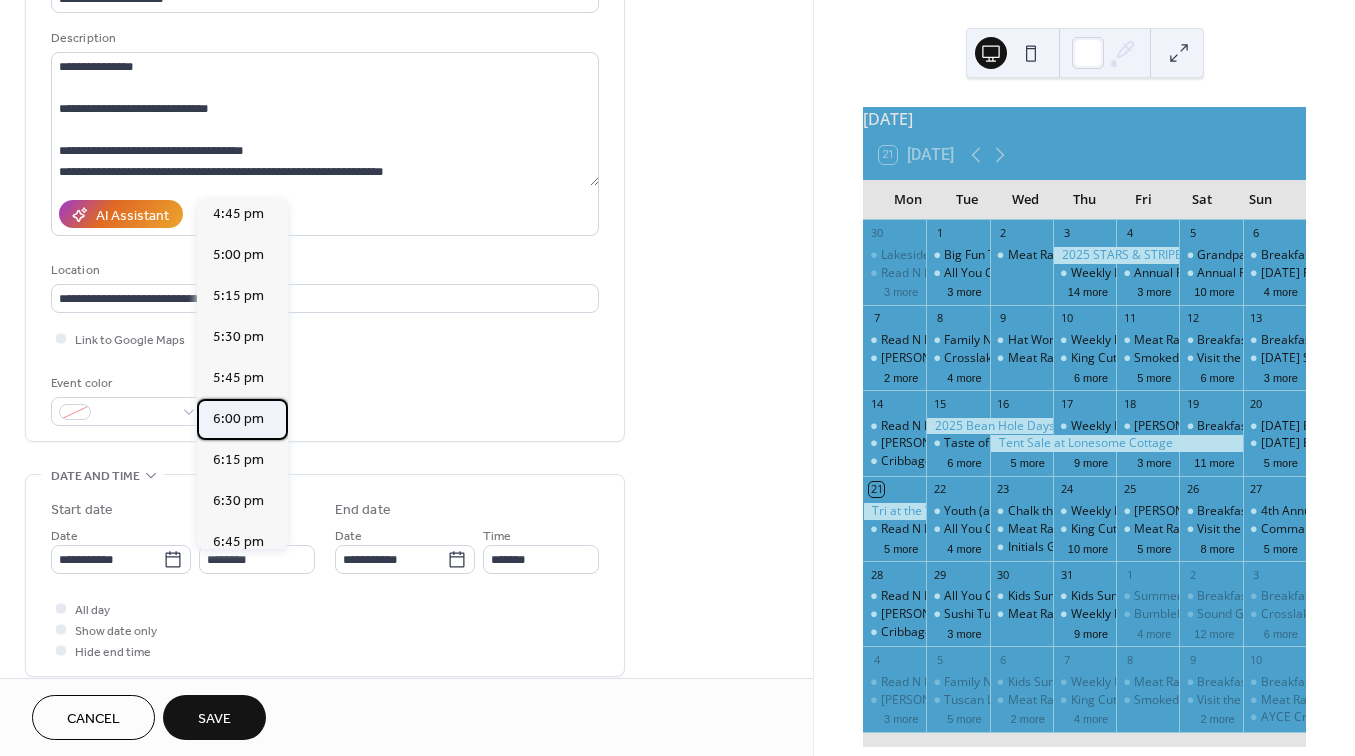 click on "6:00 pm" at bounding box center [238, 419] 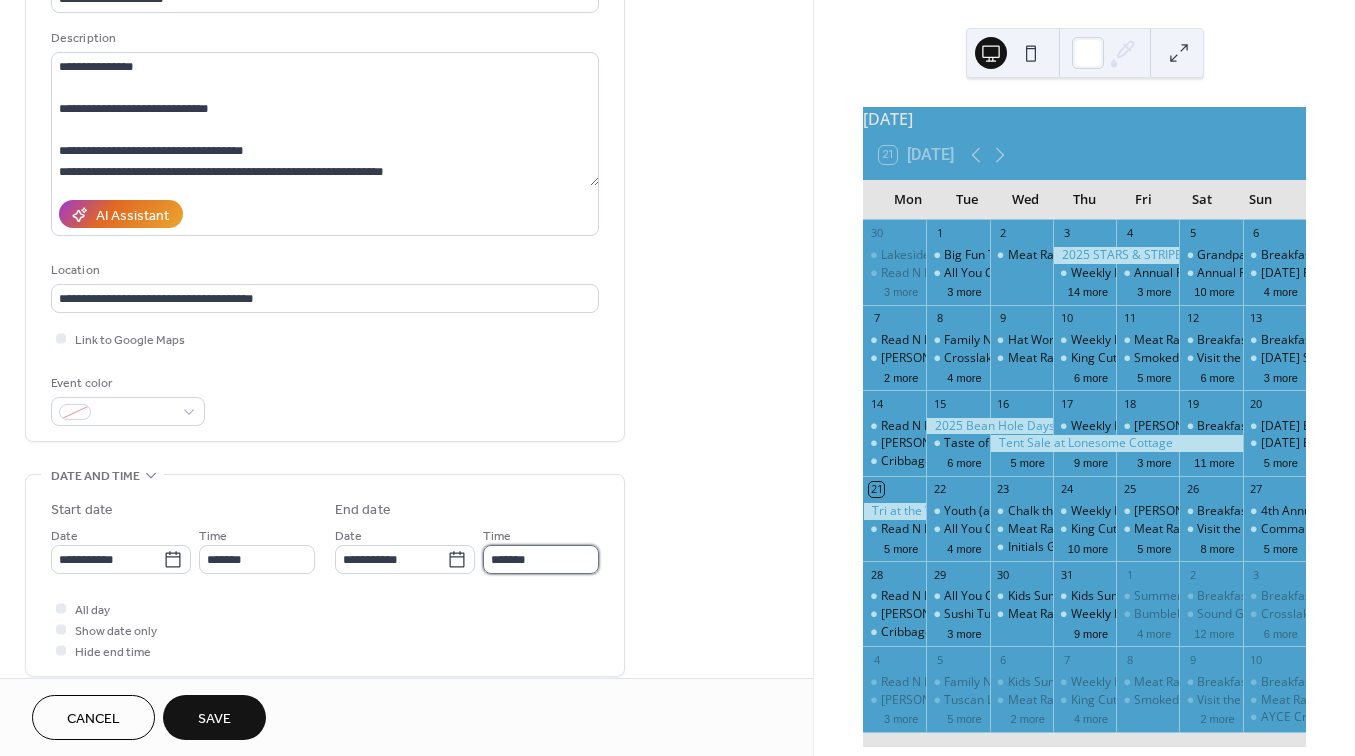 click on "*******" at bounding box center [541, 559] 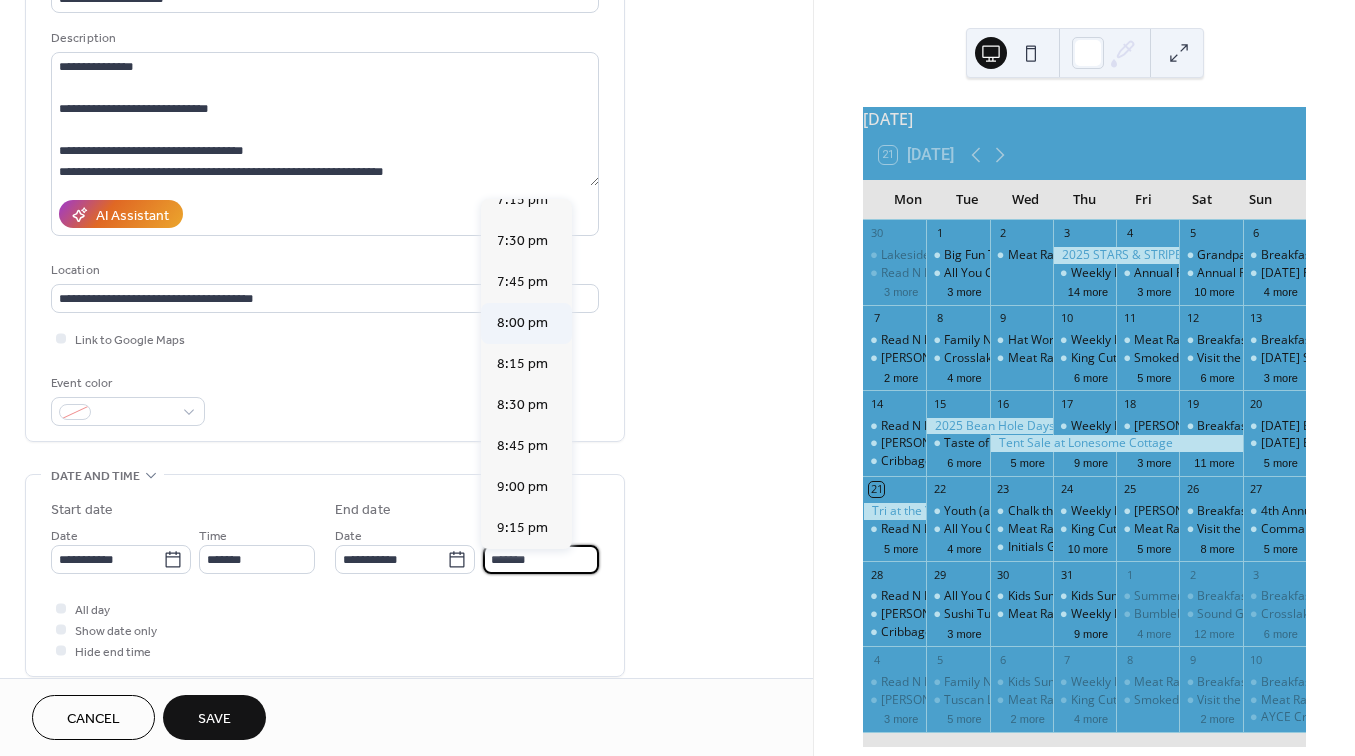 scroll, scrollTop: 217, scrollLeft: 0, axis: vertical 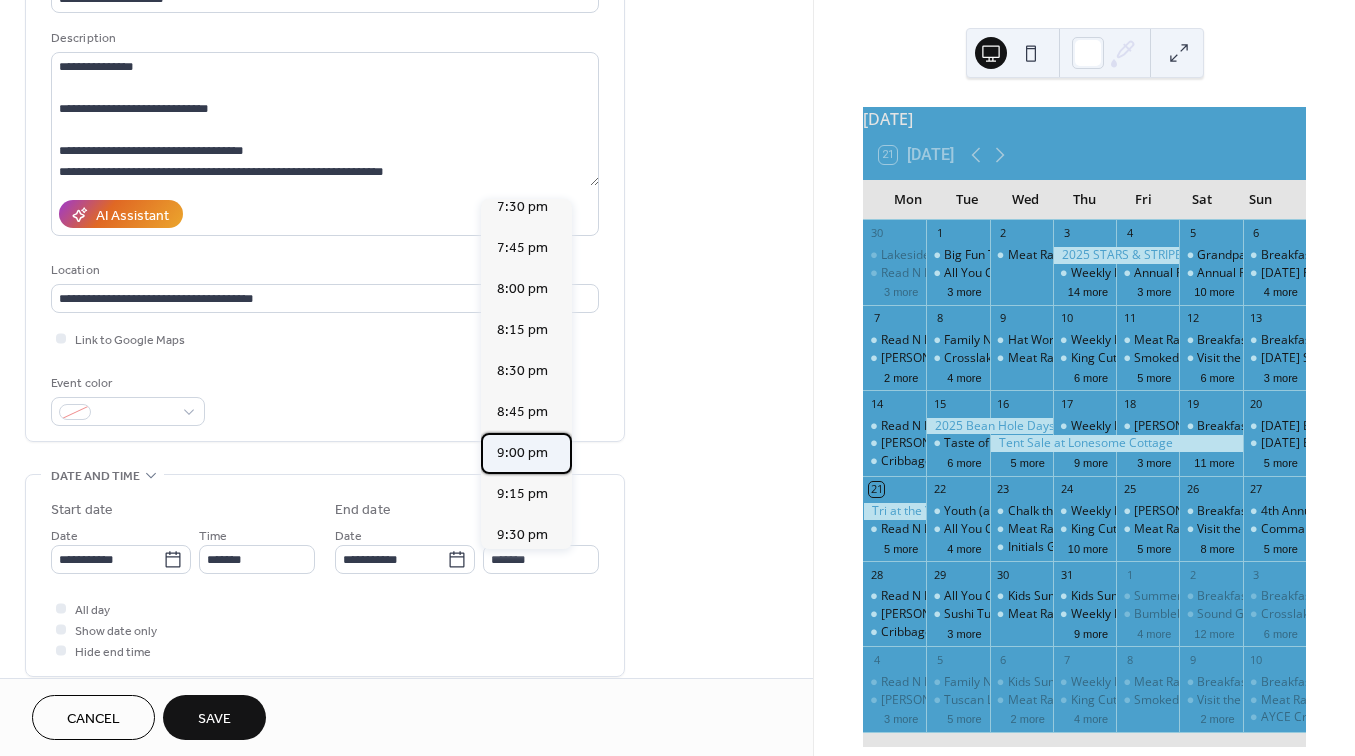 click on "9:00 pm" at bounding box center [522, 453] 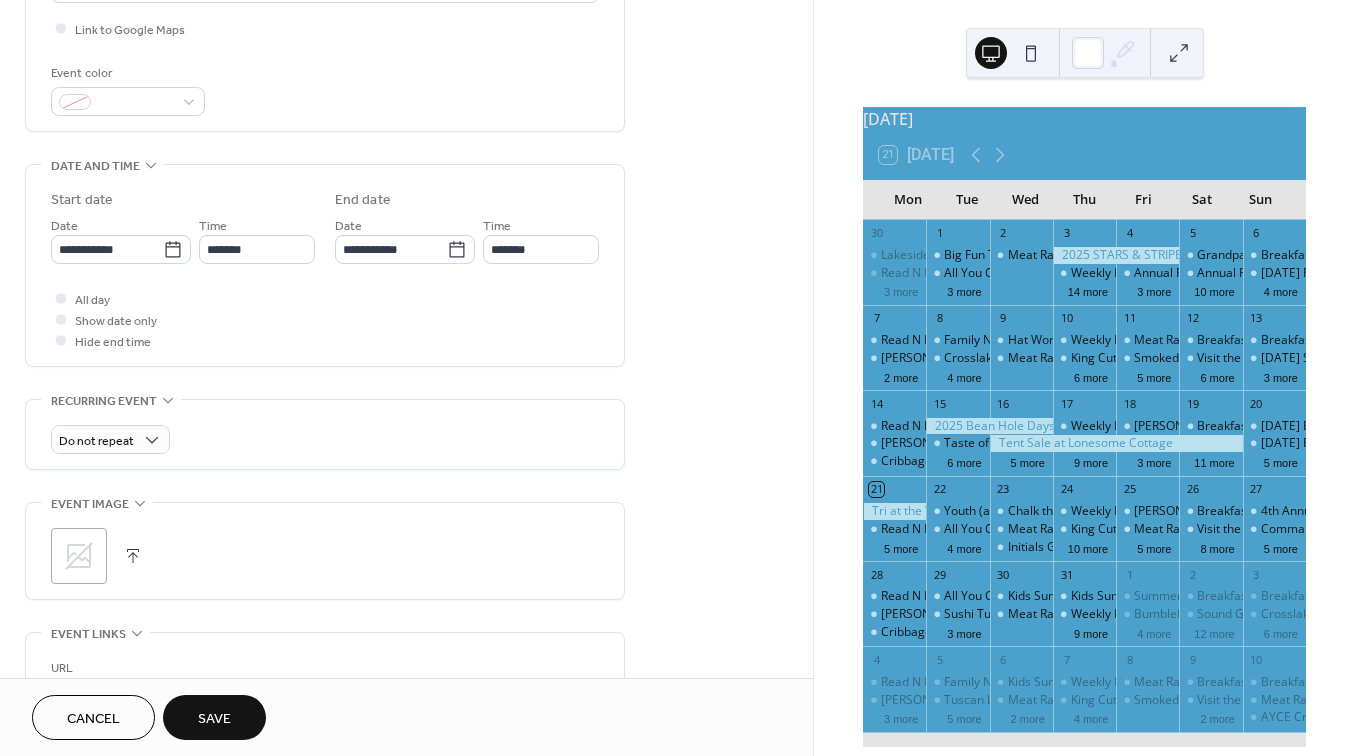 scroll, scrollTop: 504, scrollLeft: 0, axis: vertical 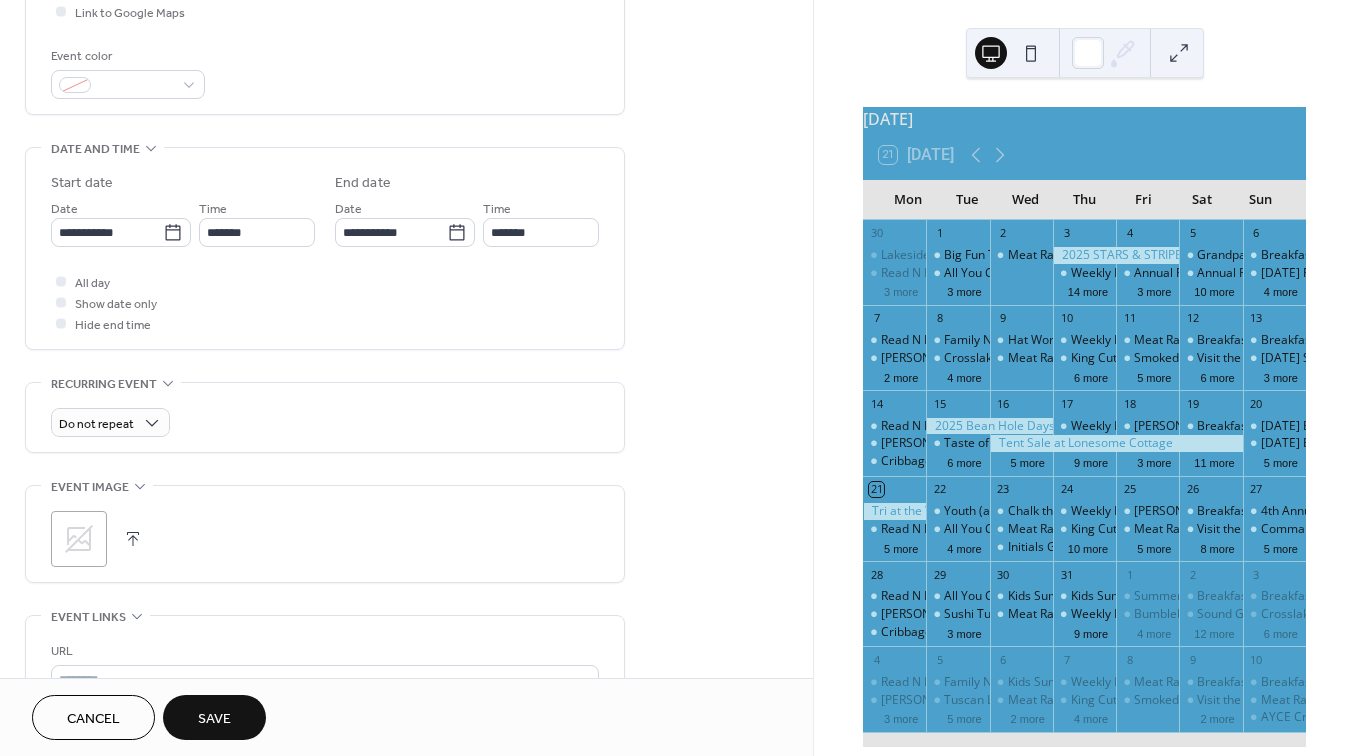 click at bounding box center [133, 539] 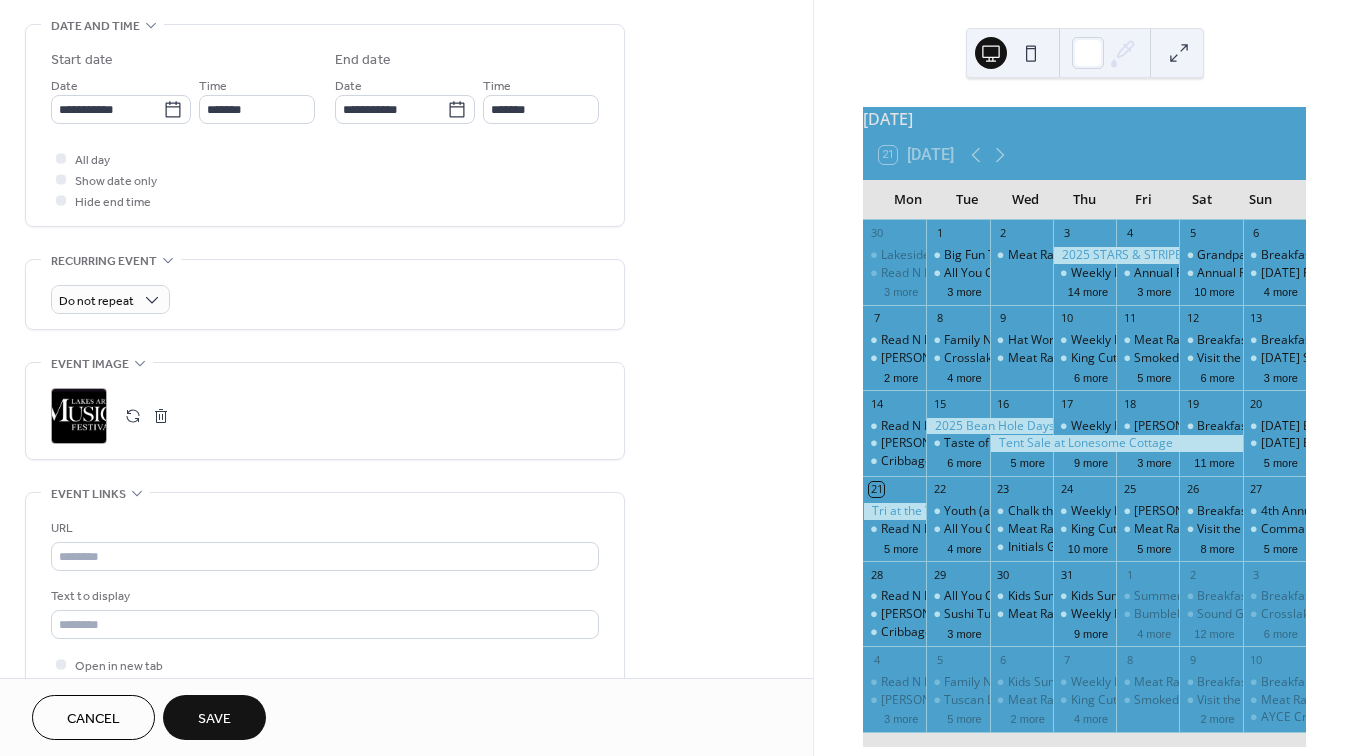 scroll, scrollTop: 629, scrollLeft: 0, axis: vertical 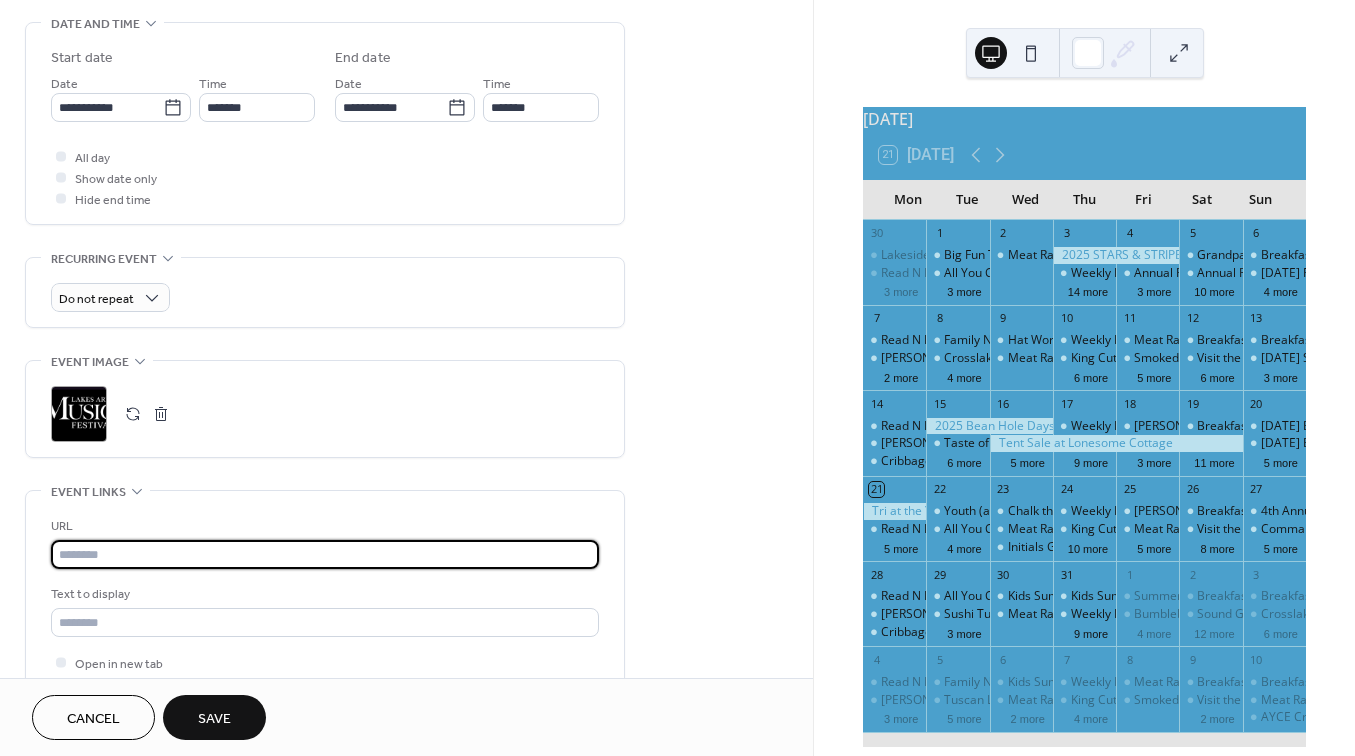 click at bounding box center (325, 554) 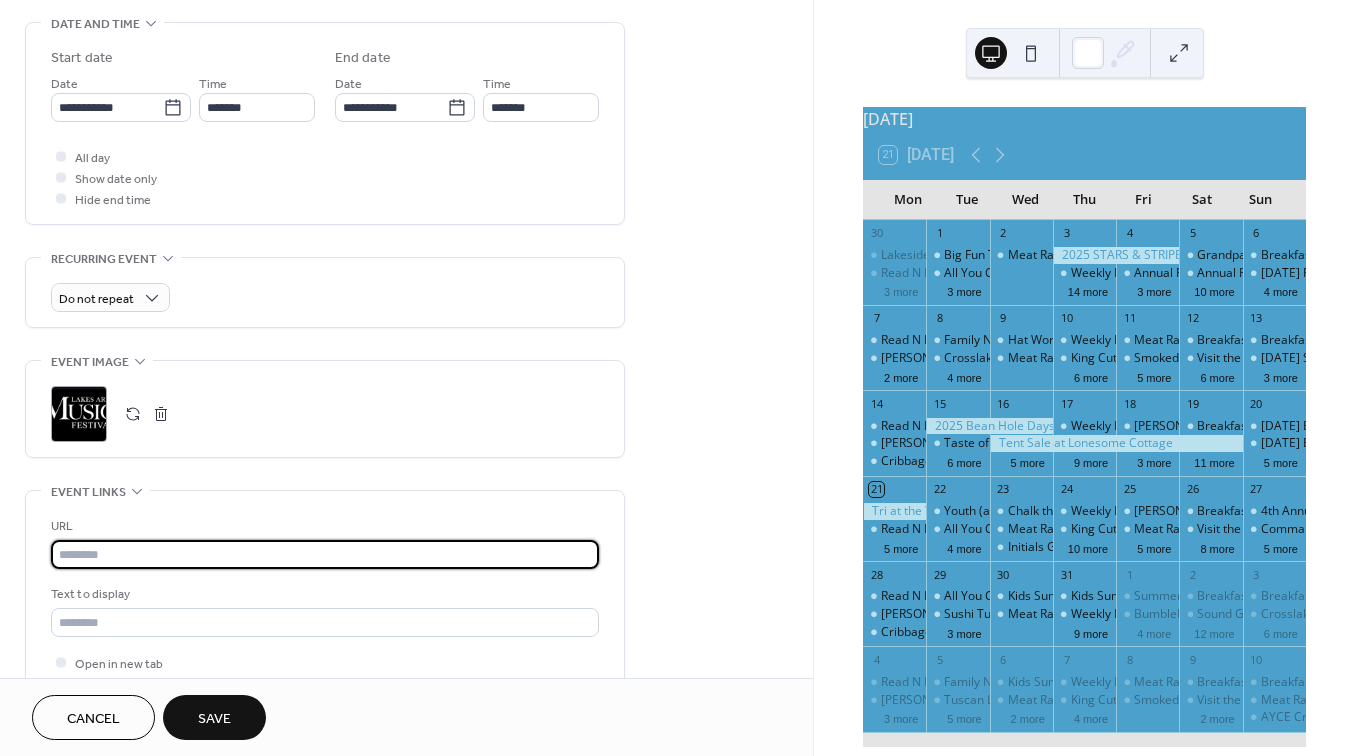 paste on "**********" 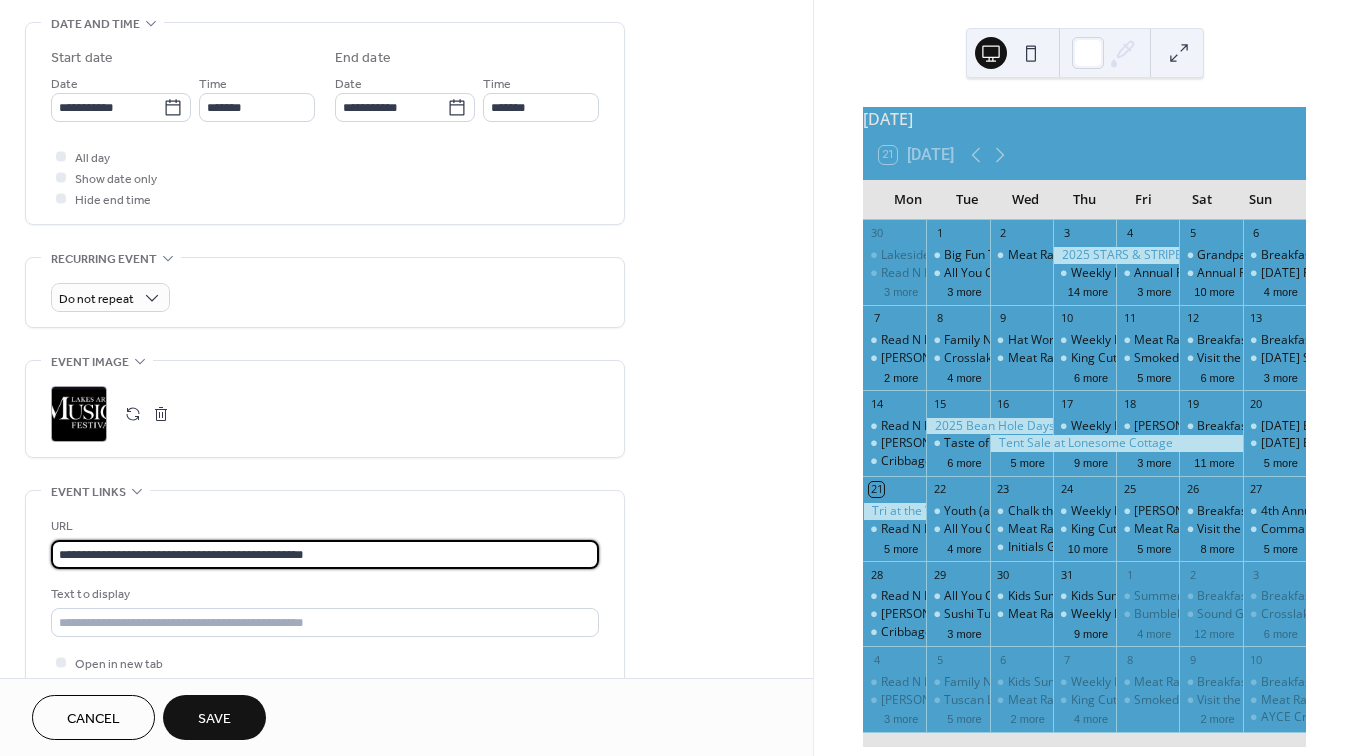 type on "**********" 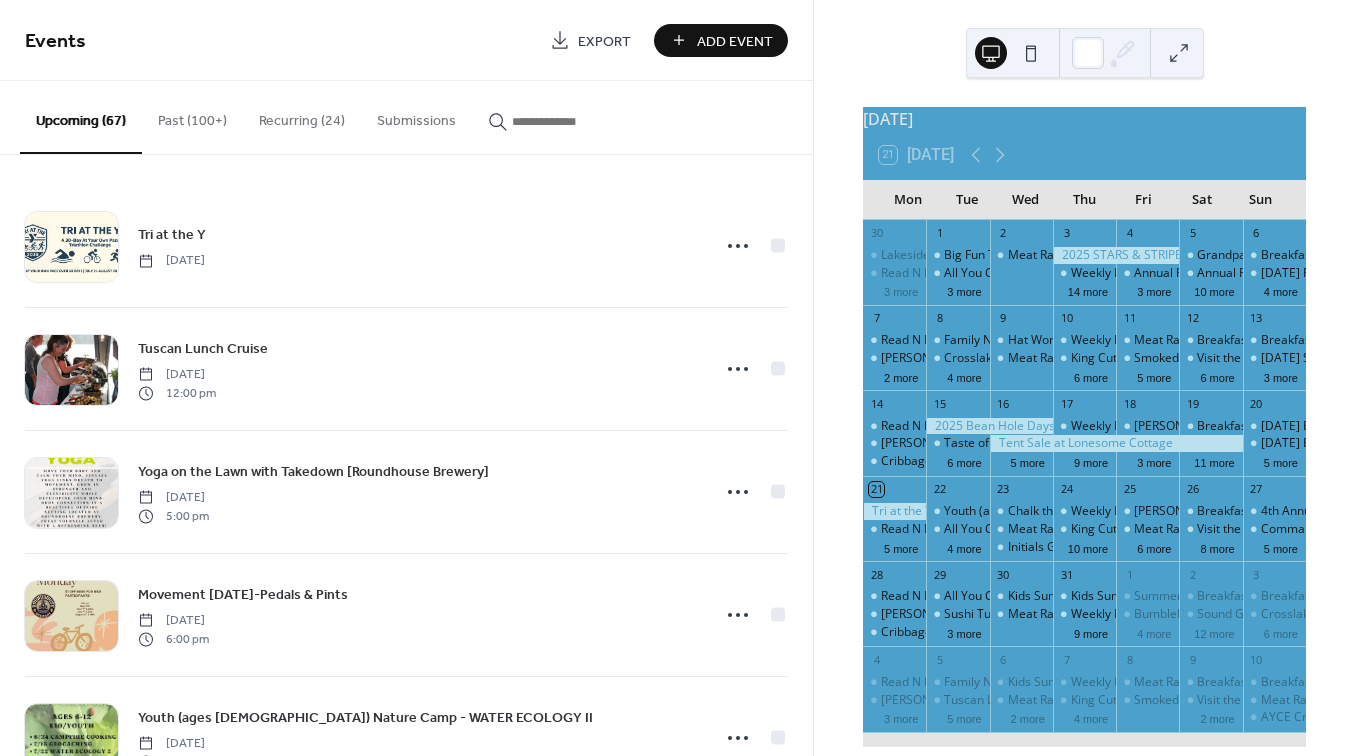 click on "Add Event" at bounding box center [735, 41] 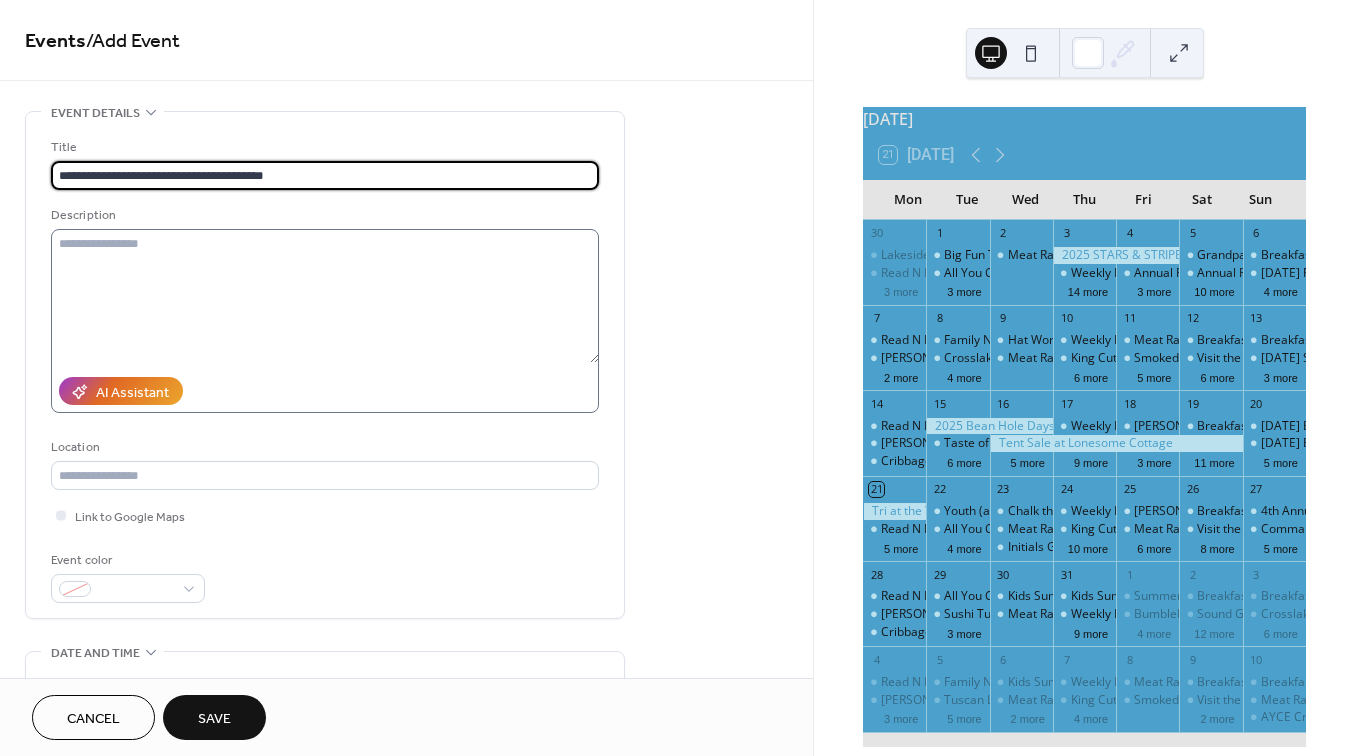 type on "**********" 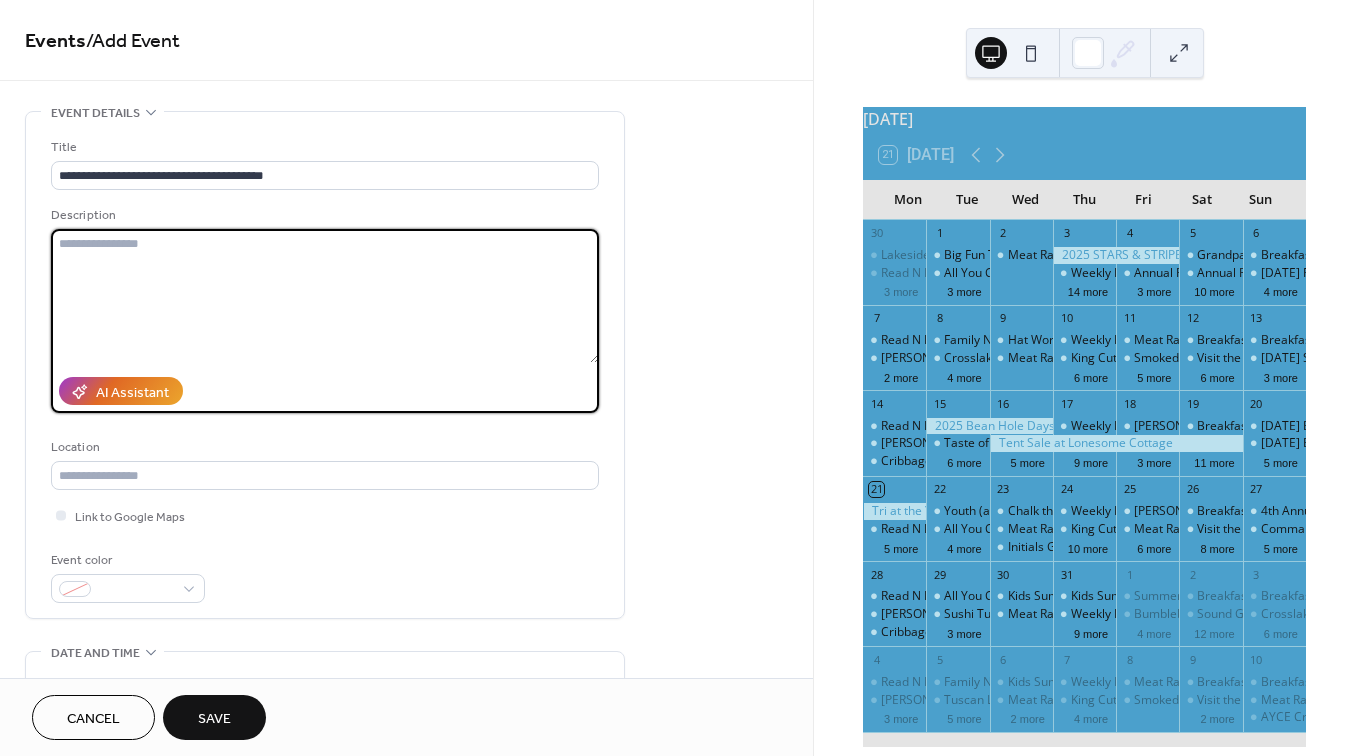 click at bounding box center (325, 296) 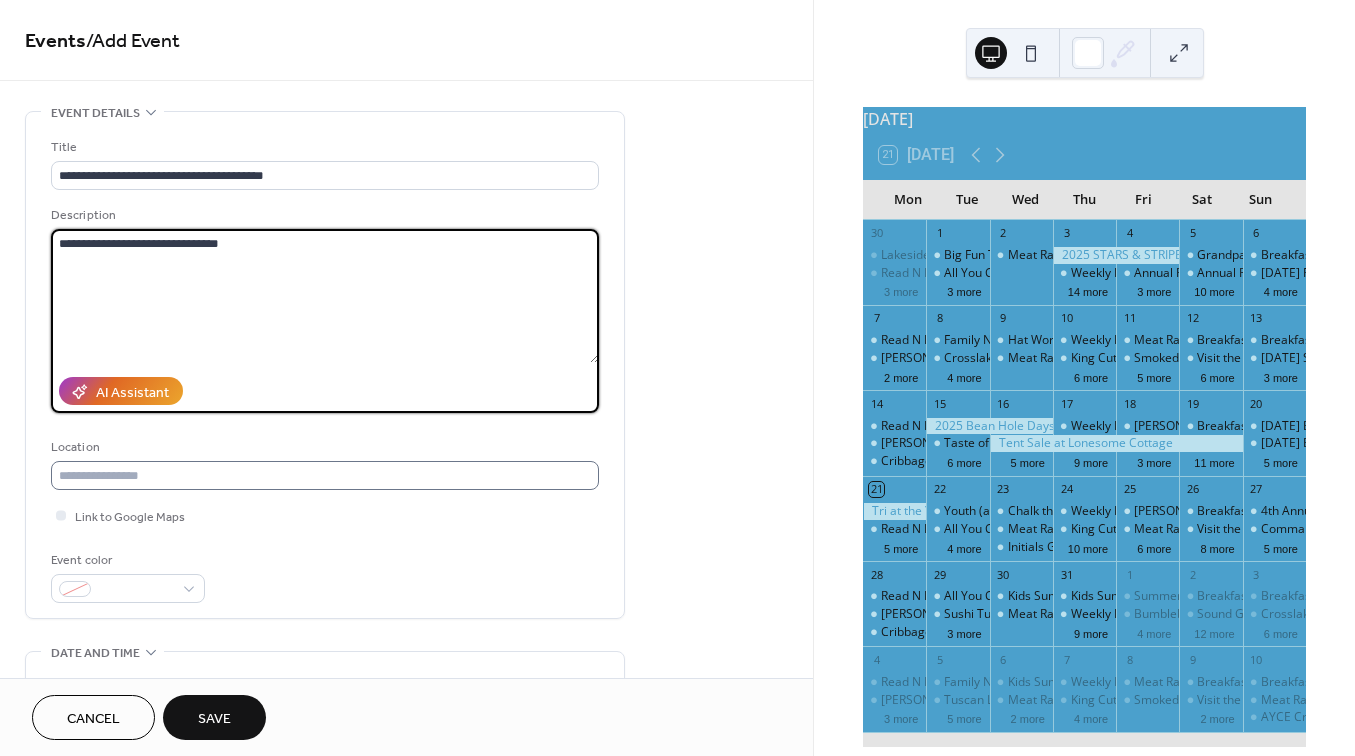type on "**********" 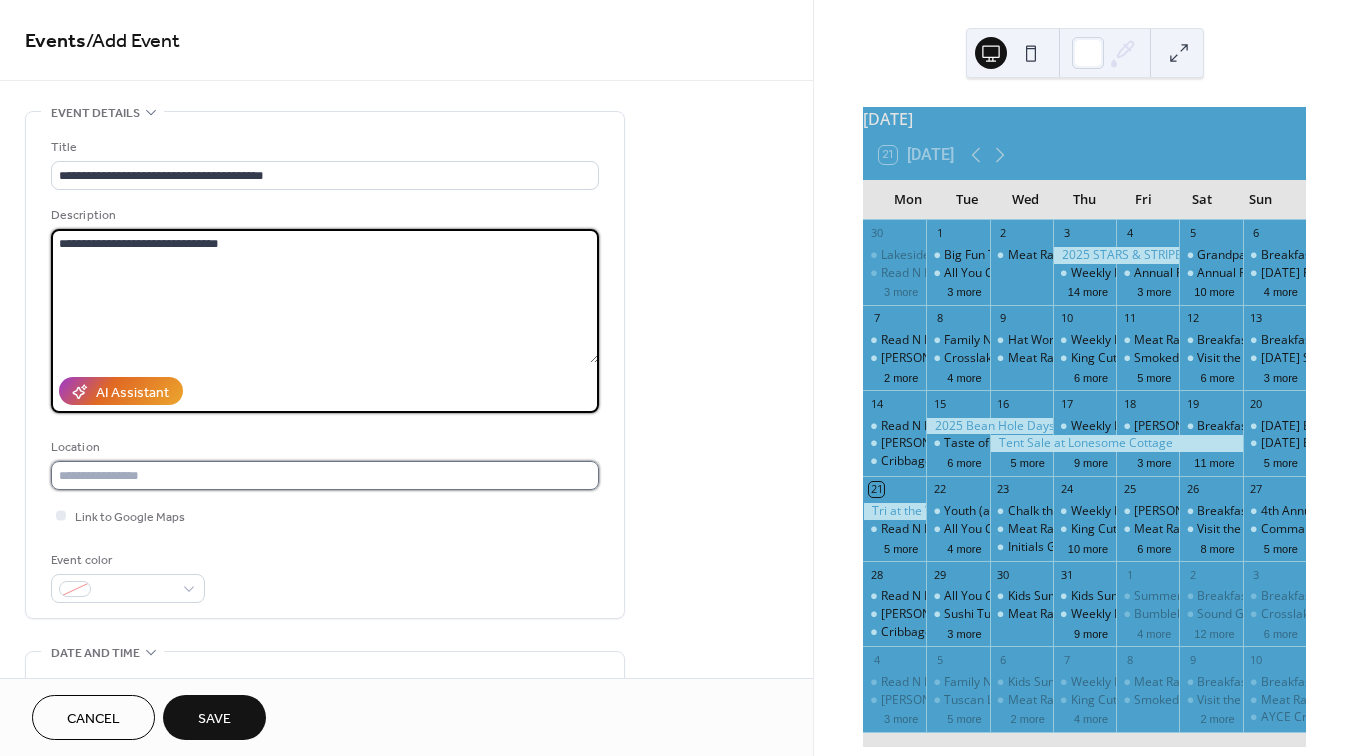 click at bounding box center (325, 475) 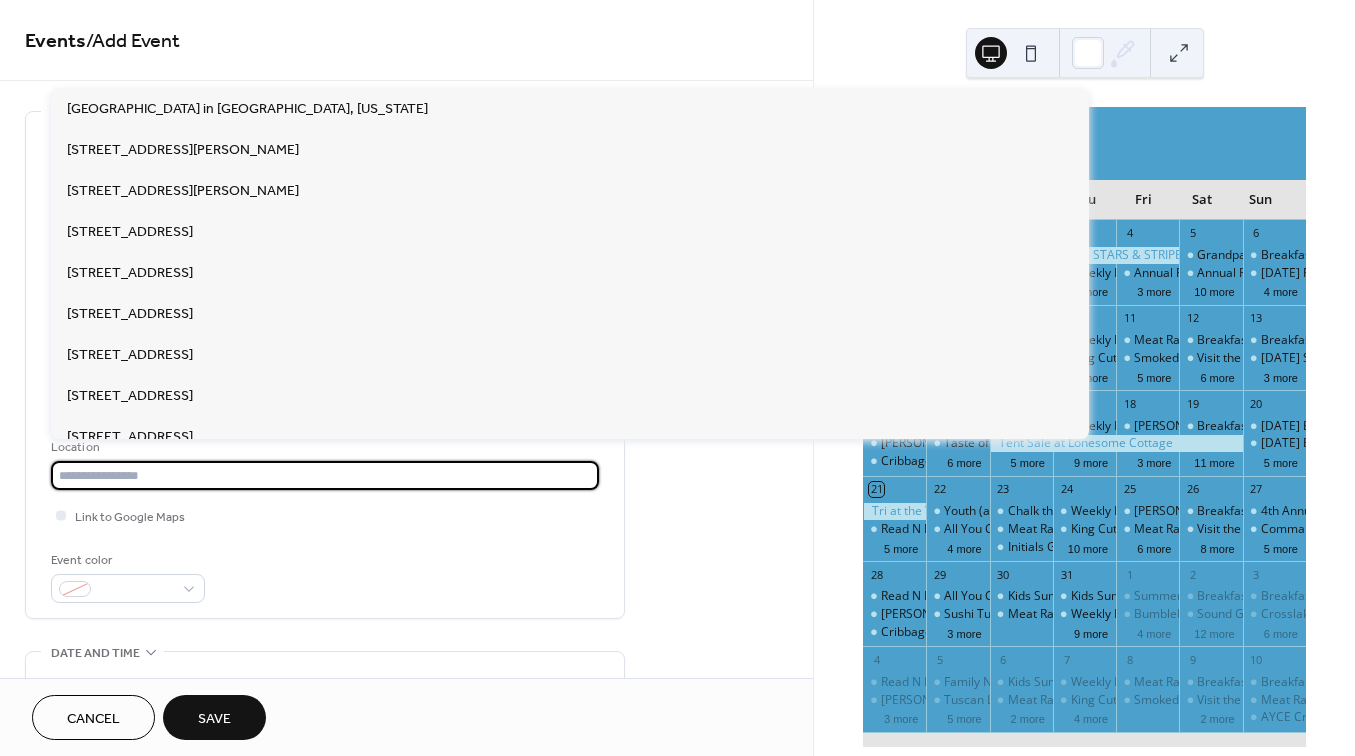 paste on "**********" 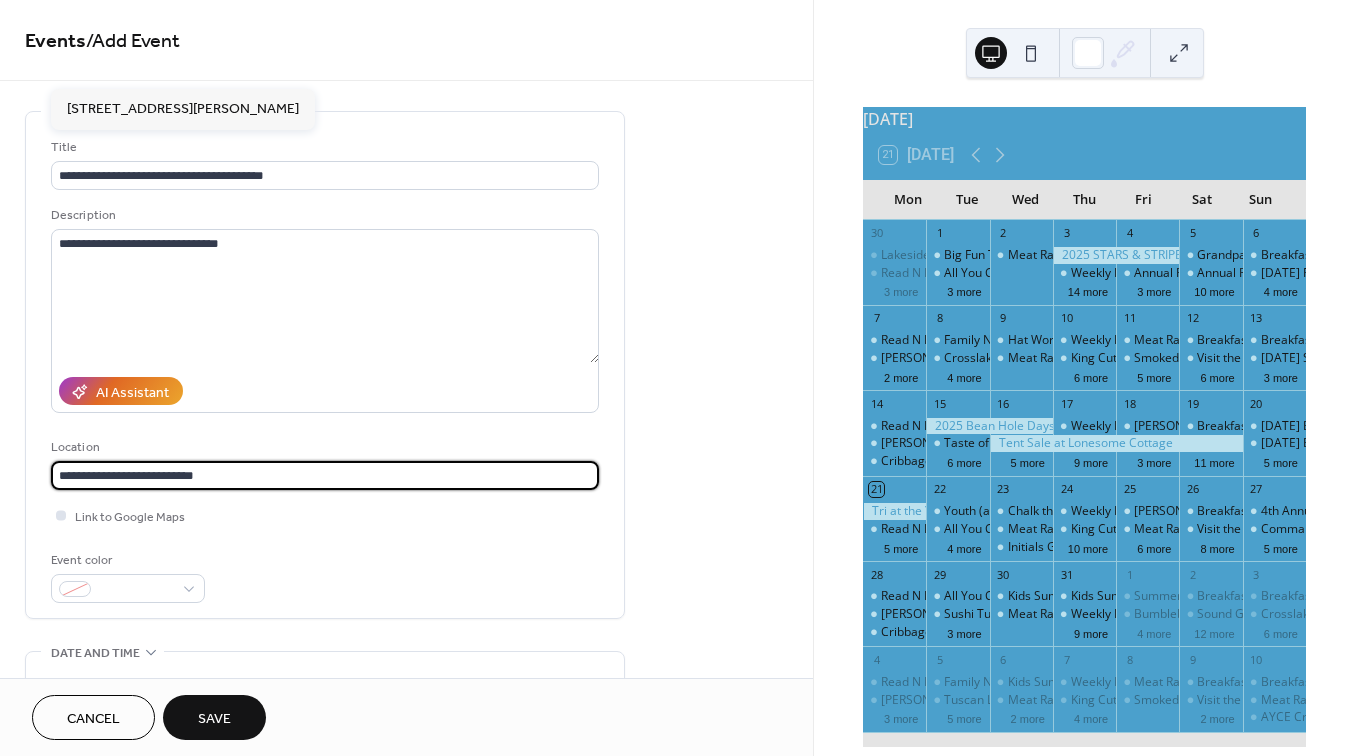 type on "**********" 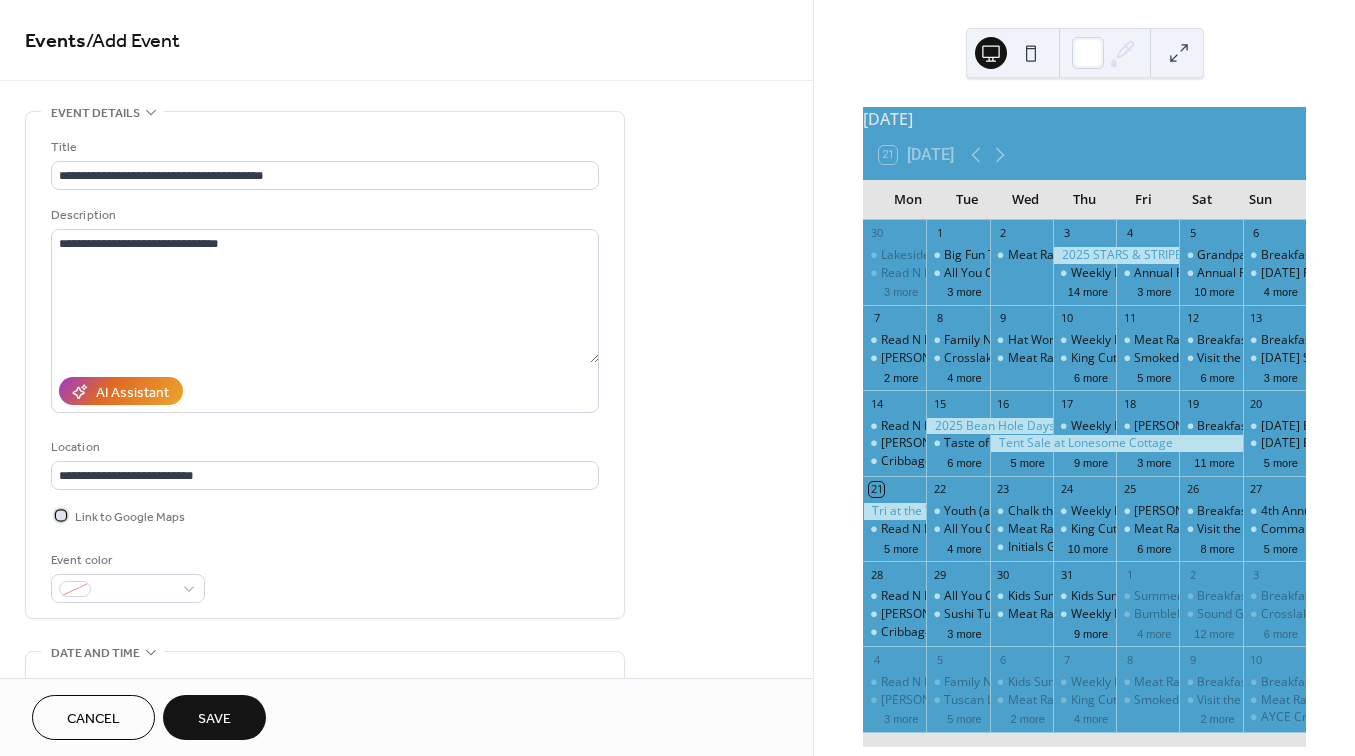 click at bounding box center (61, 515) 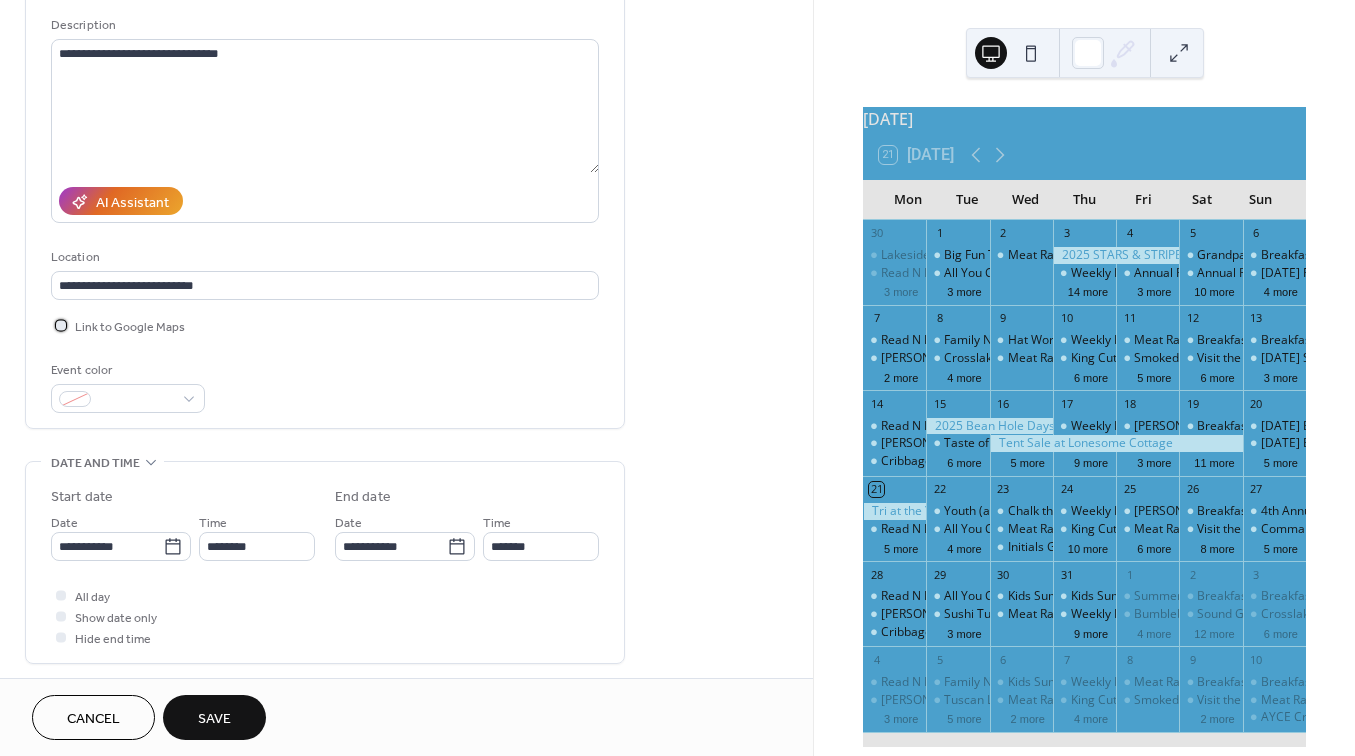 scroll, scrollTop: 193, scrollLeft: 0, axis: vertical 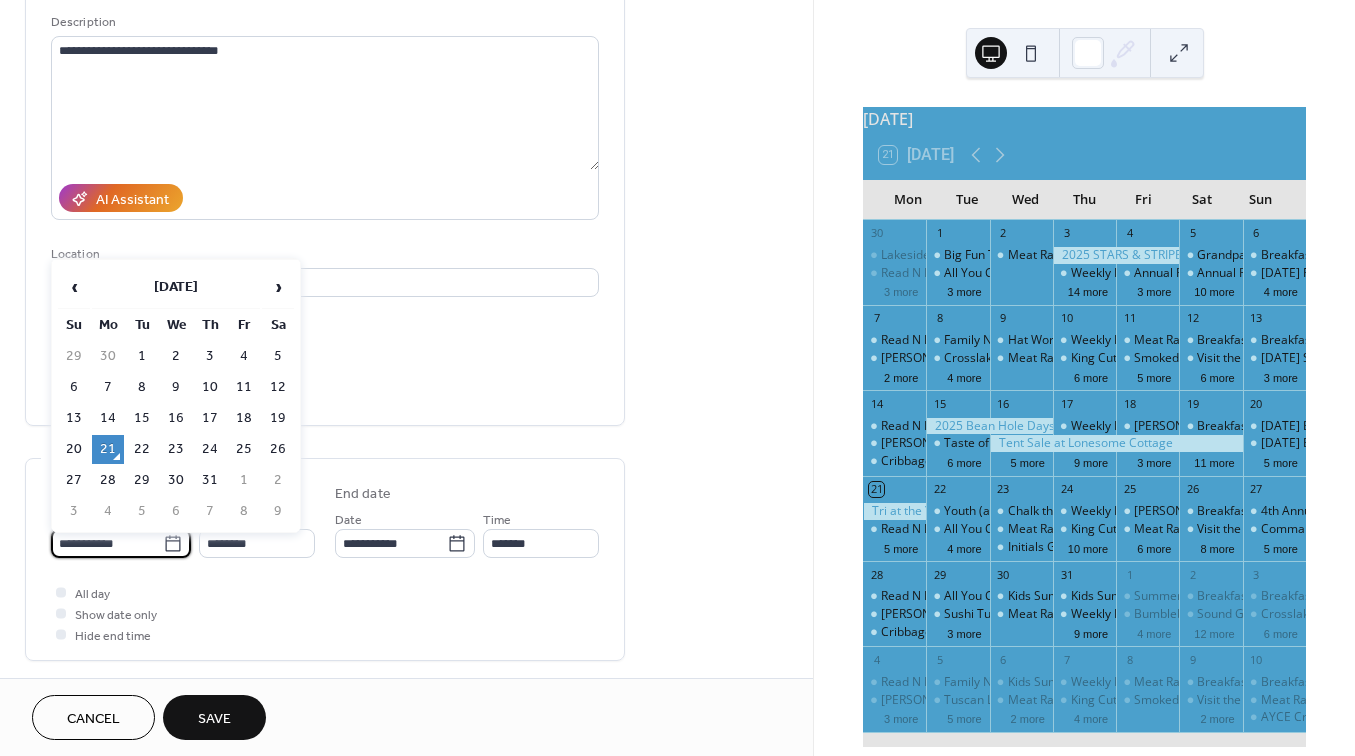 click on "**********" at bounding box center [107, 543] 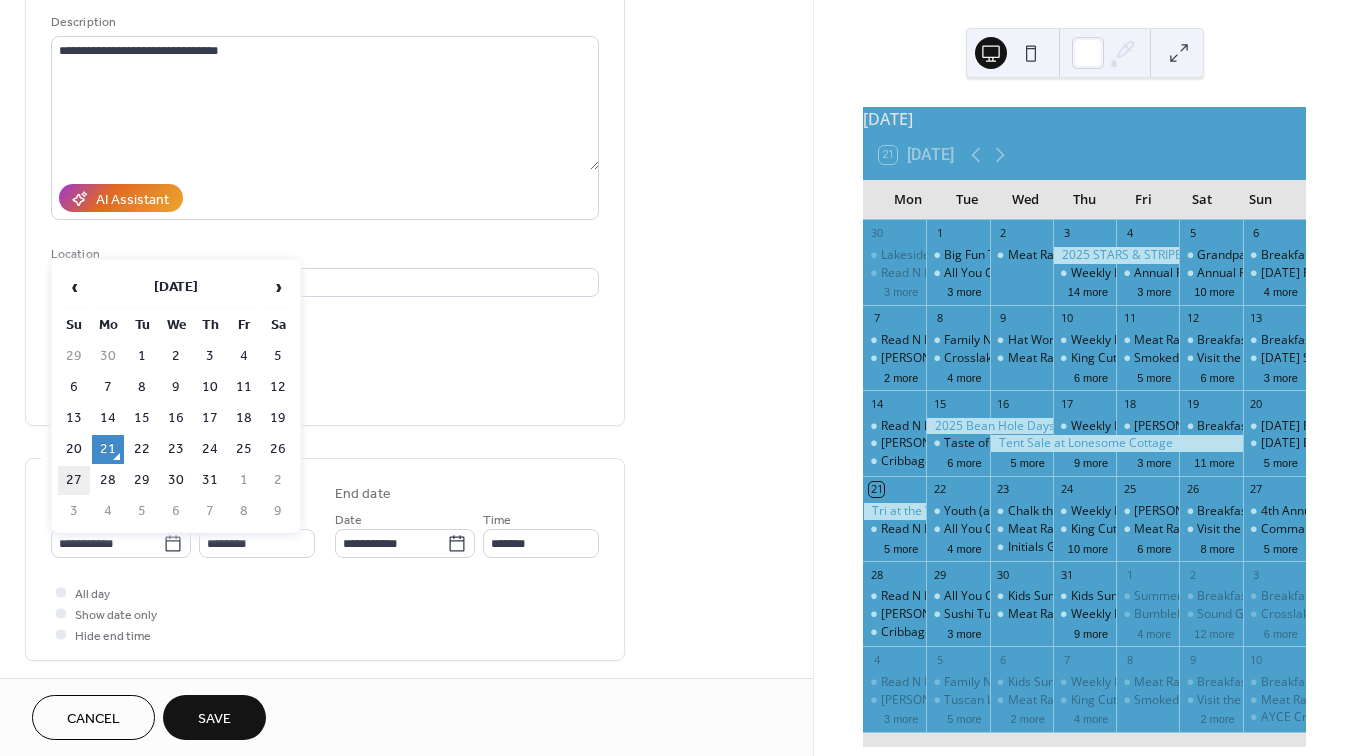 click on "27" at bounding box center [74, 480] 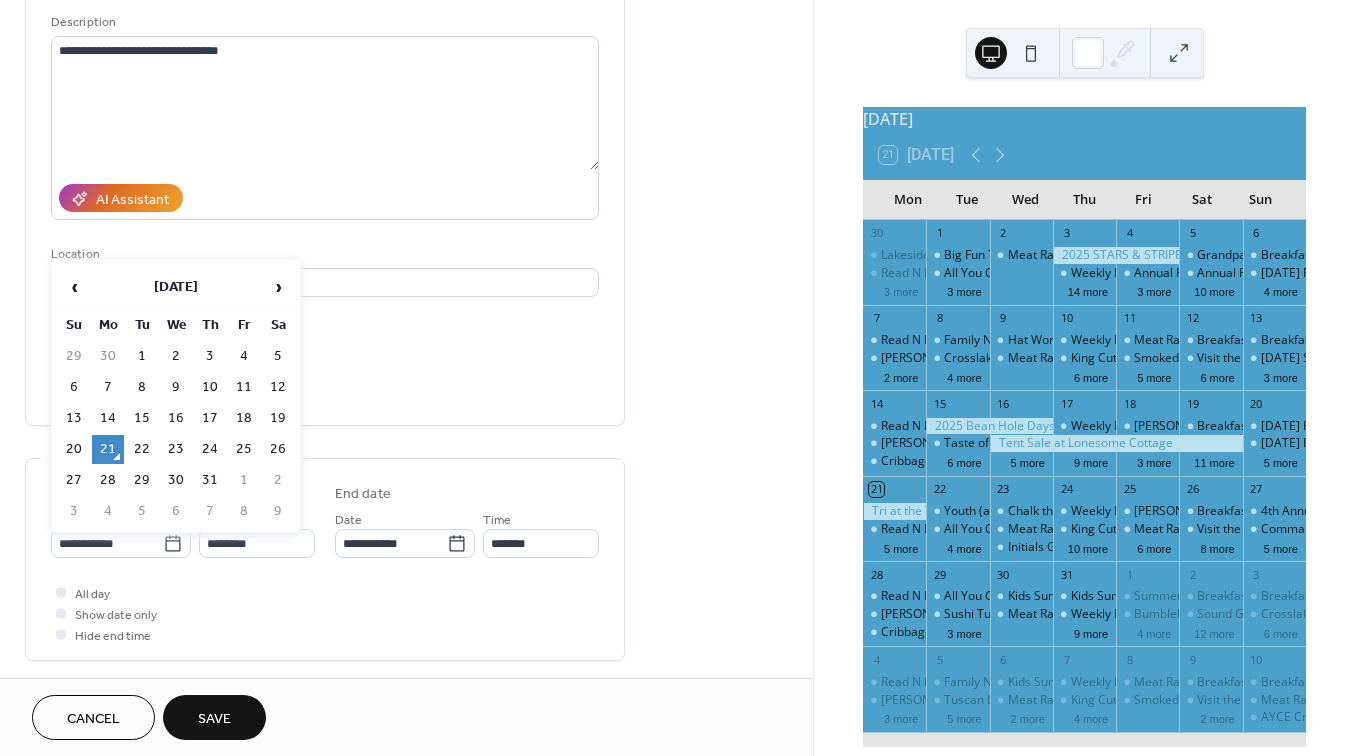 type on "**********" 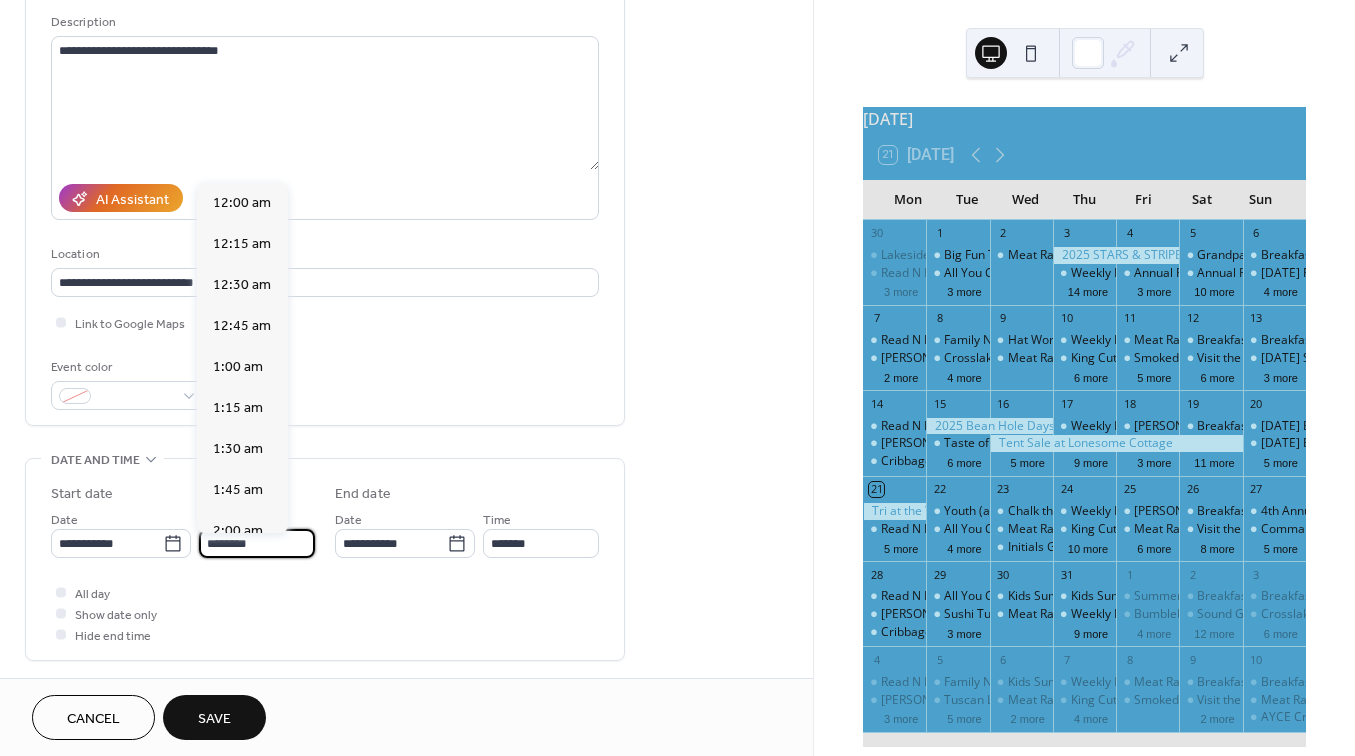 click on "********" at bounding box center (257, 543) 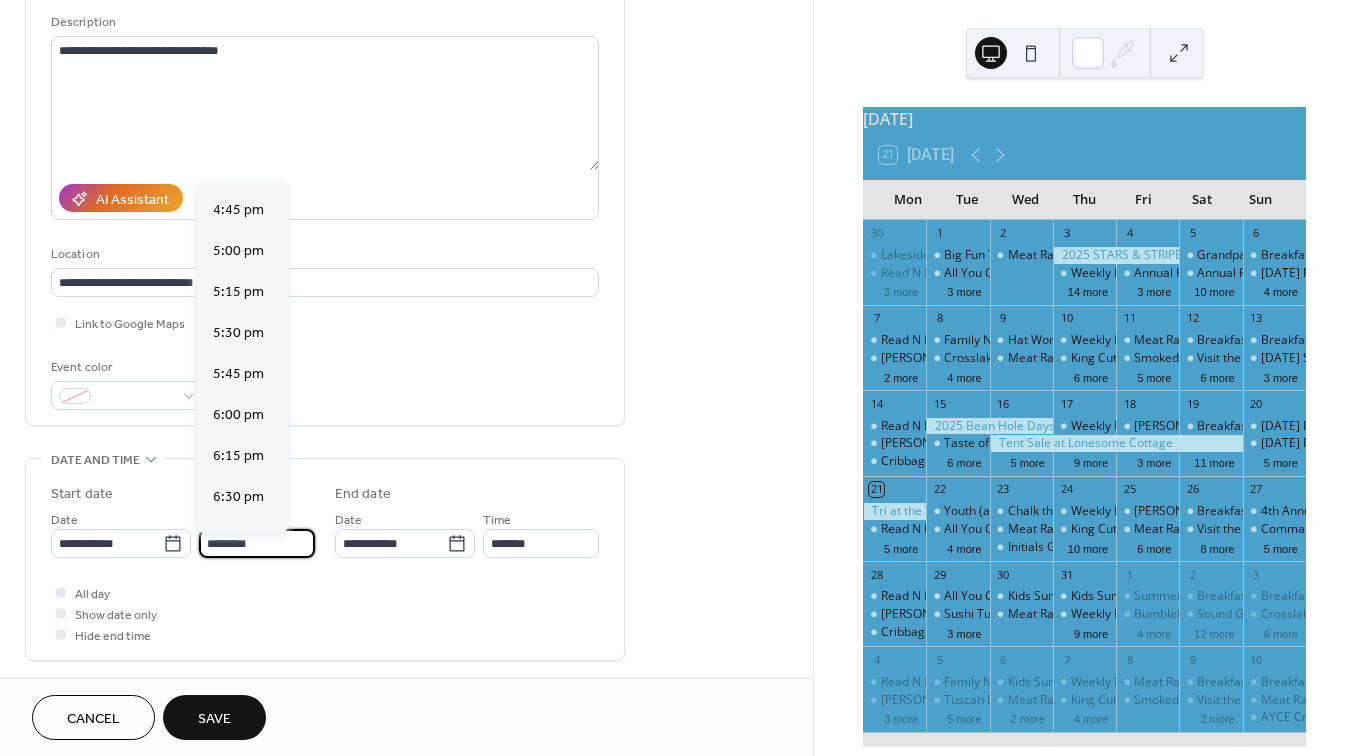 scroll, scrollTop: 2745, scrollLeft: 0, axis: vertical 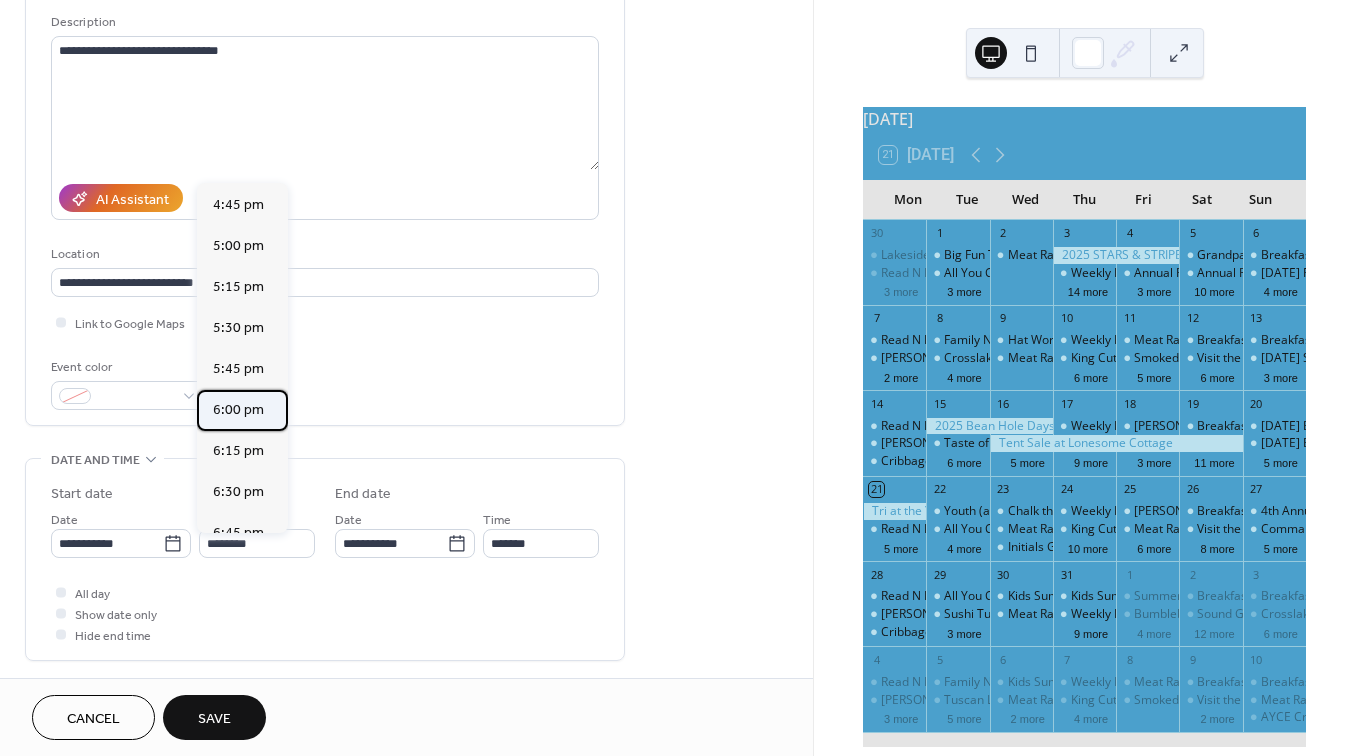 click on "6:00 pm" at bounding box center [238, 410] 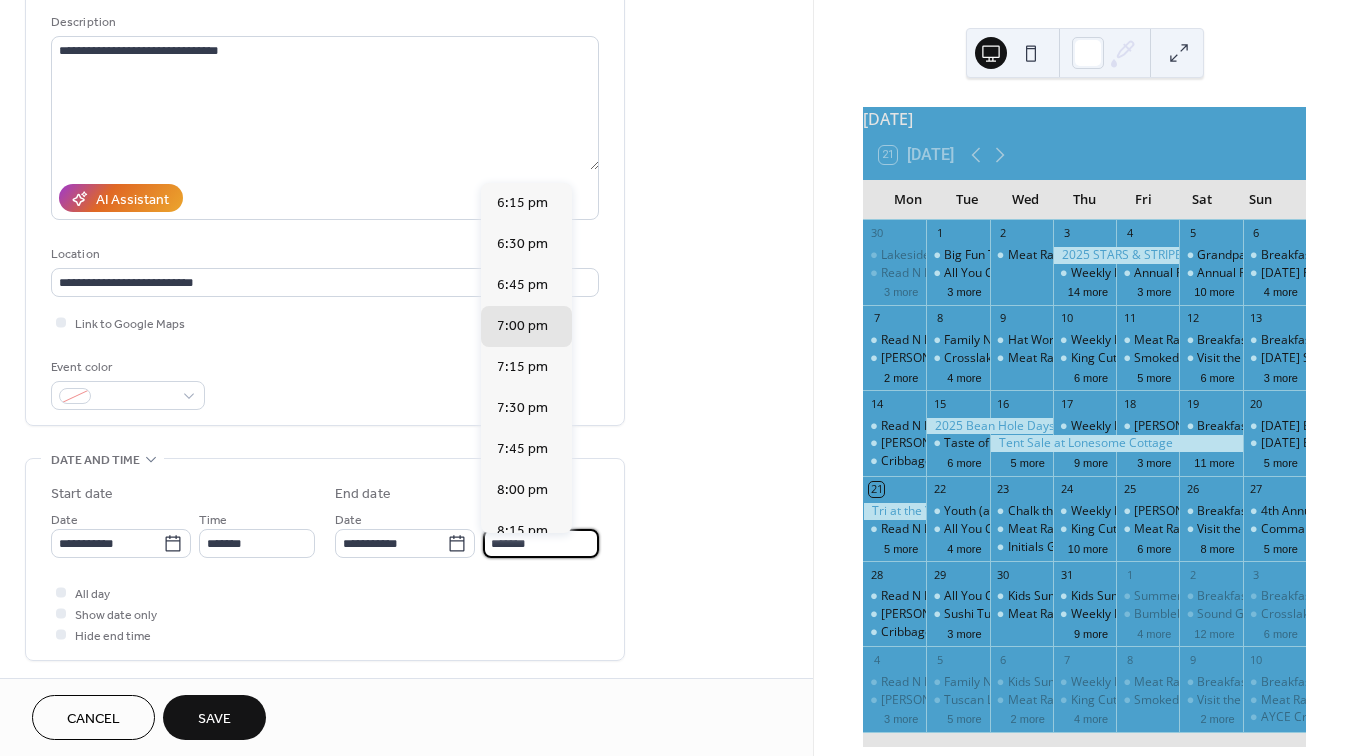 click on "*******" at bounding box center [541, 543] 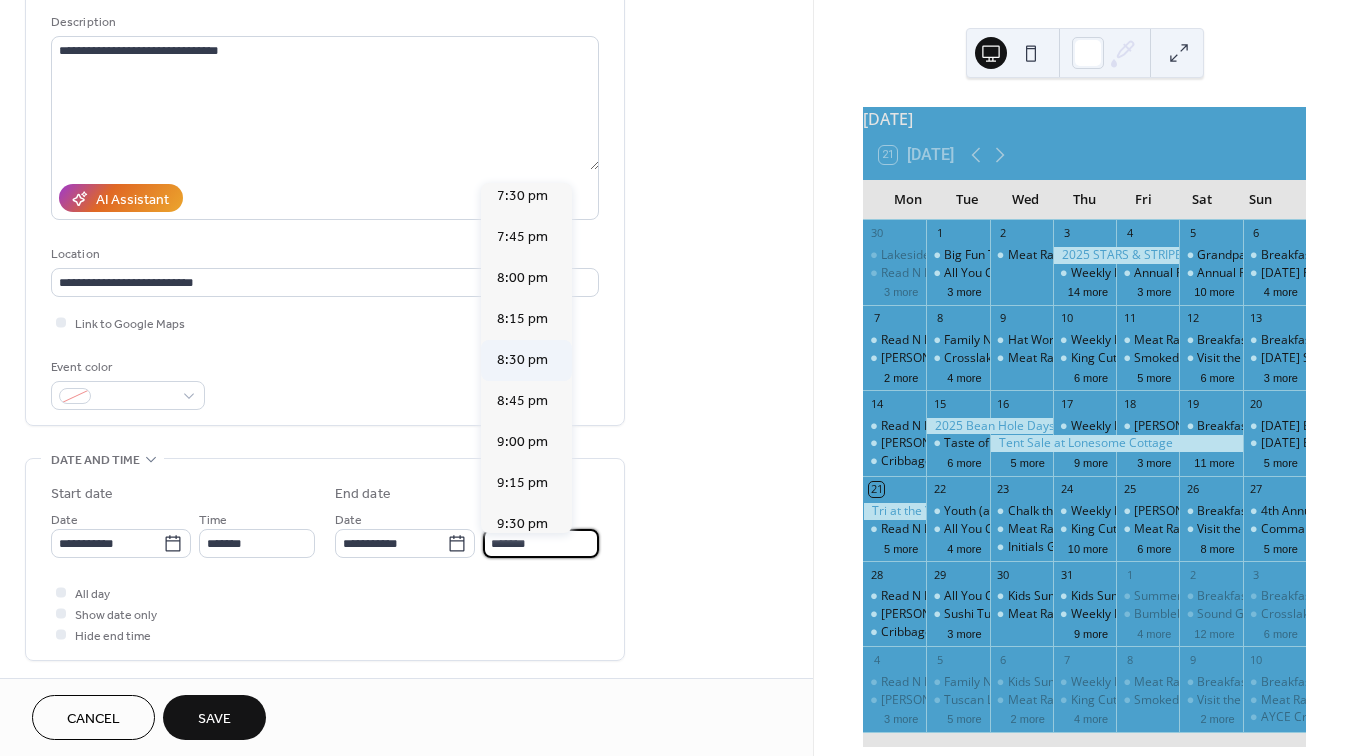 scroll, scrollTop: 215, scrollLeft: 0, axis: vertical 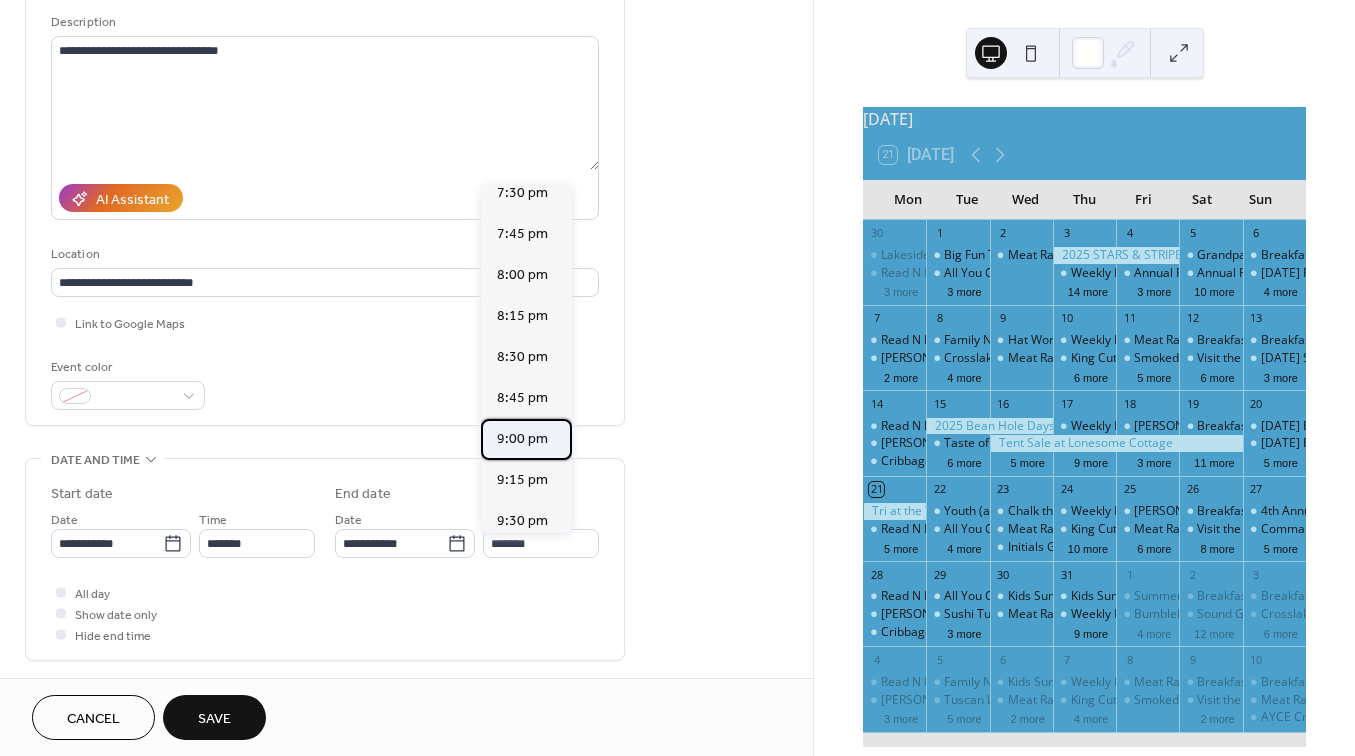click on "9:00 pm" at bounding box center (522, 439) 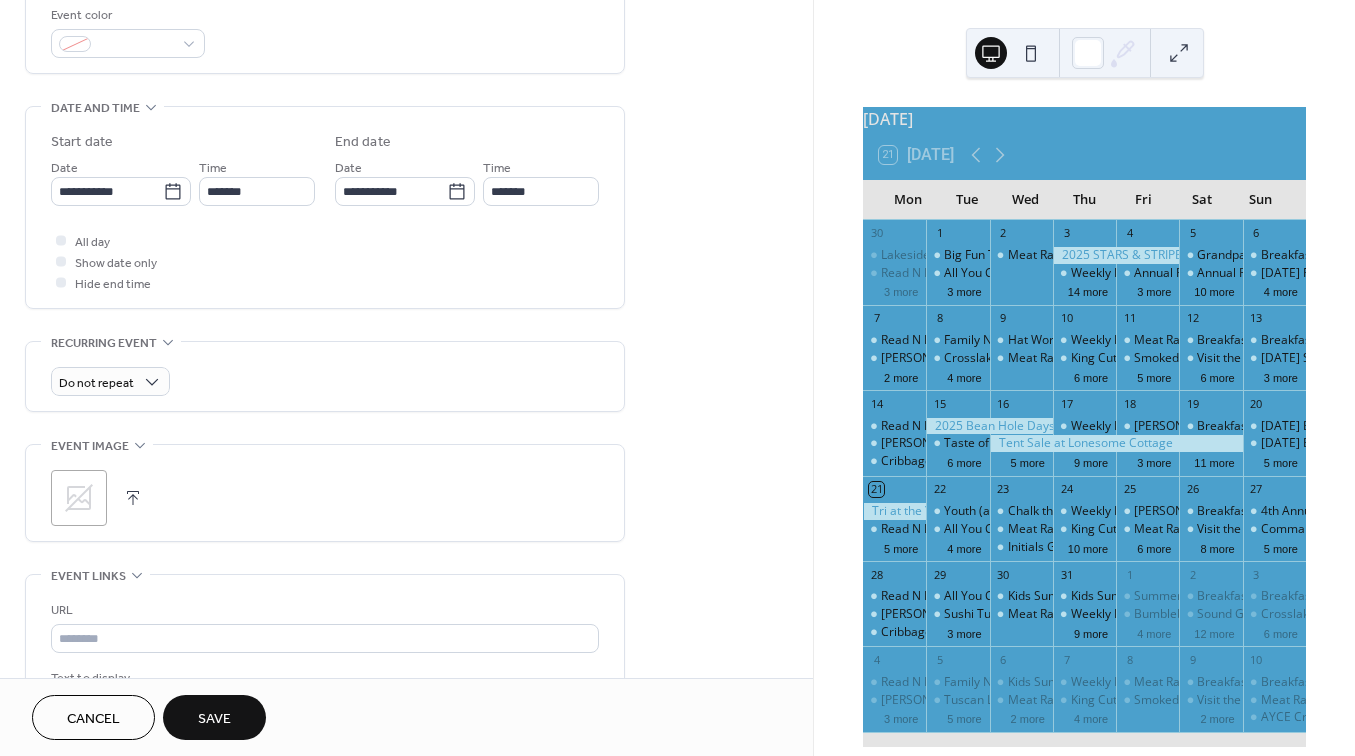 scroll, scrollTop: 551, scrollLeft: 0, axis: vertical 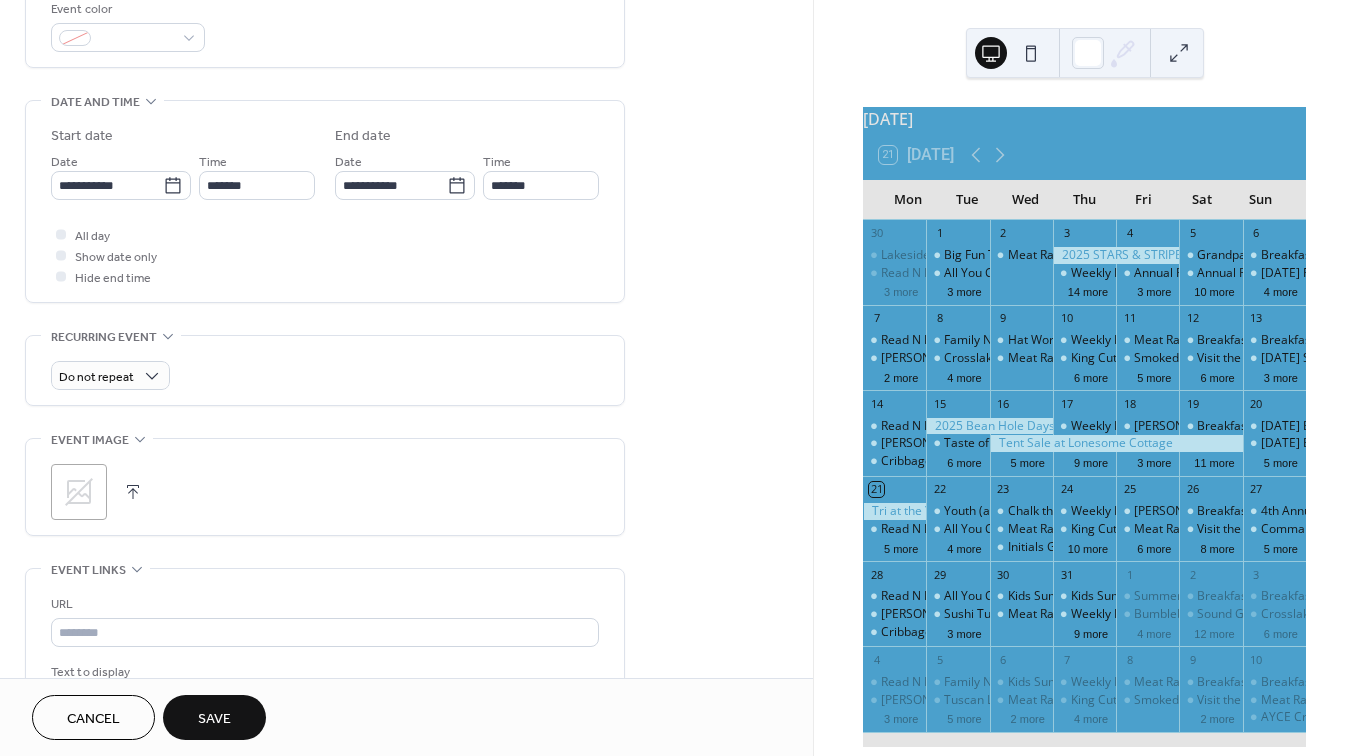 click at bounding box center (133, 492) 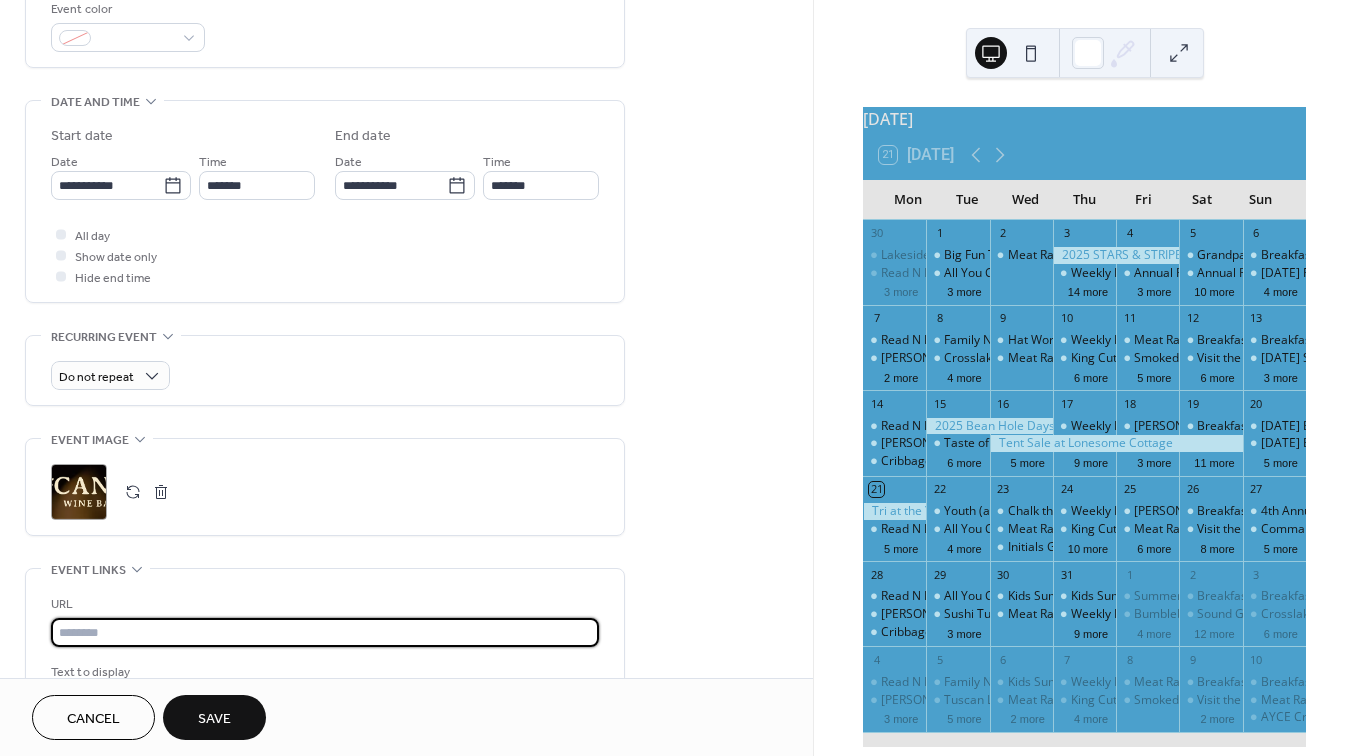 click at bounding box center (325, 632) 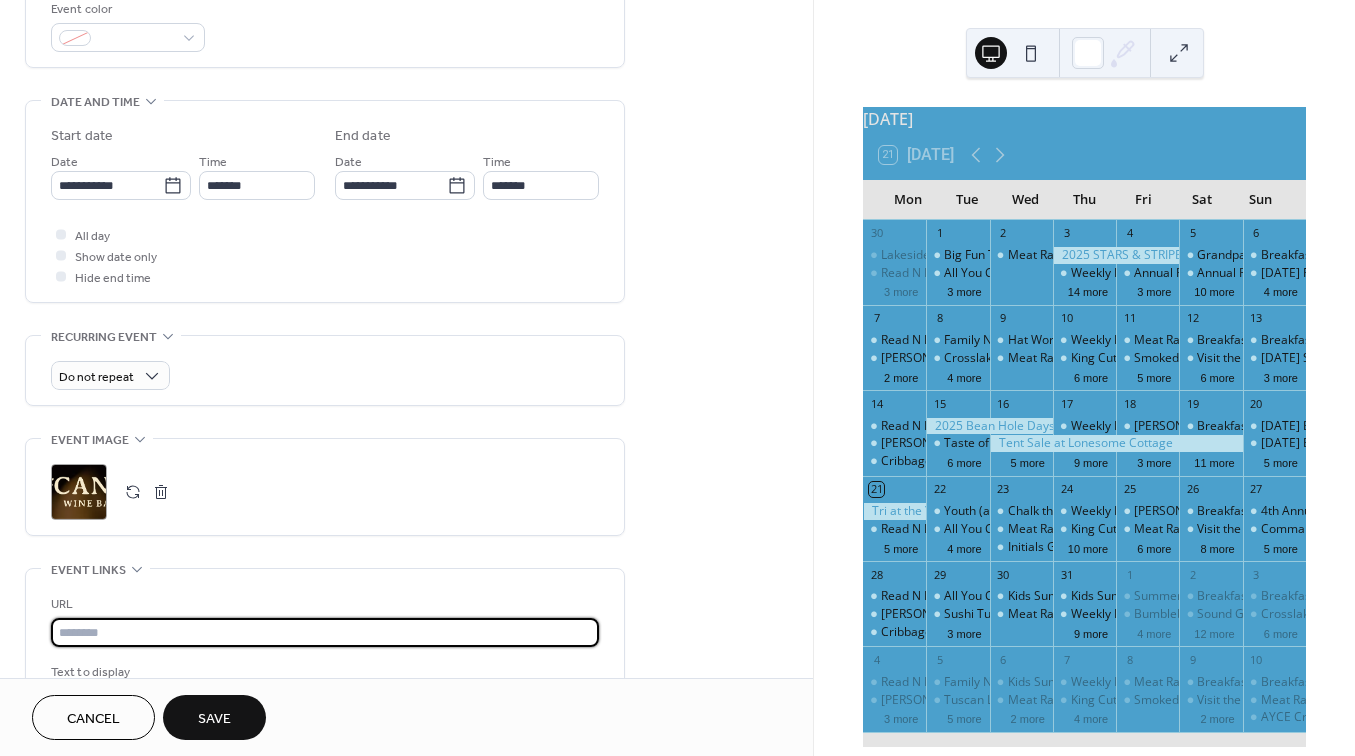 paste on "**********" 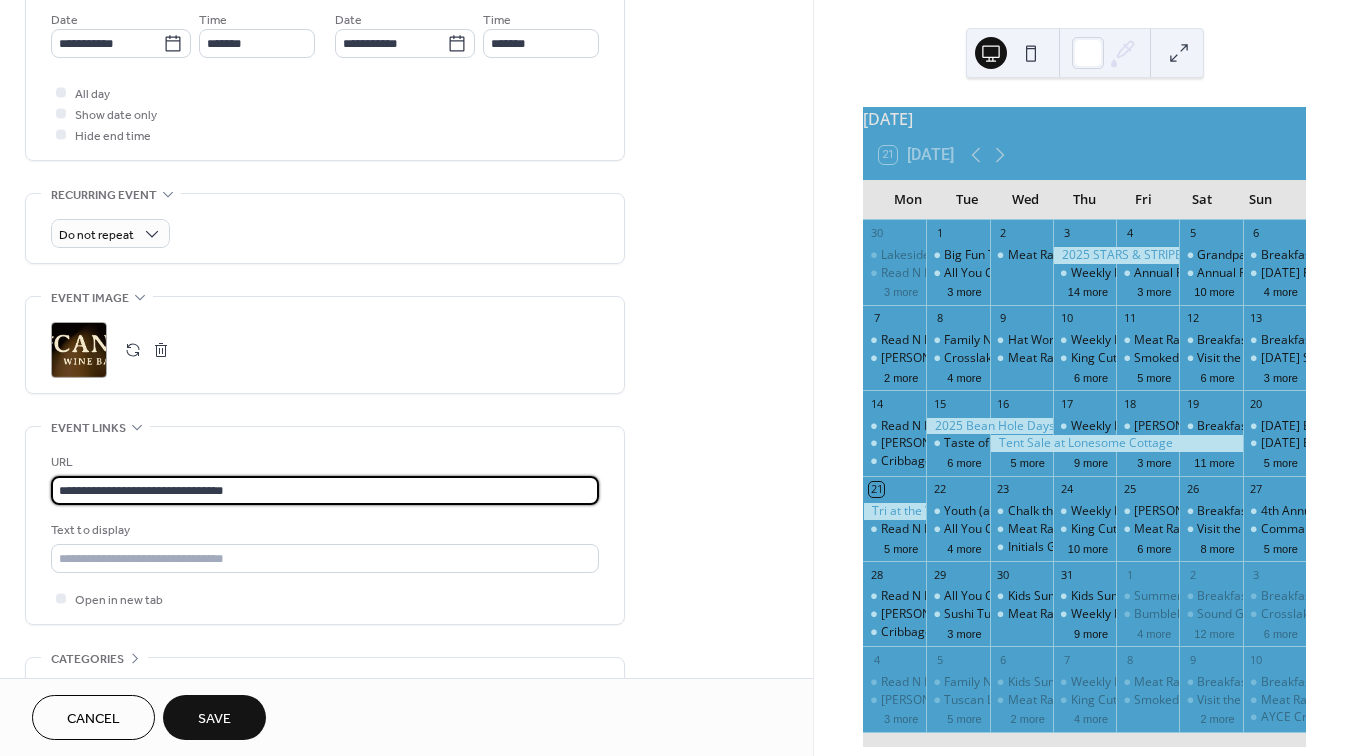 scroll, scrollTop: 818, scrollLeft: 0, axis: vertical 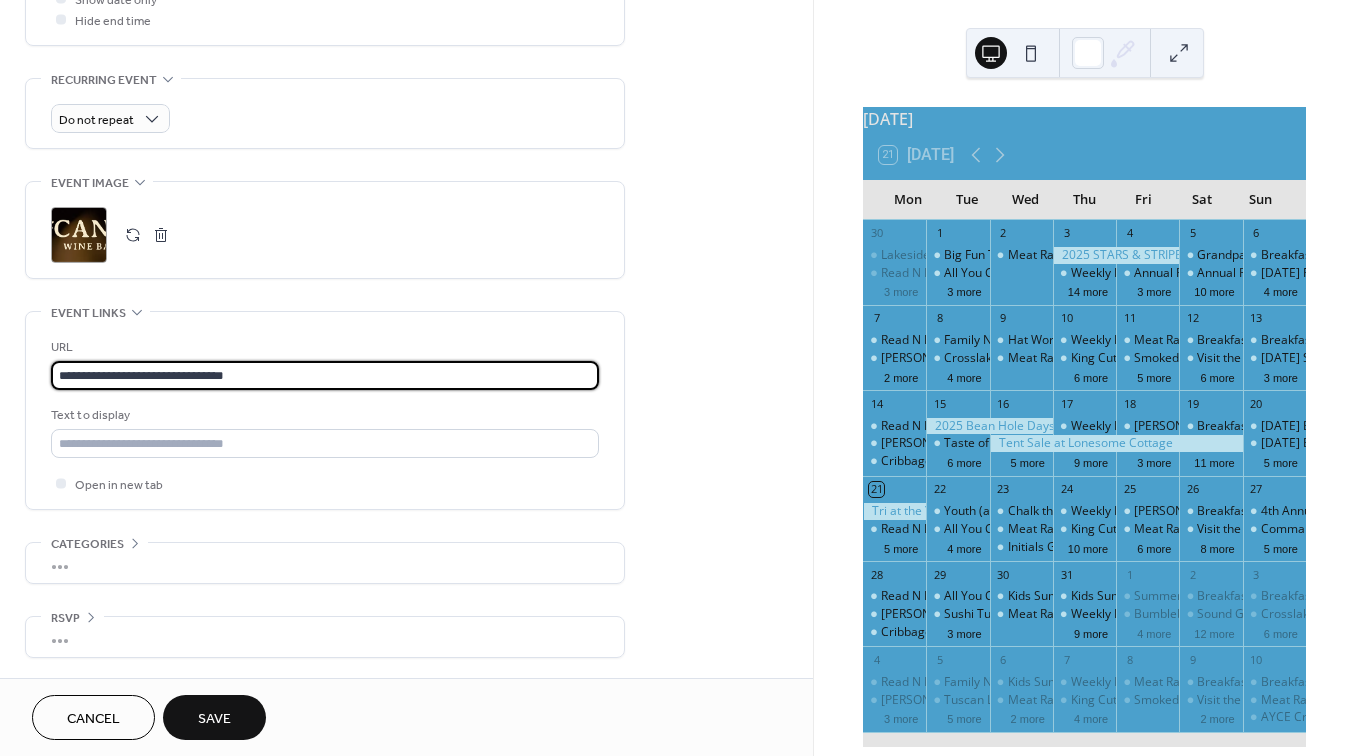 type on "**********" 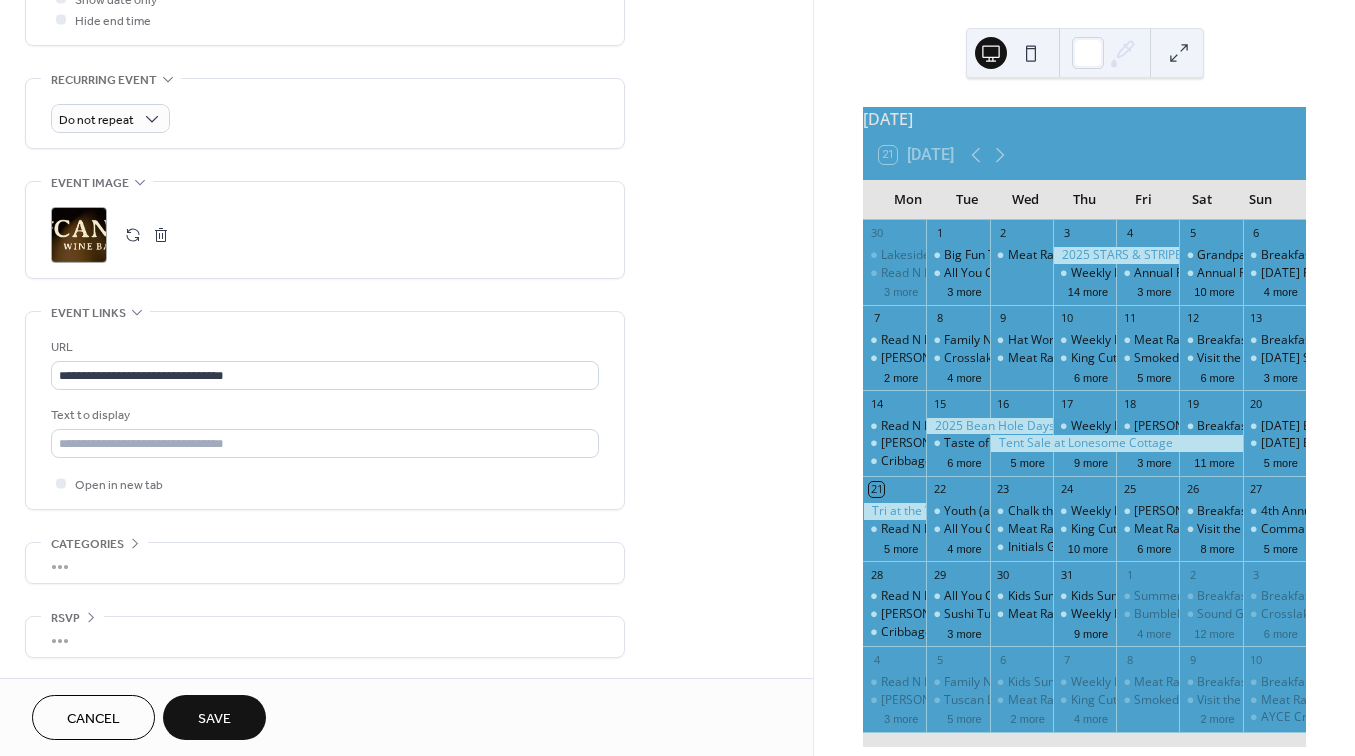 click on "Save" at bounding box center [214, 719] 